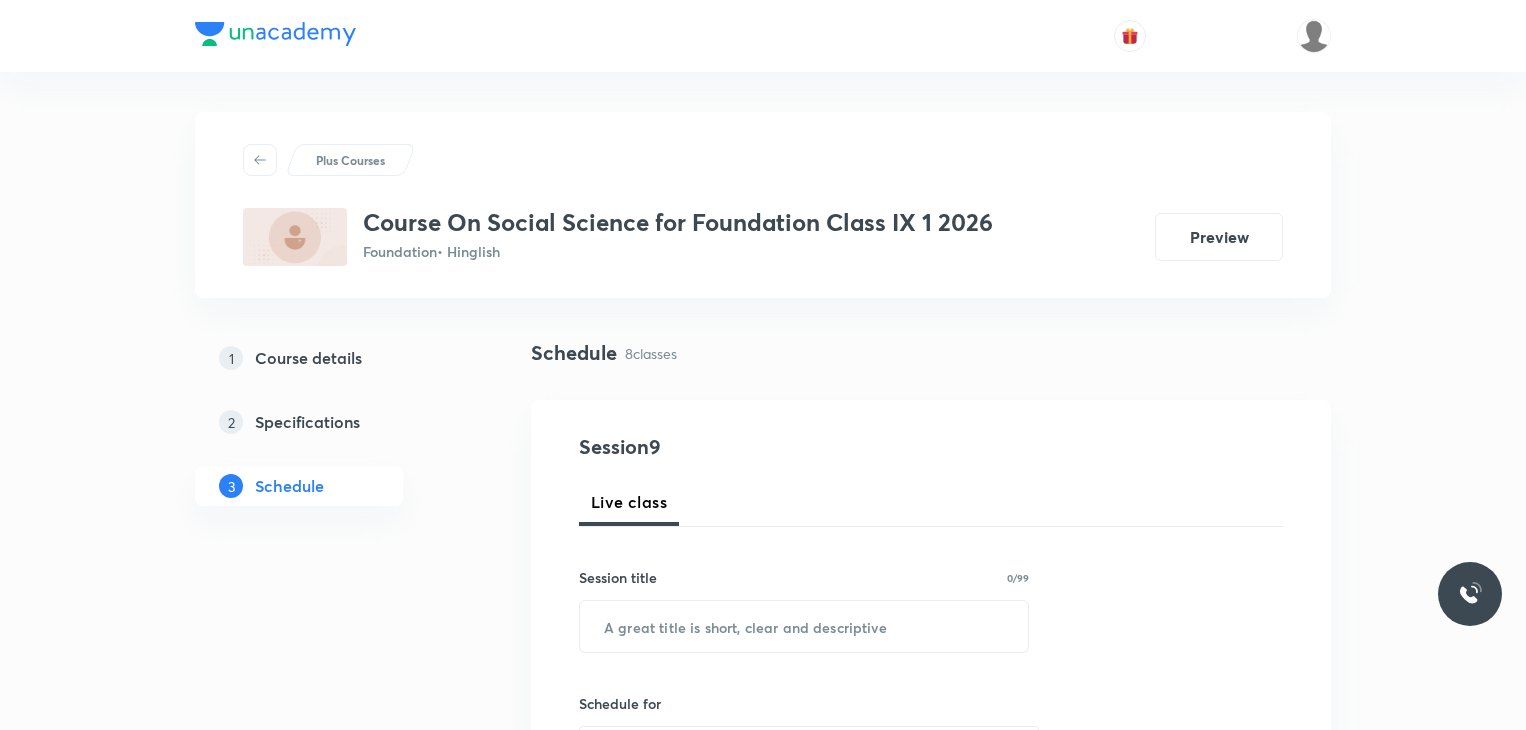 scroll, scrollTop: 0, scrollLeft: 0, axis: both 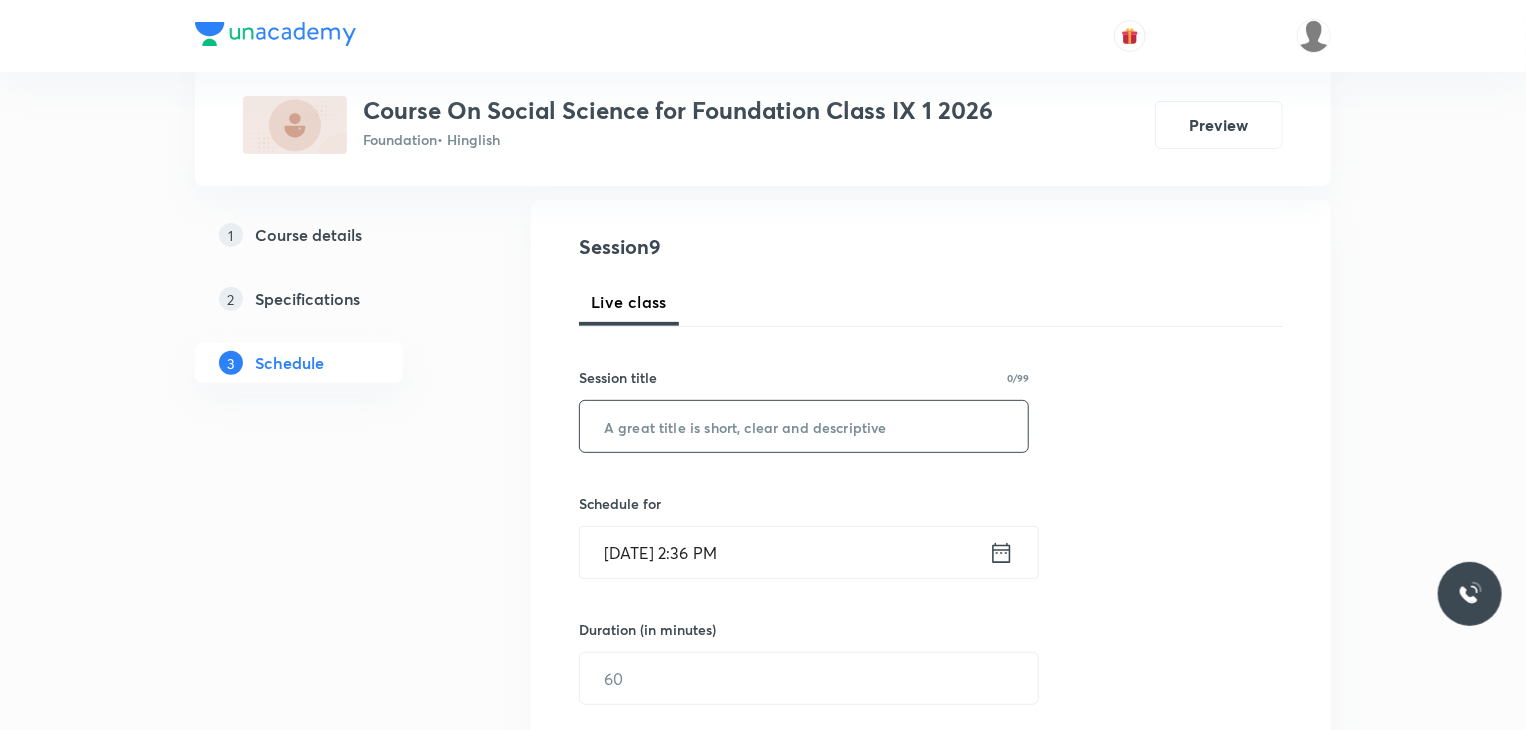 click at bounding box center [804, 426] 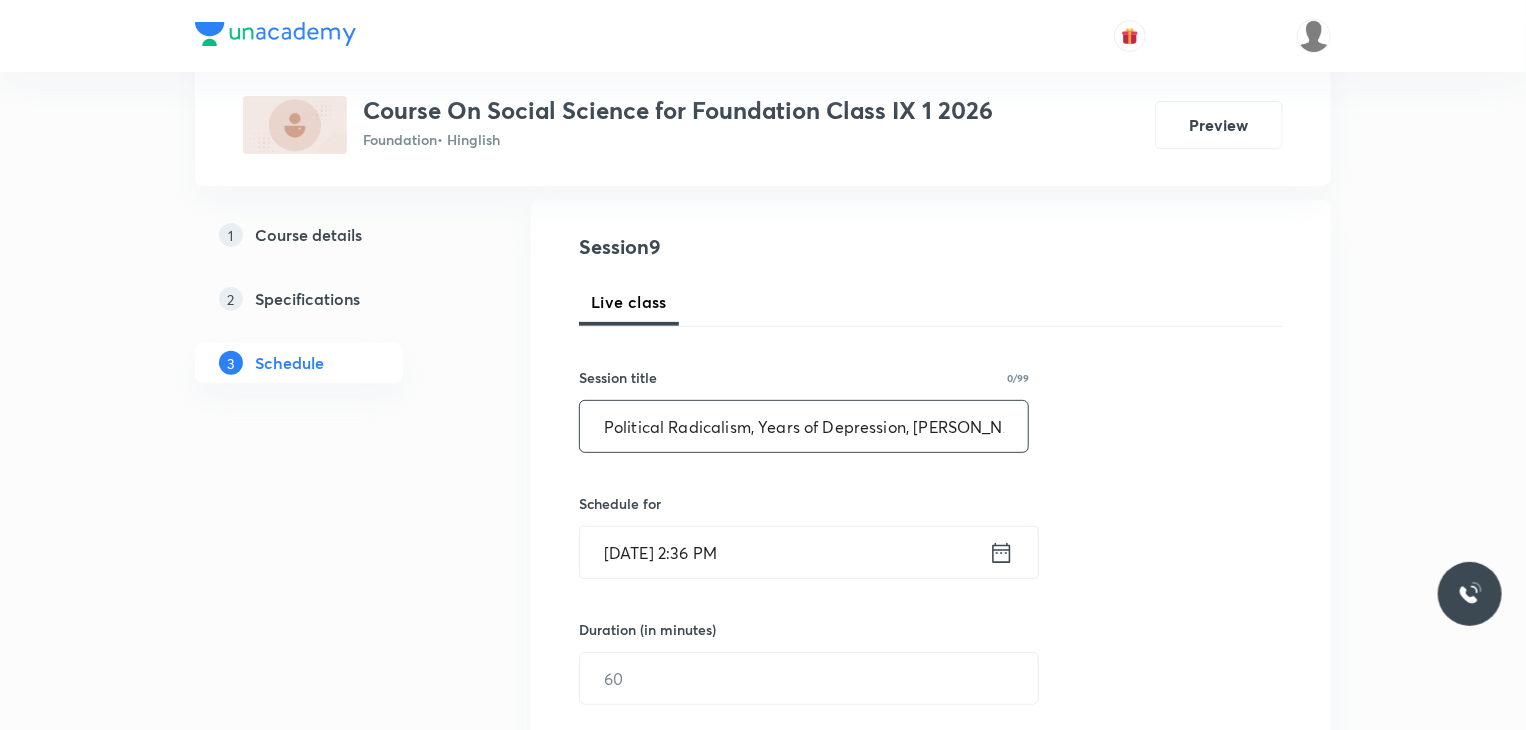 scroll, scrollTop: 0, scrollLeft: 272, axis: horizontal 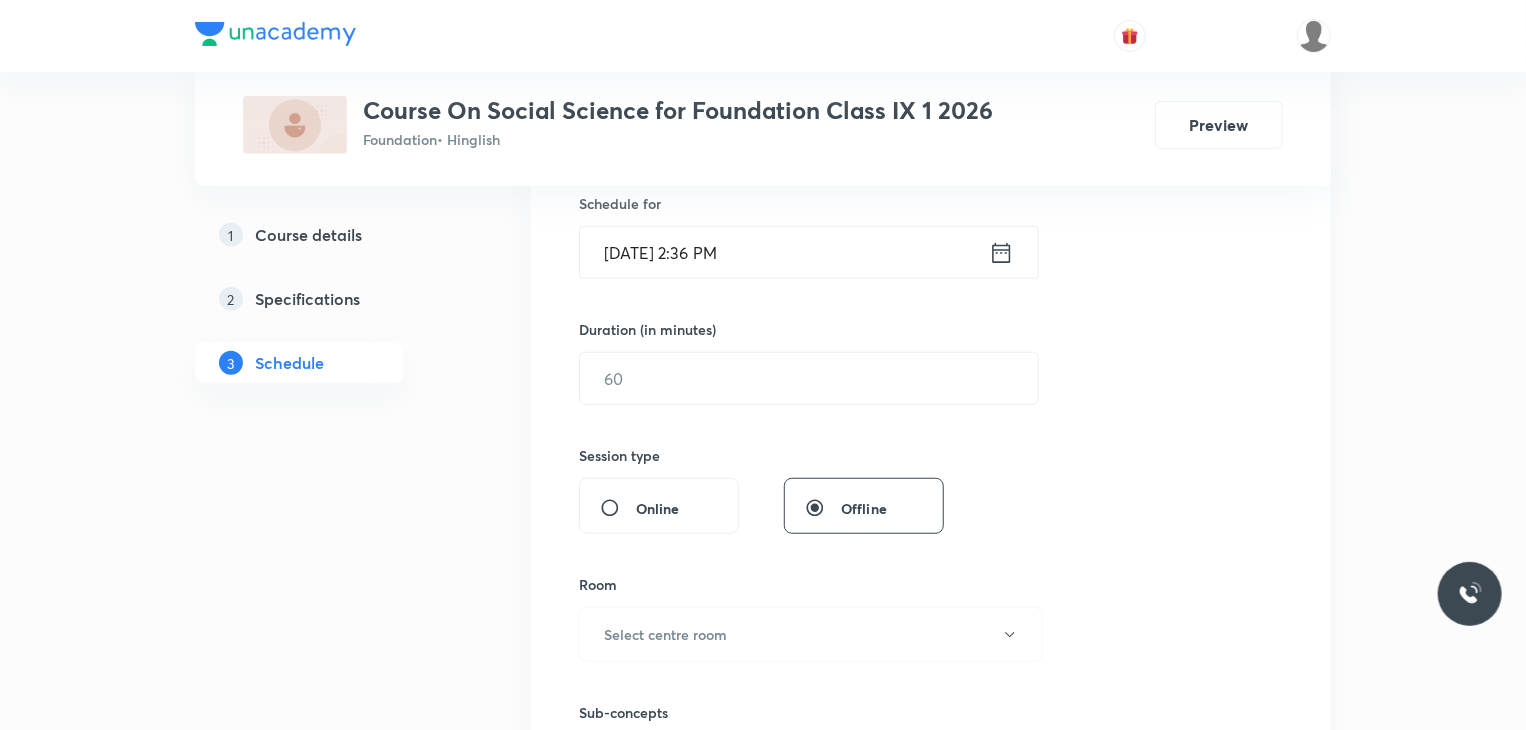 type on "Political Radicalism, Years of Depression, Hitler's Rise to power, Destruction of Democracy" 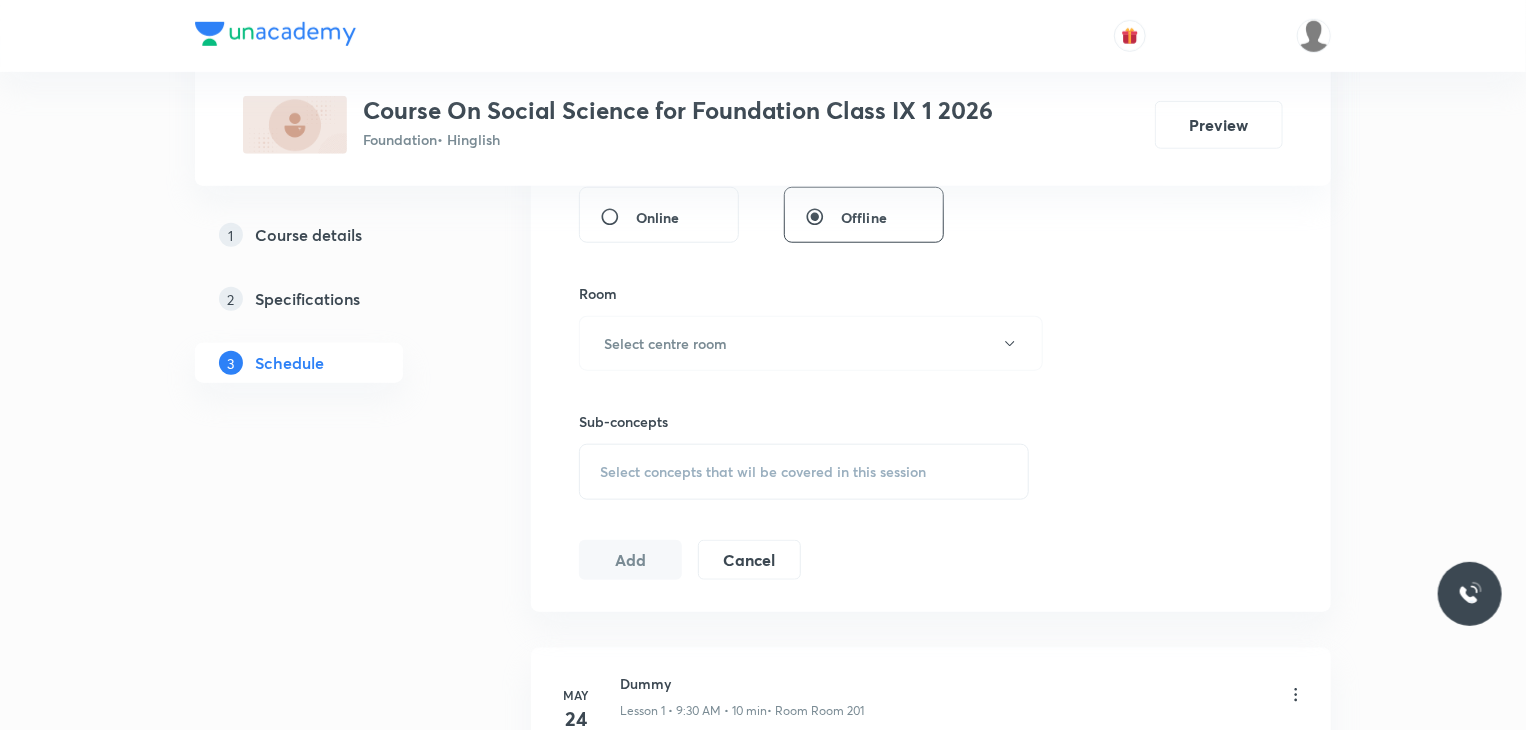 scroll, scrollTop: 800, scrollLeft: 0, axis: vertical 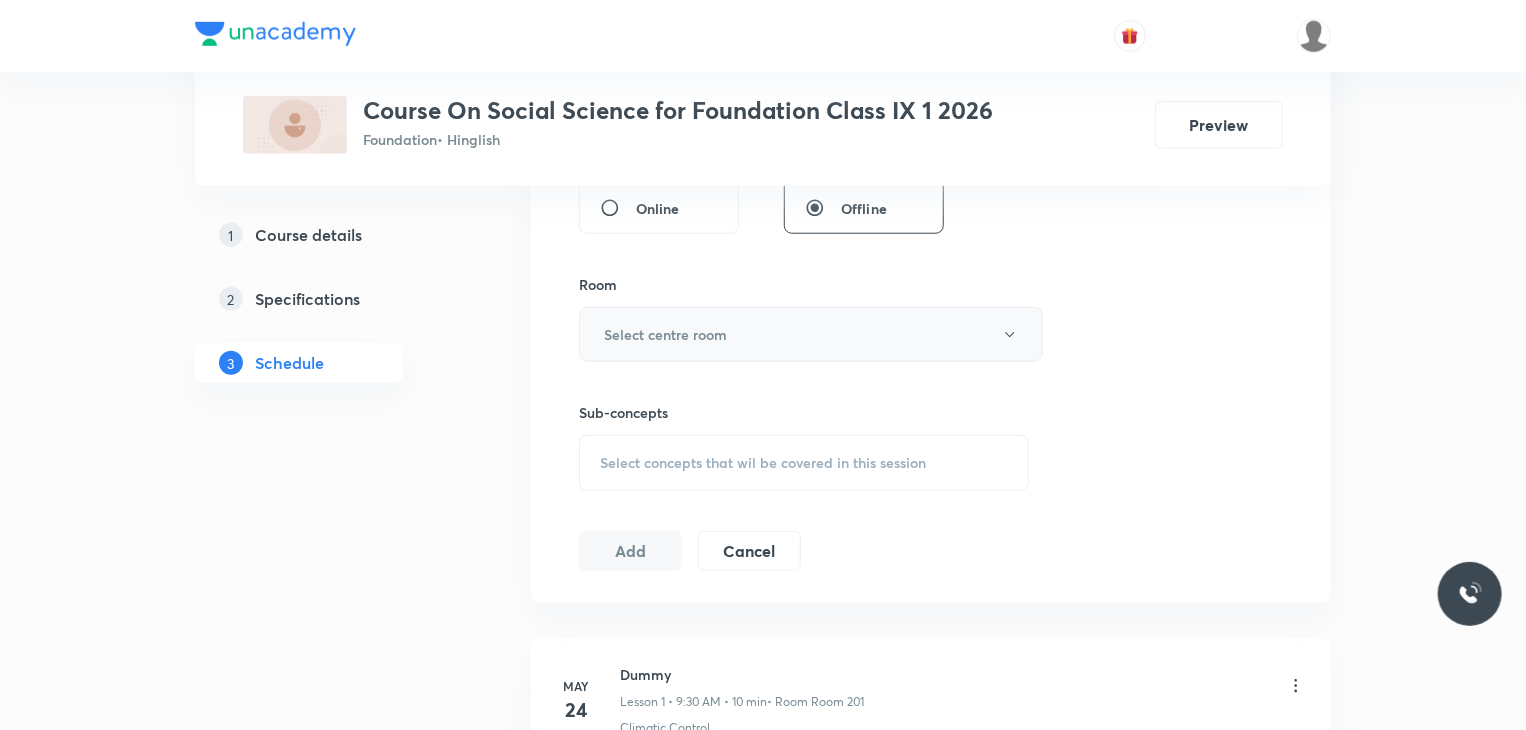 click on "Select centre room" at bounding box center (665, 334) 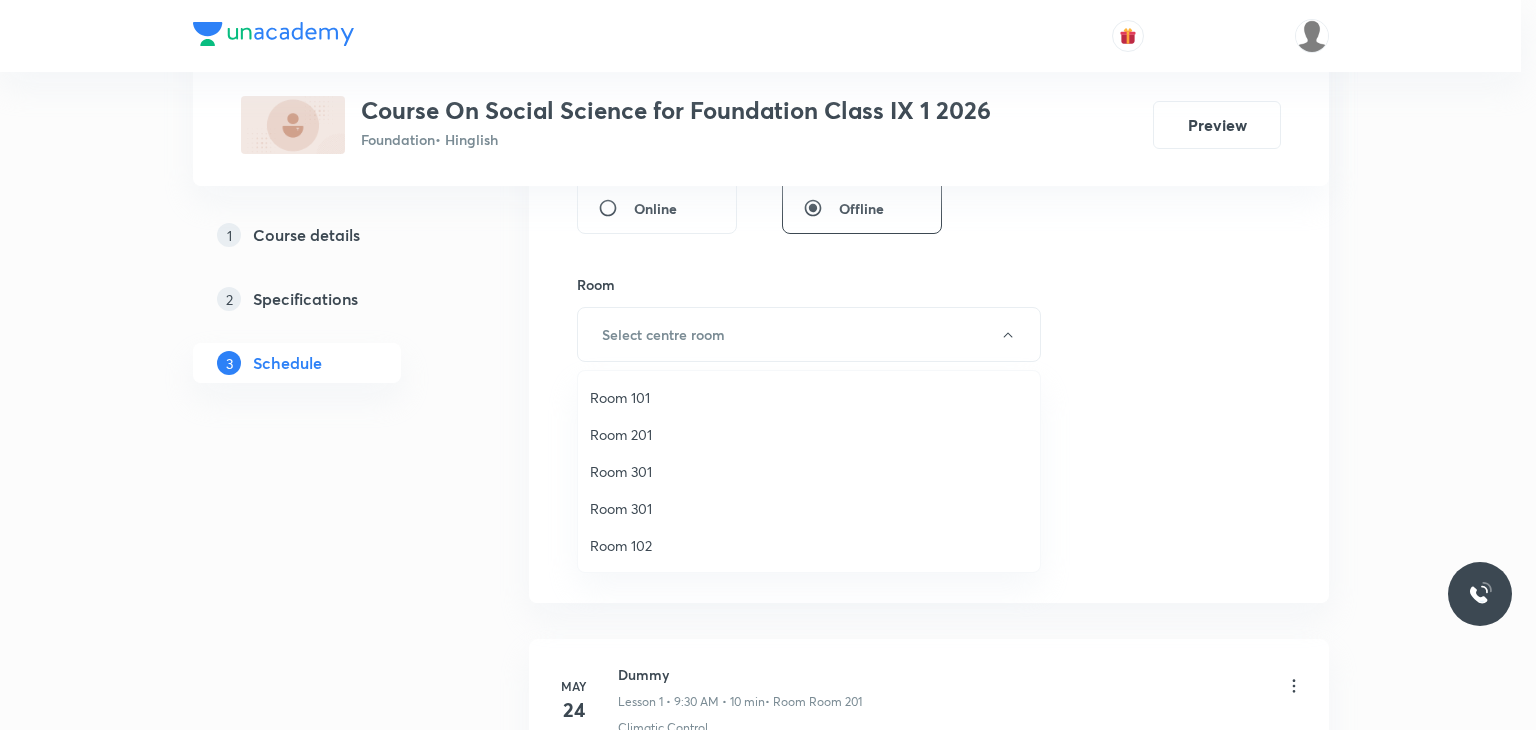 click at bounding box center (768, 365) 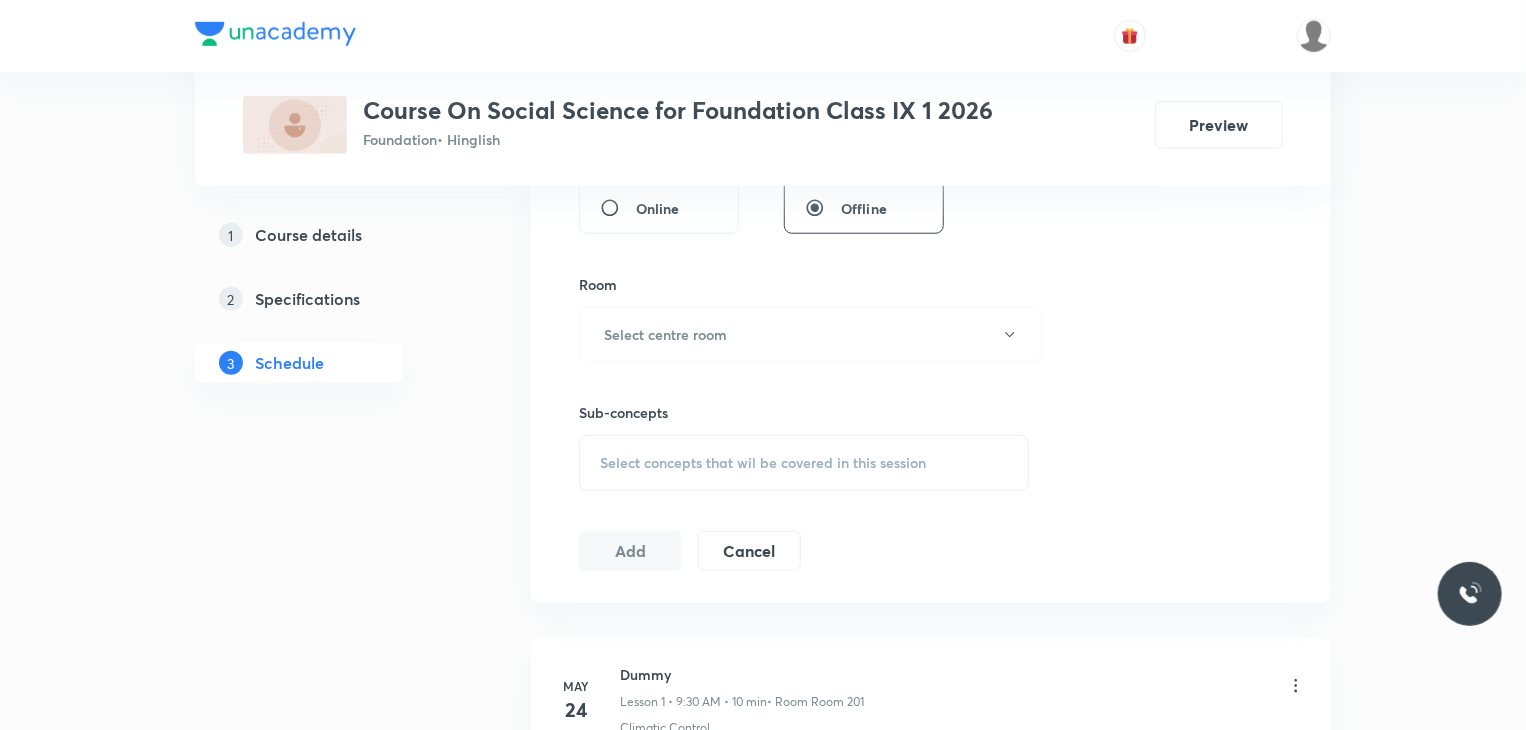 click on "Sub-concepts Select concepts that wil be covered in this session" at bounding box center (804, 446) 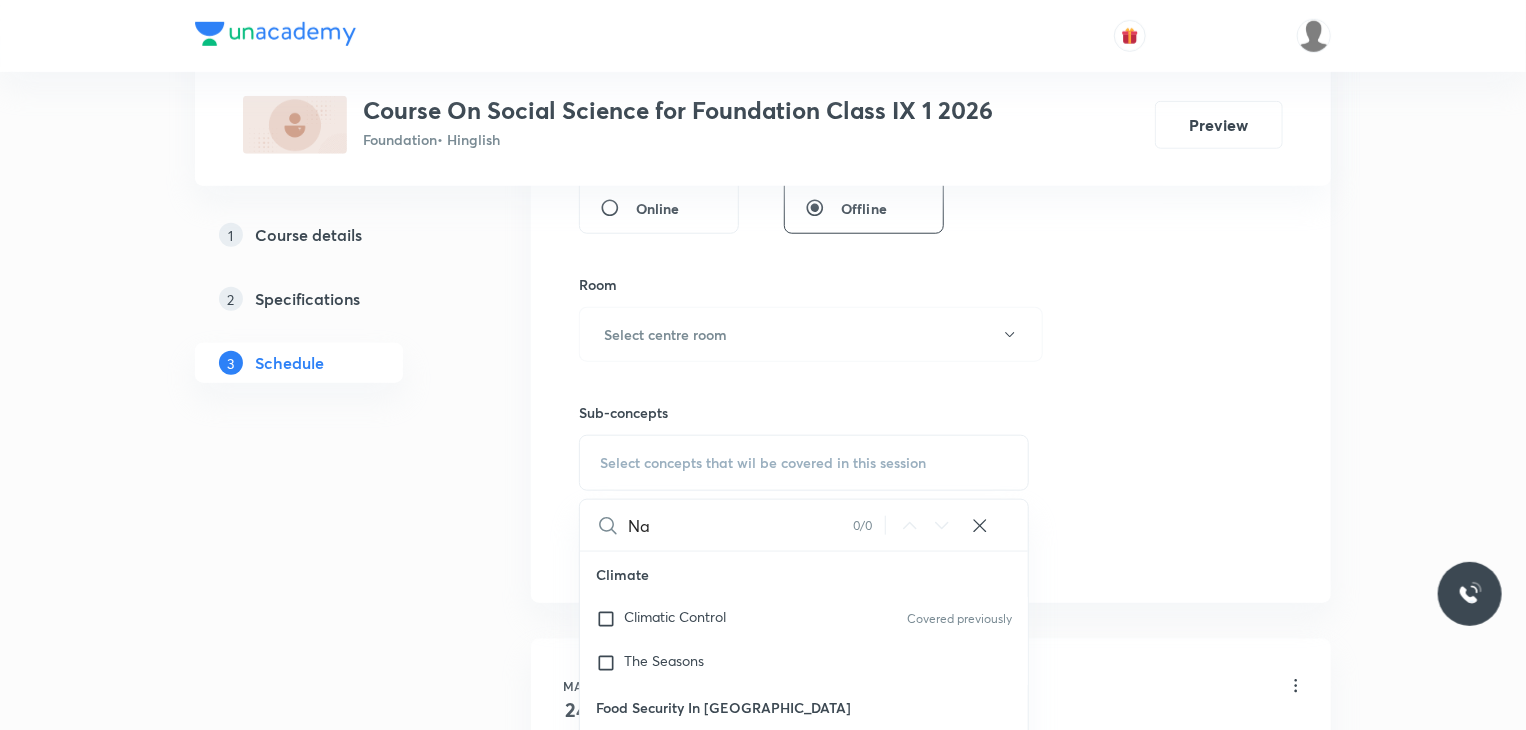 type on "N" 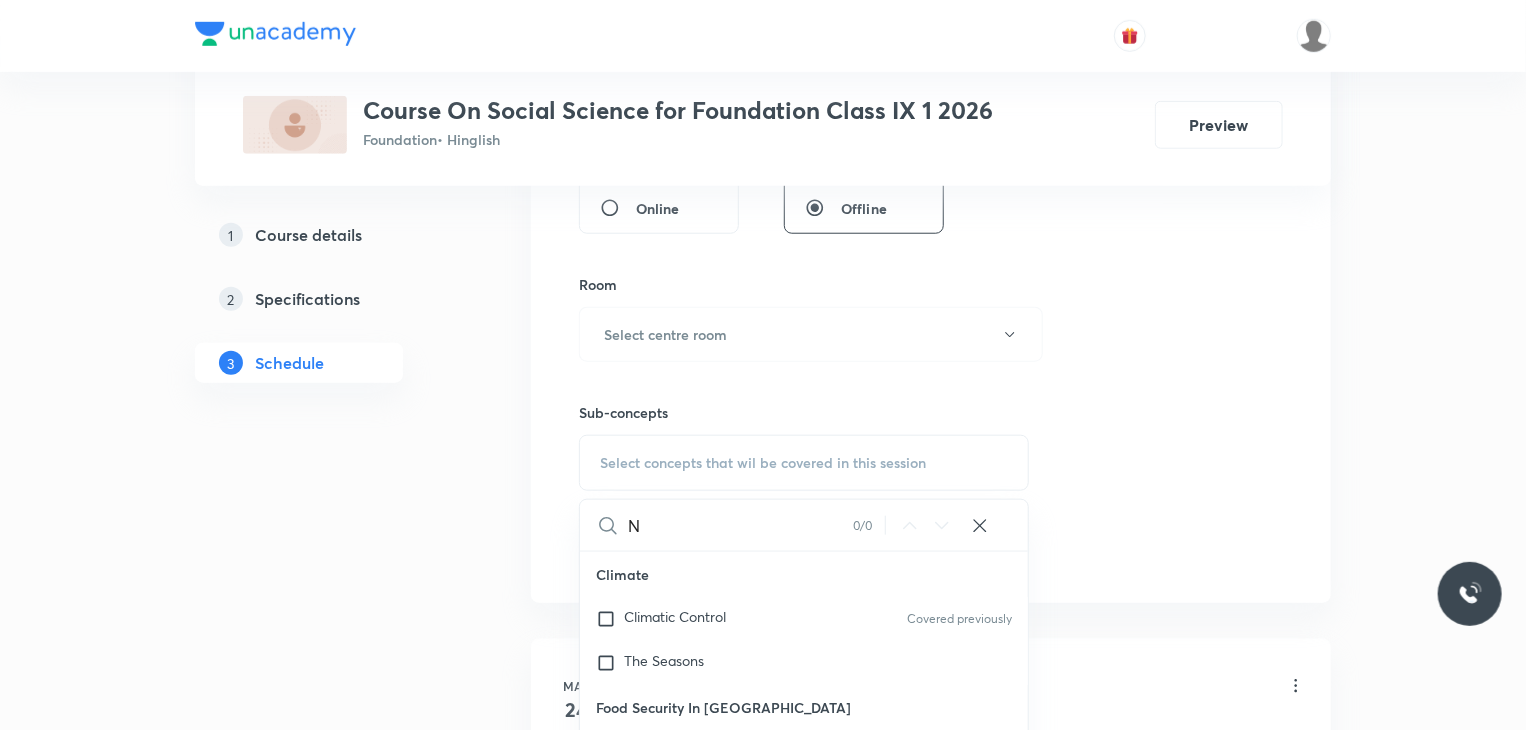 type 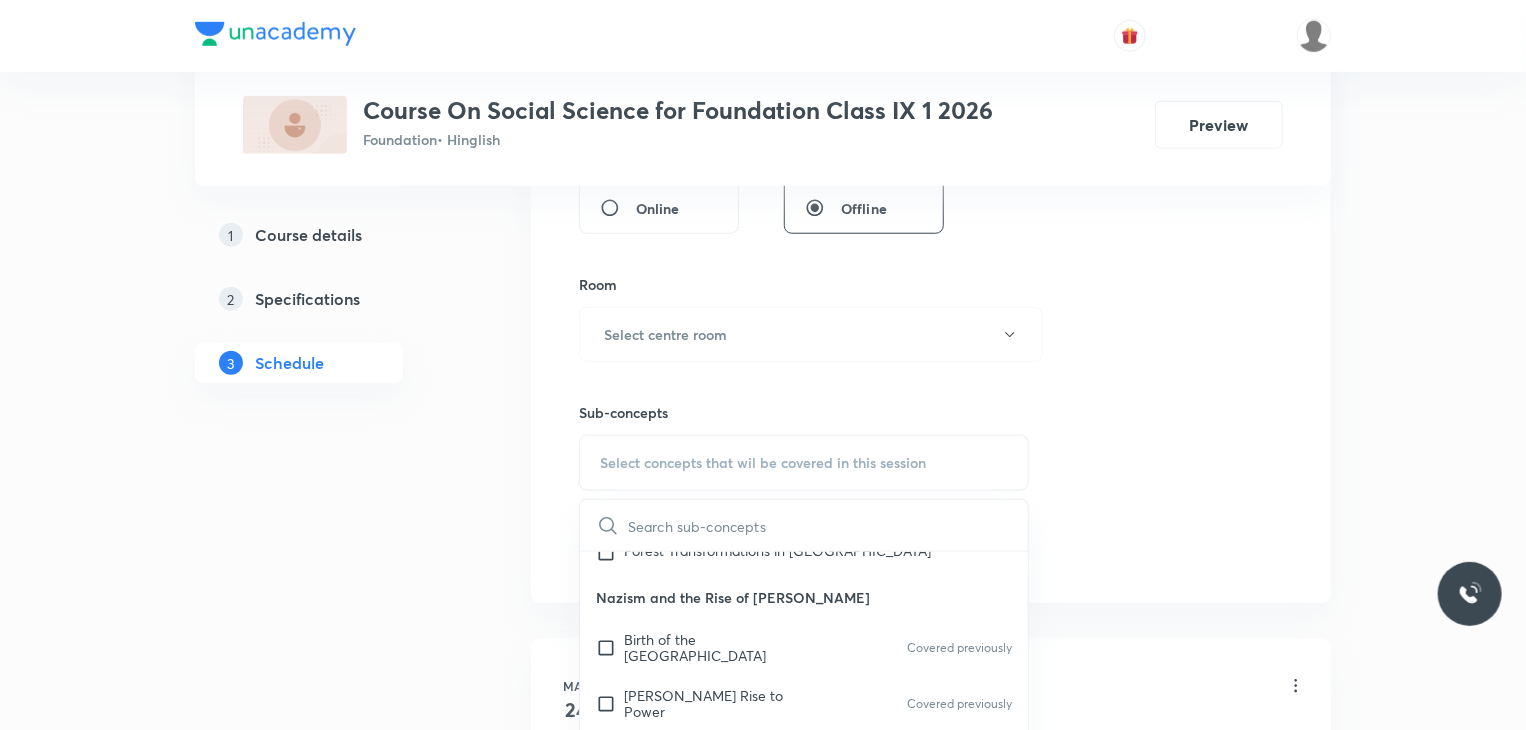 scroll, scrollTop: 4100, scrollLeft: 0, axis: vertical 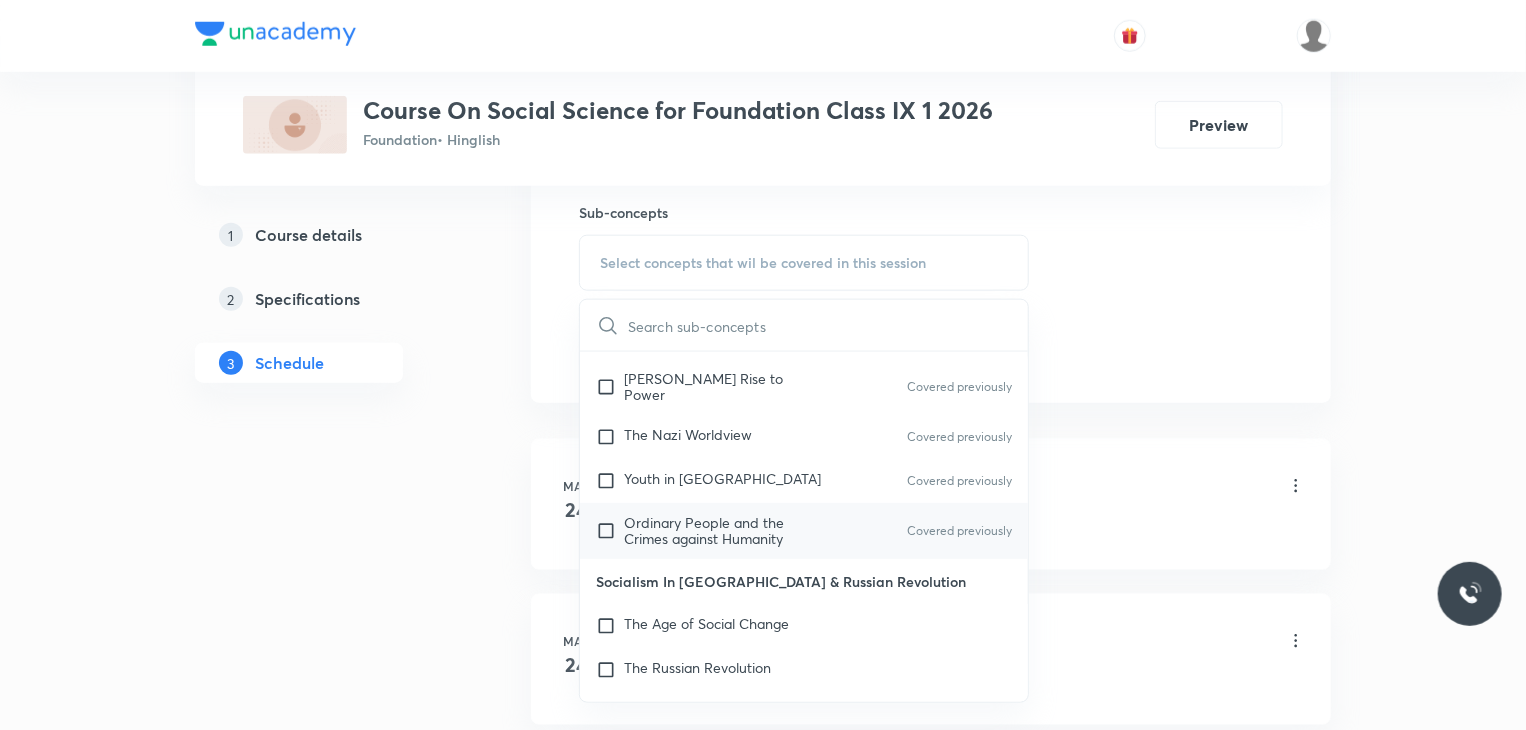 click on "Ordinary People and the Crimes  against Humanity" at bounding box center [725, 531] 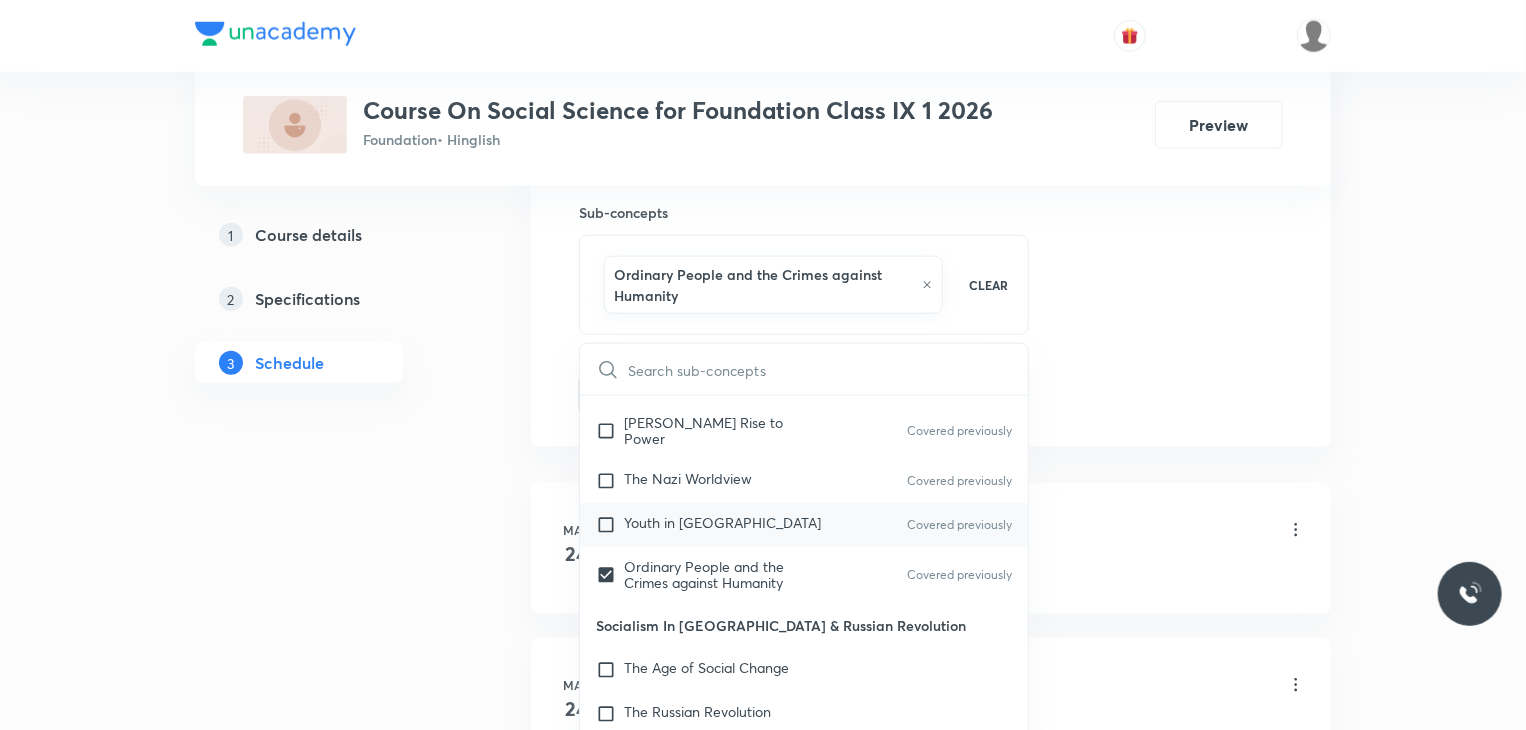 click on "Youth in Nazi Germany" at bounding box center (722, 525) 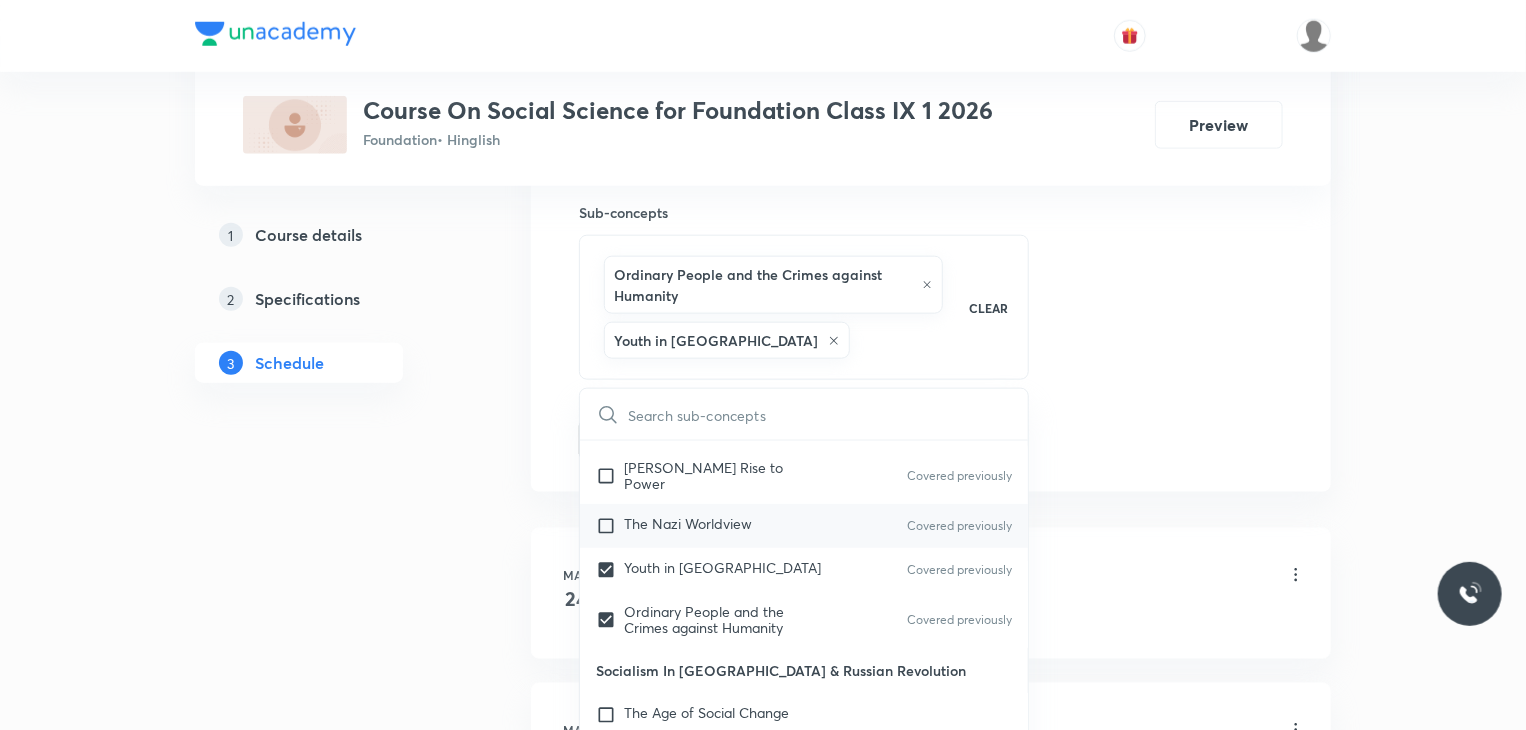 click on "The Nazi Worldview" at bounding box center (688, 526) 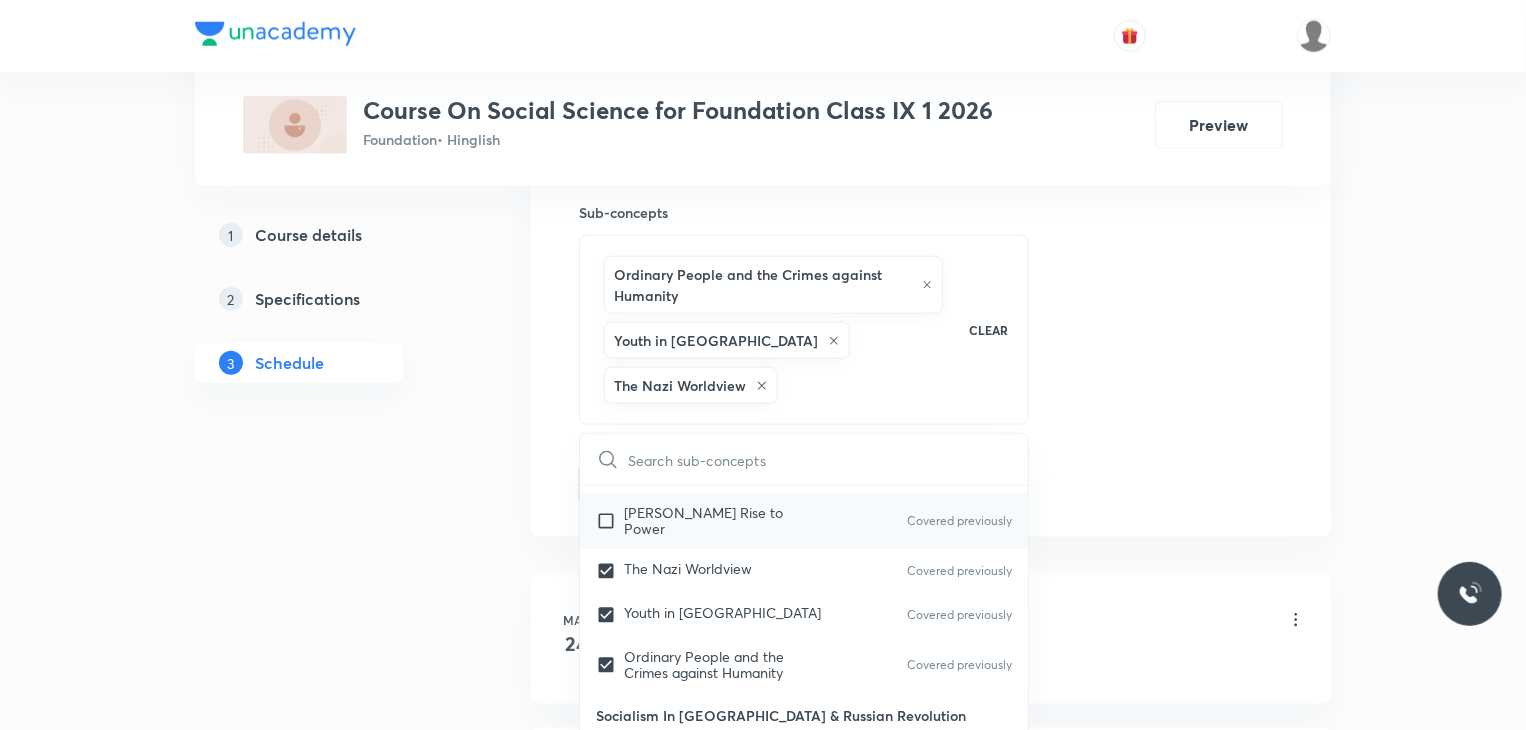 click on "Hitler's Rise to Power" at bounding box center (725, 521) 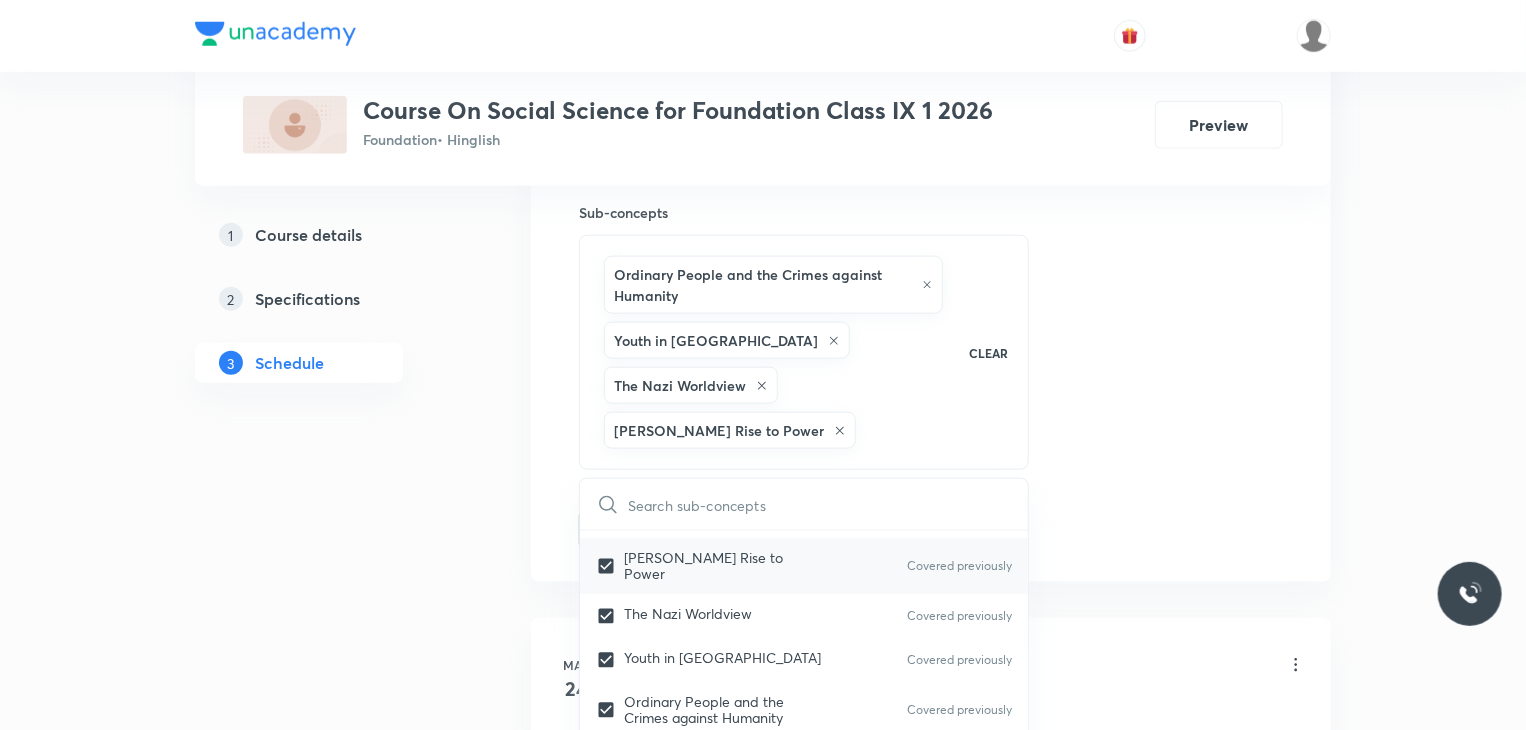 checkbox on "true" 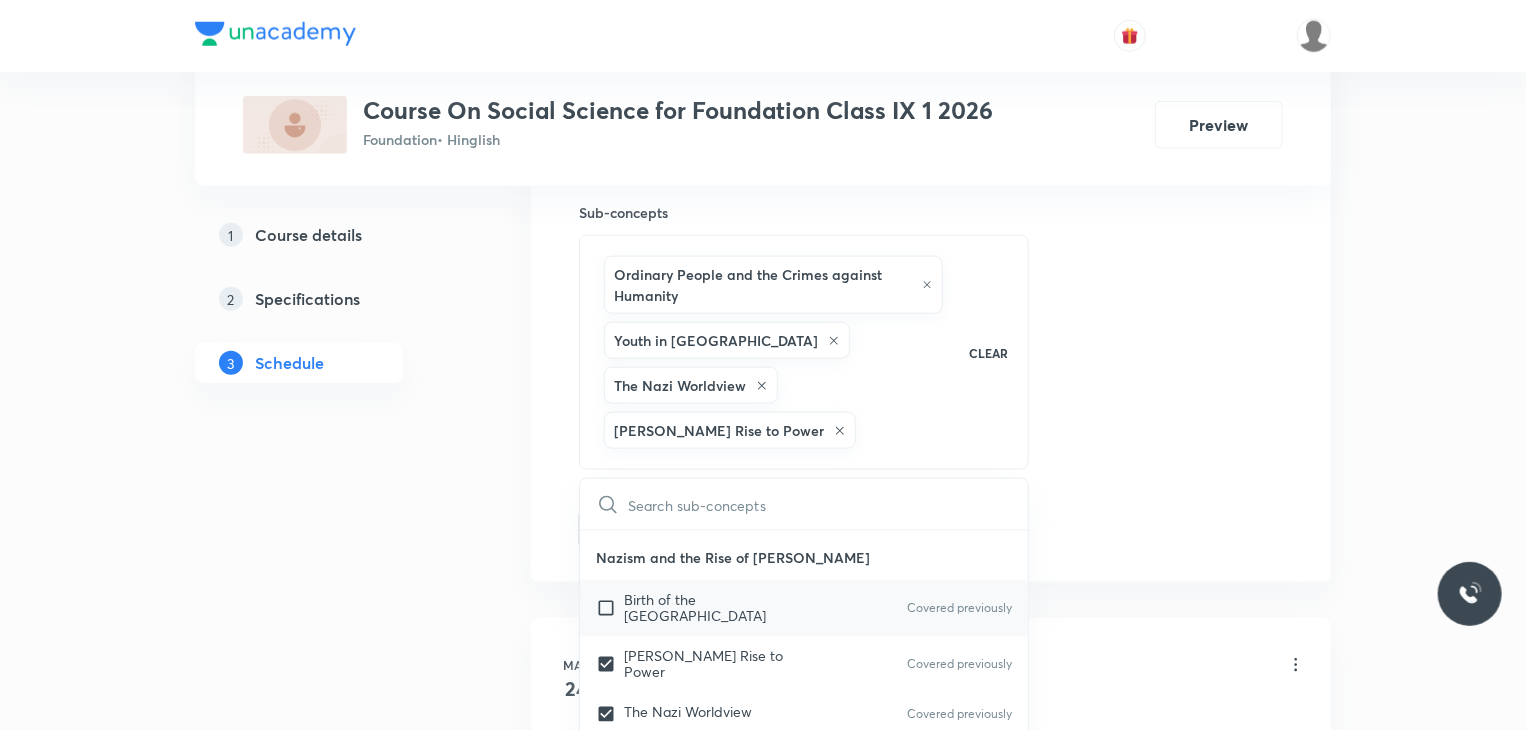 scroll, scrollTop: 4100, scrollLeft: 0, axis: vertical 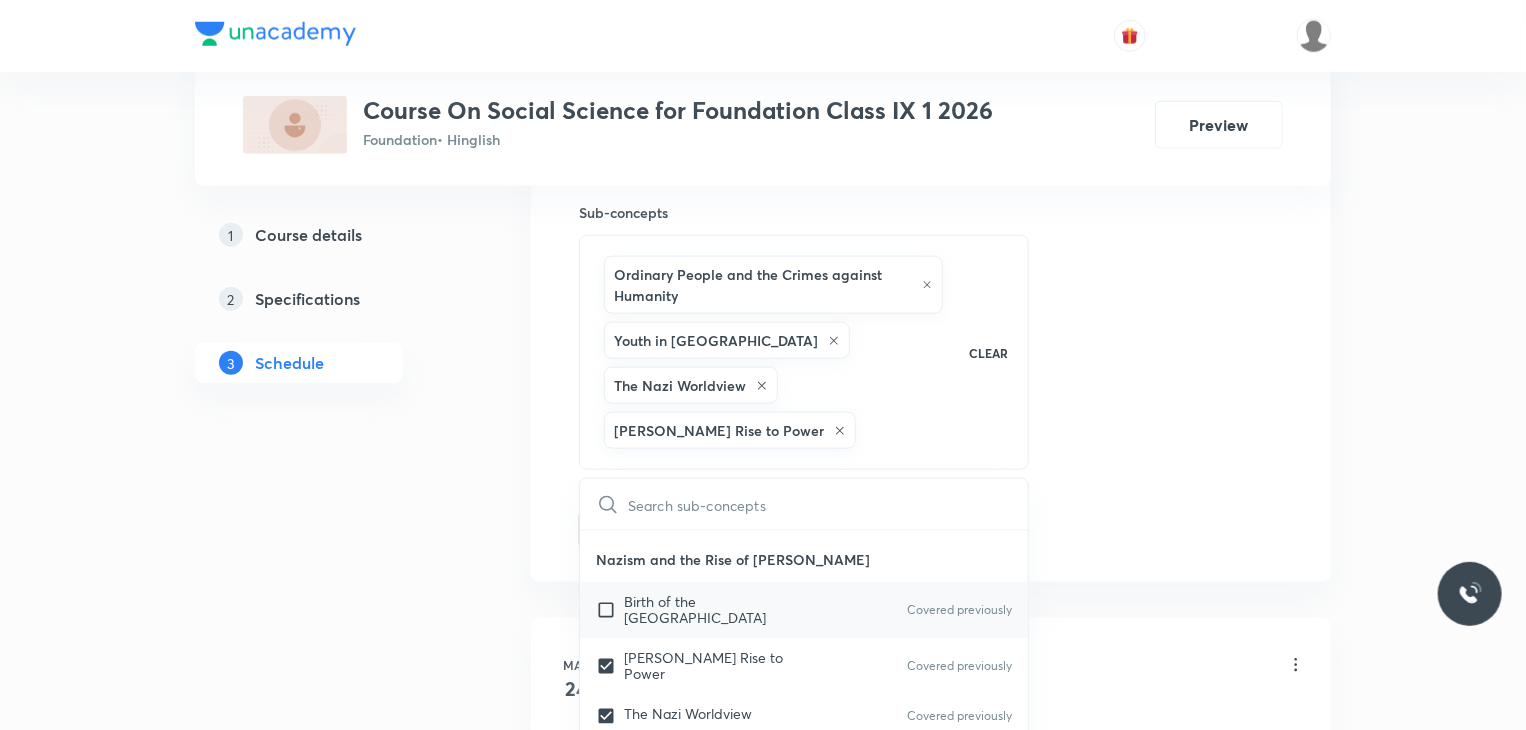 click on "Birth of the Weimar Republic" at bounding box center [725, 610] 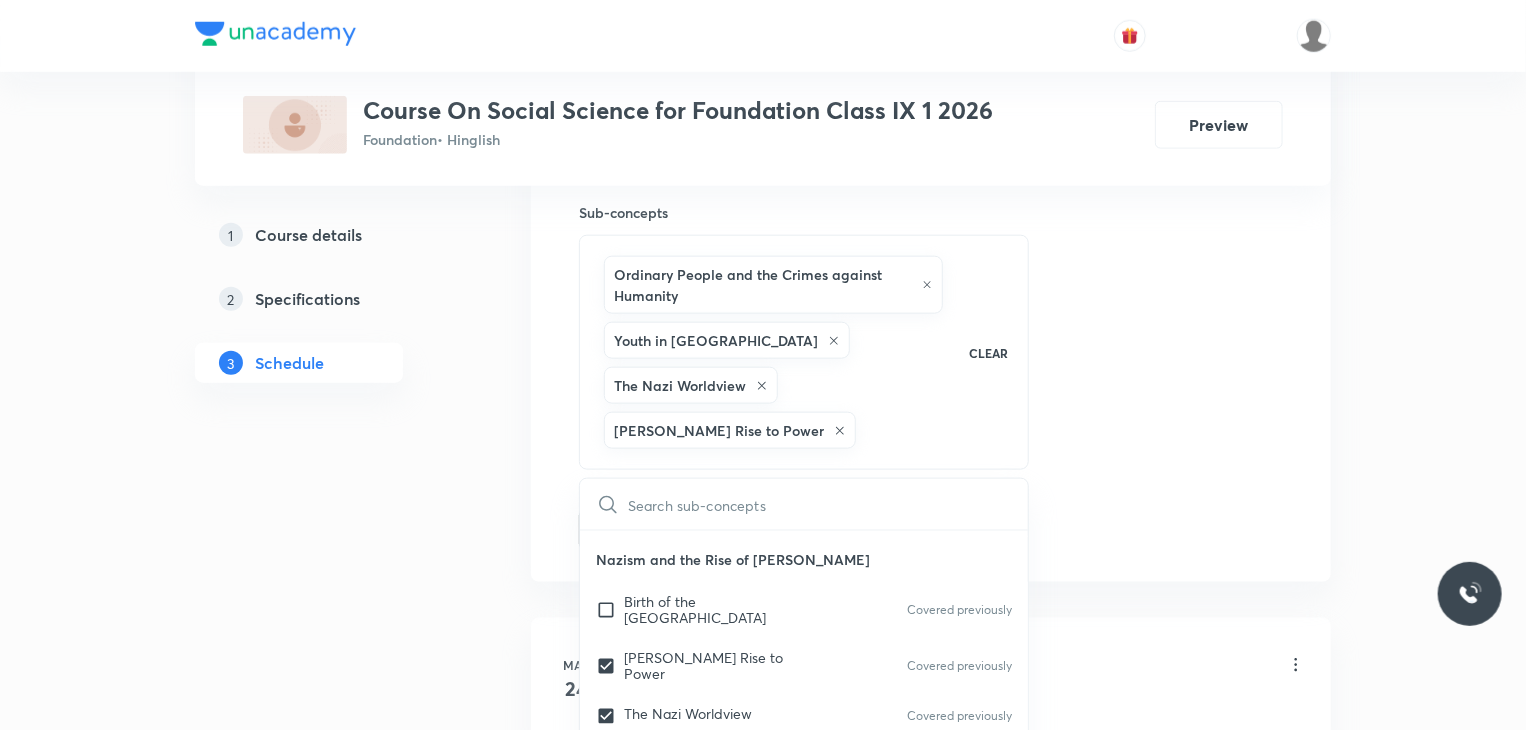 checkbox on "true" 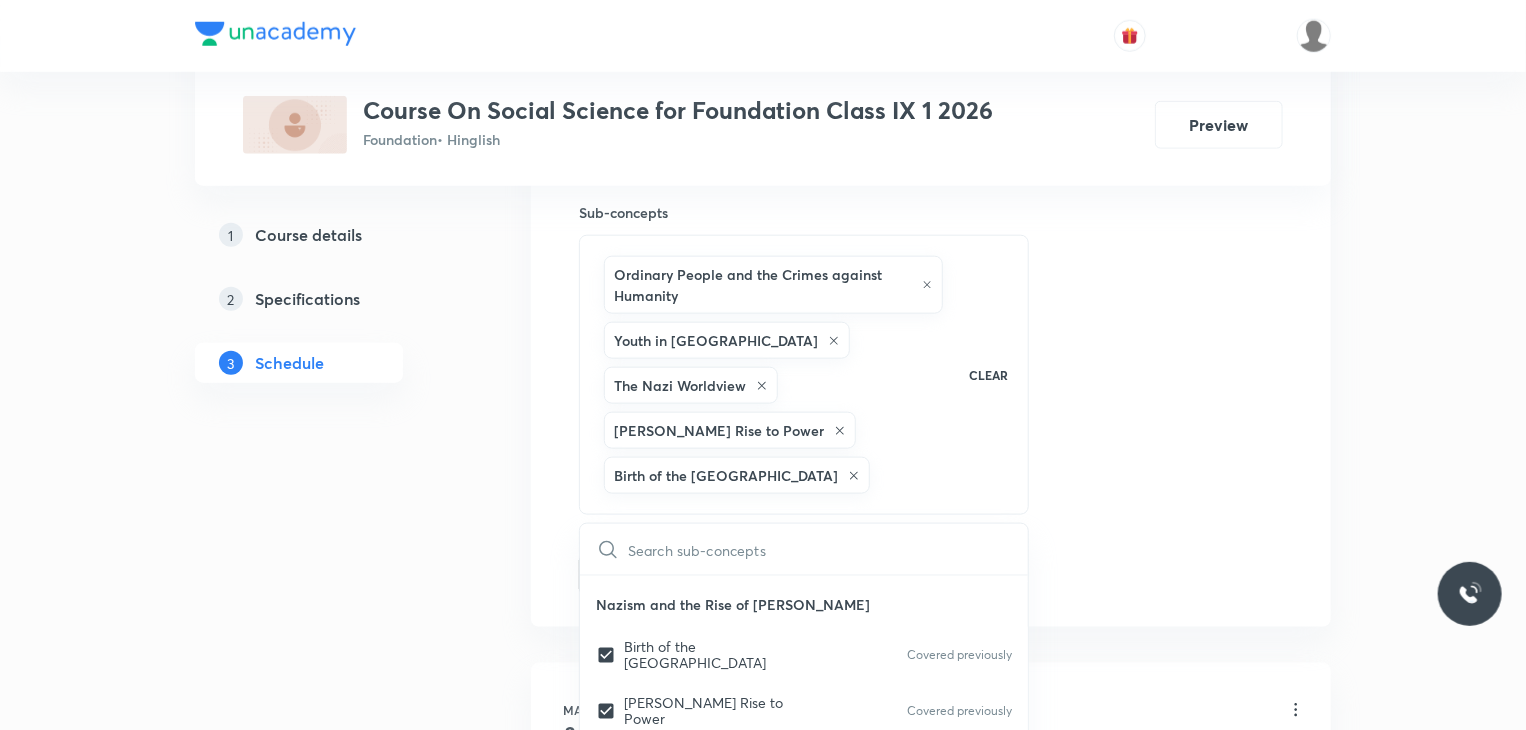 click on "Session  9 Live class Session title 92/99 Political Radicalism, Years of Depression, Hitler's Rise to power, Destruction of Democracy ​ Schedule for Jul 10, 2025, 2:36 PM ​ Duration (in minutes) ​   Session type Online Offline Room Select centre room Sub-concepts Ordinary People and the Crimes  against Humanity Youth in Nazi Germany The Nazi Worldview Hitler's Rise to Power Birth of the Weimar Republic CLEAR ​ Climate Climatic Control Covered previously The Seasons Food Security In India National Food Security Act 2013 Covered previously Antyodaya Anna Yojana Role of Cooperatives in Food Securities Poverty As a Challenge Urban Case Rural Case Poverty as seen by Social Scientists Poverty Line Poverty Estimates Vulnerable Groups Global Poverty Scenario Inter State Disparities Causes of Poverty Anti Poverty Measures The Challenges Ahead People as Resource Economic Activities by Men & Women Quality of Population on Economic Front The Story of Village Palampur Farming in Palampur Democratic Rights Drainage" at bounding box center (931, 13) 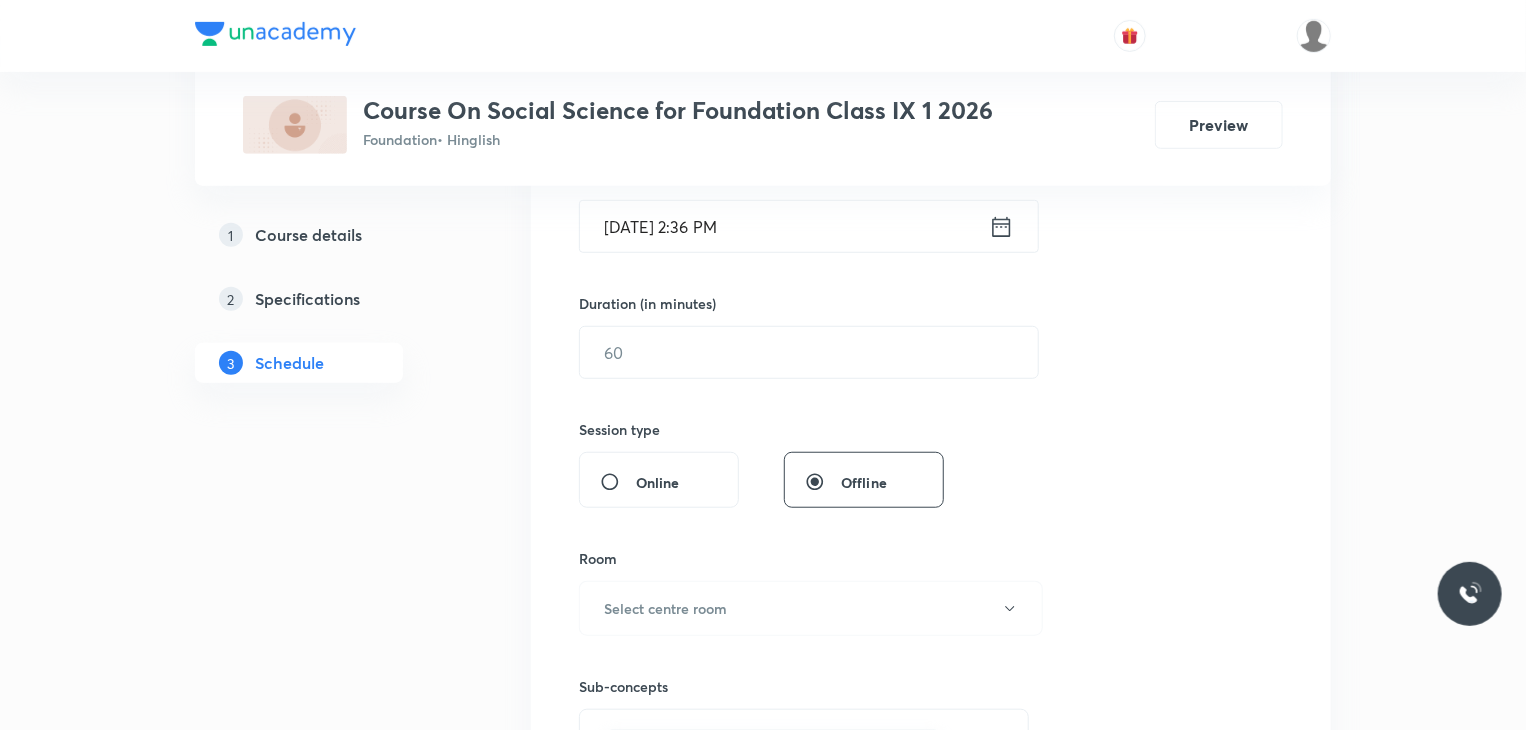scroll, scrollTop: 500, scrollLeft: 0, axis: vertical 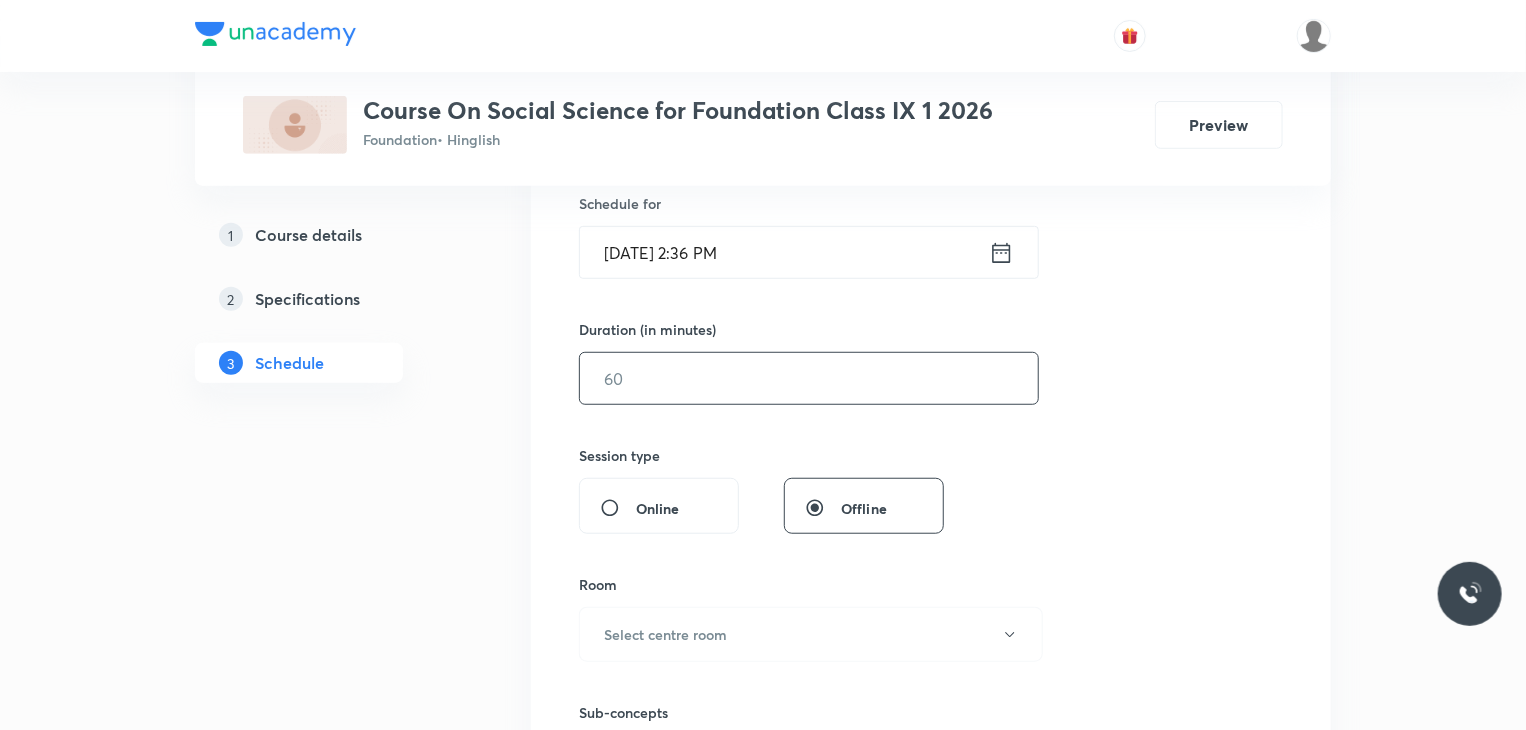 click at bounding box center (809, 378) 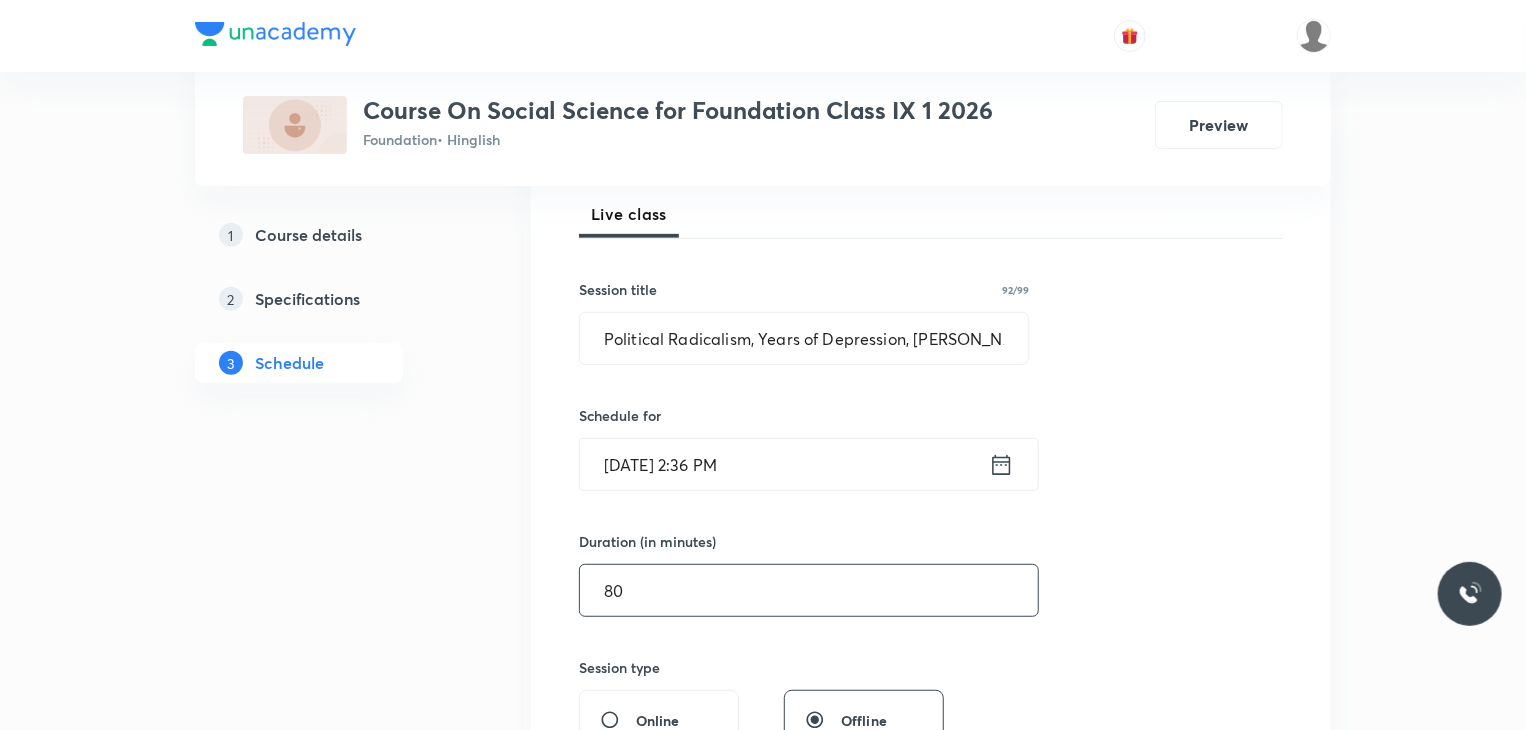scroll, scrollTop: 300, scrollLeft: 0, axis: vertical 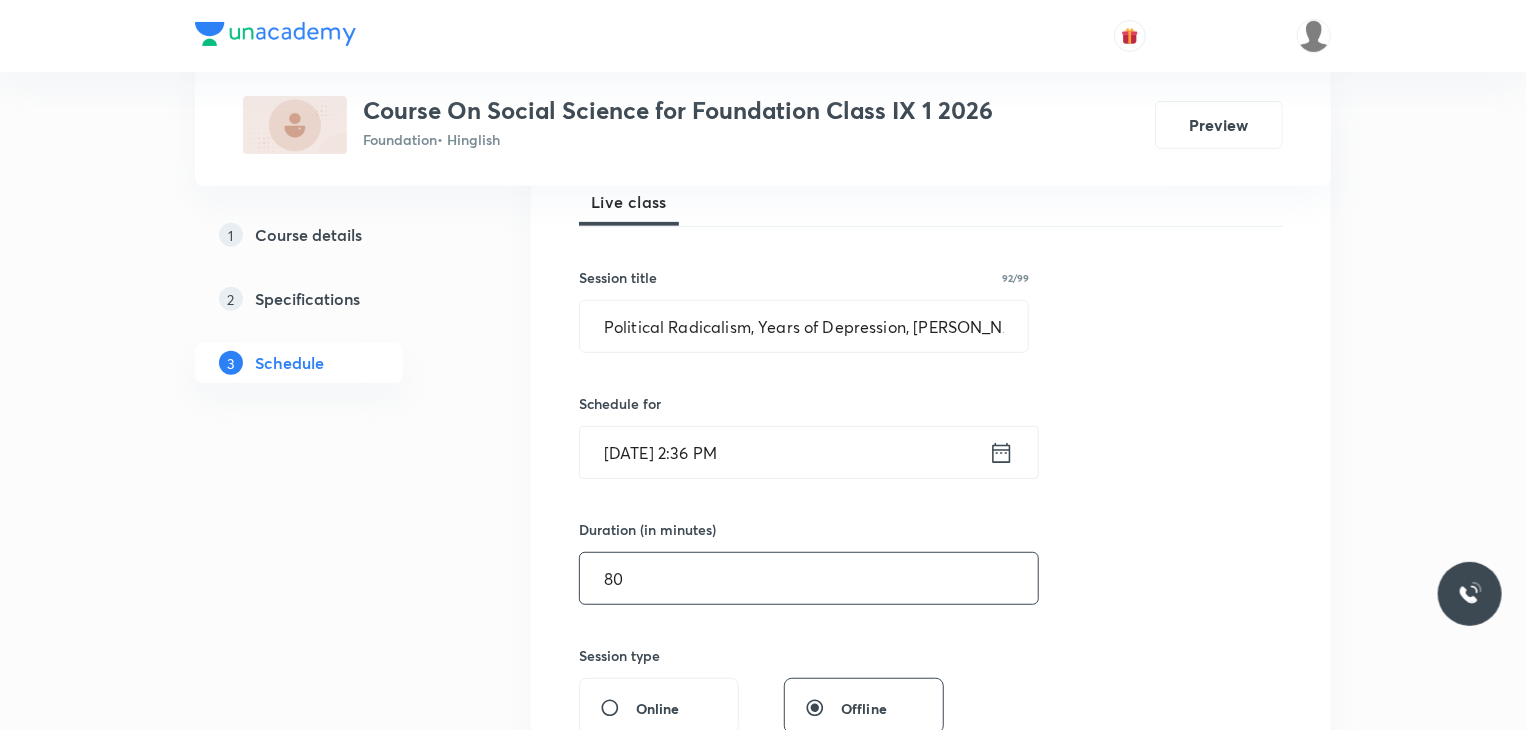 type on "80" 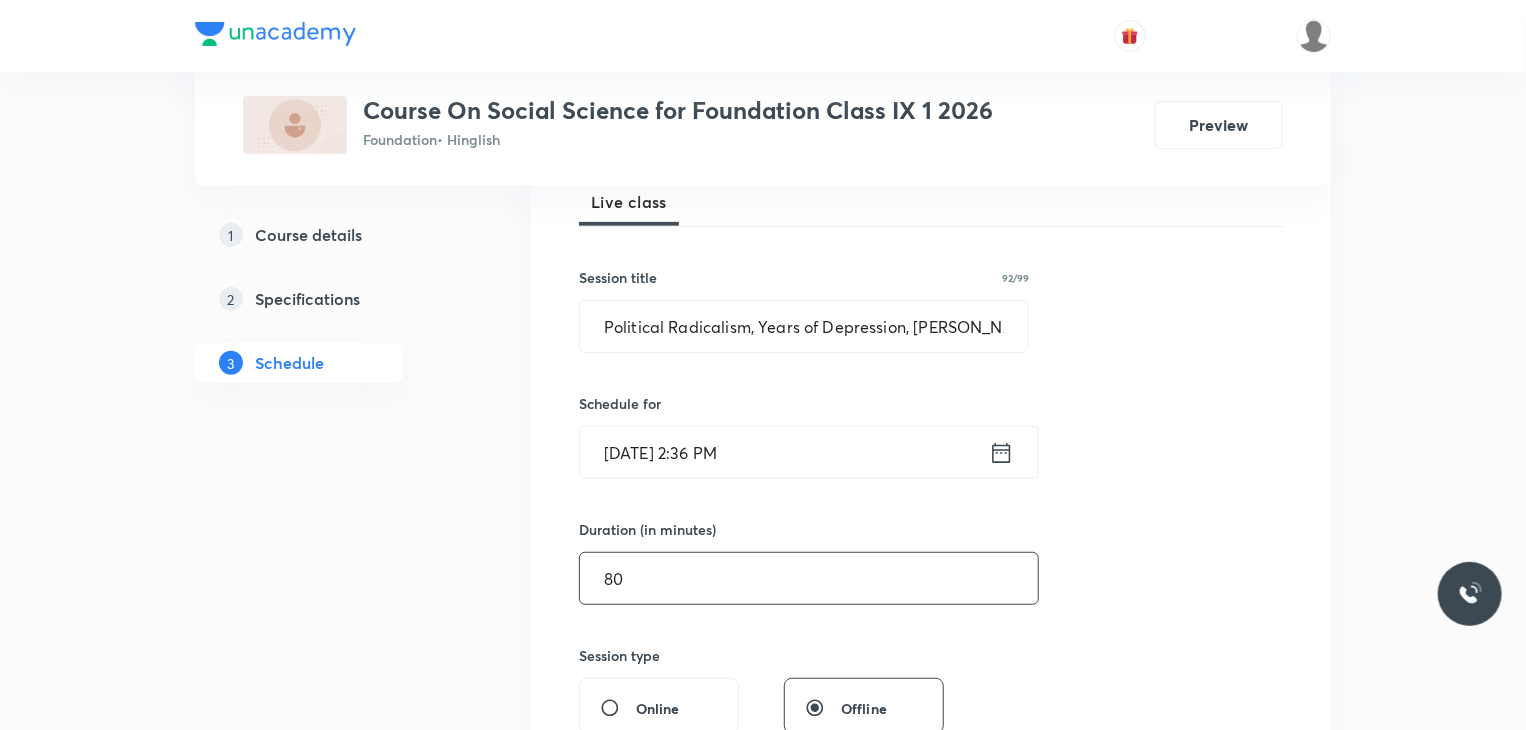 click 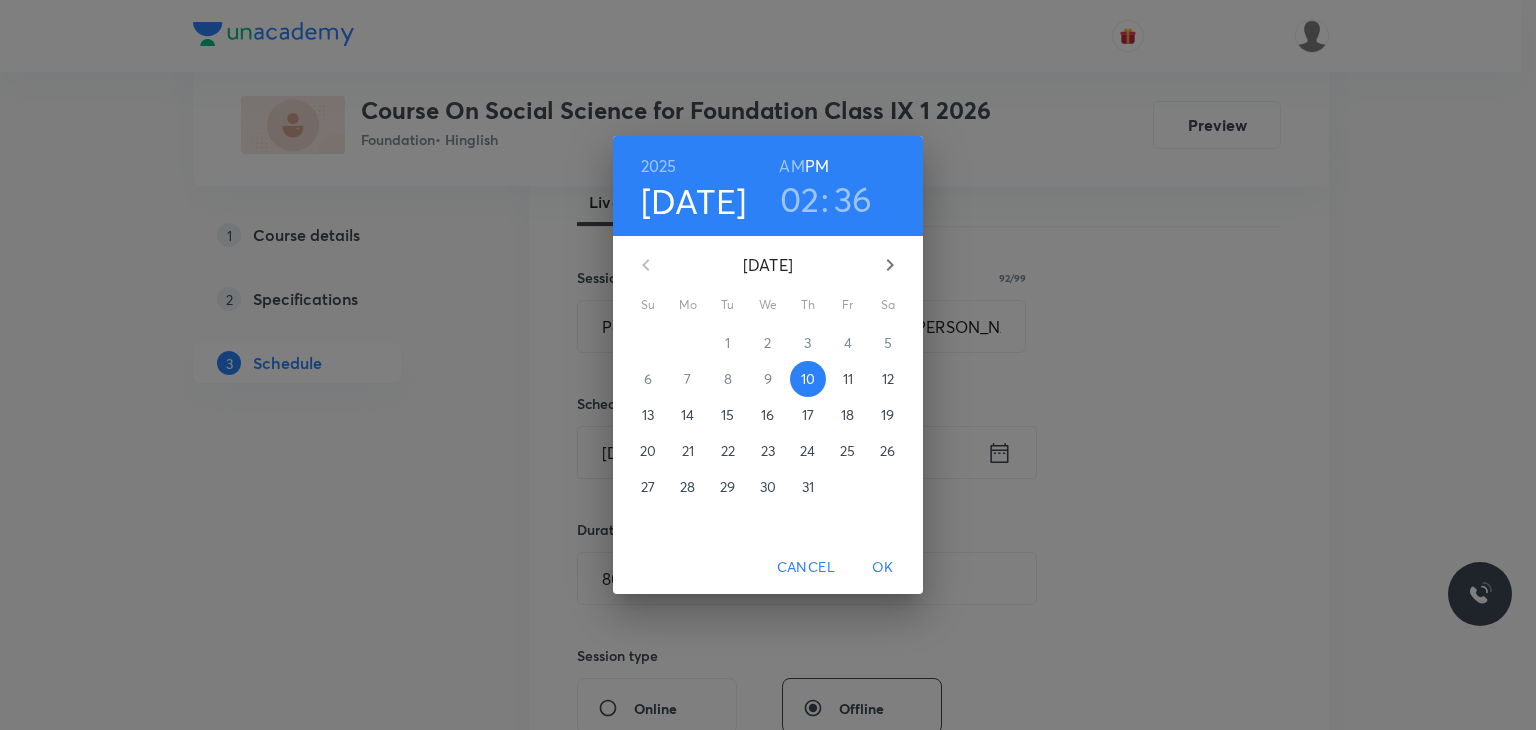 click on "02" at bounding box center (800, 199) 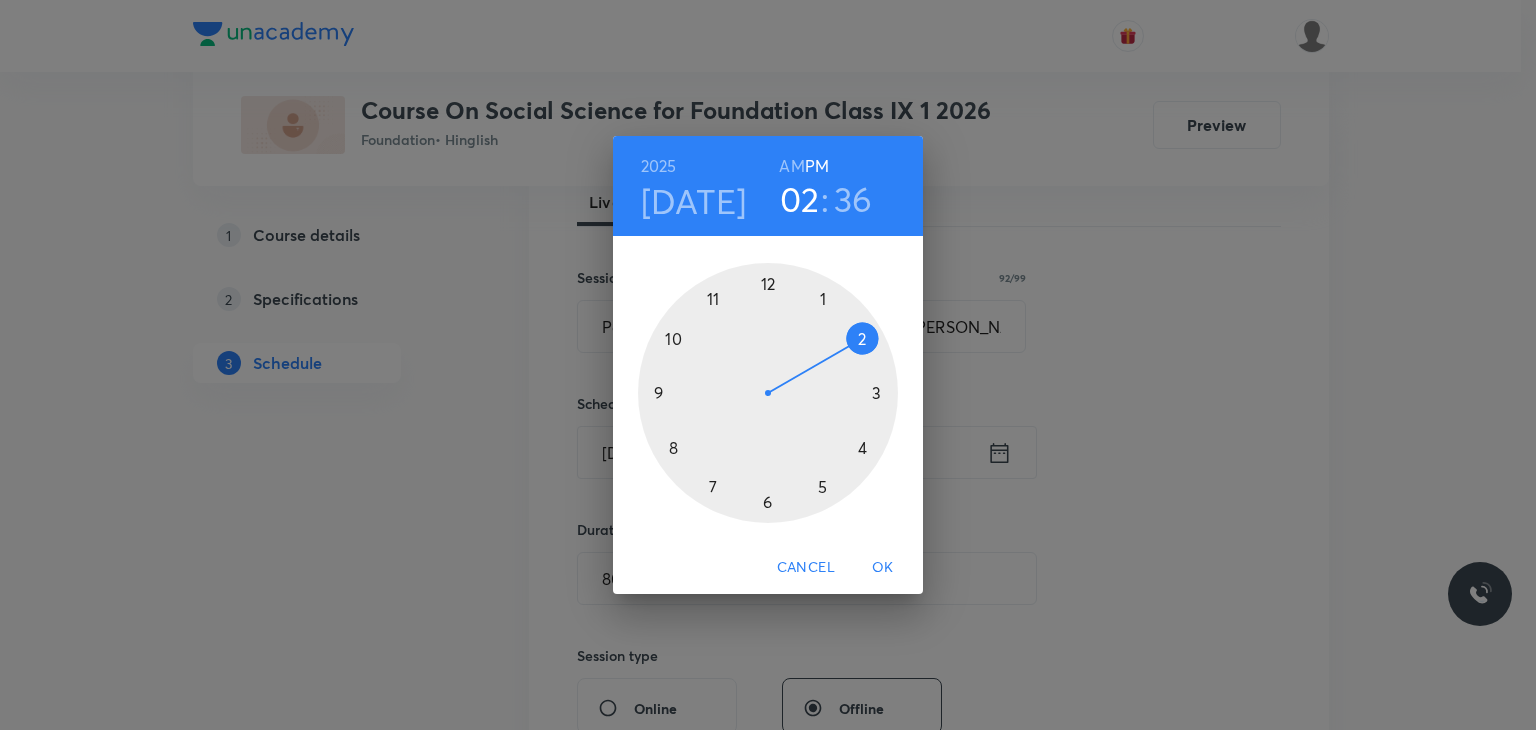 click at bounding box center (768, 393) 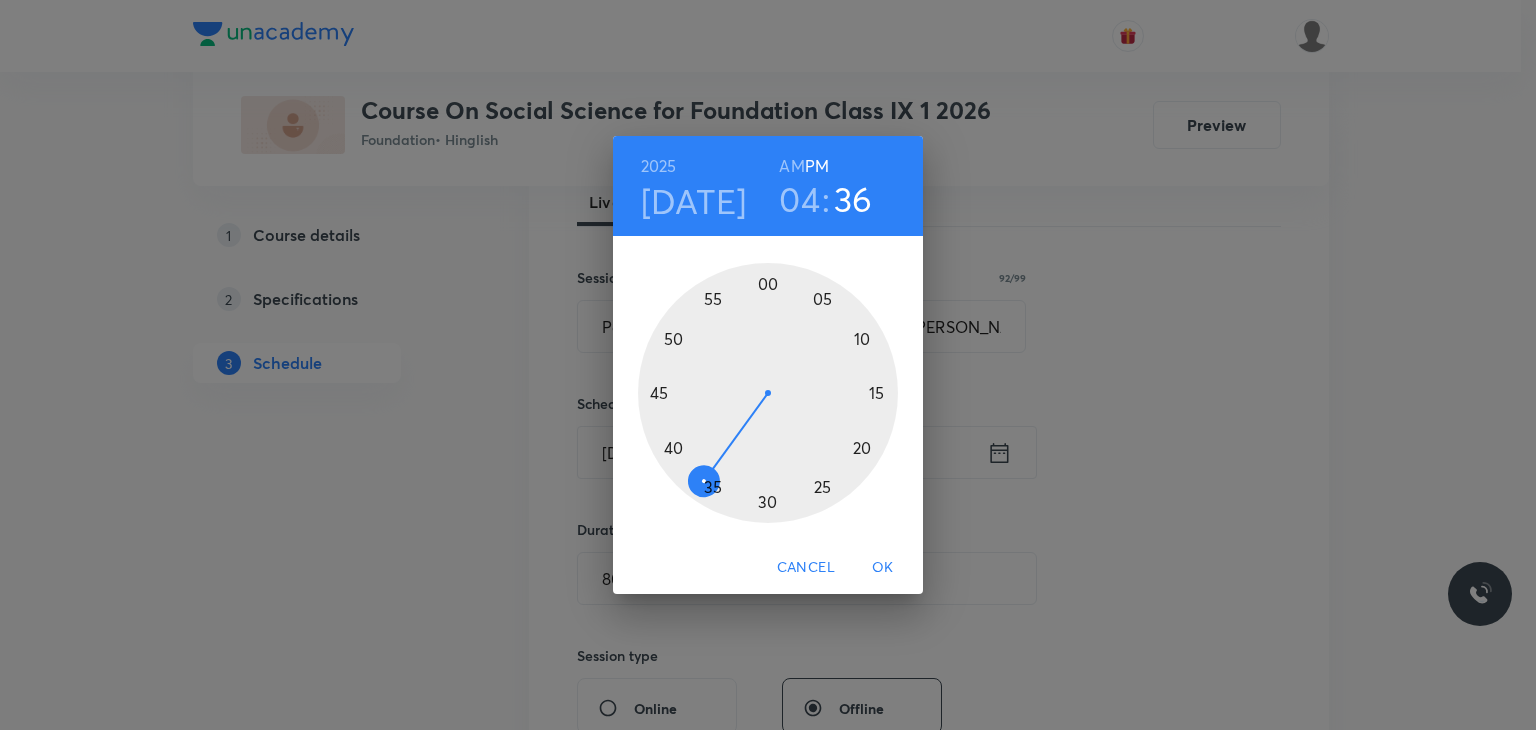 click at bounding box center (768, 393) 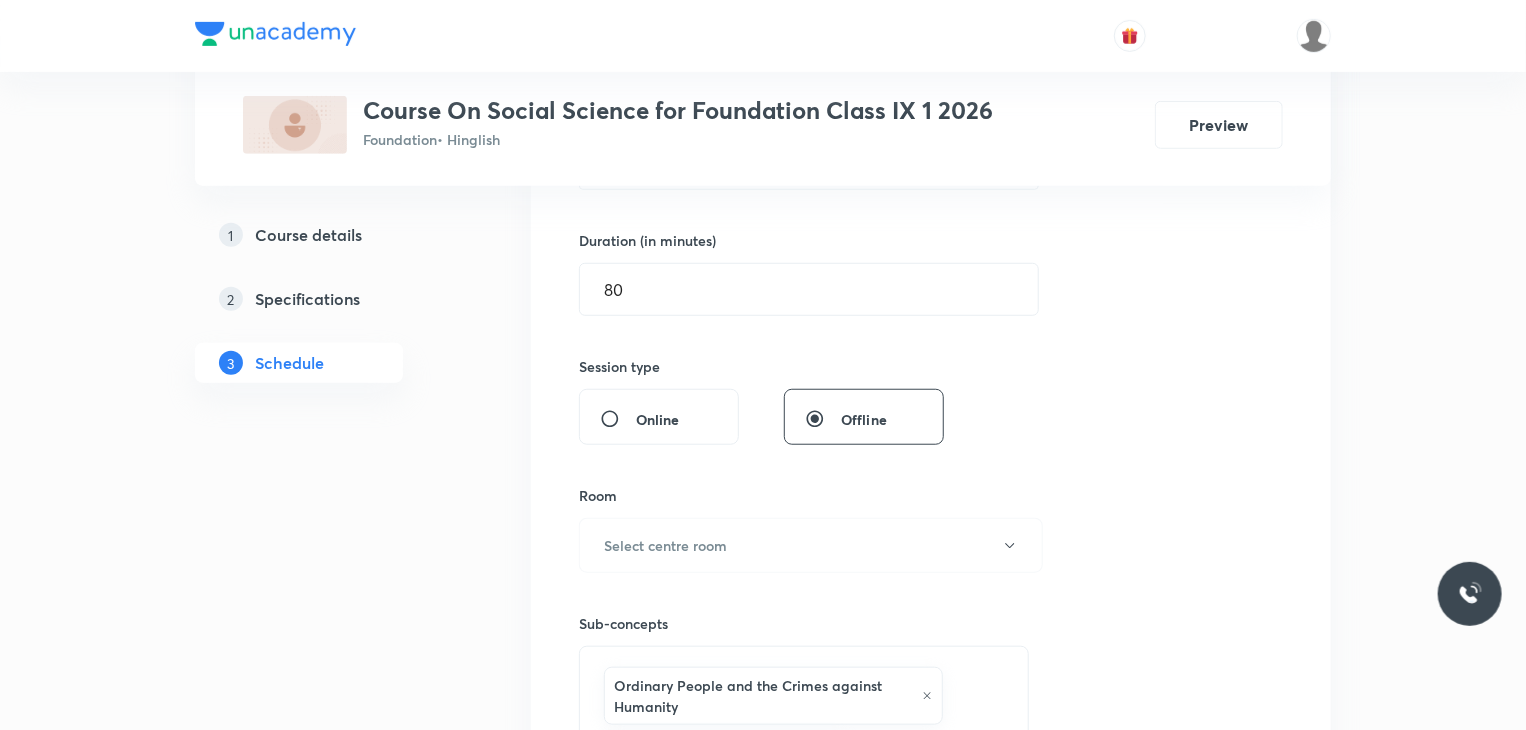 scroll, scrollTop: 686, scrollLeft: 0, axis: vertical 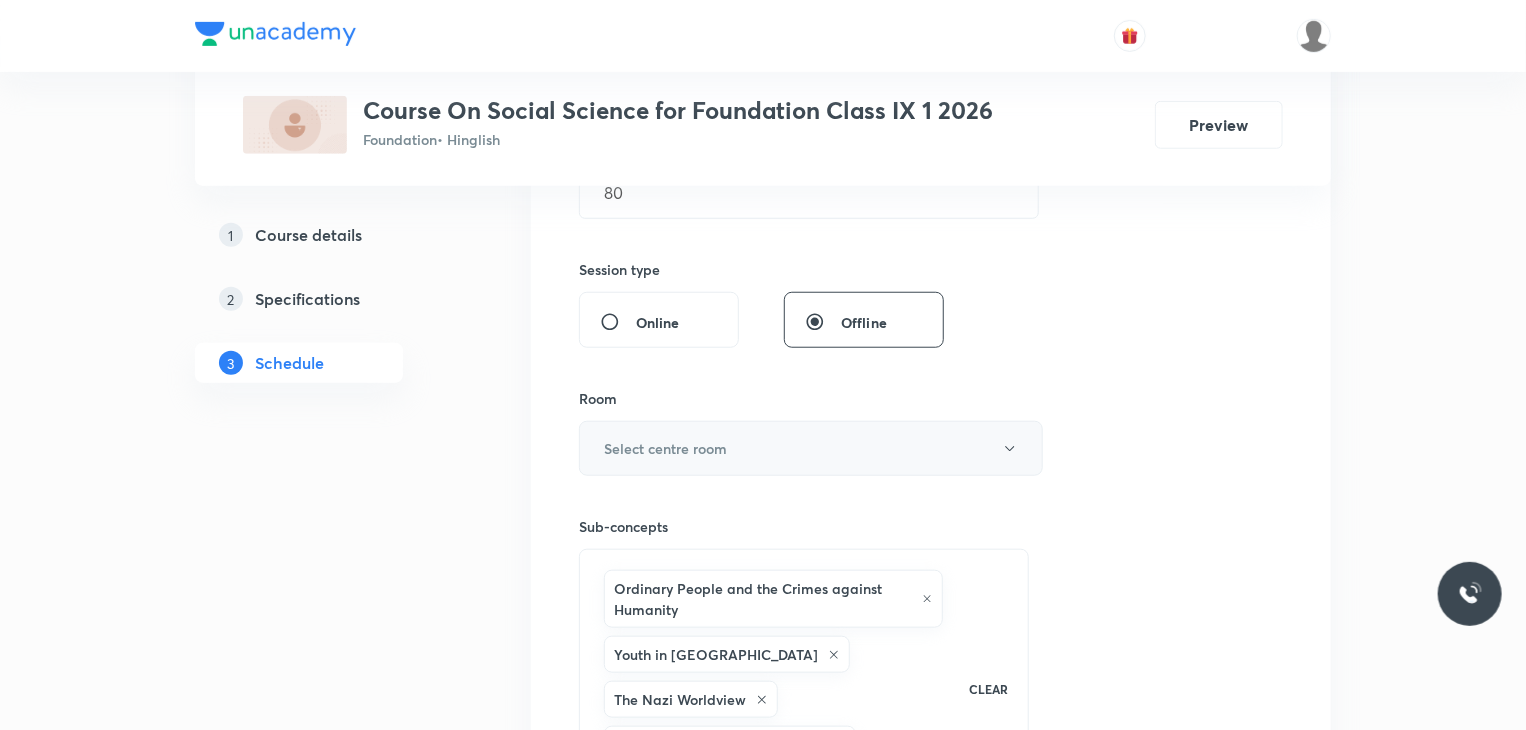 click on "Select centre room" at bounding box center (811, 448) 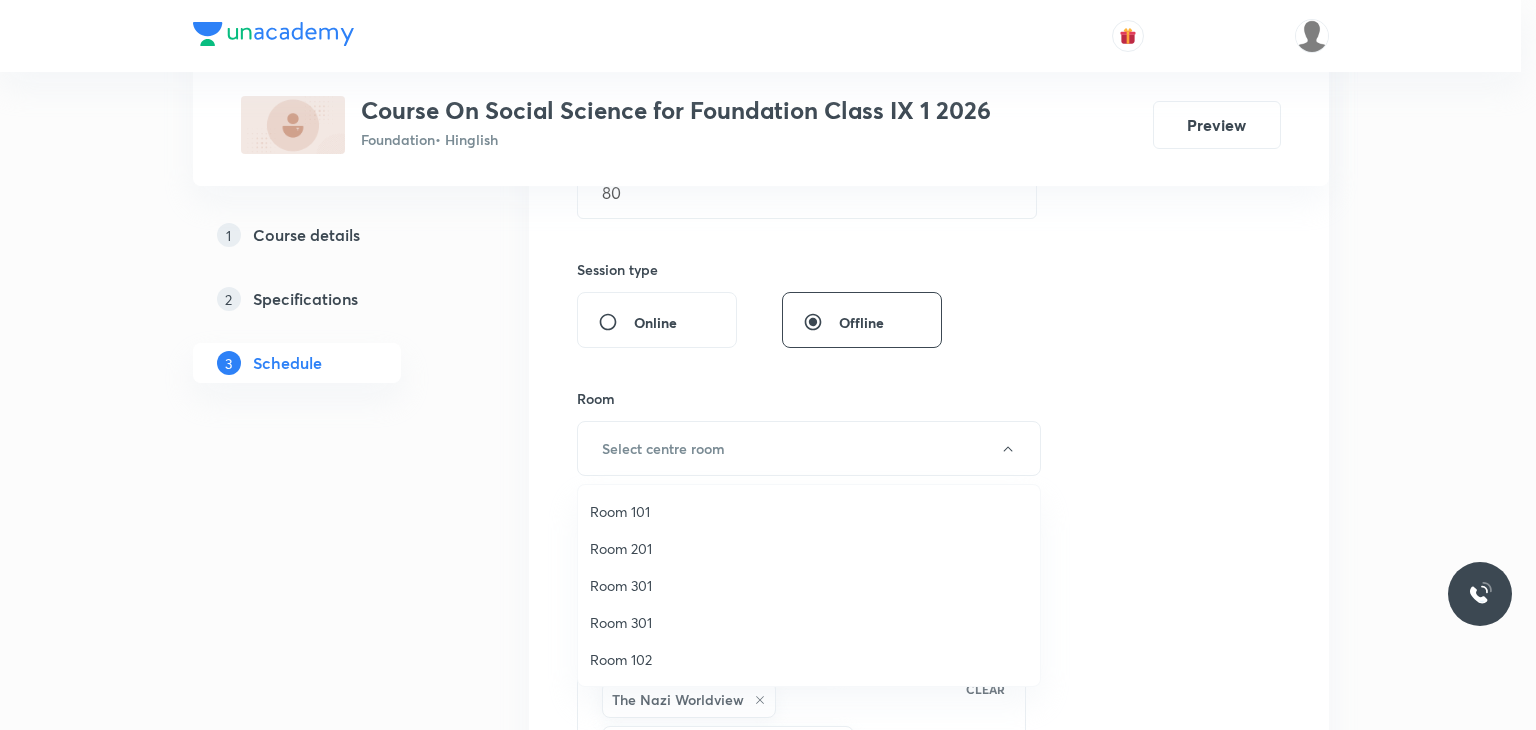 click on "Room 301" at bounding box center [809, 585] 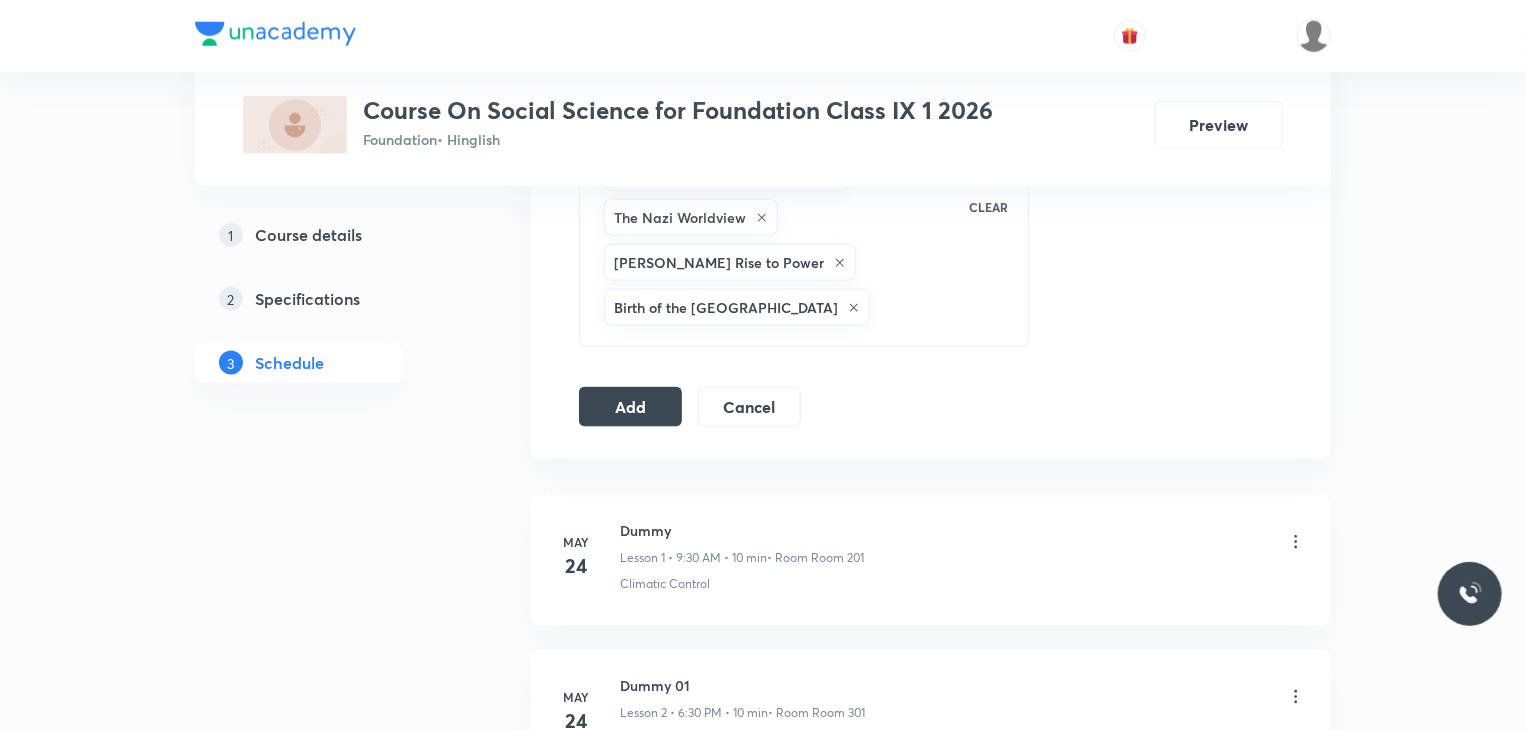 scroll, scrollTop: 1186, scrollLeft: 0, axis: vertical 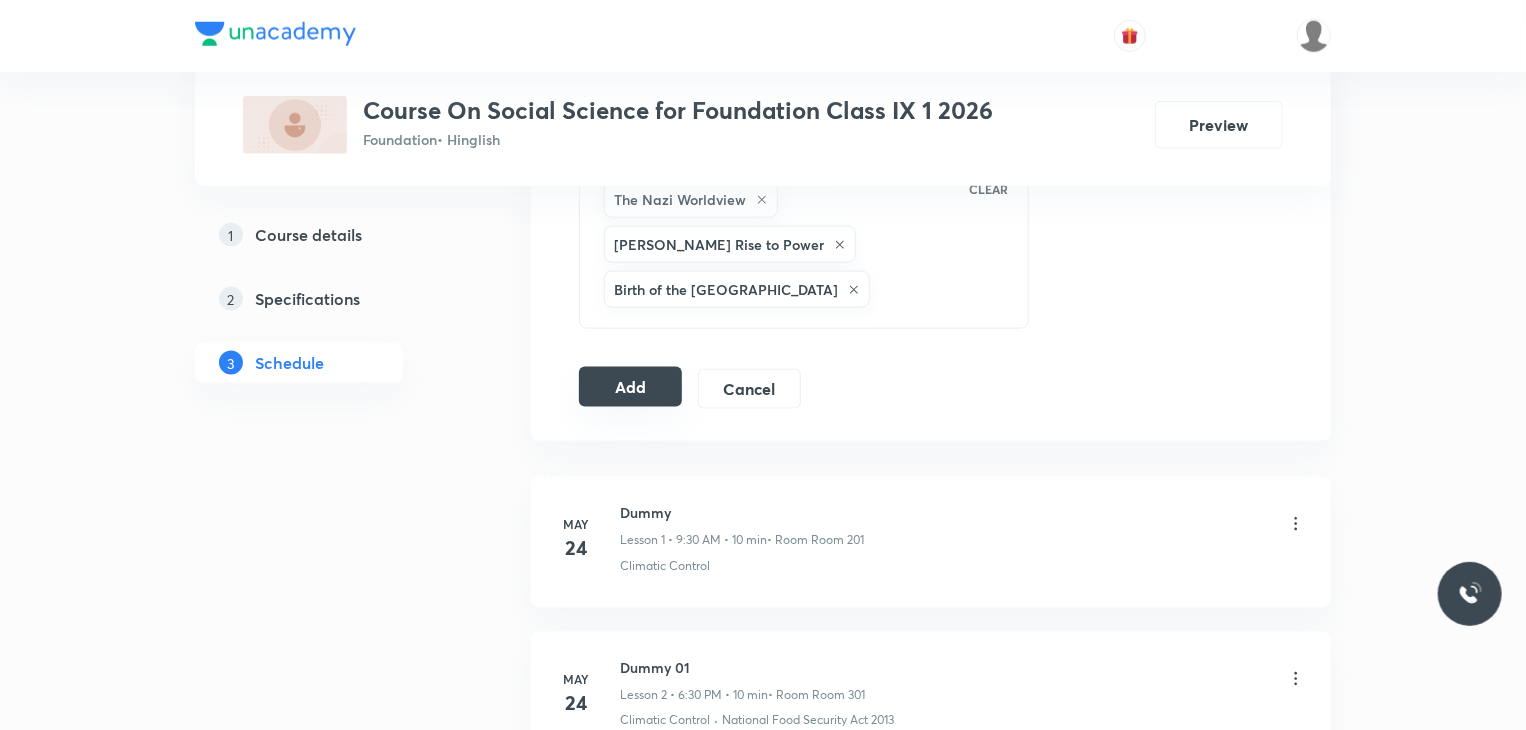 click on "Add" at bounding box center (630, 387) 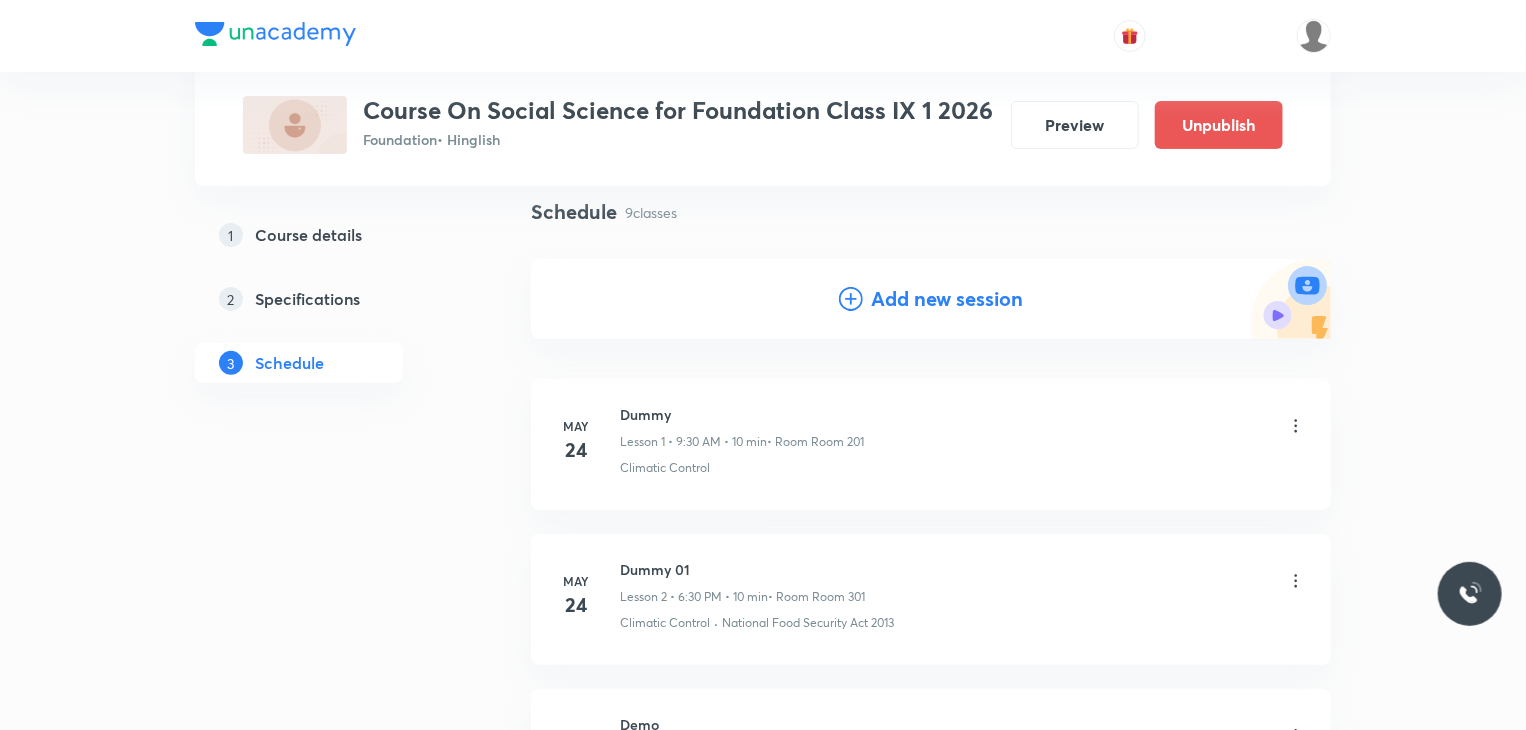 scroll, scrollTop: 100, scrollLeft: 0, axis: vertical 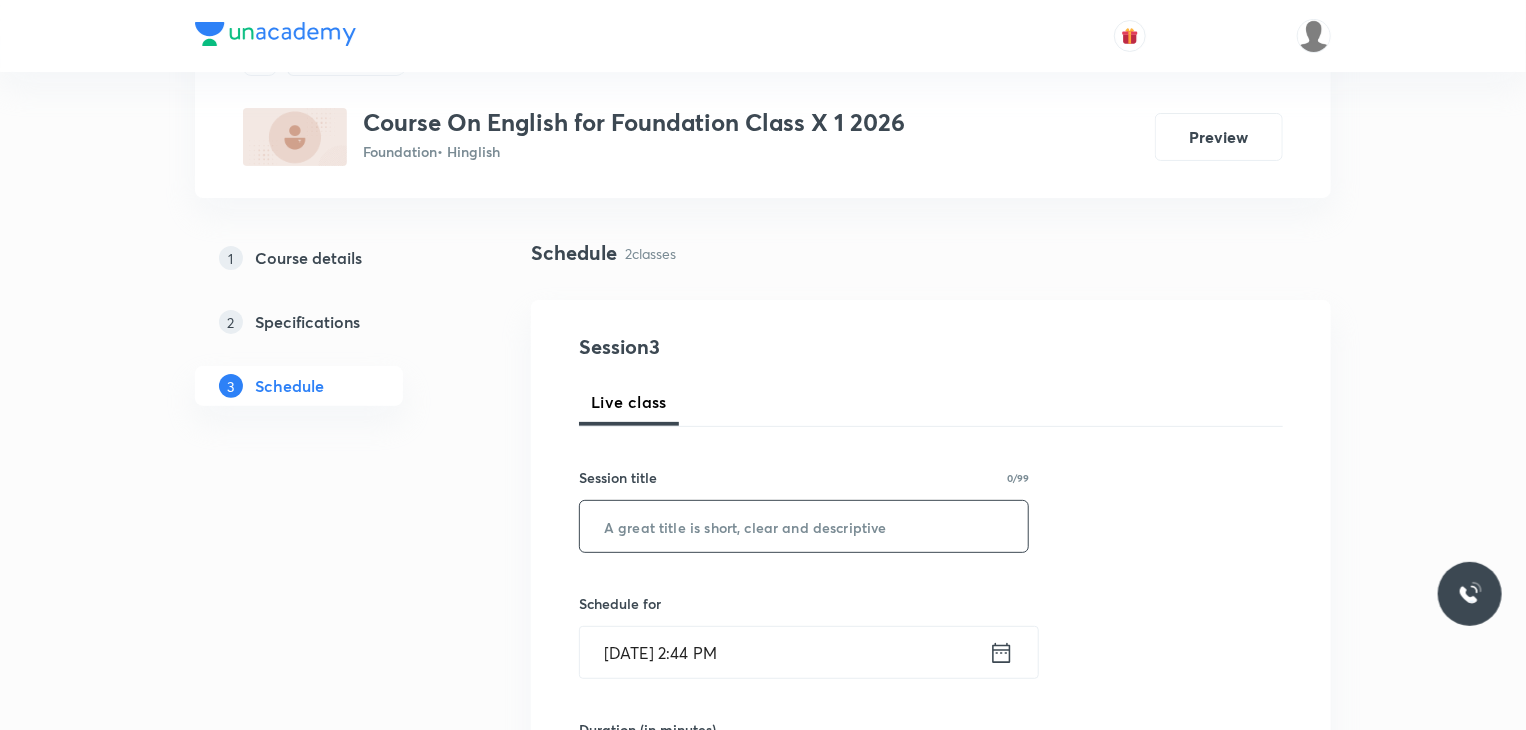 click at bounding box center [804, 526] 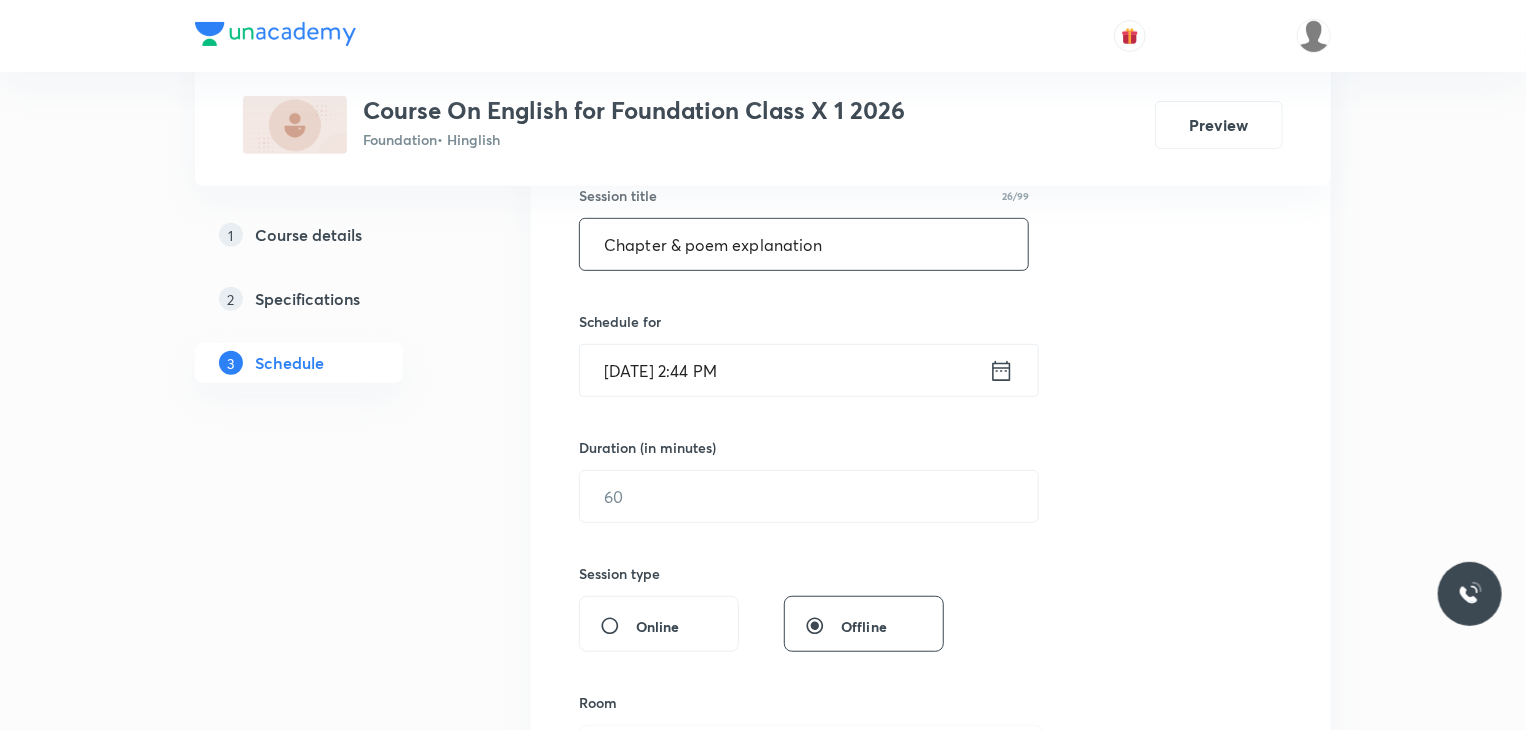 scroll, scrollTop: 400, scrollLeft: 0, axis: vertical 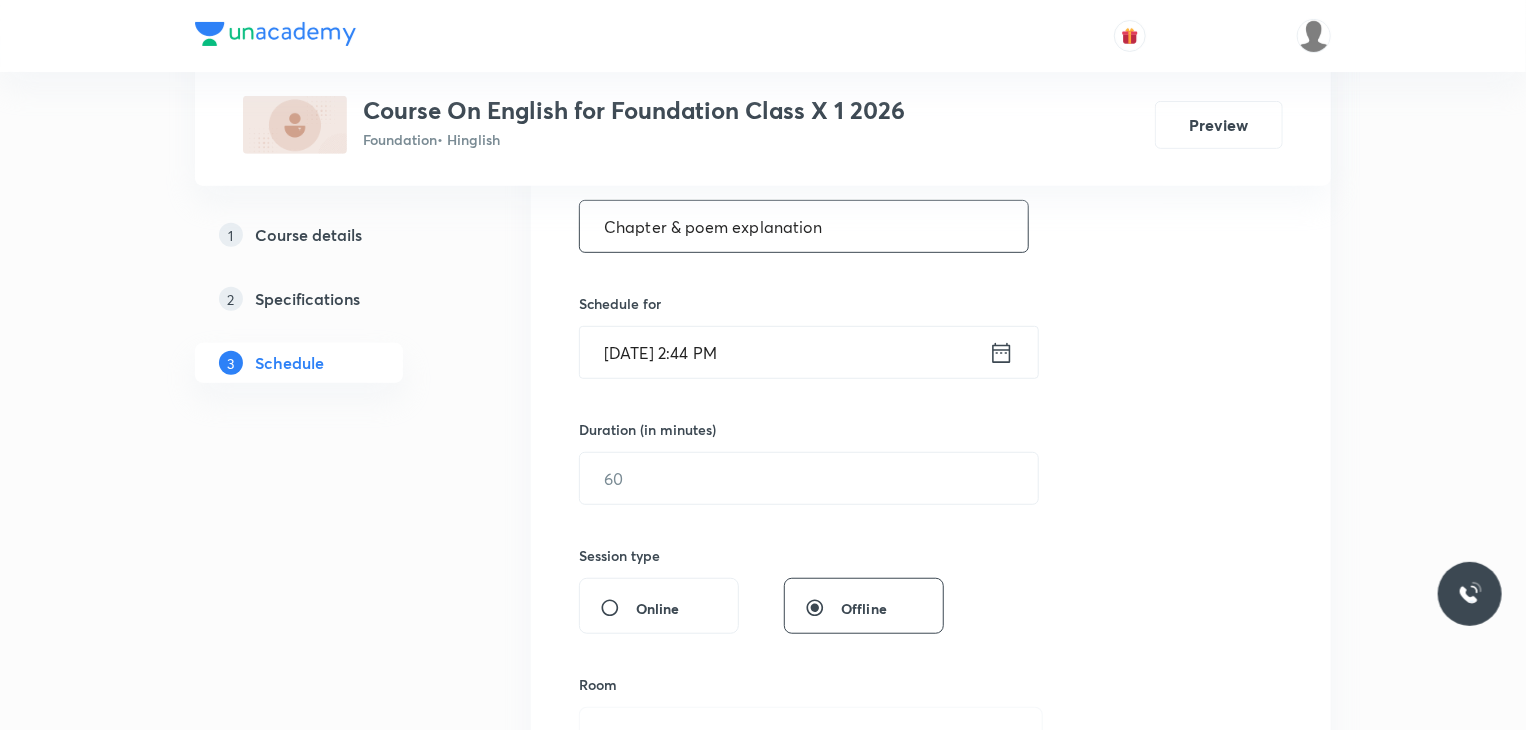 type on "Chapter & poem explanation" 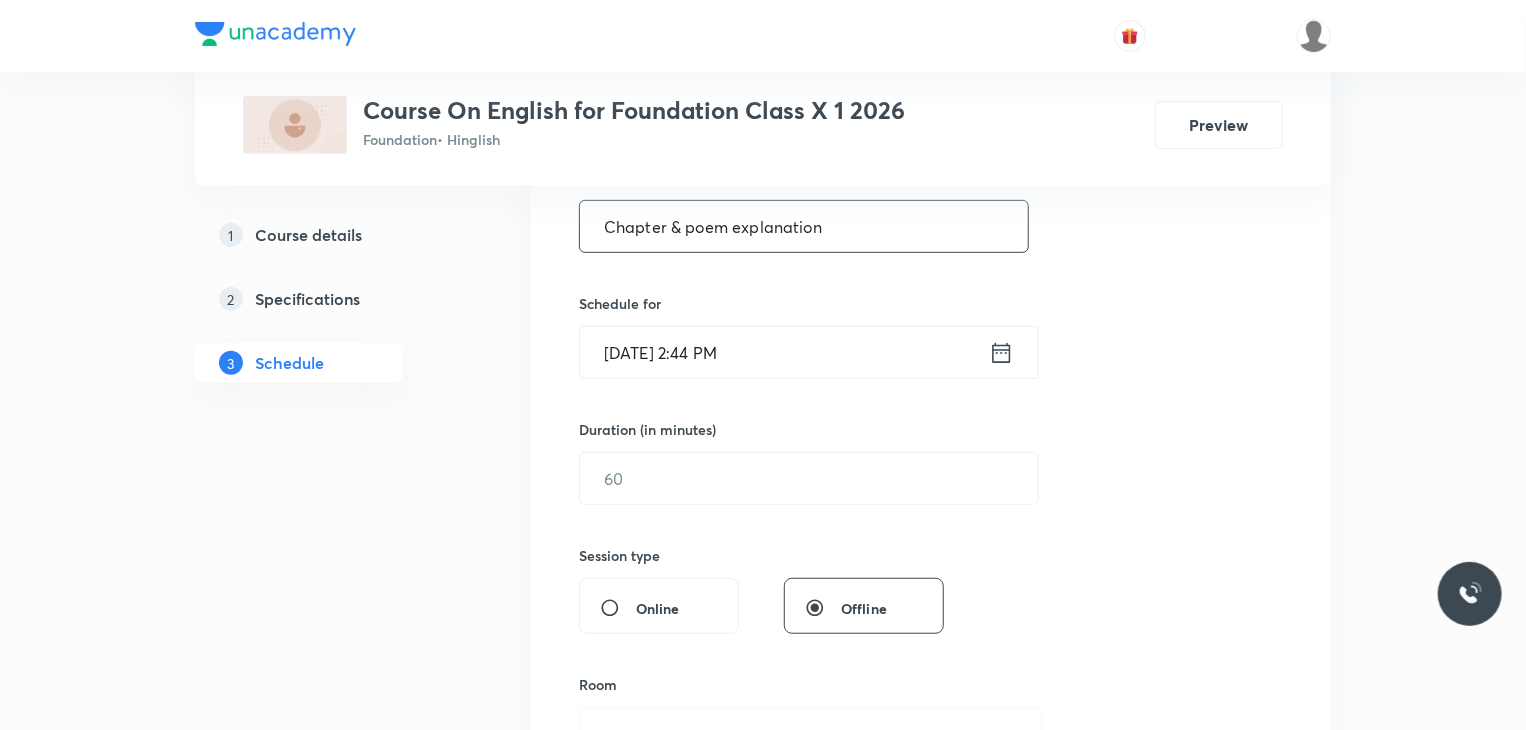 click 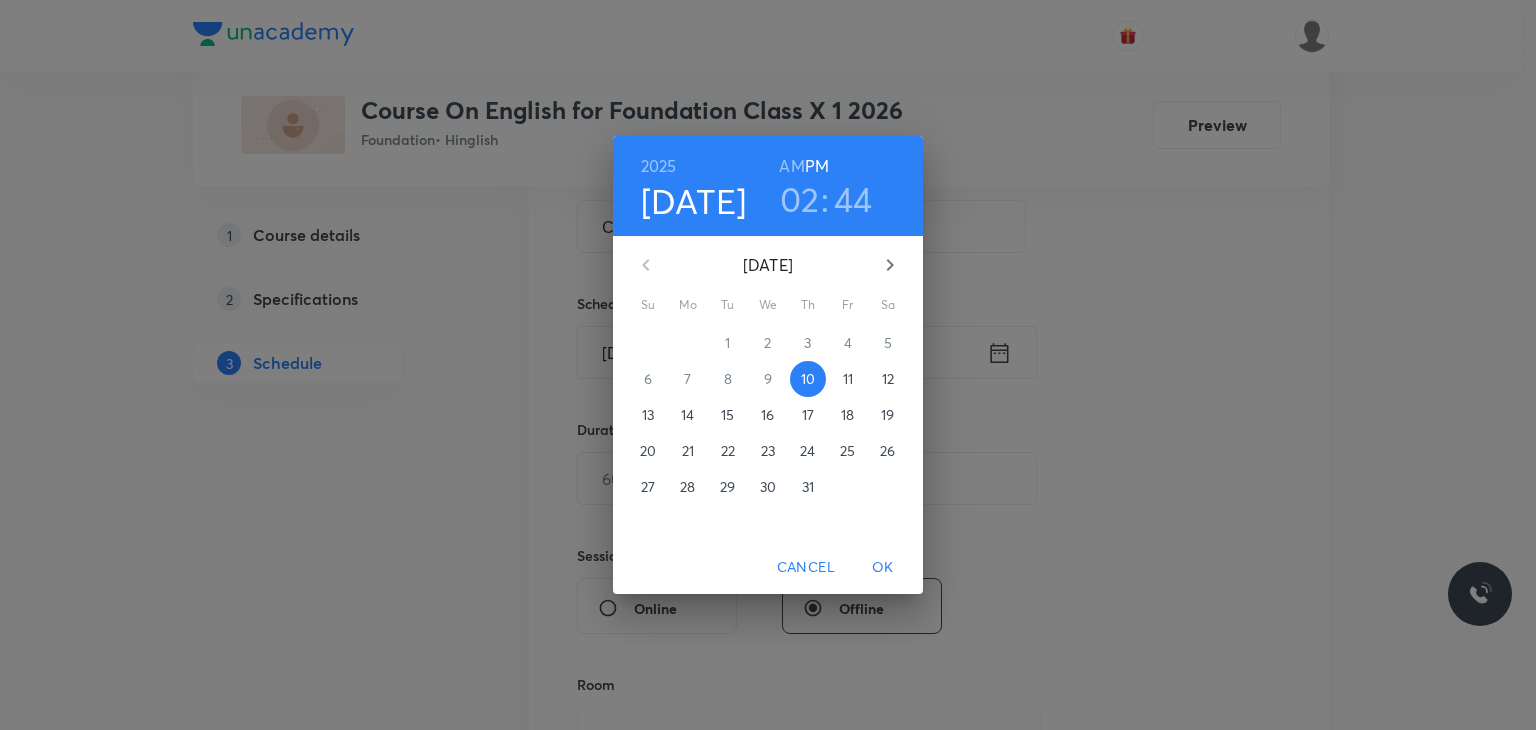 click on "02" at bounding box center (800, 199) 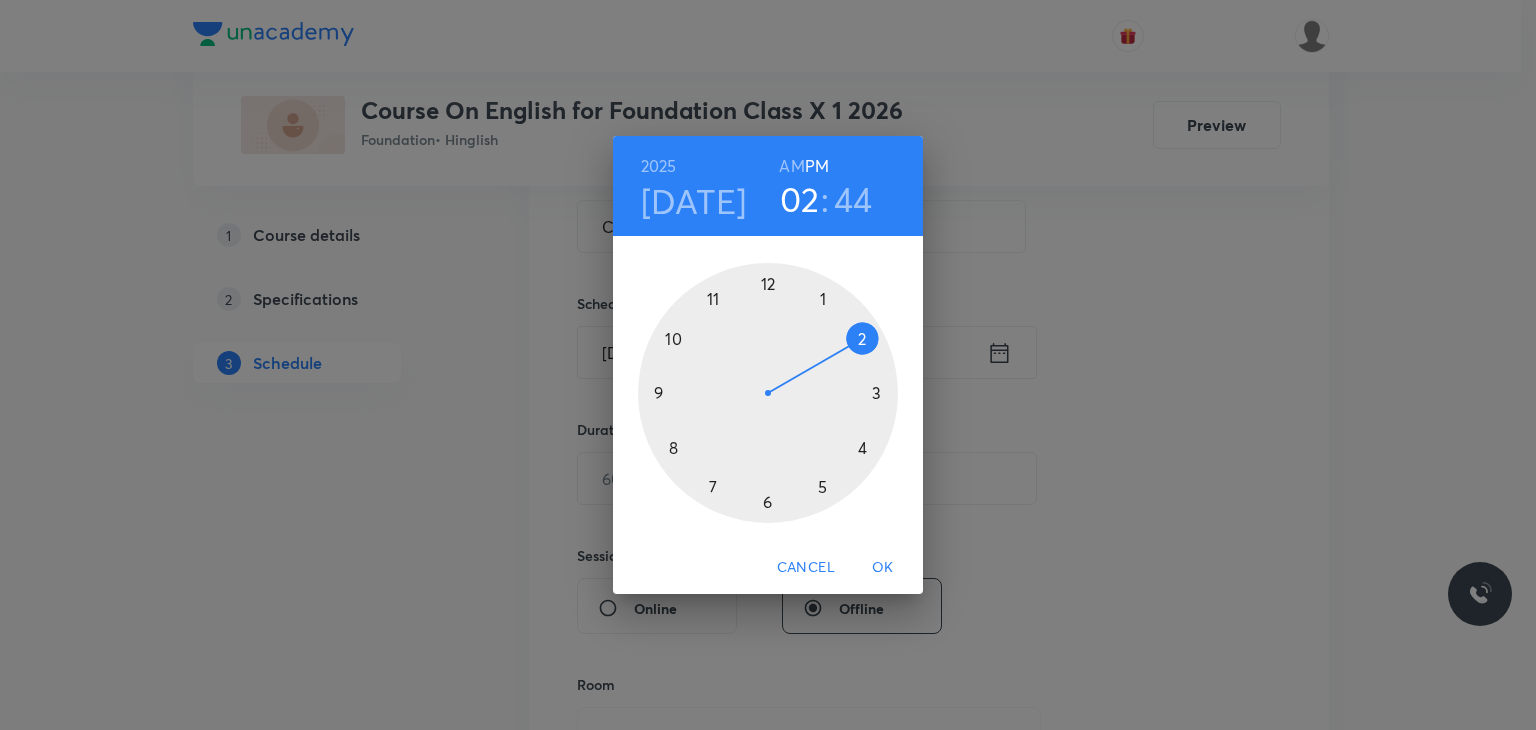 click at bounding box center (768, 393) 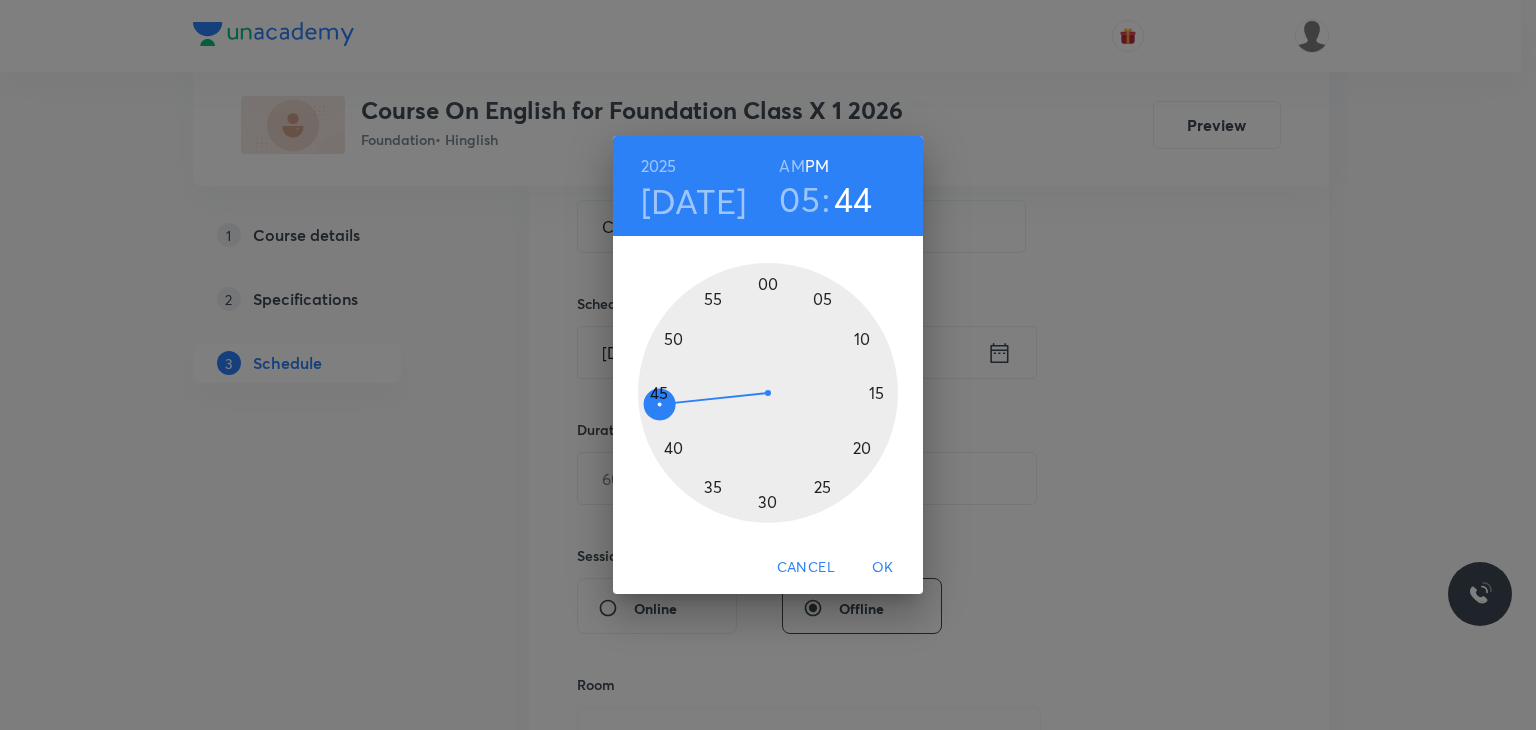 click at bounding box center [768, 393] 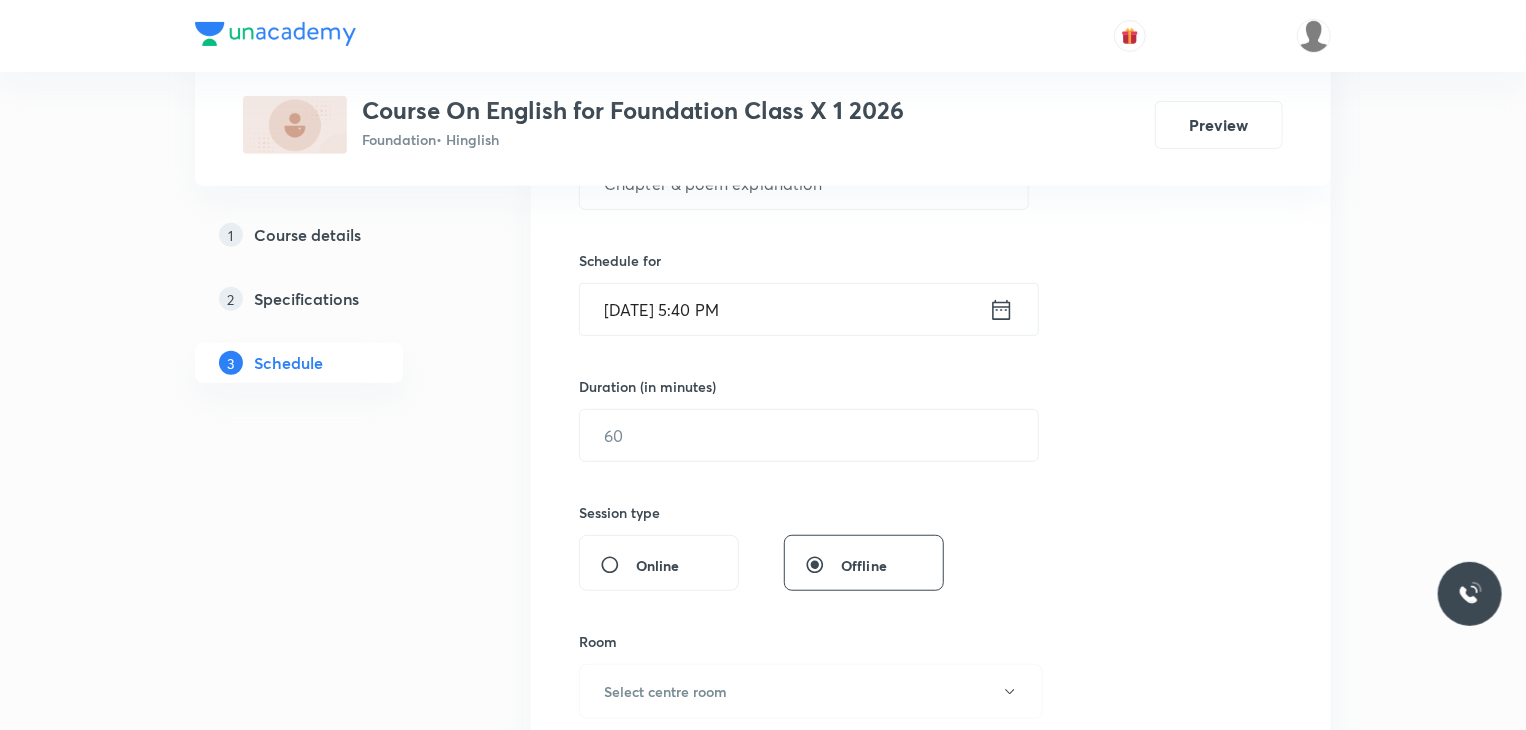 scroll, scrollTop: 500, scrollLeft: 0, axis: vertical 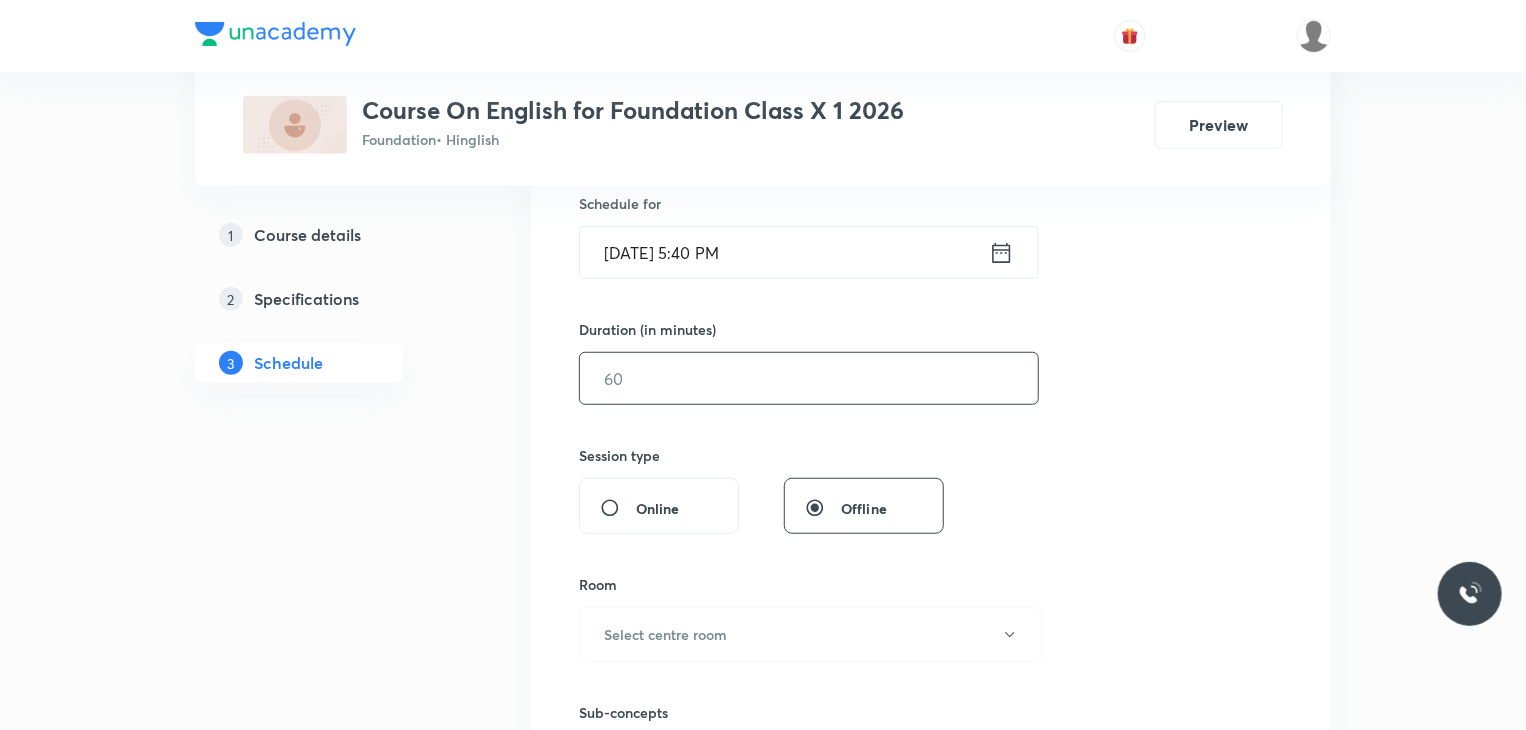 click at bounding box center (809, 378) 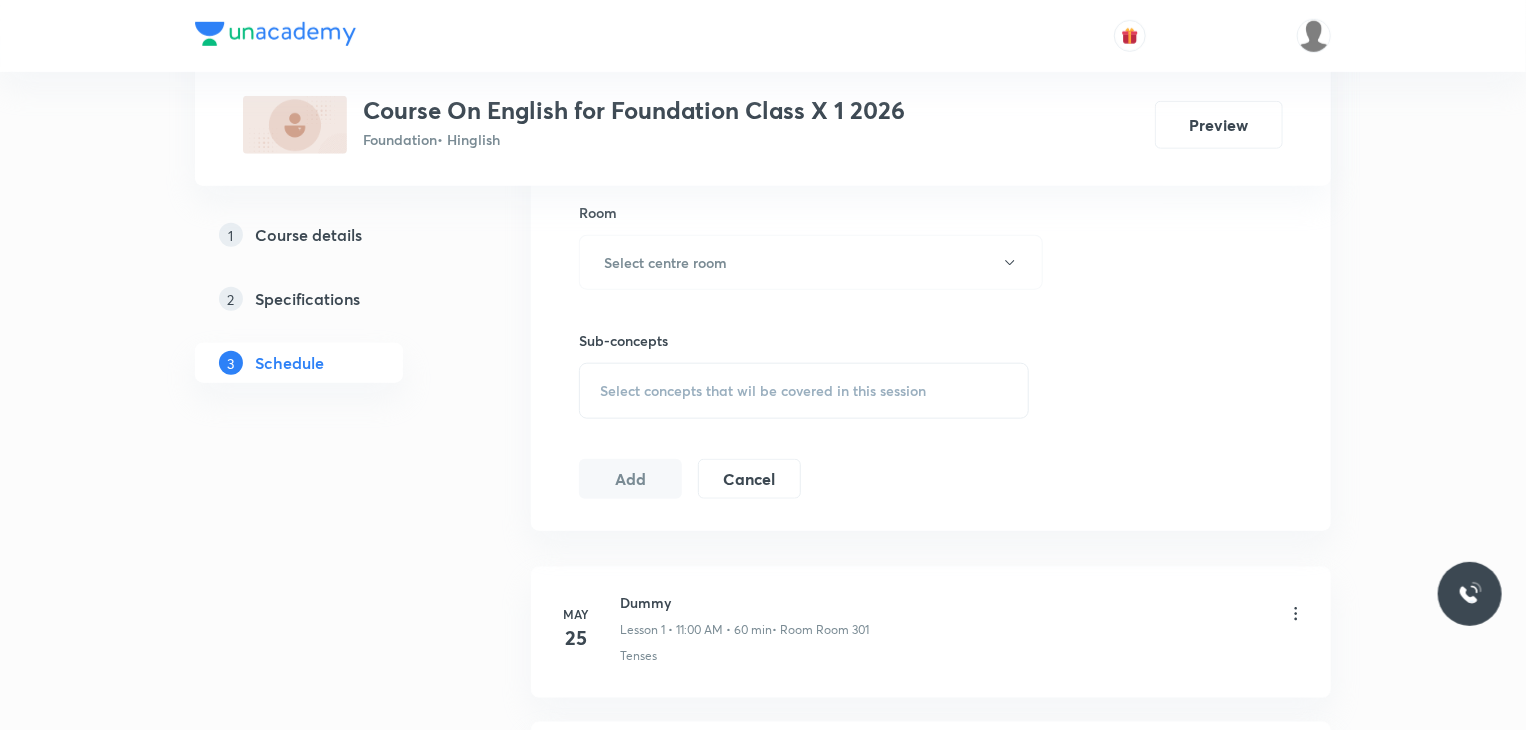 scroll, scrollTop: 880, scrollLeft: 0, axis: vertical 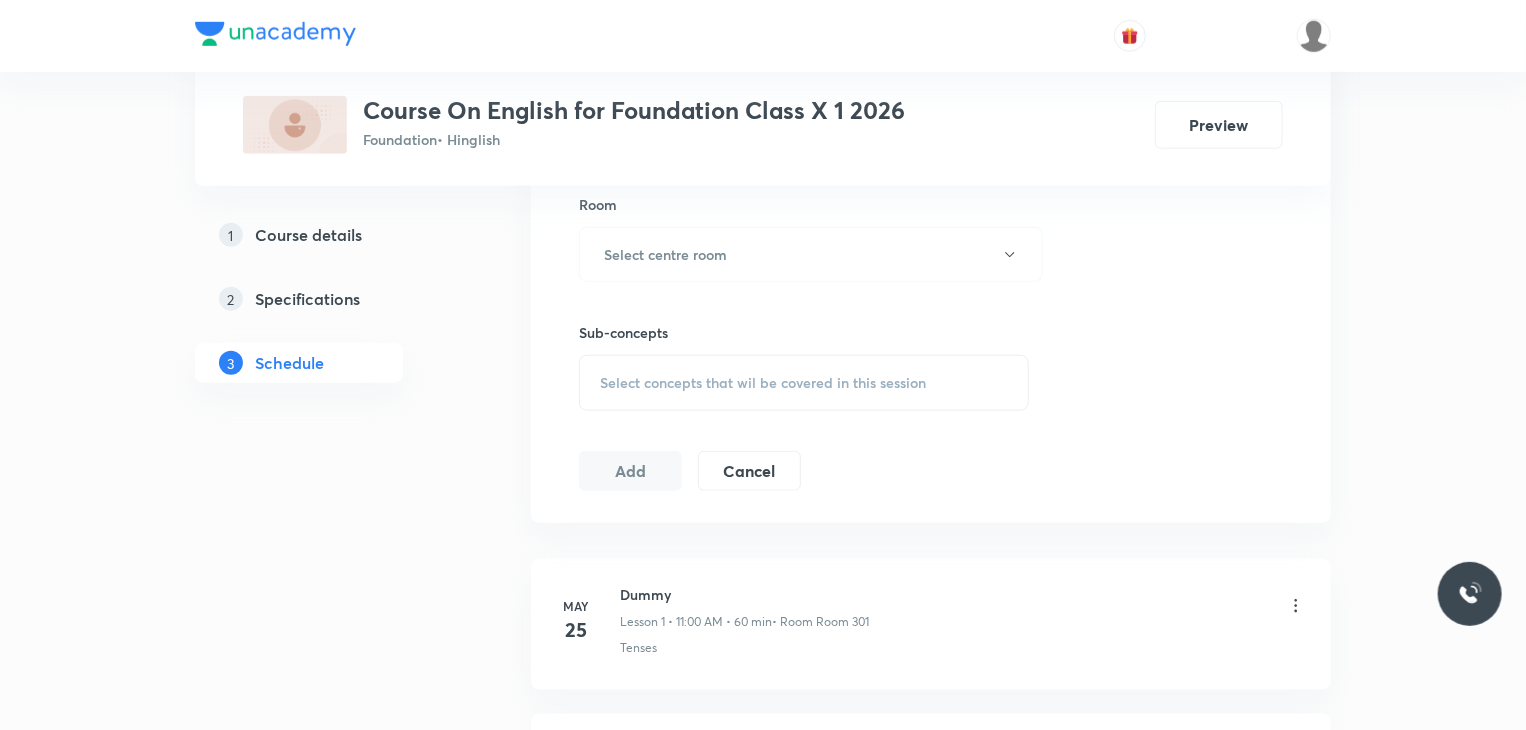 type on "80" 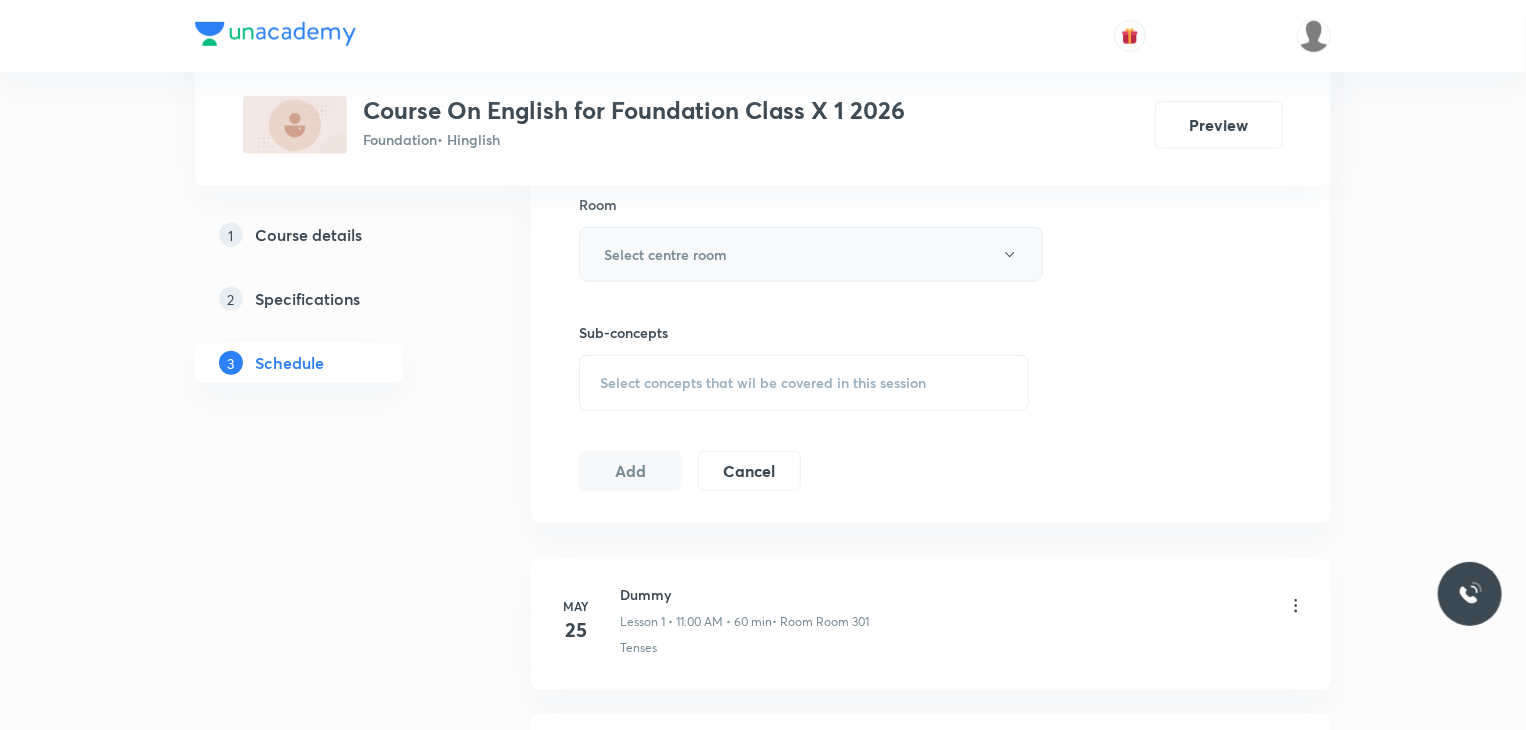 click on "Select centre room" at bounding box center [811, 254] 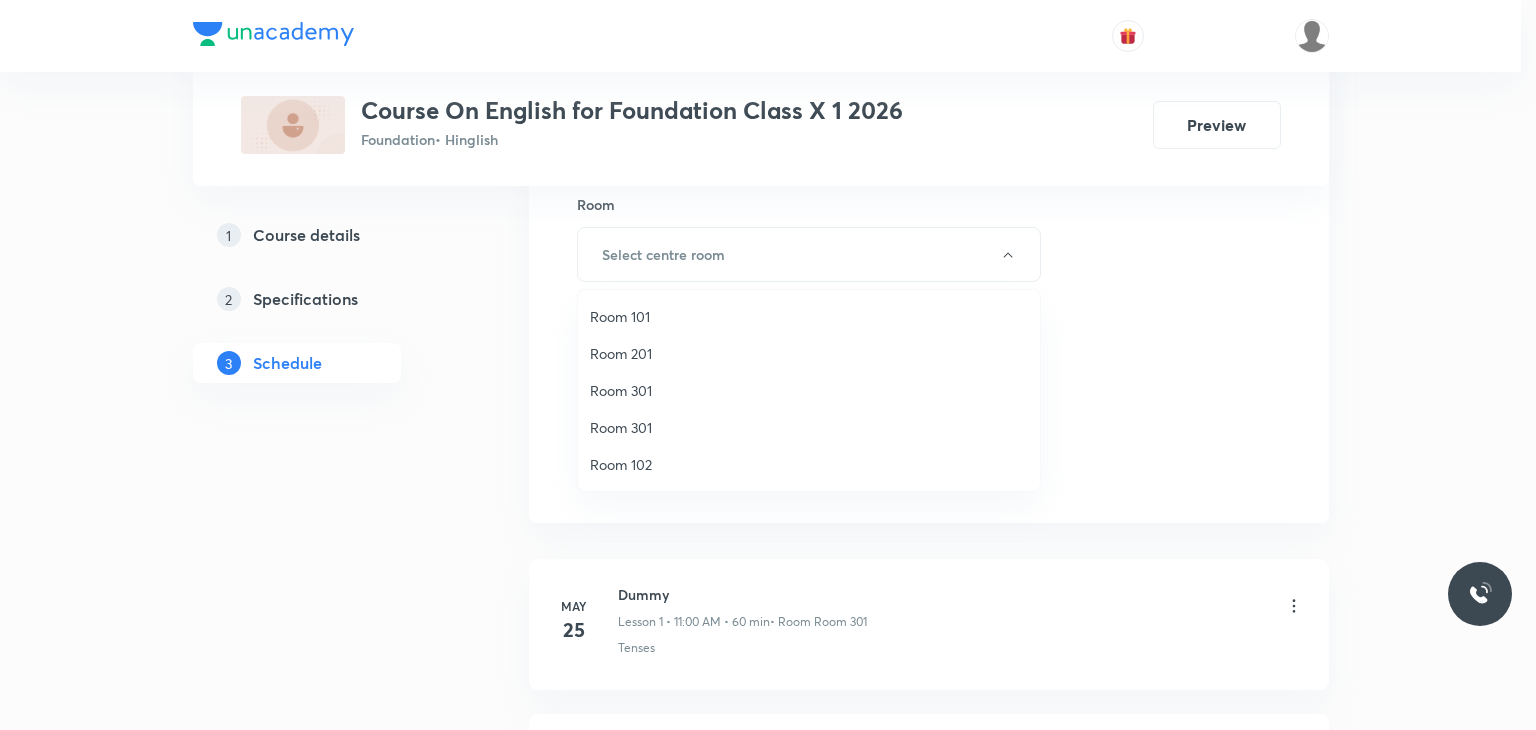click on "Room 301" at bounding box center (809, 390) 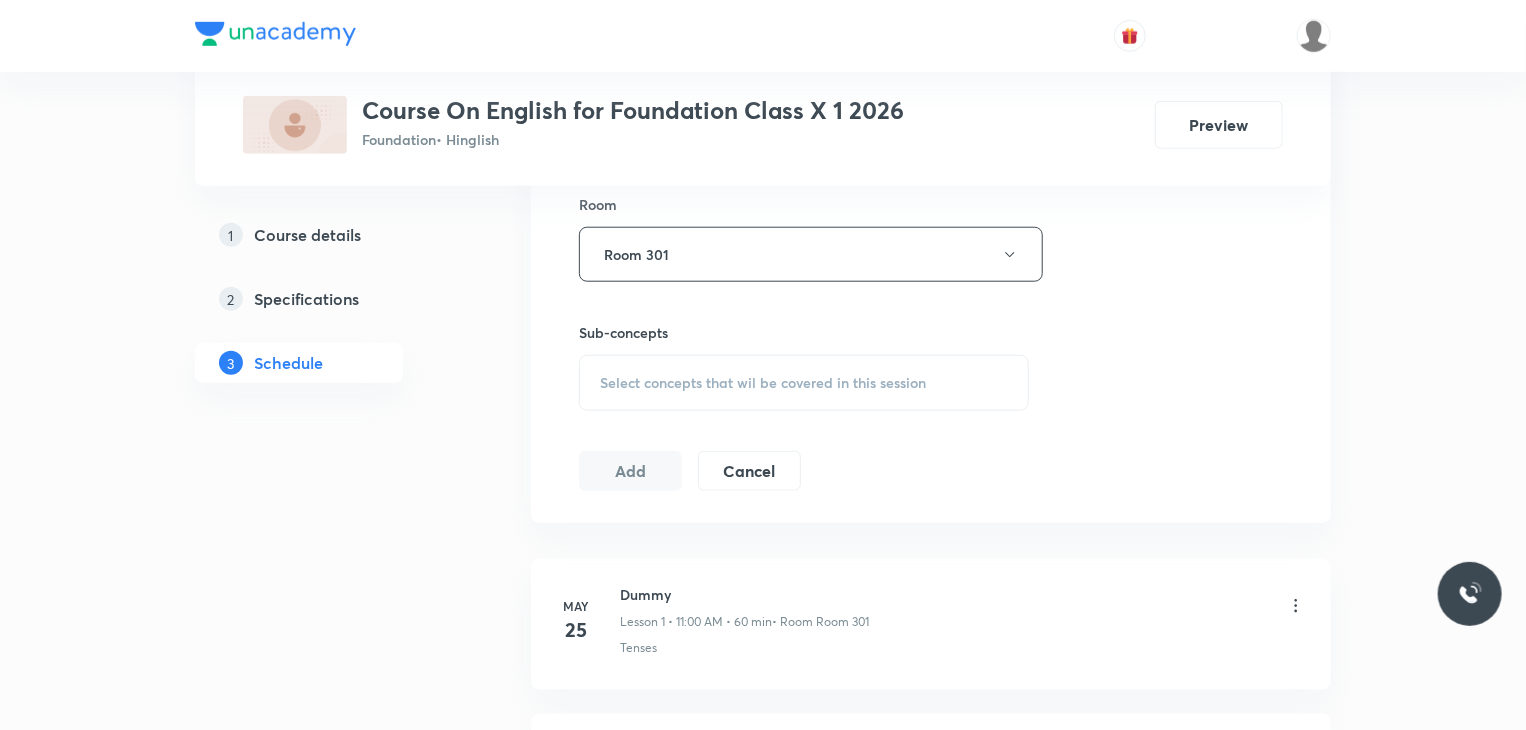 click on "Select concepts that wil be covered in this session" at bounding box center [763, 383] 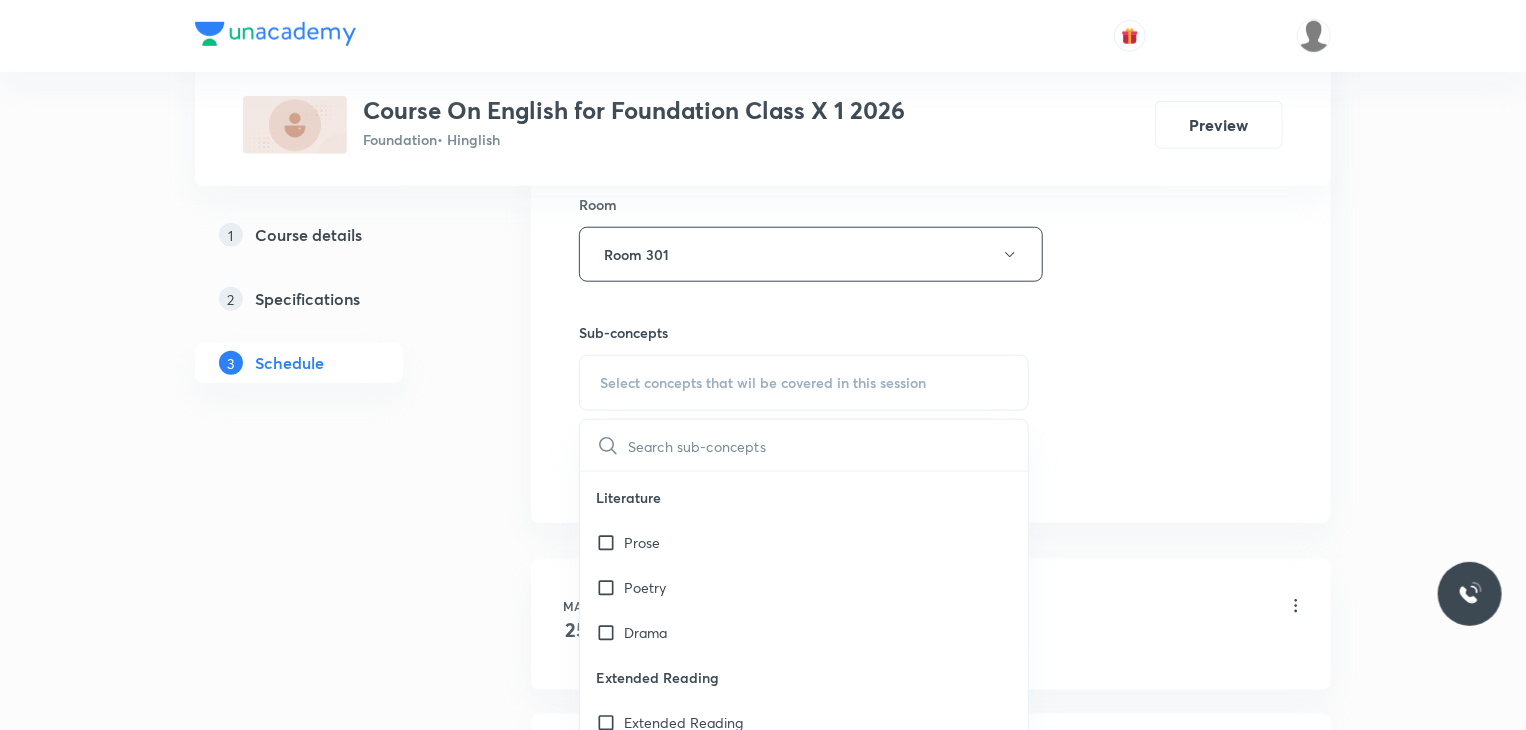 scroll, scrollTop: 900, scrollLeft: 0, axis: vertical 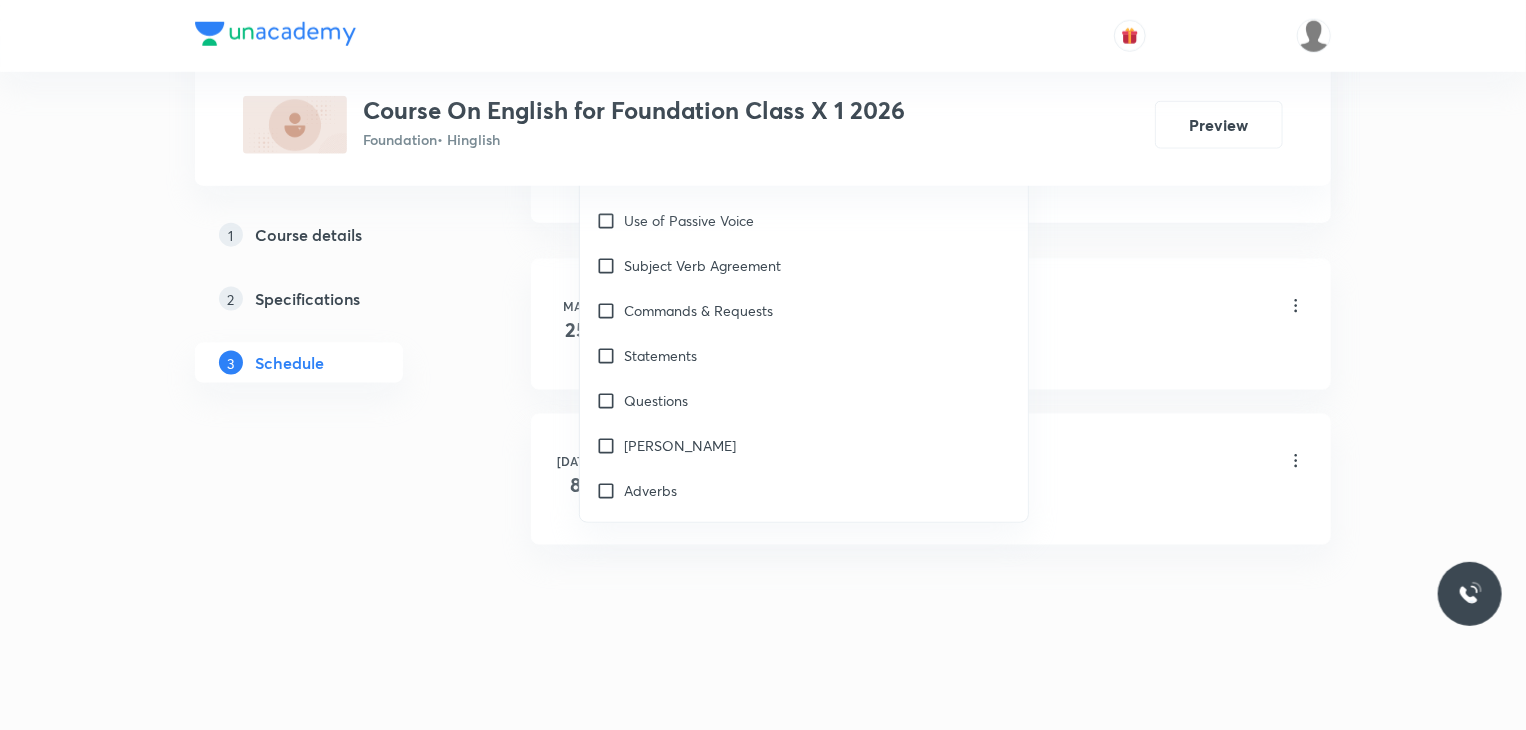 drag, startPoint x: 714, startPoint y: 364, endPoint x: 1365, endPoint y: 353, distance: 651.09296 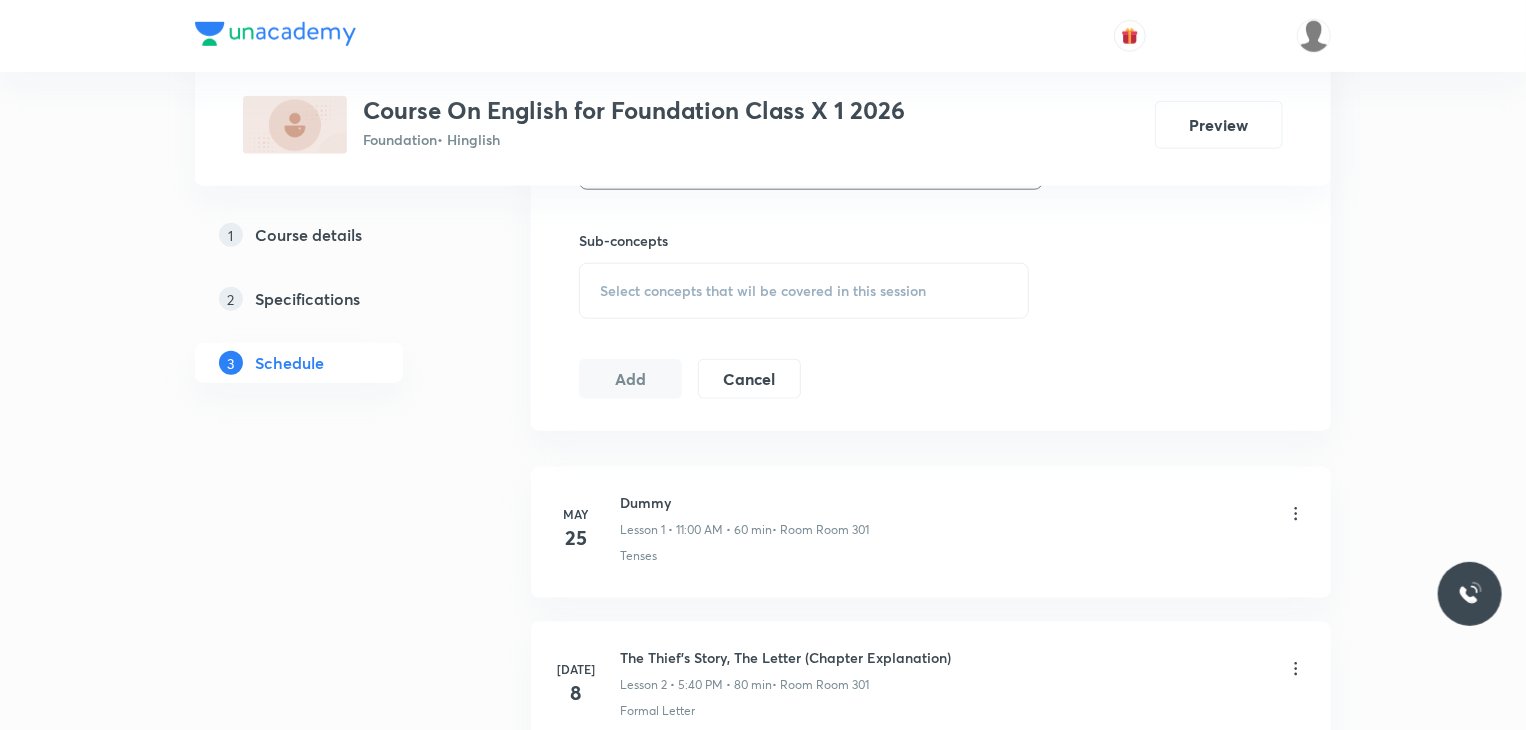 scroll, scrollTop: 980, scrollLeft: 0, axis: vertical 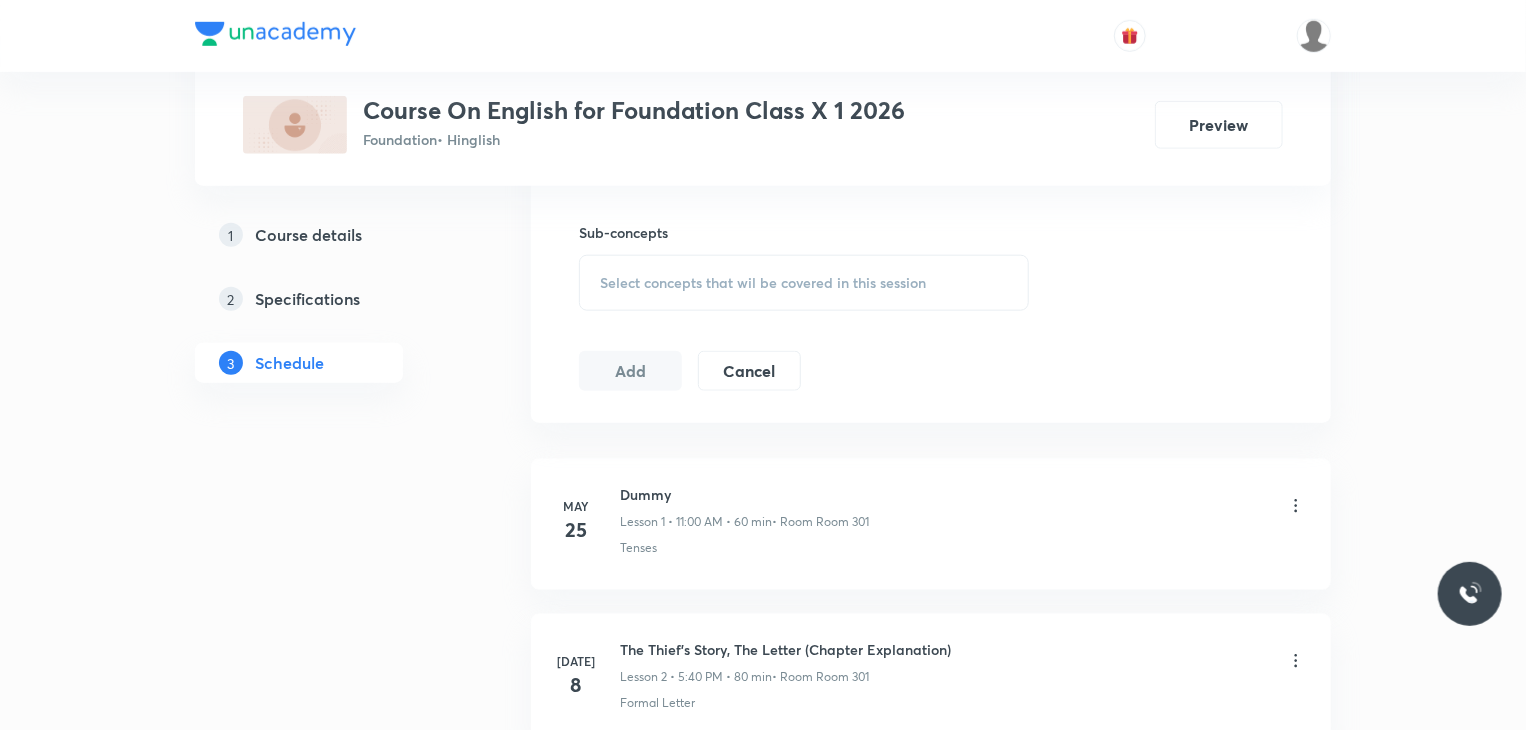 click on "Select concepts that wil be covered in this session" at bounding box center [763, 283] 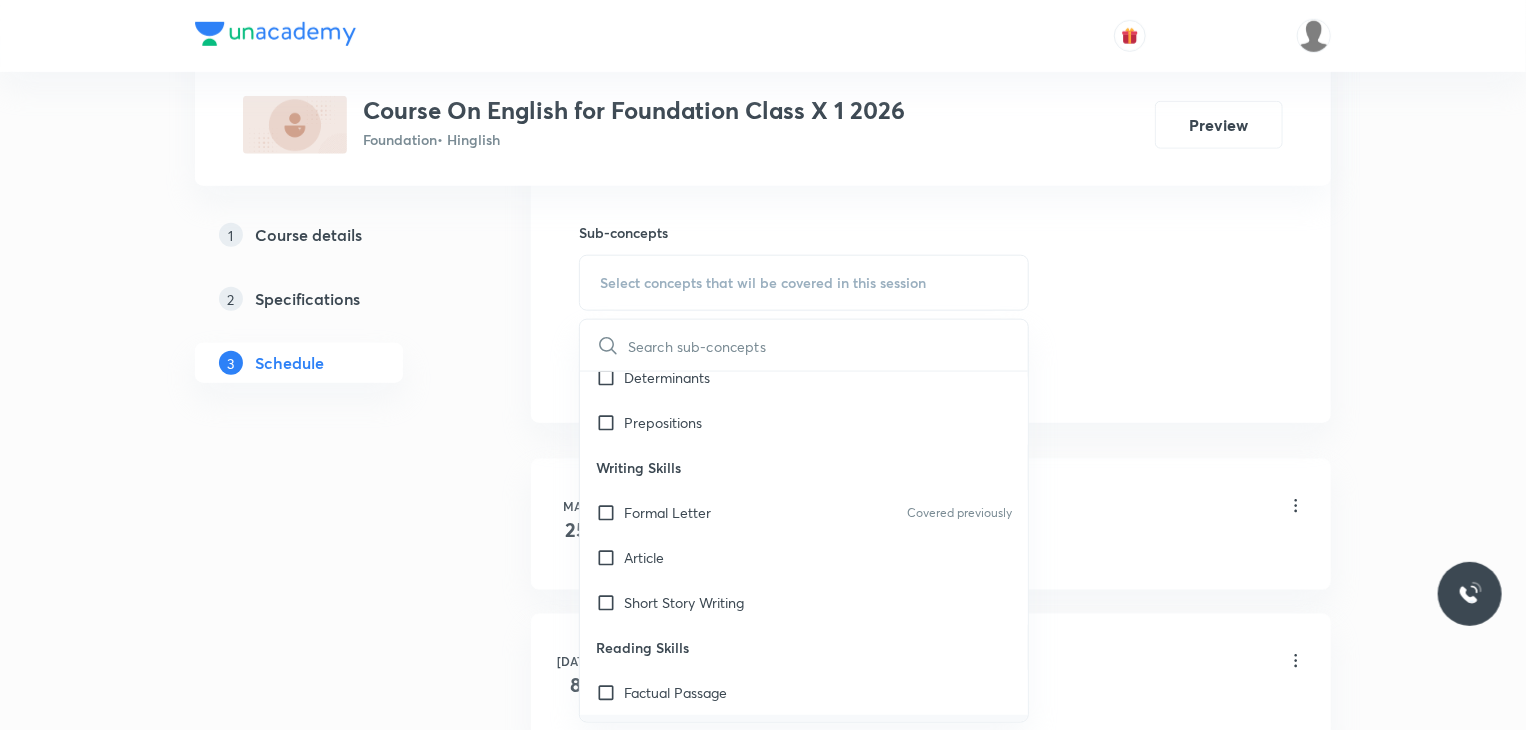 scroll, scrollTop: 509, scrollLeft: 0, axis: vertical 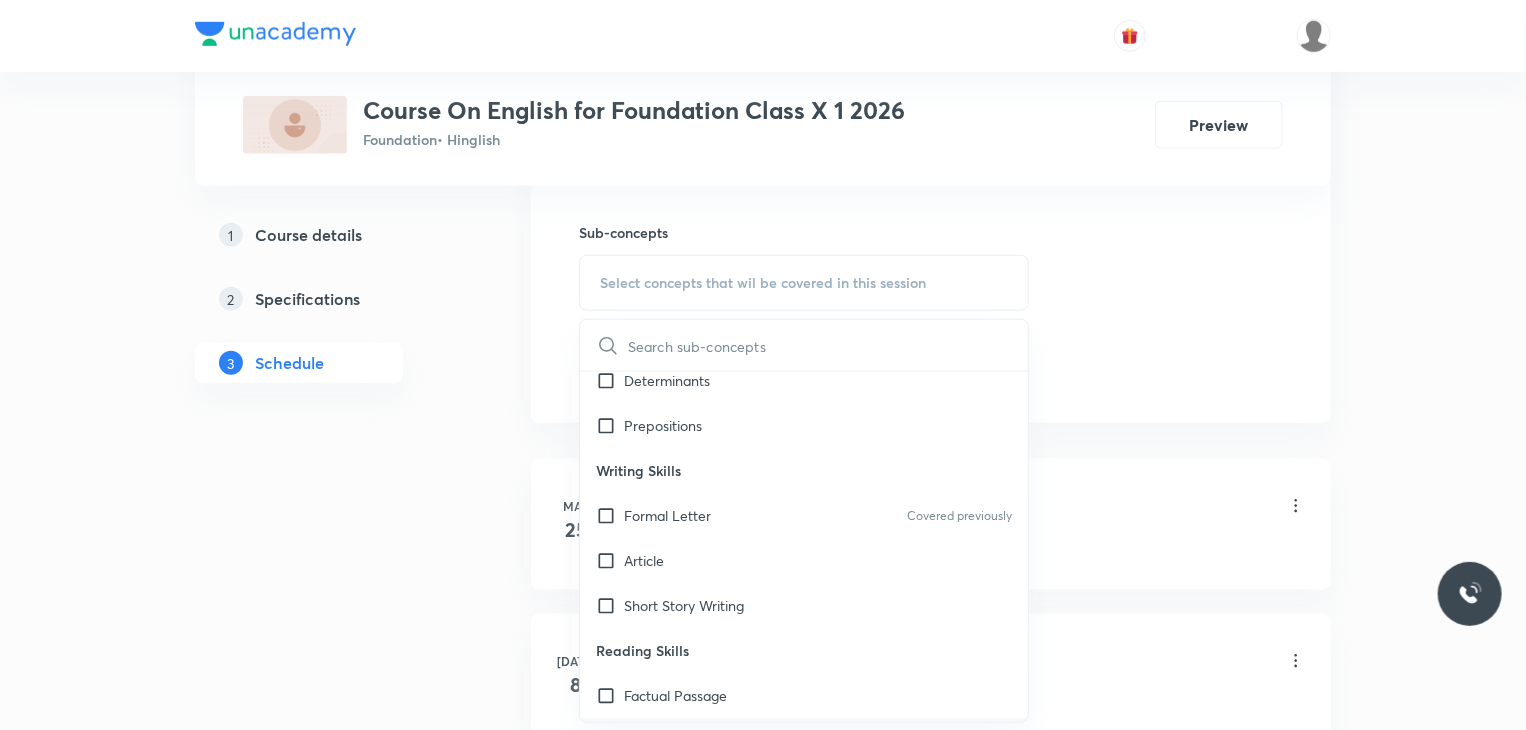 click on "Formal Letter Covered previously" at bounding box center [804, 515] 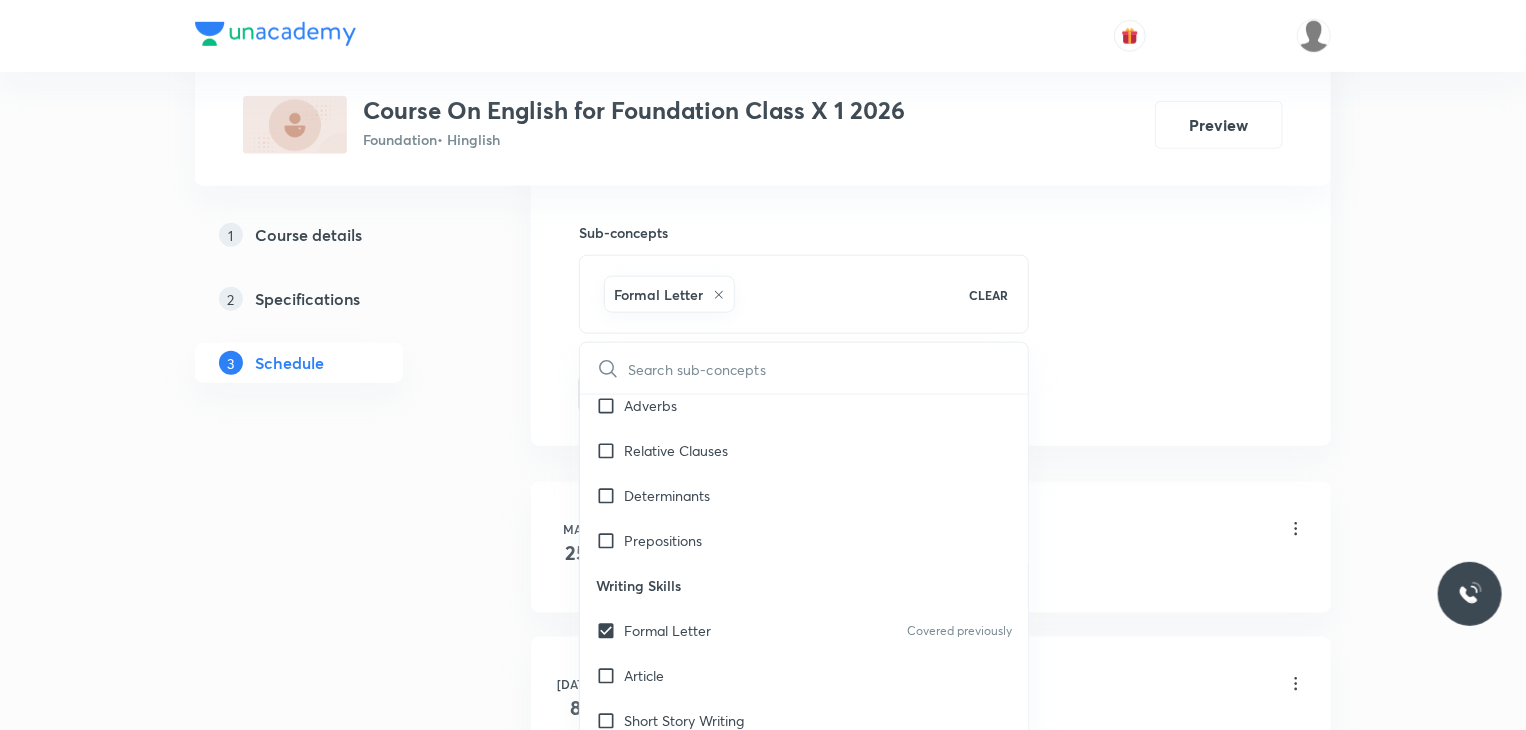 scroll, scrollTop: 409, scrollLeft: 0, axis: vertical 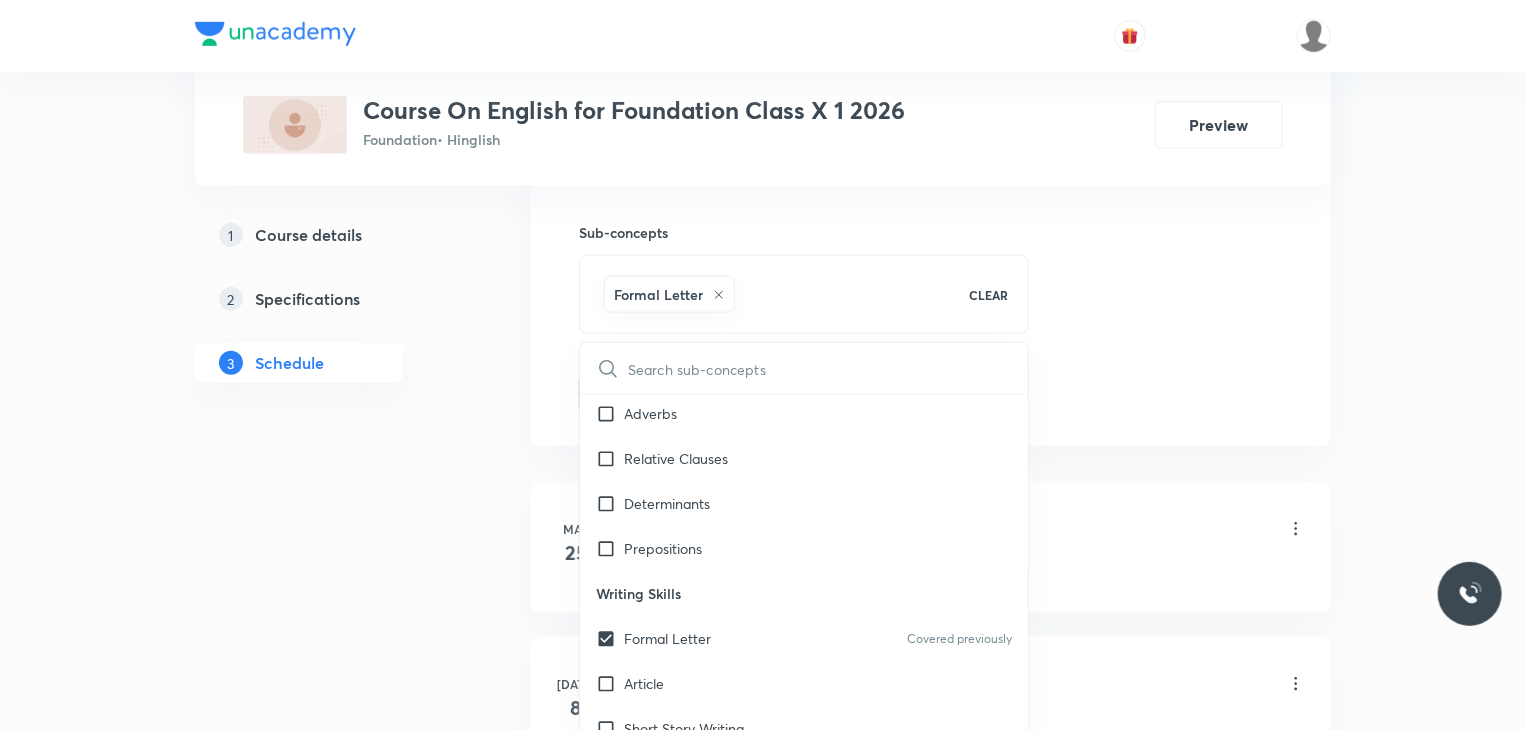 click on "Session  3 Live class Session title 26/99 Chapter & poem explanation ​ Schedule for Jul 10, 2025, 5:40 PM ​ Duration (in minutes) 80 ​   Session type Online Offline Room Room 301 Sub-concepts Formal Letter CLEAR ​ Grammar Tenses Covered previously Modals Use of Passive Voice Subject Verb Agreement Commands & Requests Statements Questions Noun Clauses Adverbs Relative Clauses Determinants Prepositions Writing Skills Formal Letter Covered previously Article Short Story Writing Reading Skills Factual Passage Discursive Passage Literature Prose Poetry Drama Extended Reading Extended Reading Workbook Workbook Add Cancel" at bounding box center [931, -67] 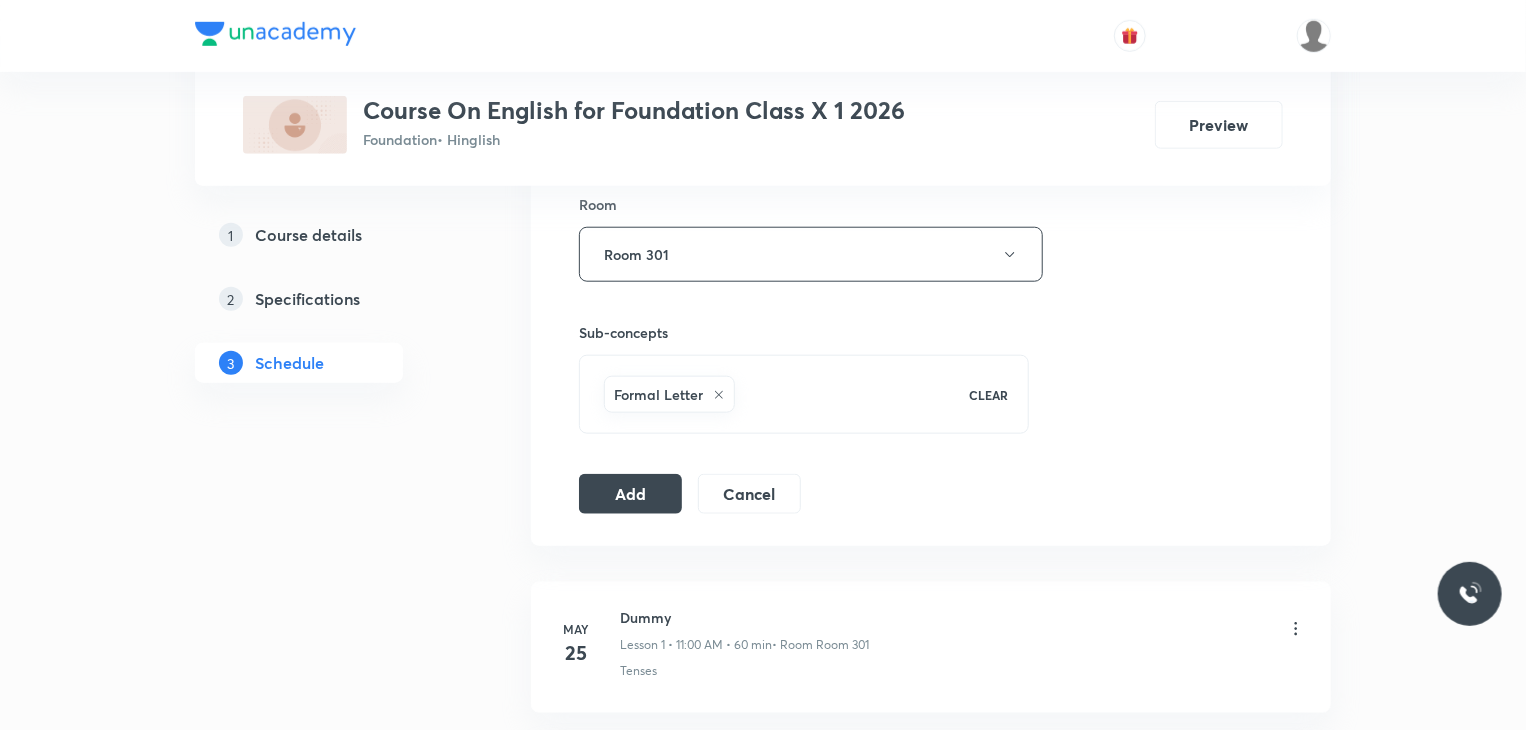 scroll, scrollTop: 880, scrollLeft: 0, axis: vertical 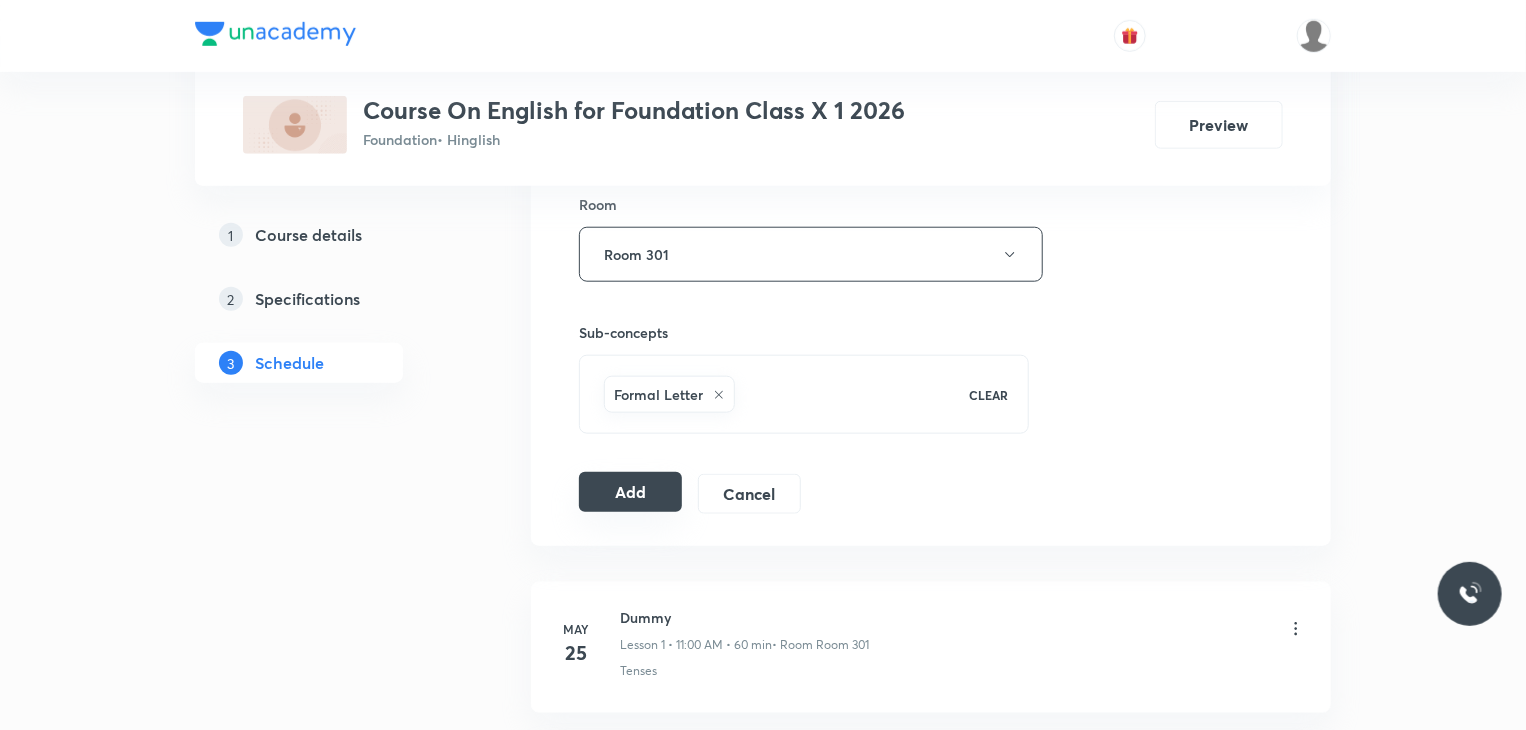 click on "Add" at bounding box center (630, 492) 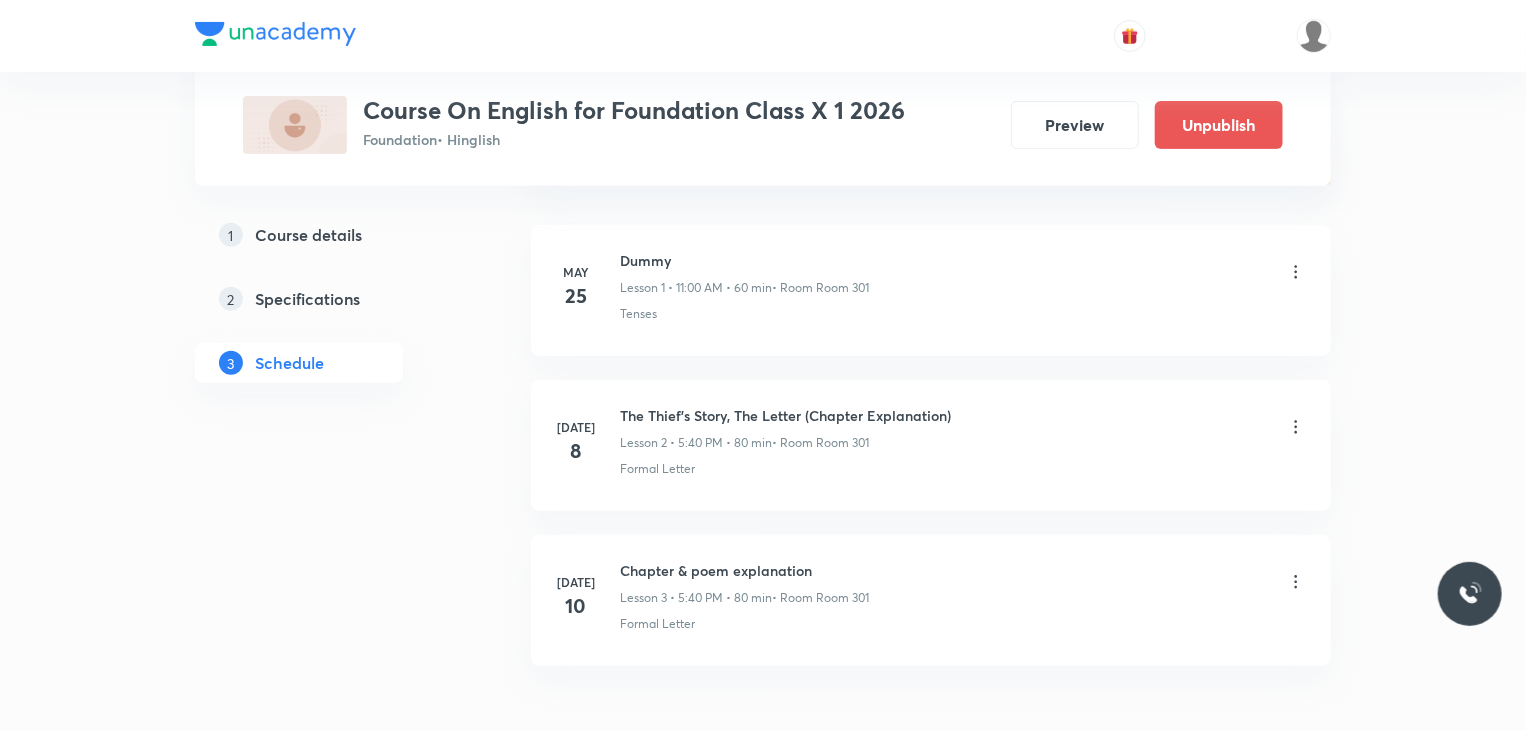 scroll, scrollTop: 400, scrollLeft: 0, axis: vertical 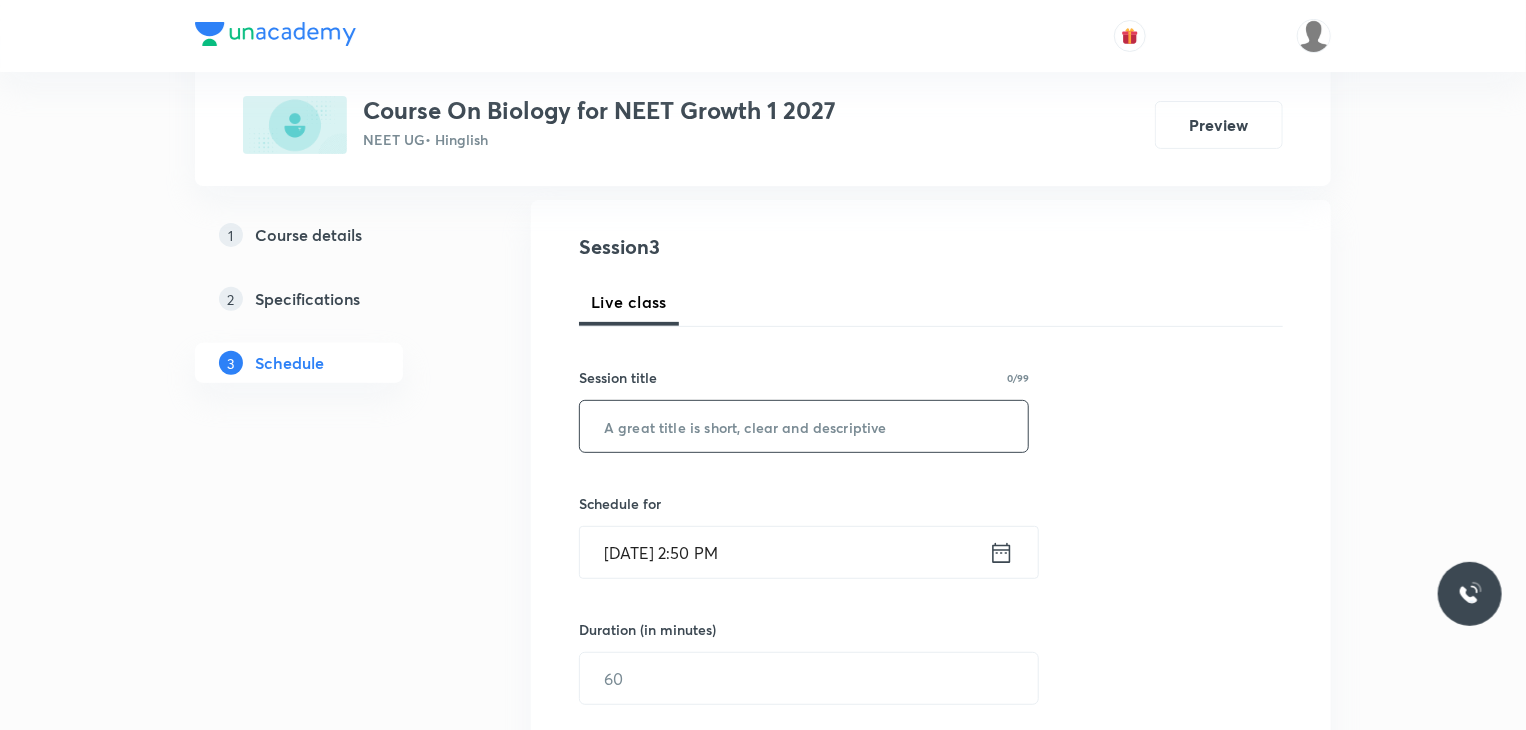 click at bounding box center (804, 426) 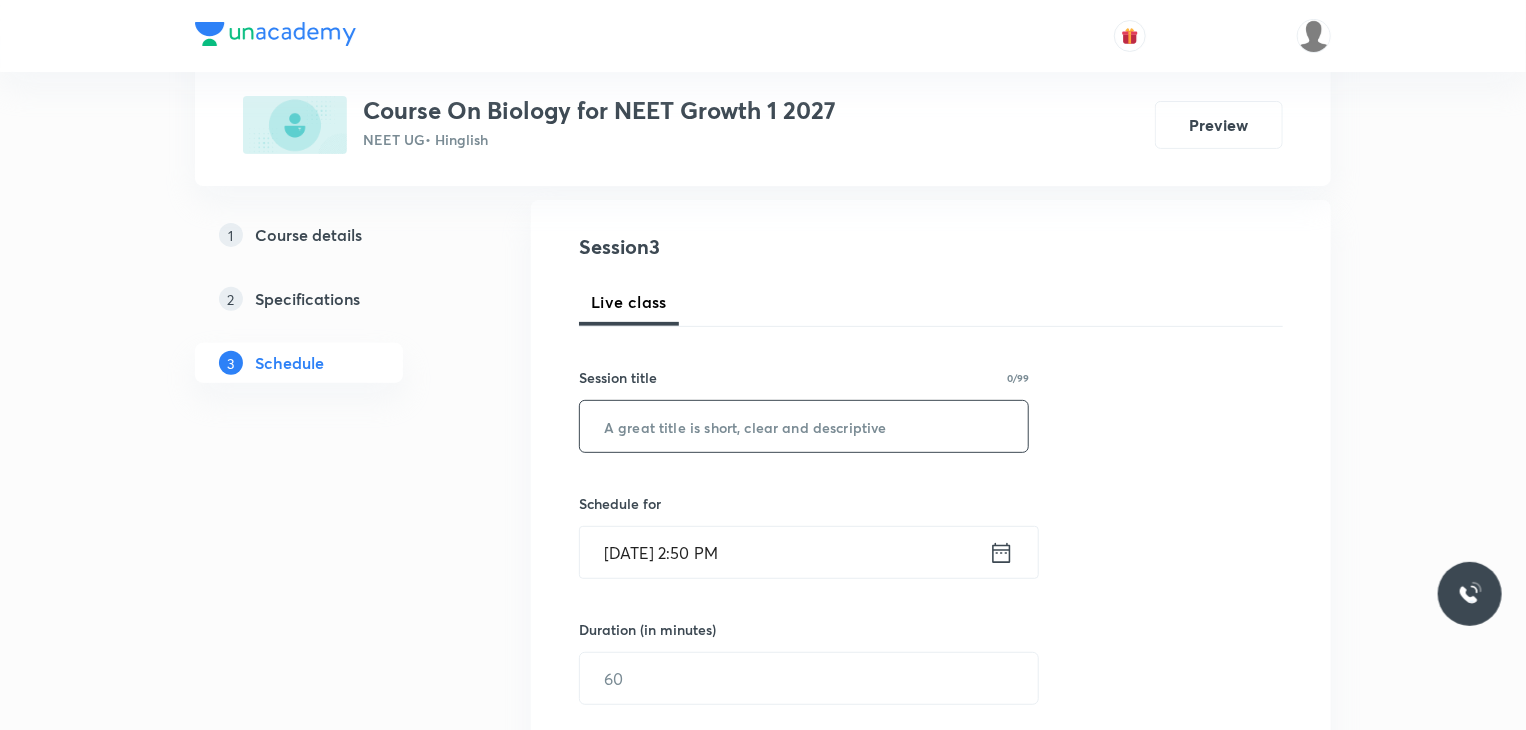 paste on "Kingdom Fungi - General Characters (Sexual Reproduction) + Classification" 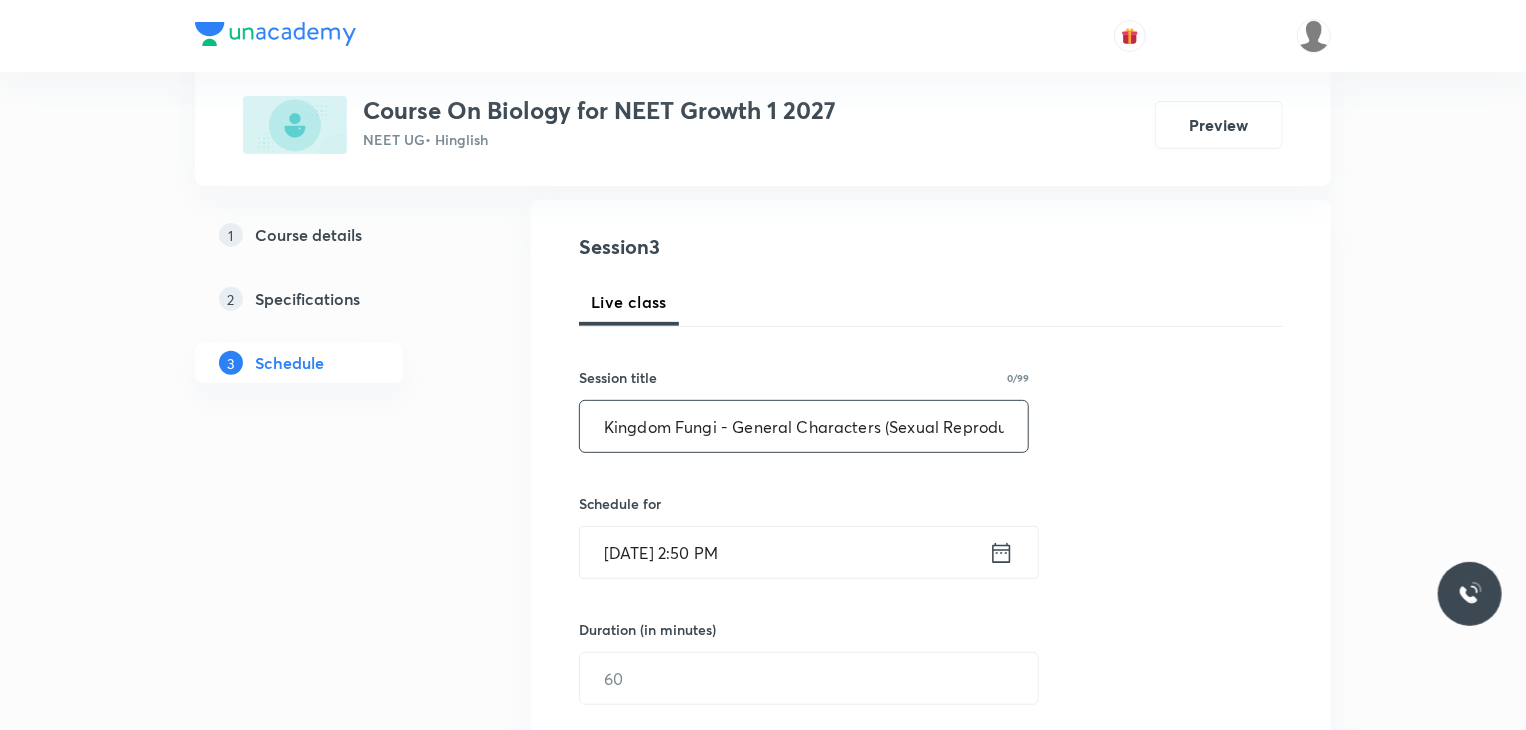 scroll, scrollTop: 0, scrollLeft: 162, axis: horizontal 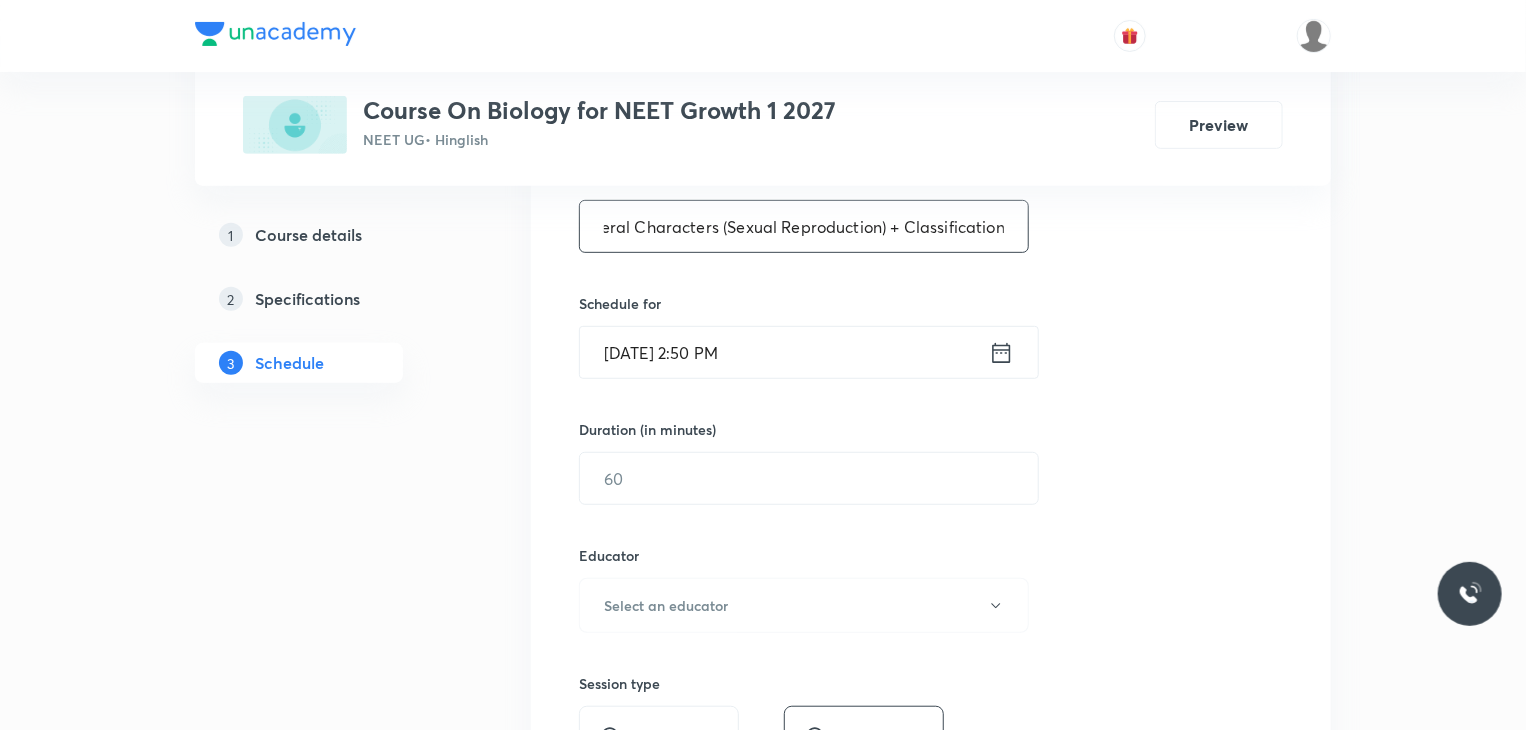 type on "Kingdom Fungi - General Characters (Sexual Reproduction) + Classification" 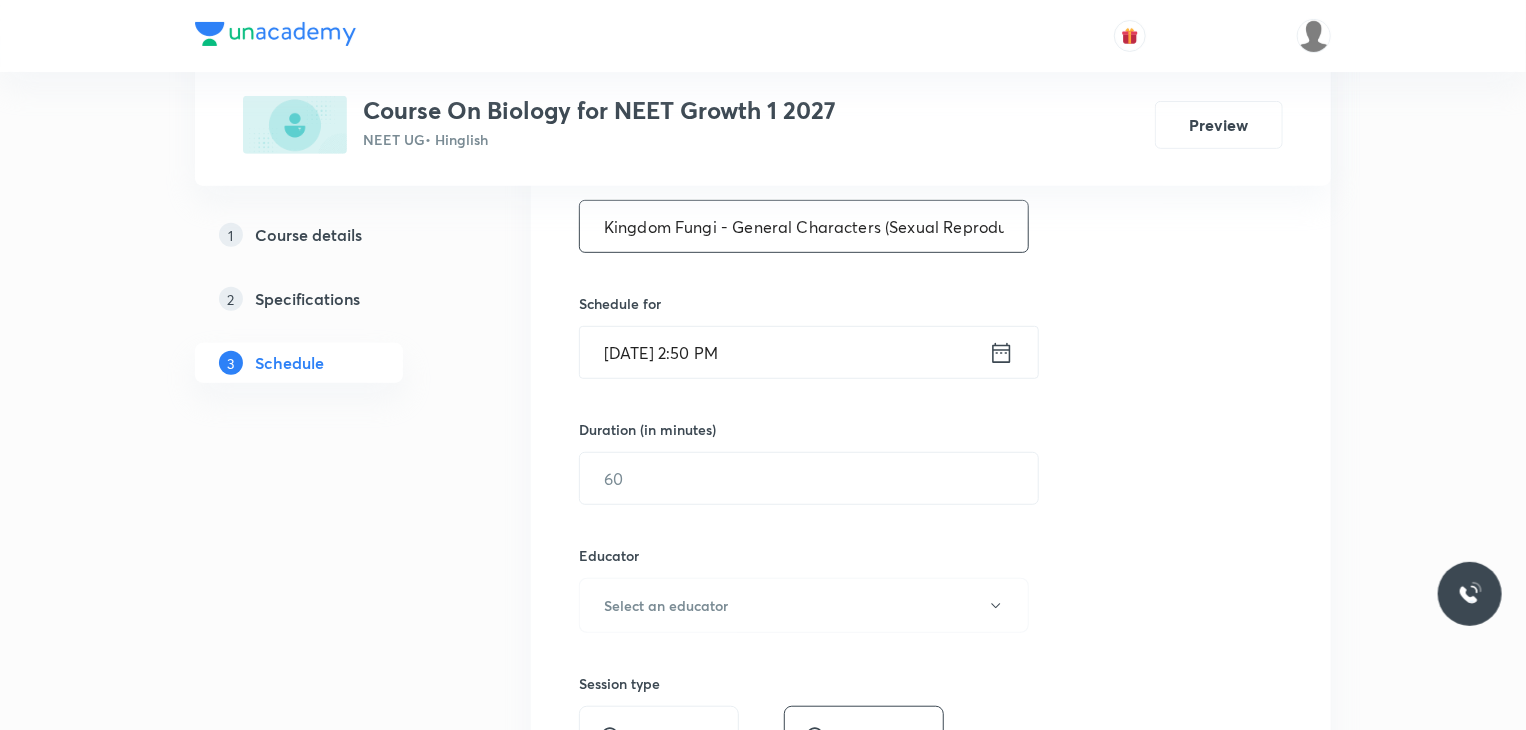 click 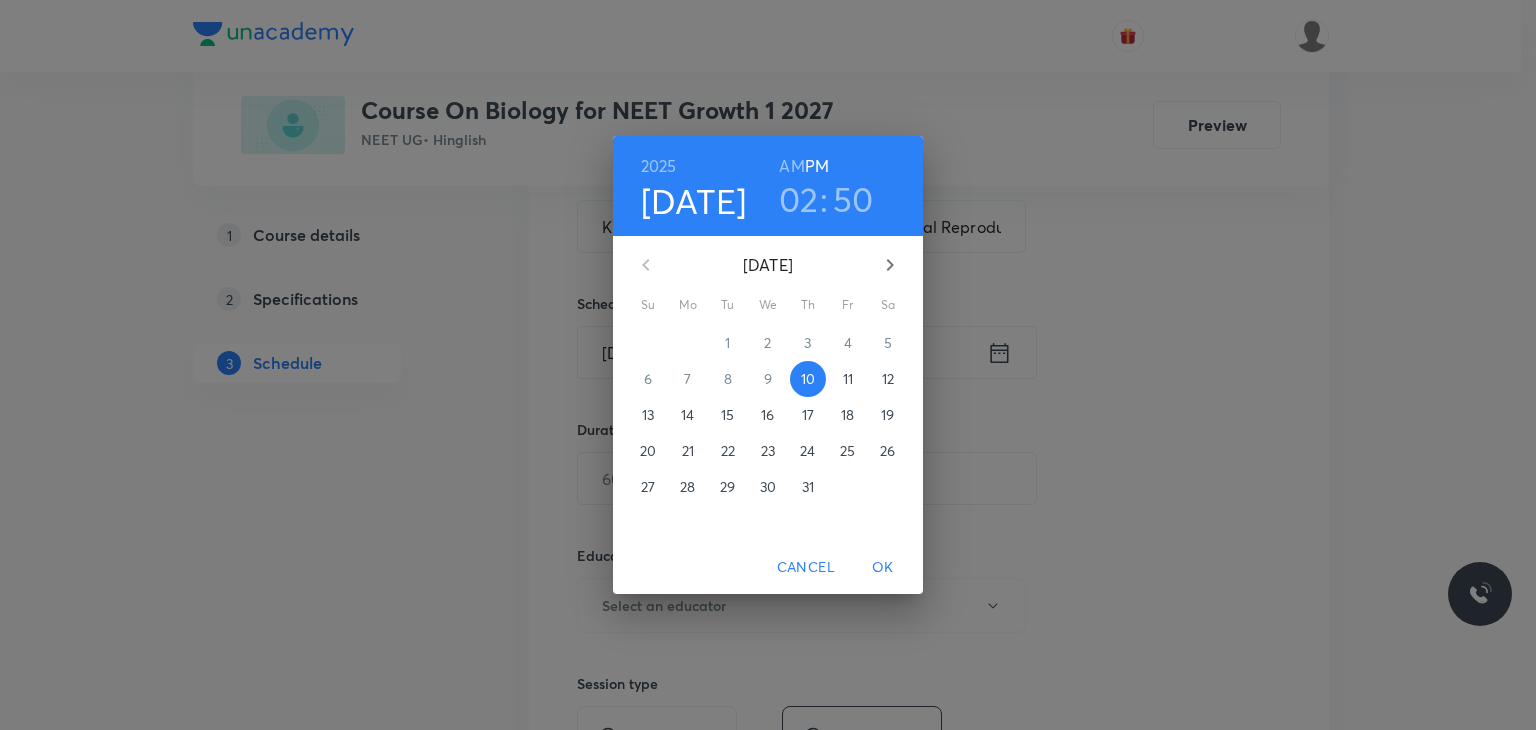click on "02" at bounding box center (799, 199) 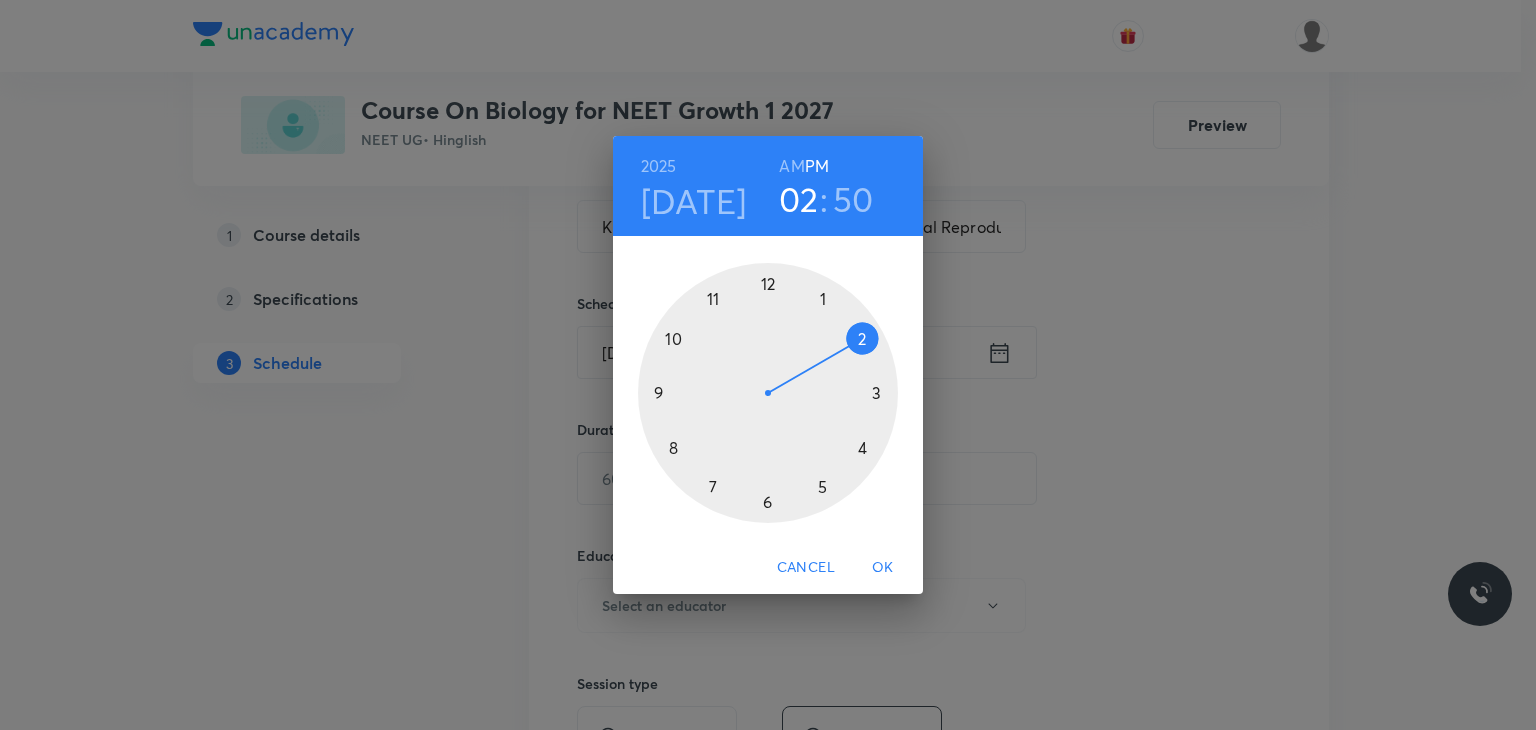 click at bounding box center (768, 393) 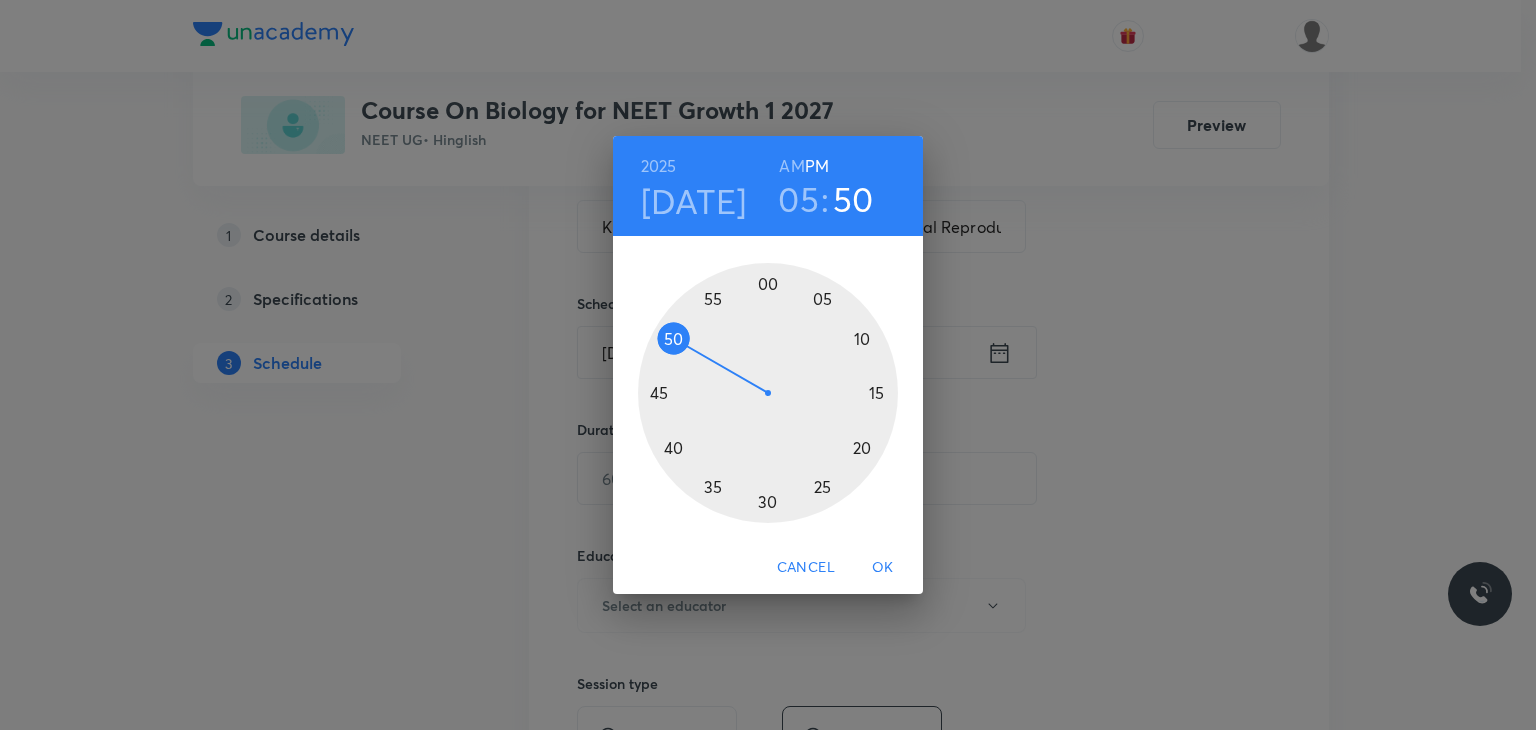 click at bounding box center [768, 393] 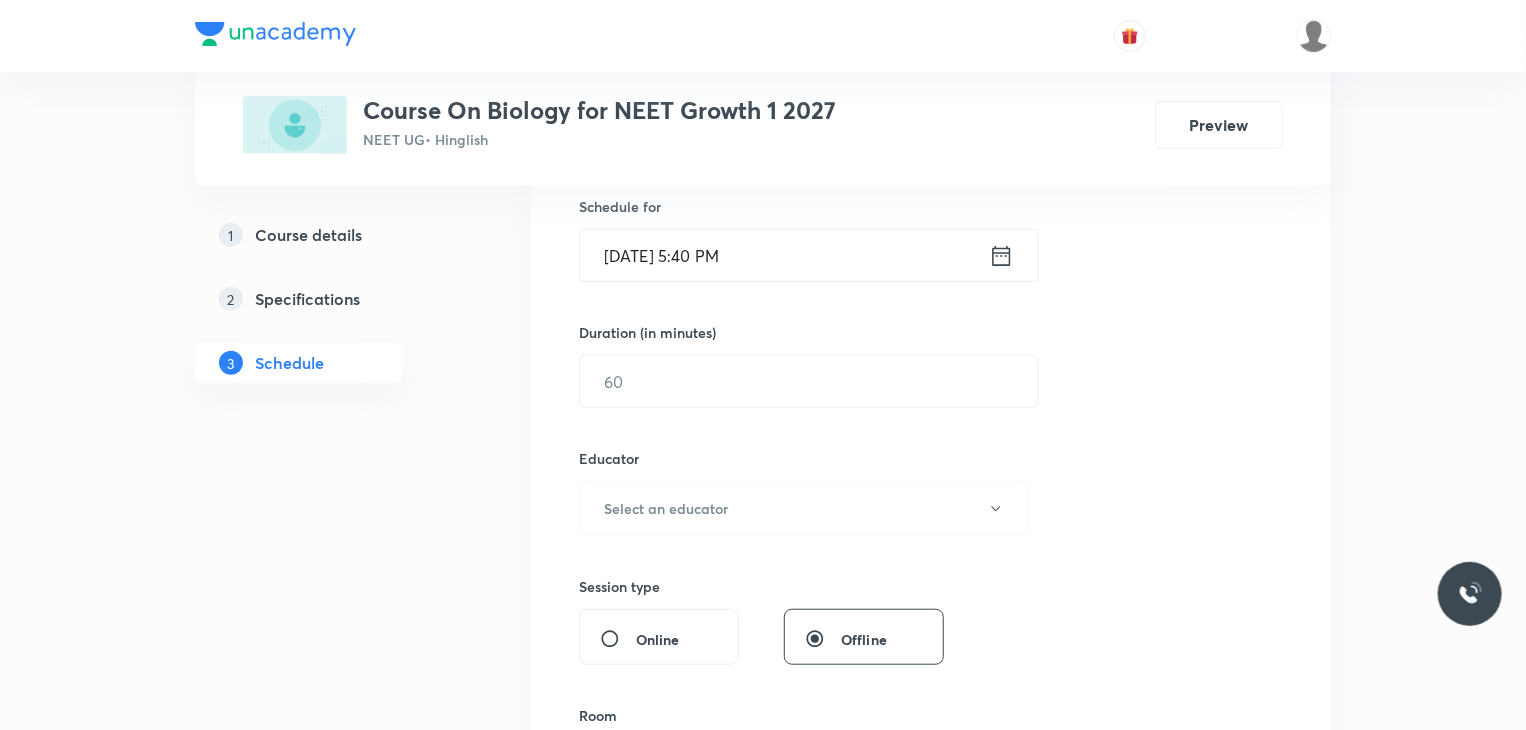 scroll, scrollTop: 500, scrollLeft: 0, axis: vertical 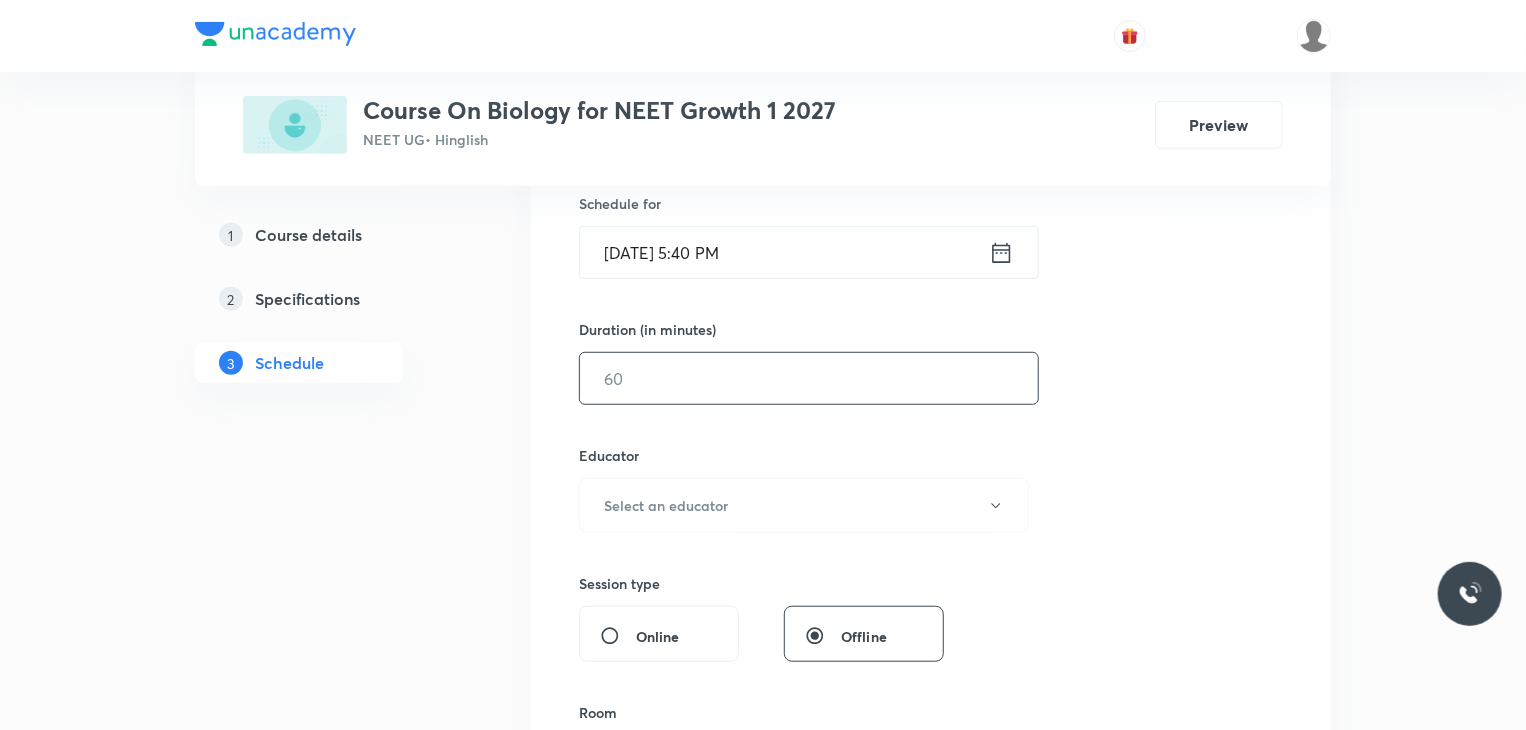 click at bounding box center (809, 378) 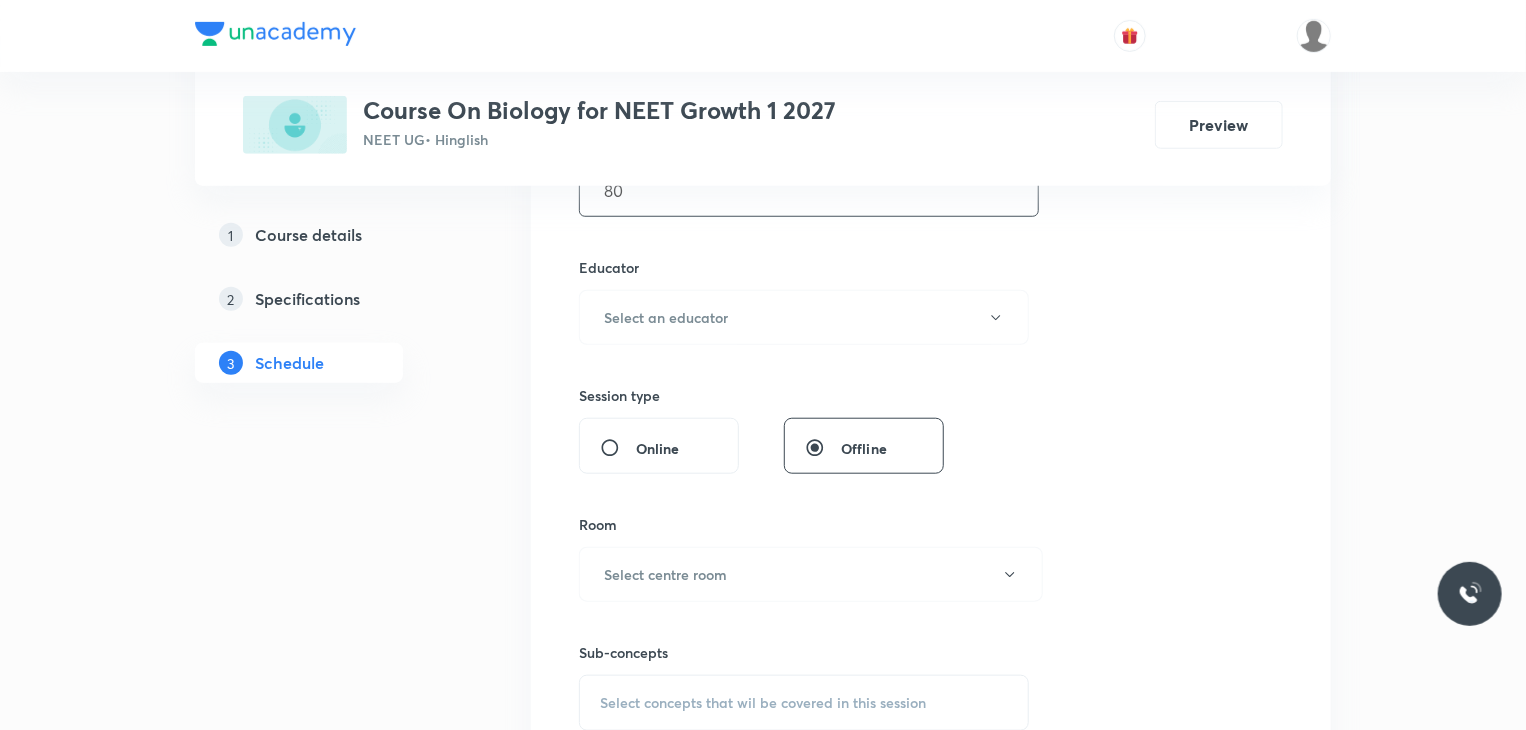 scroll, scrollTop: 700, scrollLeft: 0, axis: vertical 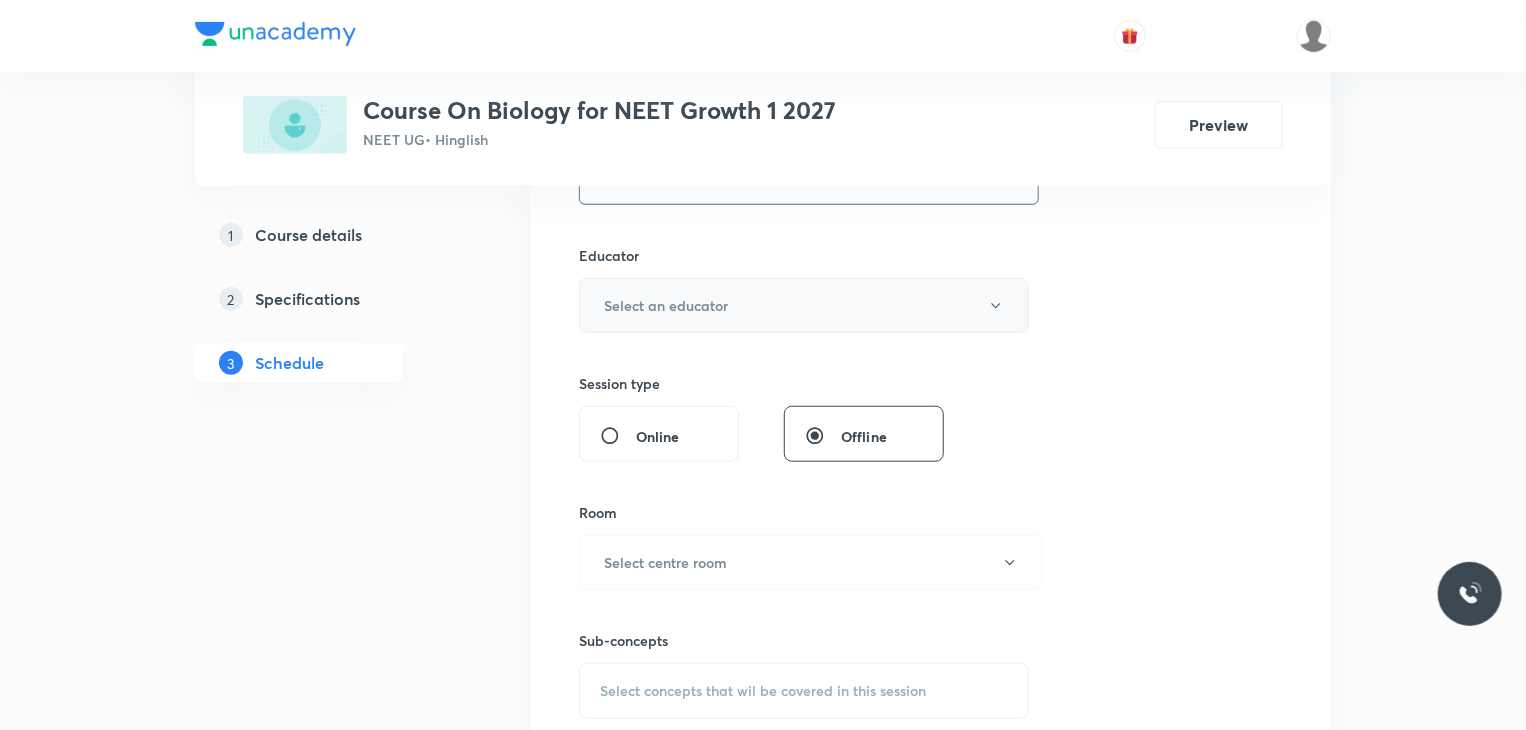 type on "80" 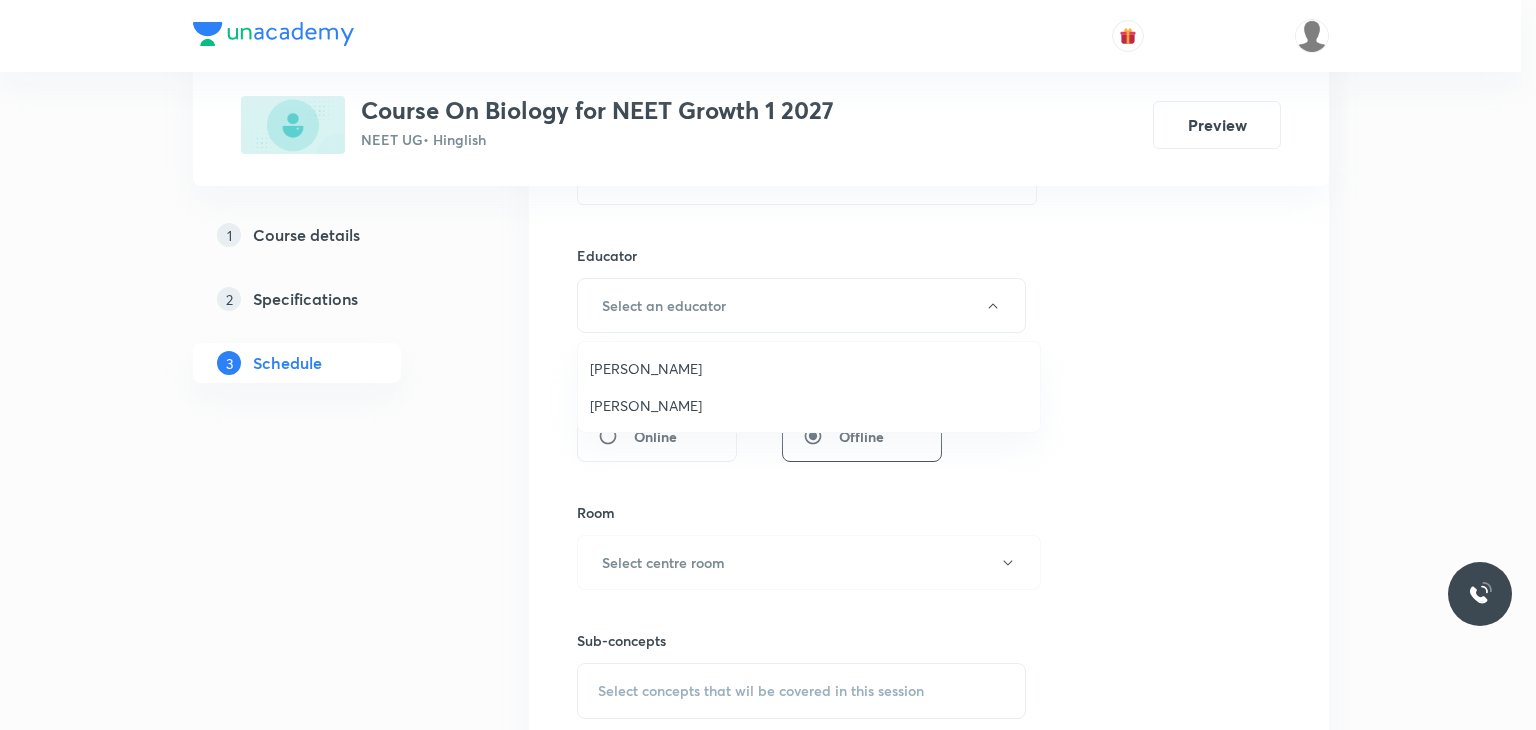click on "[PERSON_NAME]" at bounding box center (809, 405) 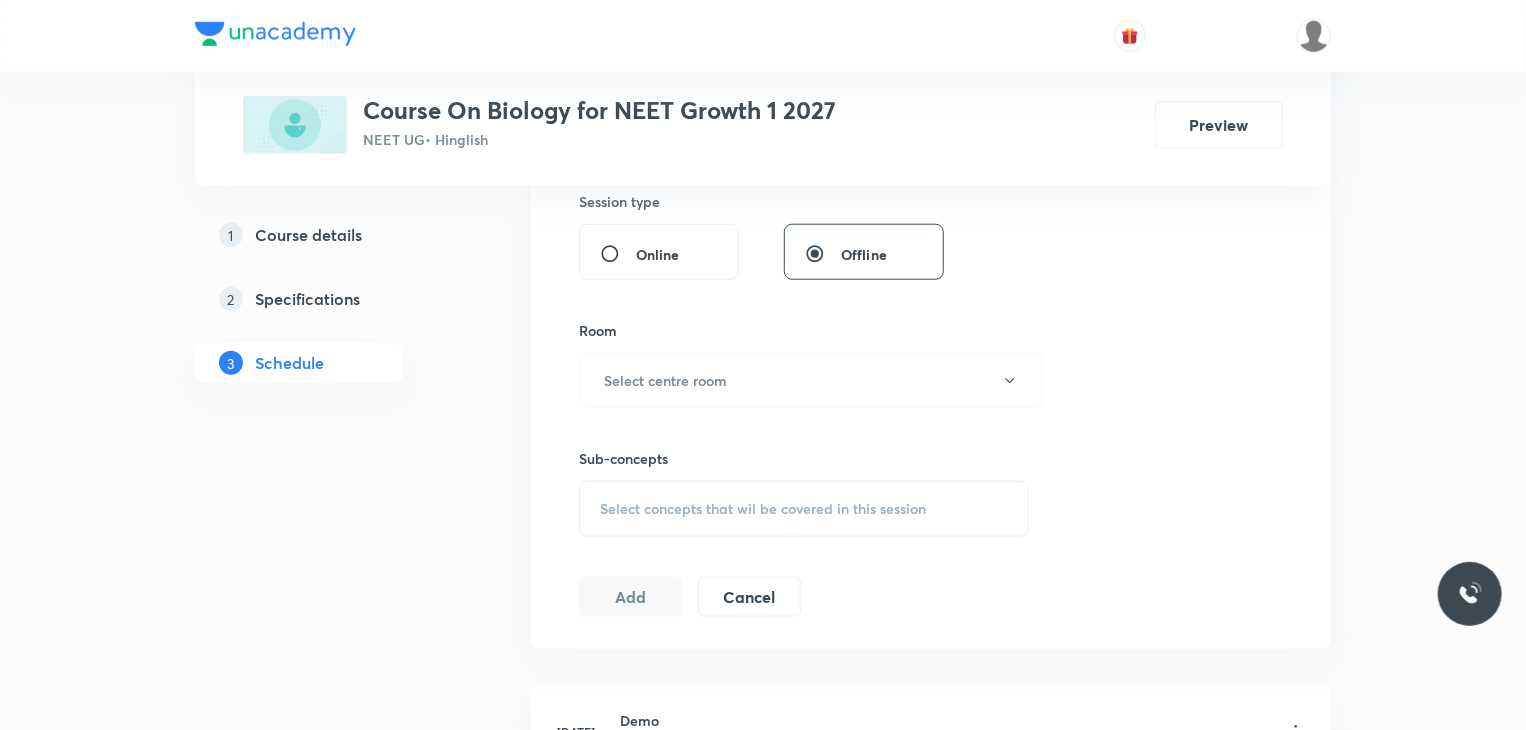 scroll, scrollTop: 900, scrollLeft: 0, axis: vertical 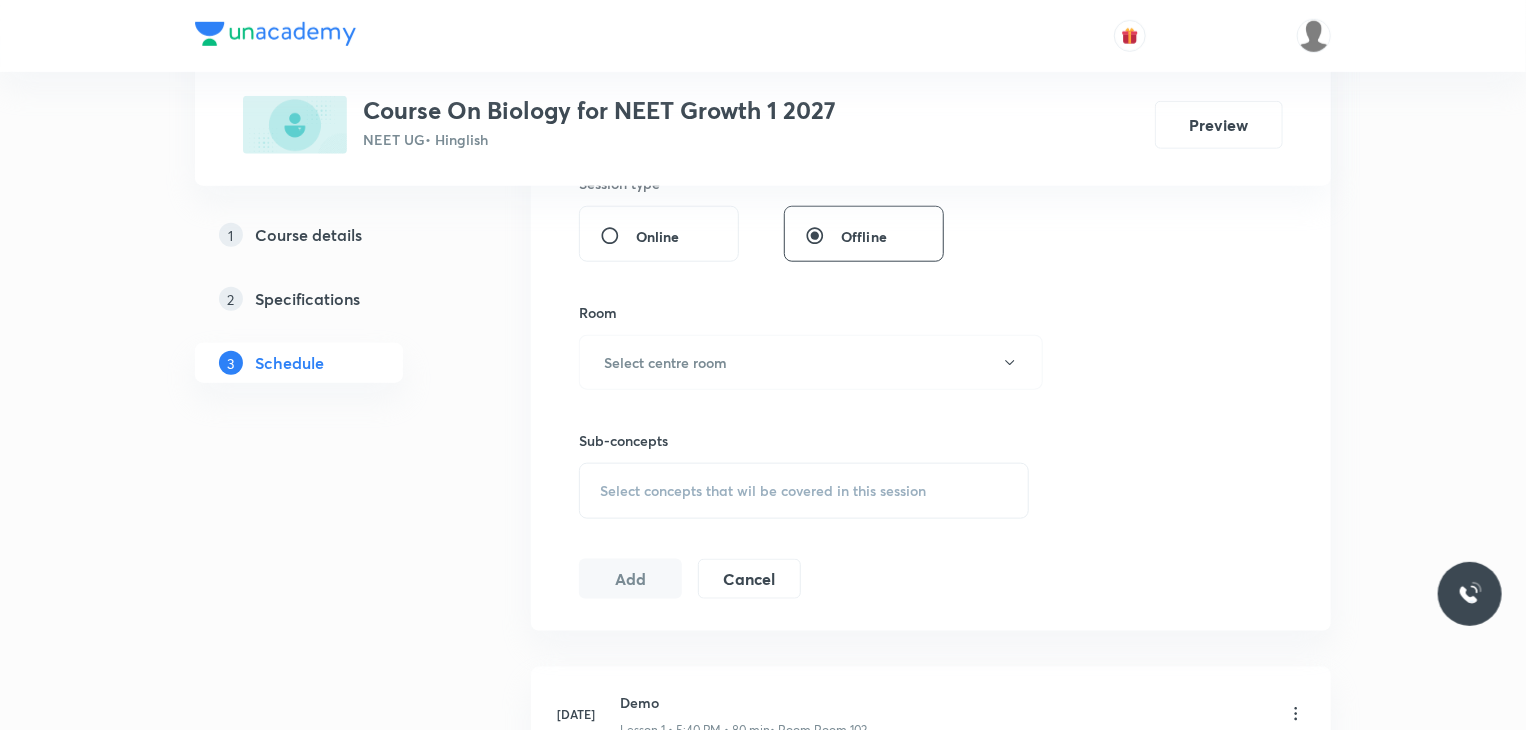 click on "Sub-concepts Select concepts that wil be covered in this session" at bounding box center [804, 454] 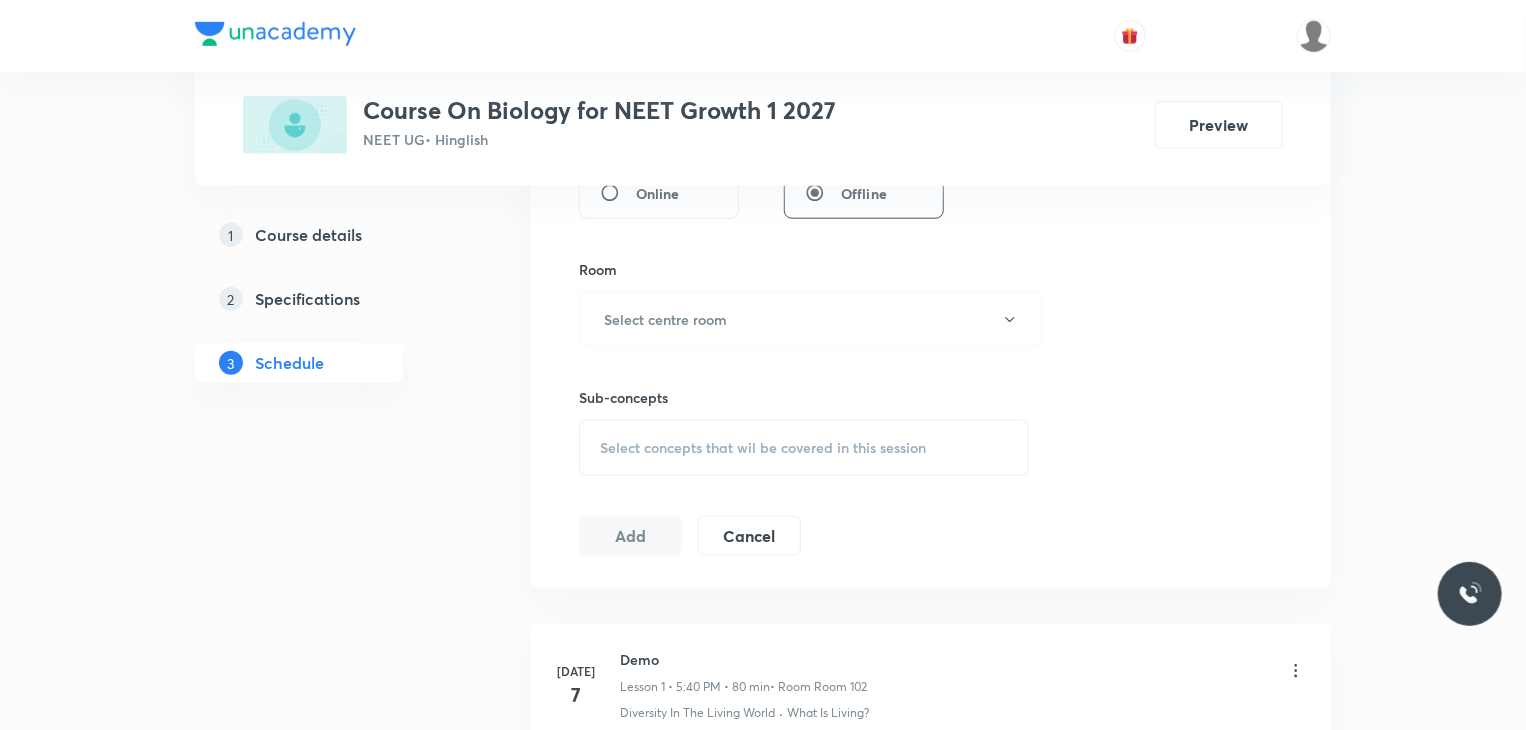 scroll, scrollTop: 908, scrollLeft: 0, axis: vertical 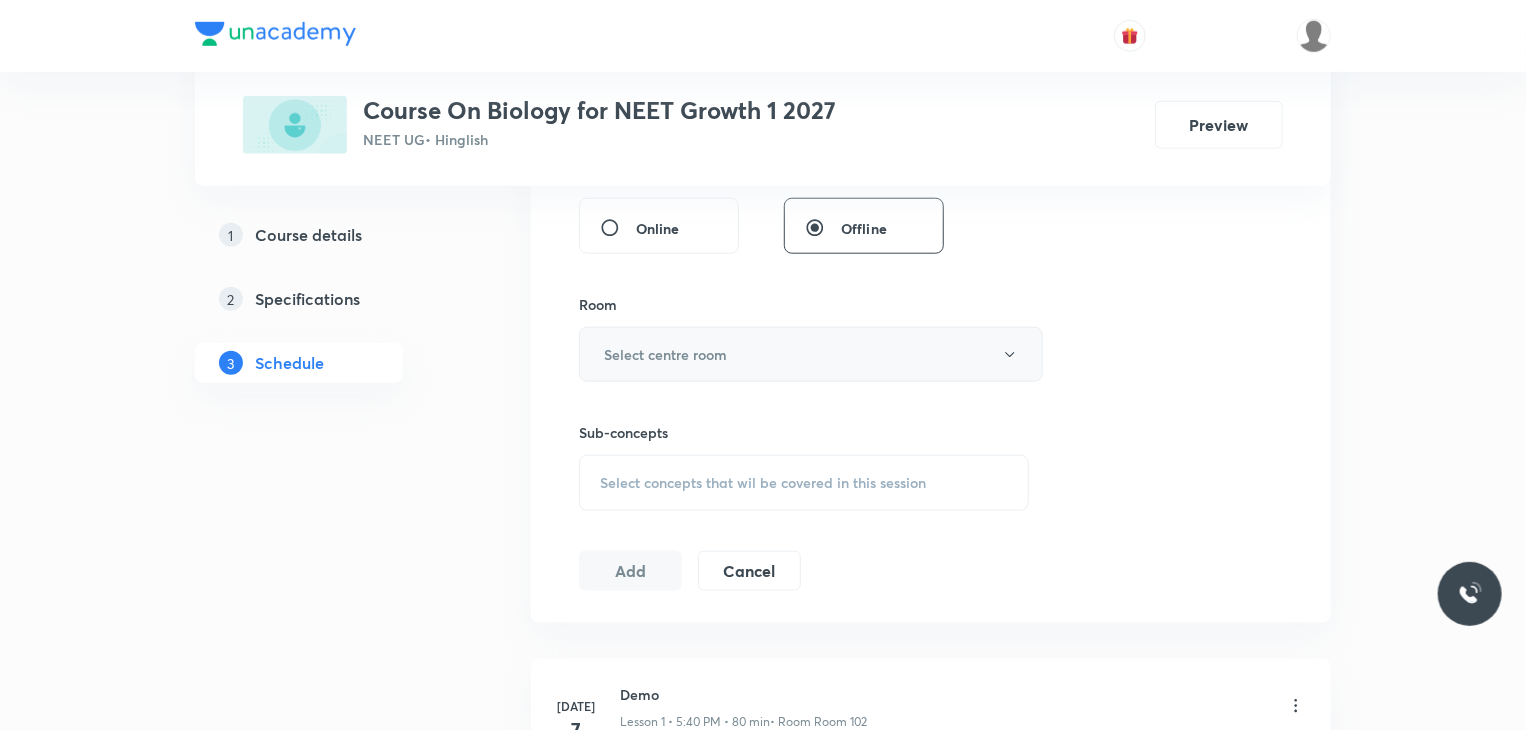 click on "Select centre room" at bounding box center (811, 354) 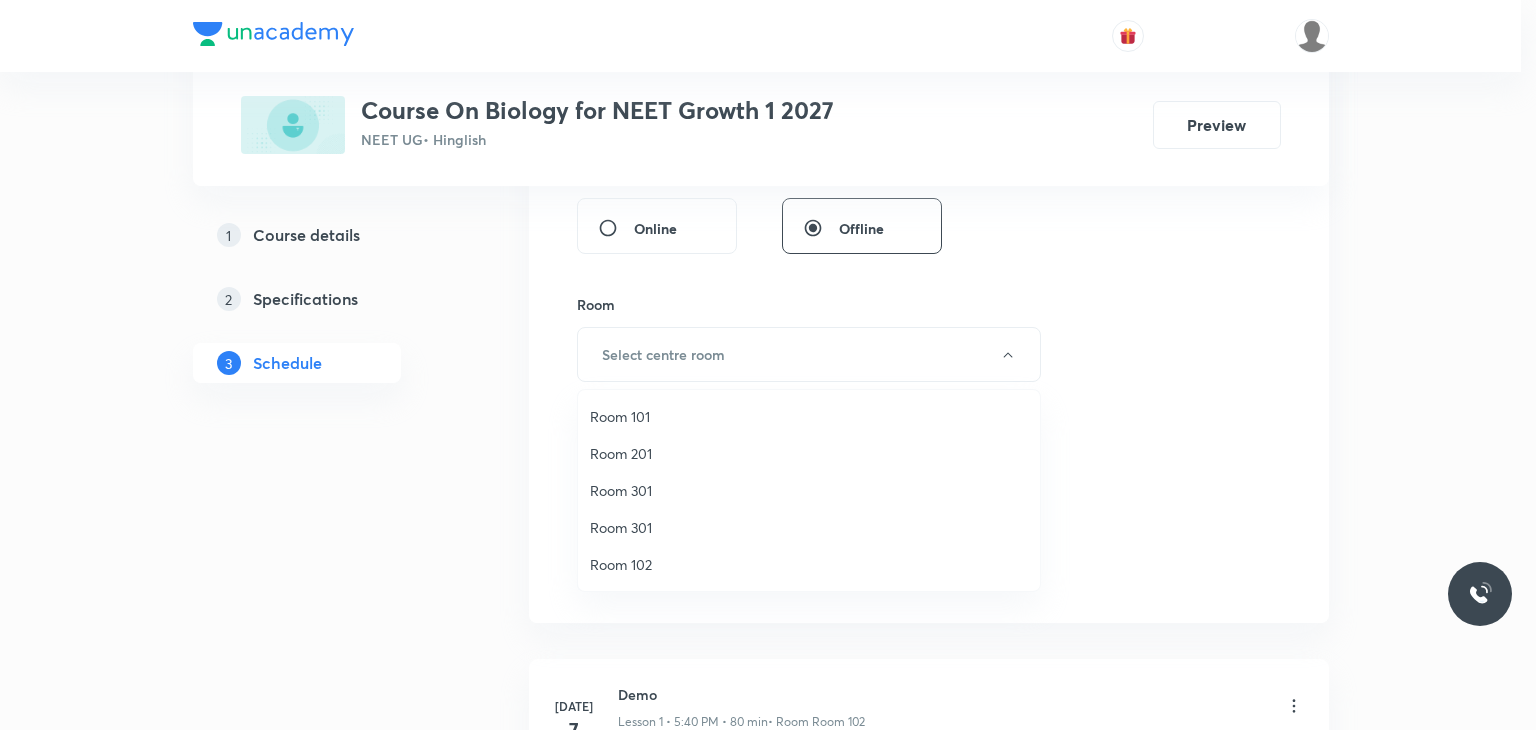 click at bounding box center [768, 365] 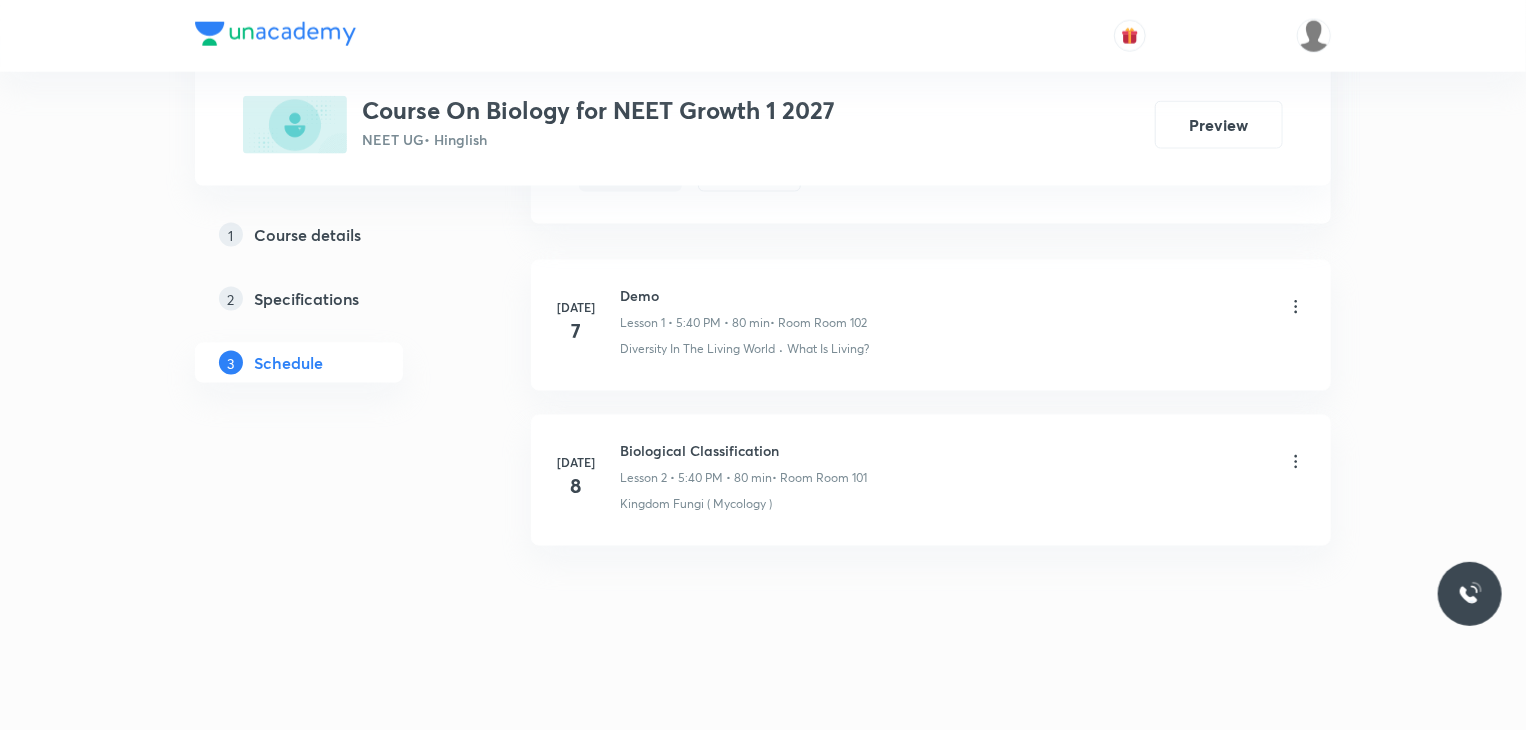 scroll, scrollTop: 1308, scrollLeft: 0, axis: vertical 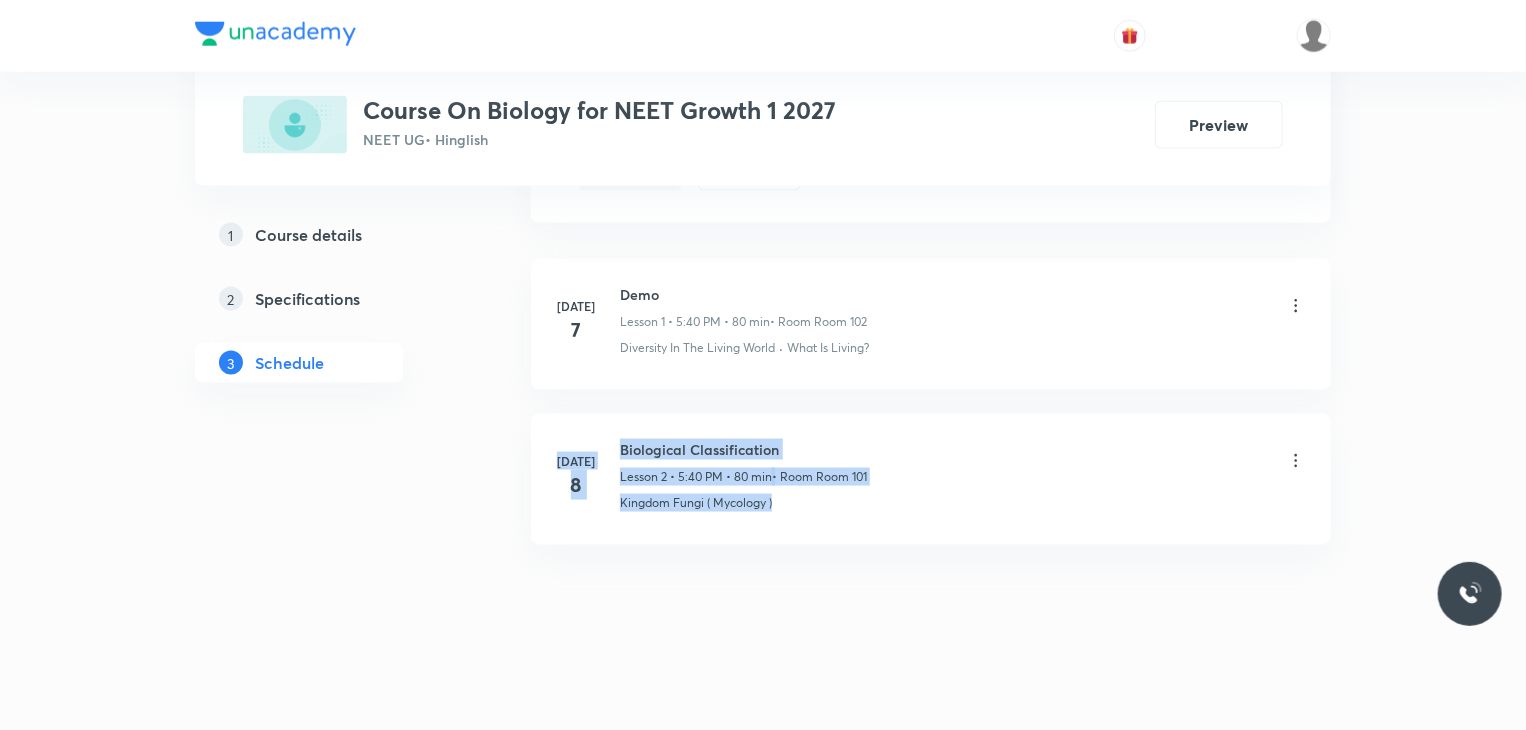 drag, startPoint x: 531, startPoint y: 453, endPoint x: 871, endPoint y: 492, distance: 342.22946 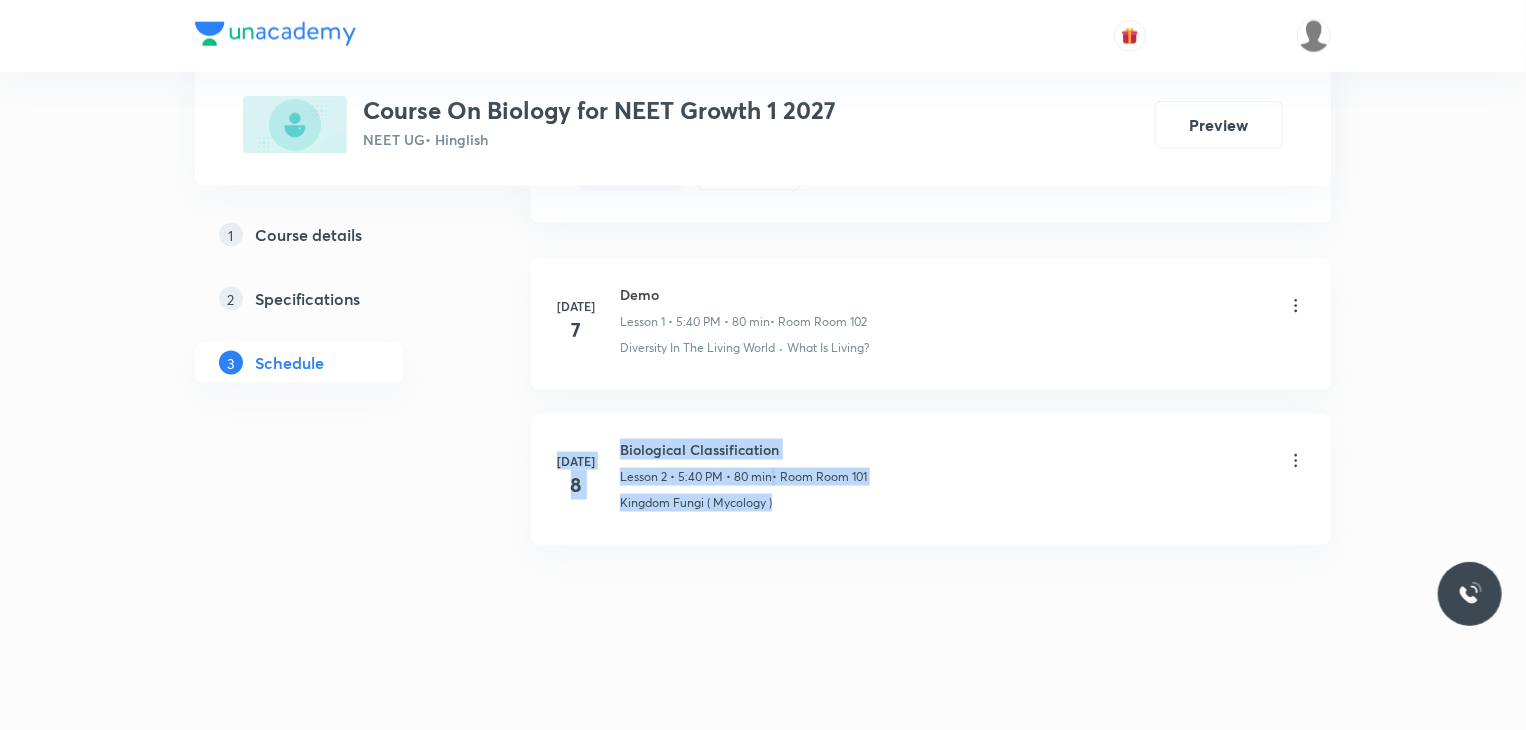 click on "Kingdom Fungi ( Mycology )" at bounding box center [963, 503] 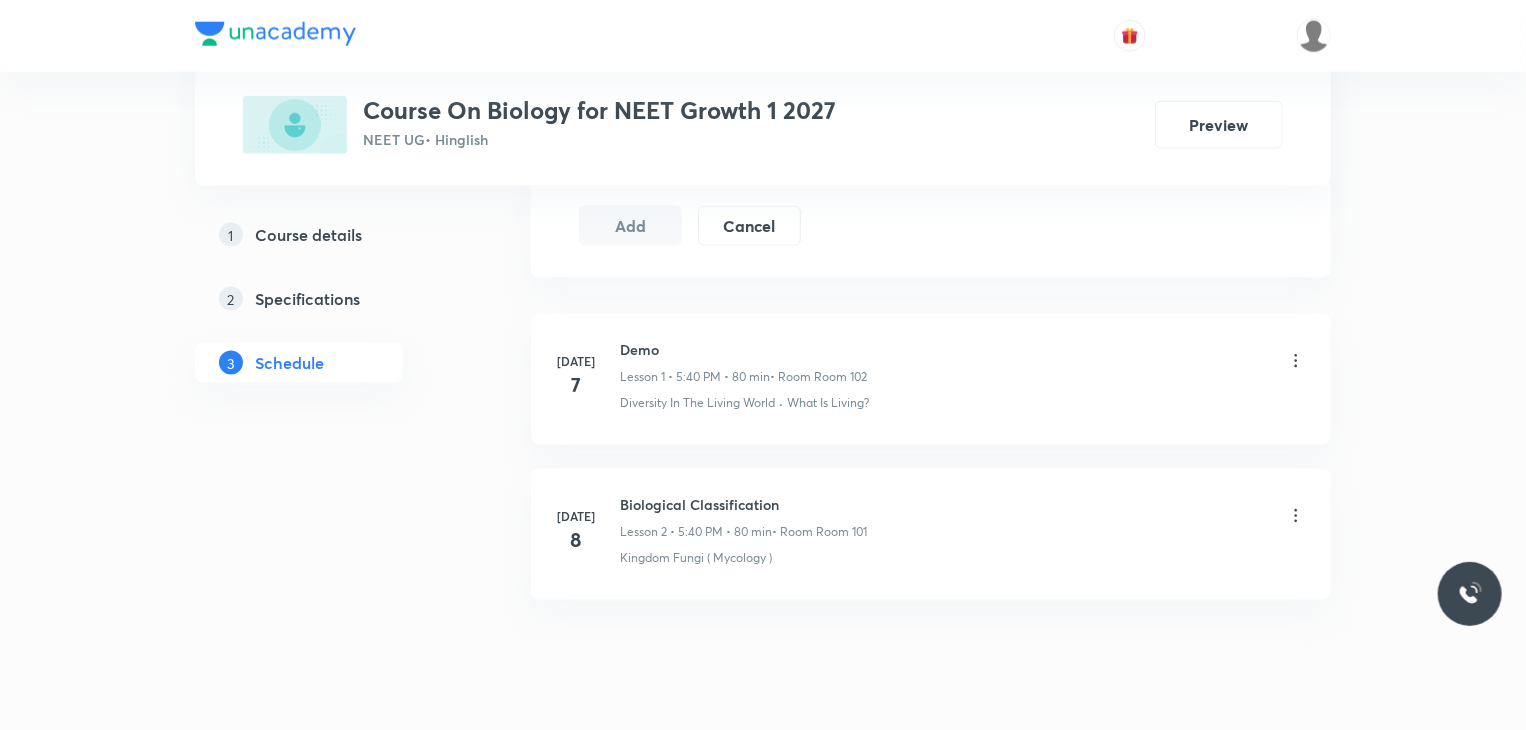 scroll, scrollTop: 1008, scrollLeft: 0, axis: vertical 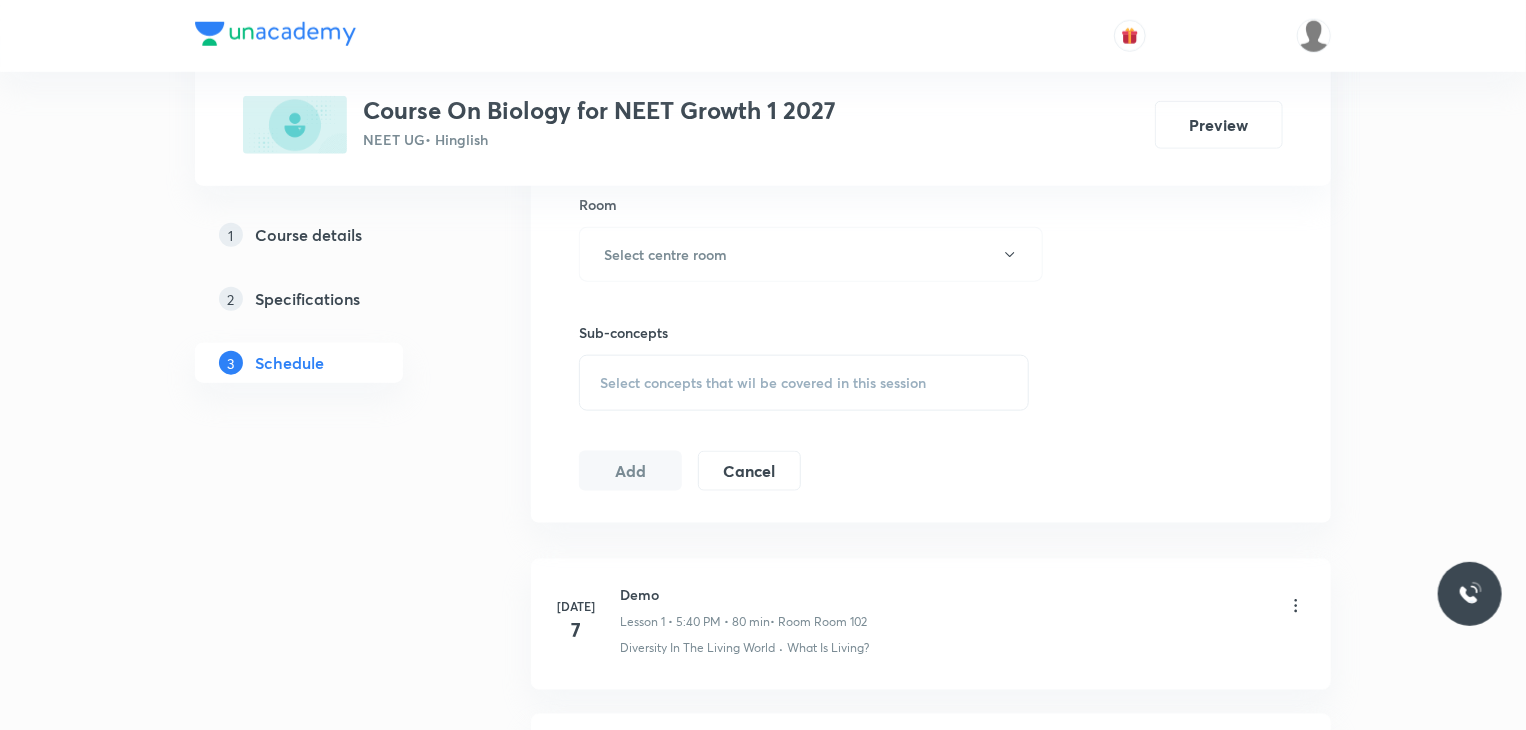 click on "Select concepts that wil be covered in this session" at bounding box center (763, 383) 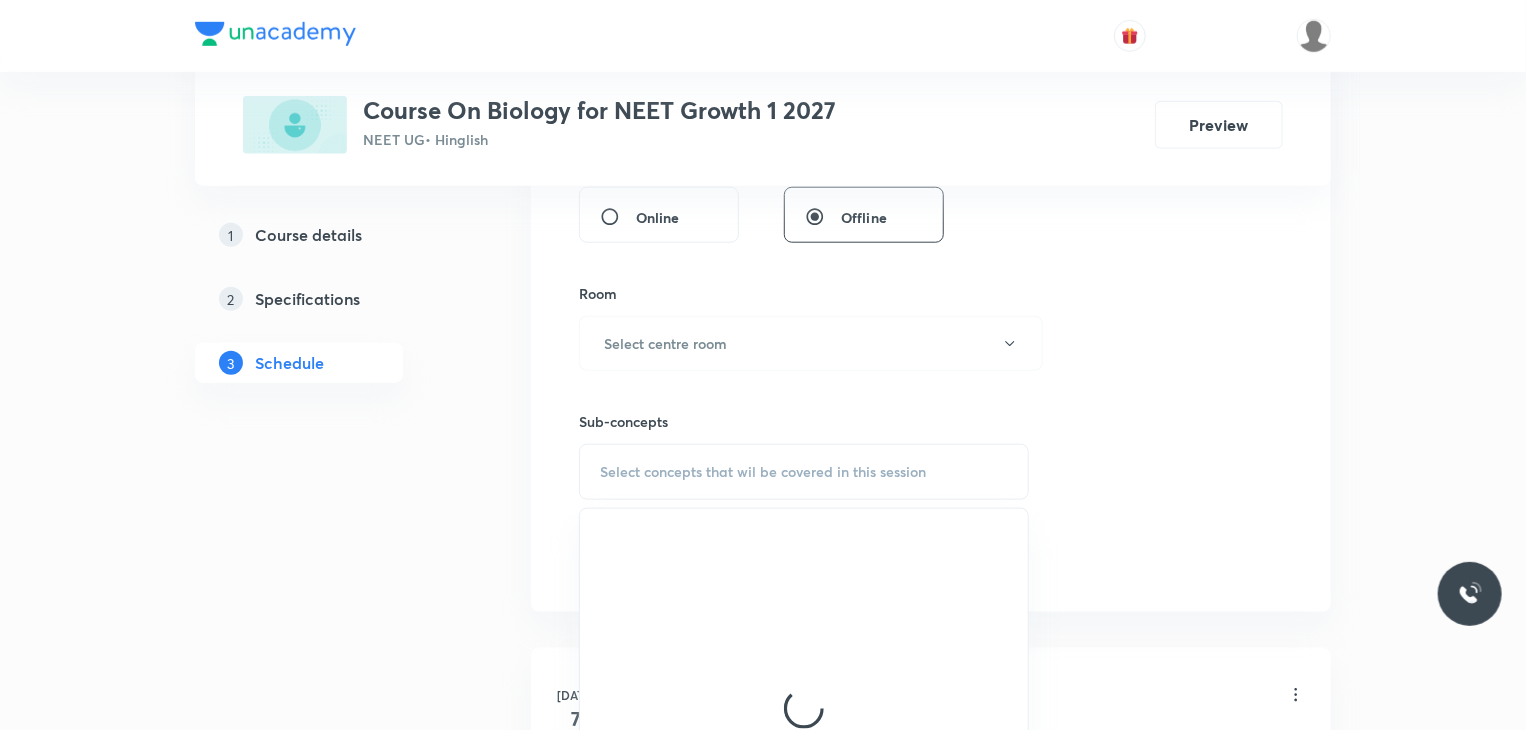 scroll, scrollTop: 808, scrollLeft: 0, axis: vertical 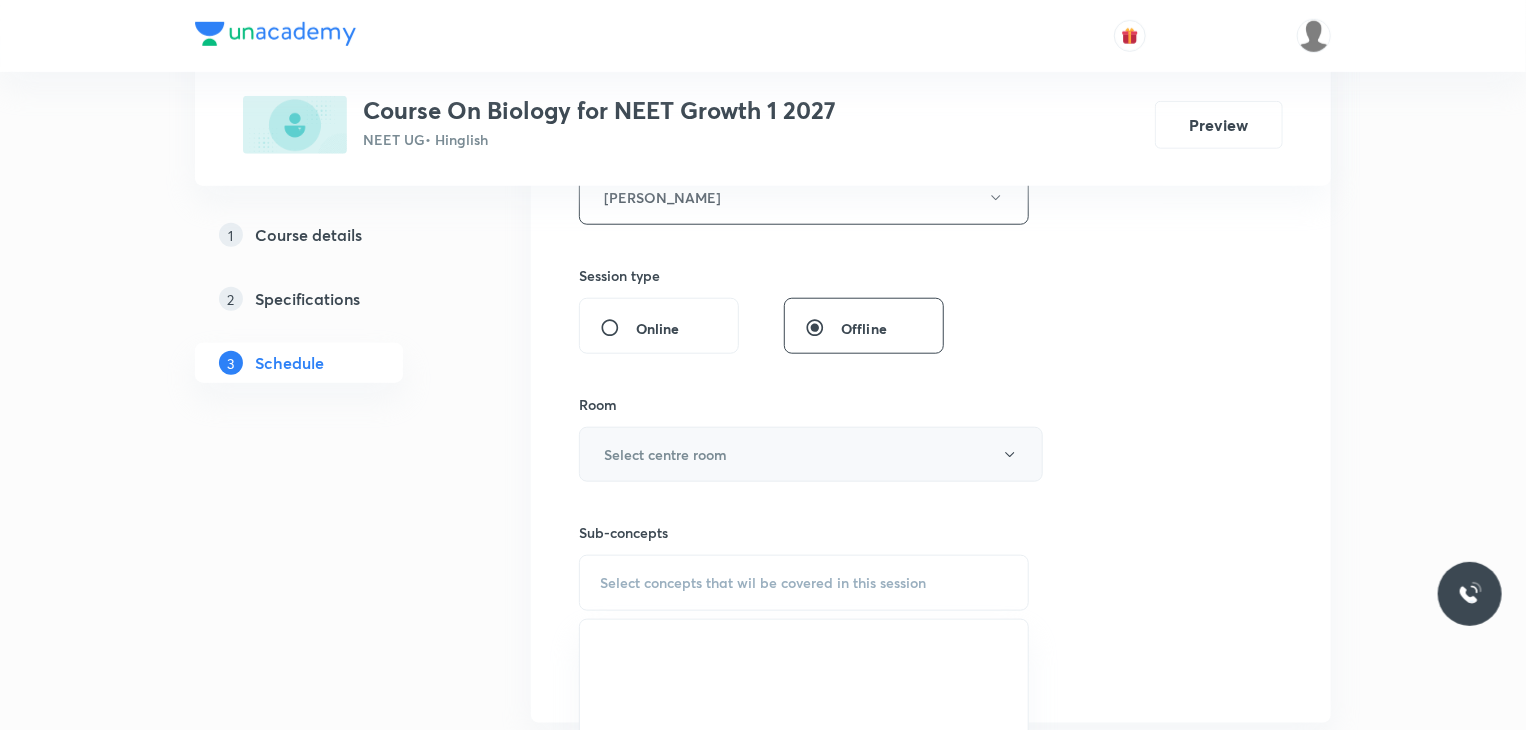 click on "Select centre room" at bounding box center [665, 454] 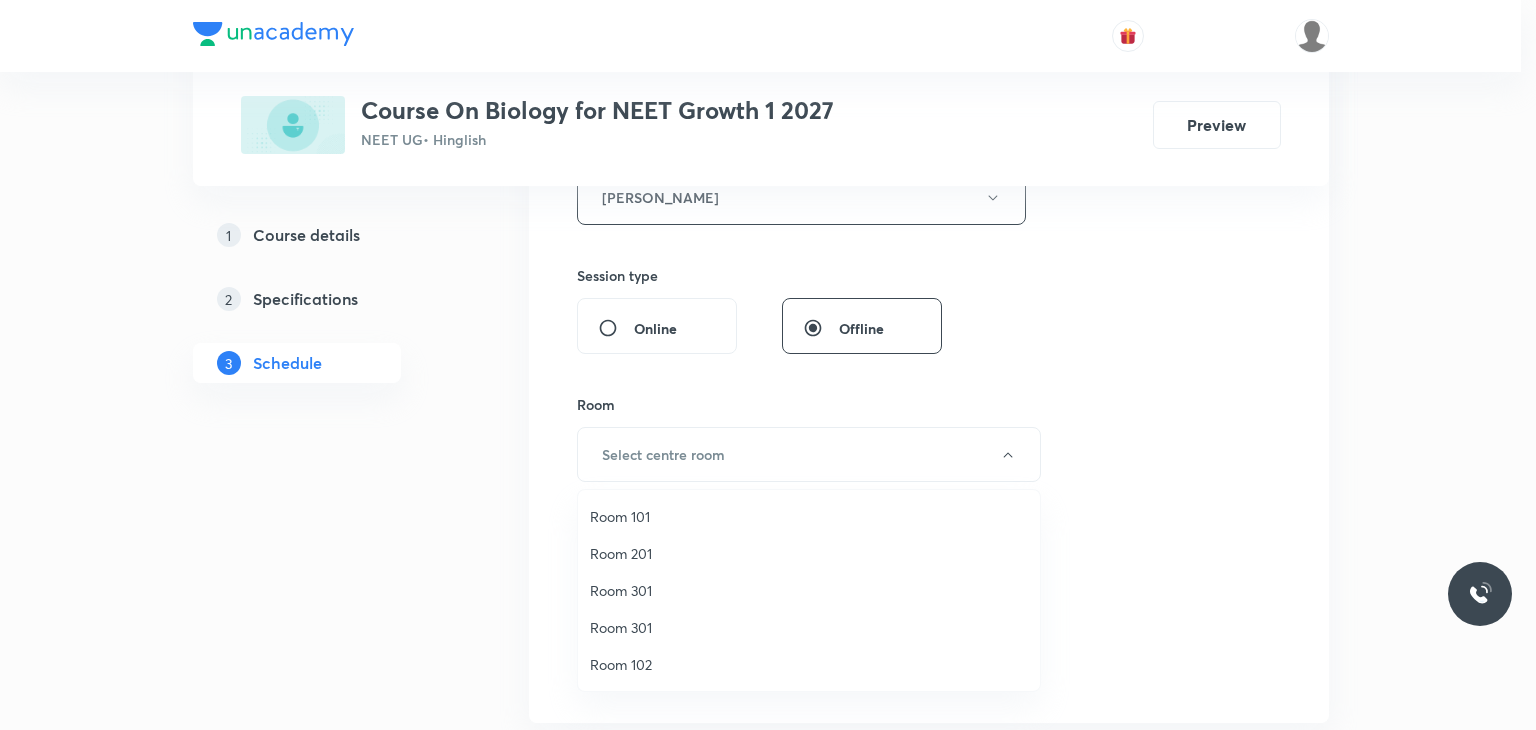 click on "Room 101" at bounding box center (809, 516) 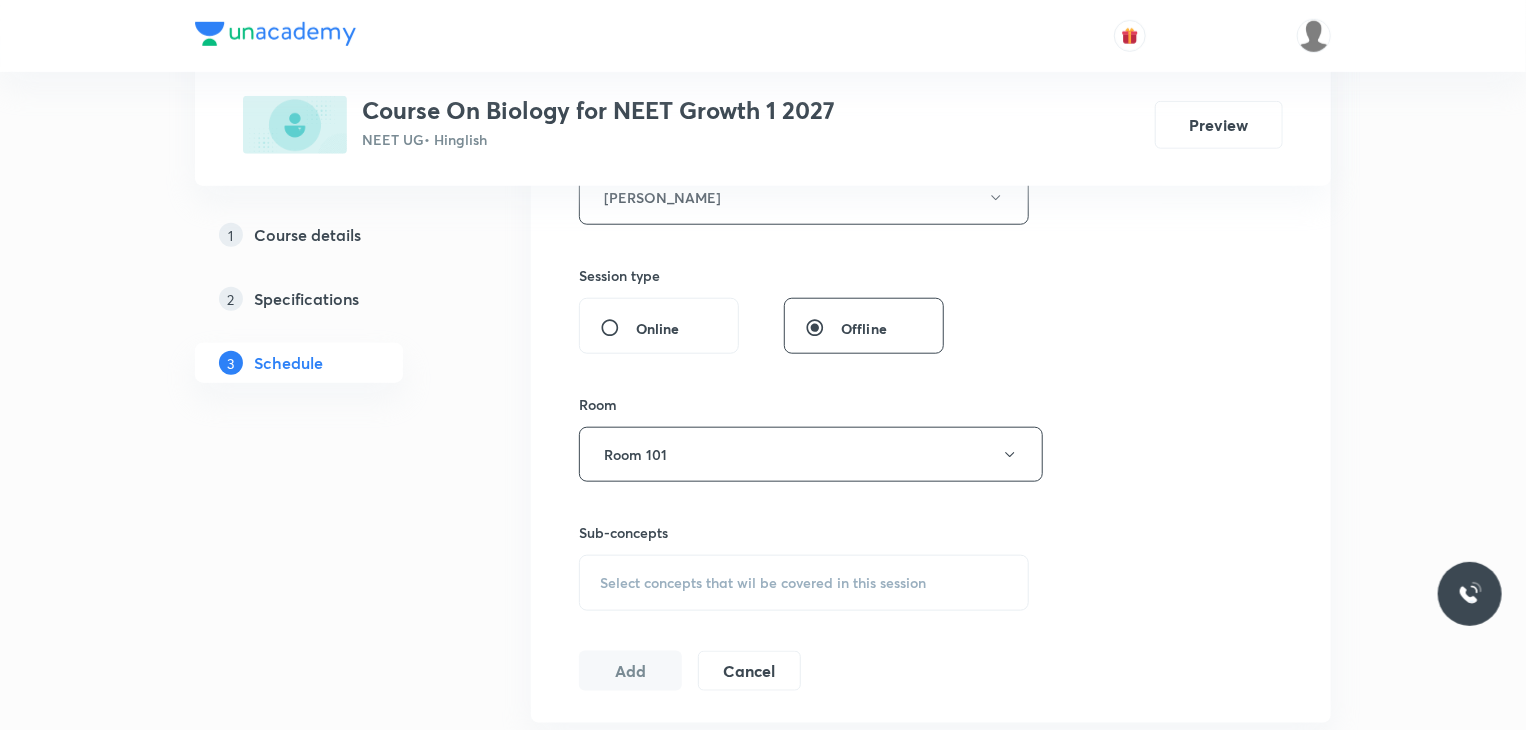 click on "Select concepts that wil be covered in this session" at bounding box center [763, 583] 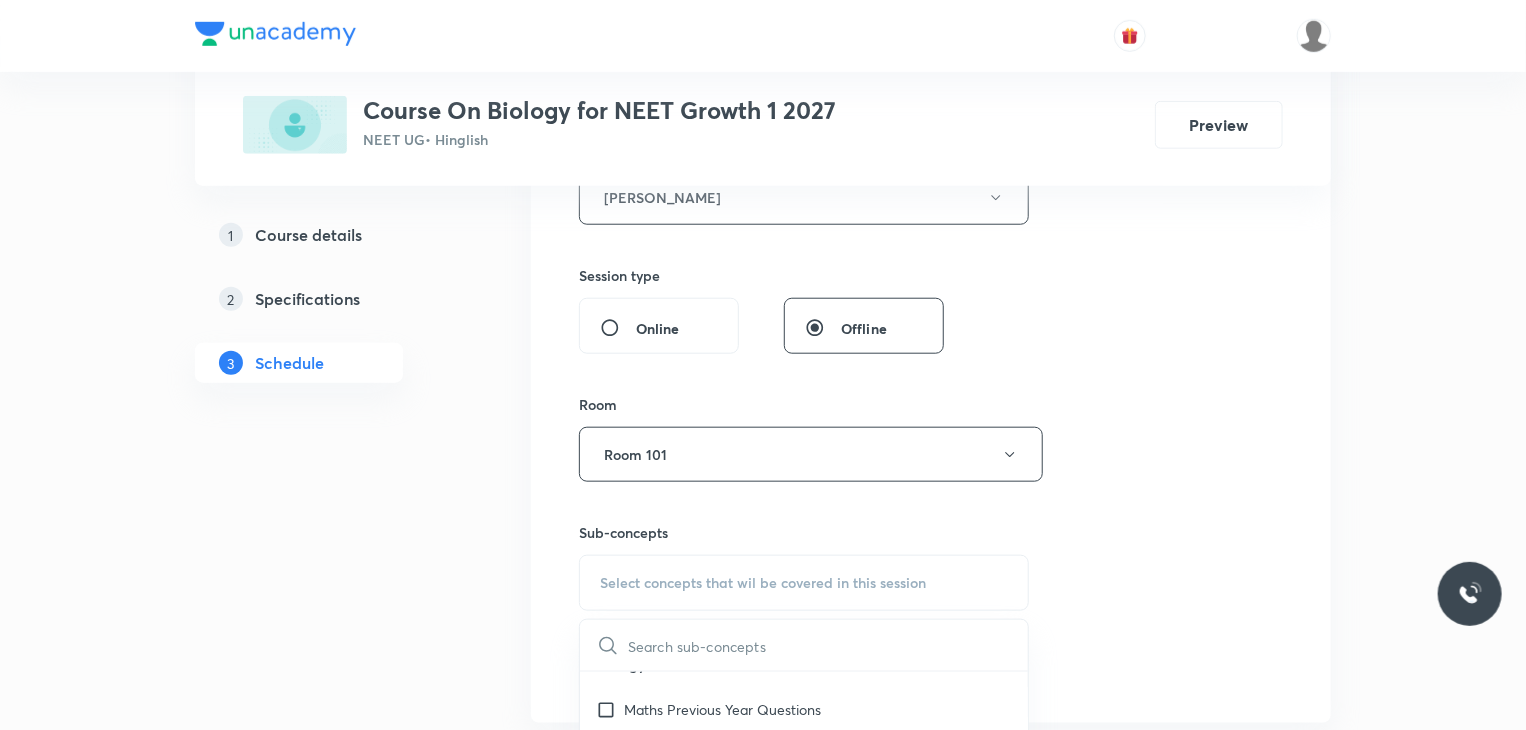 scroll, scrollTop: 300, scrollLeft: 0, axis: vertical 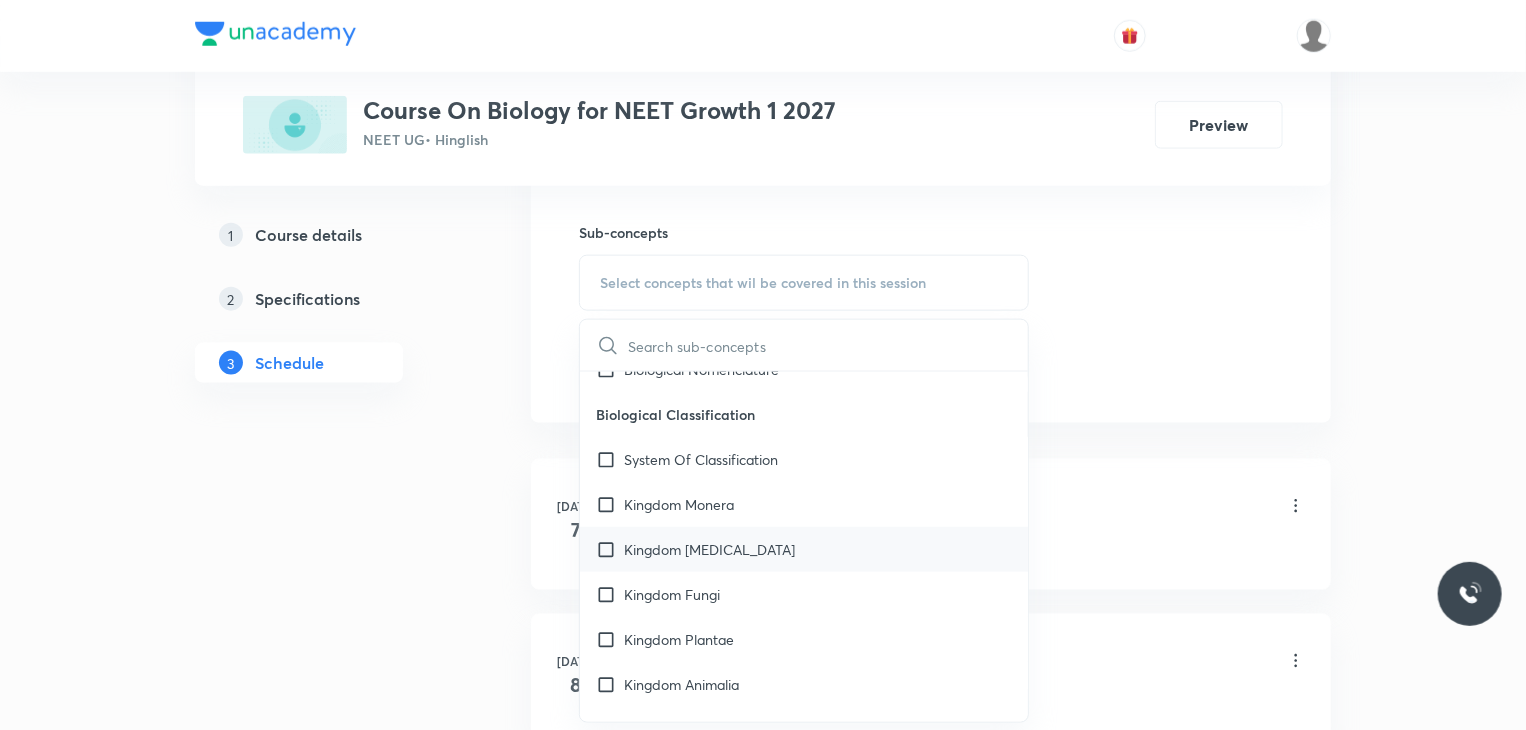 click on "Kingdom Fungi" at bounding box center [672, 594] 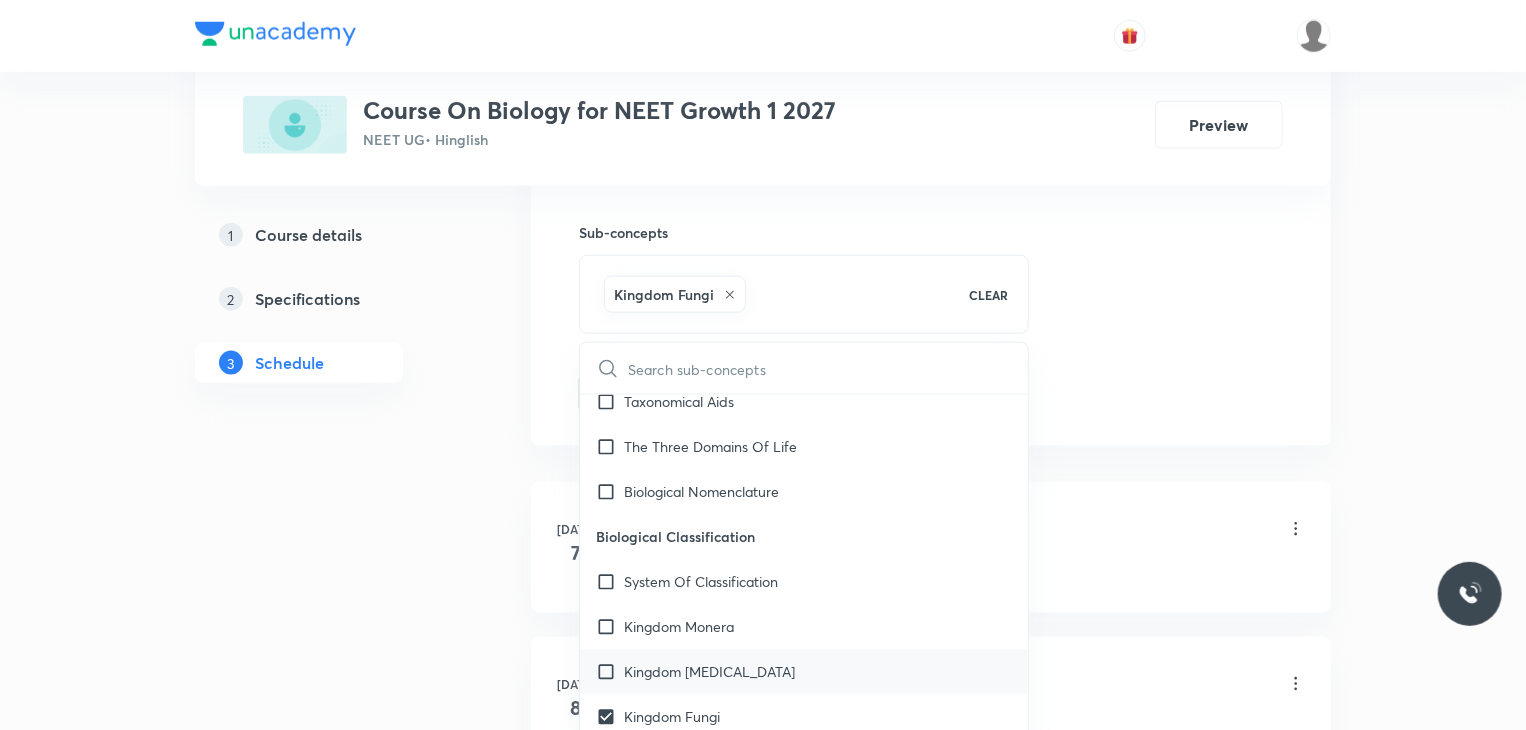 scroll, scrollTop: 600, scrollLeft: 0, axis: vertical 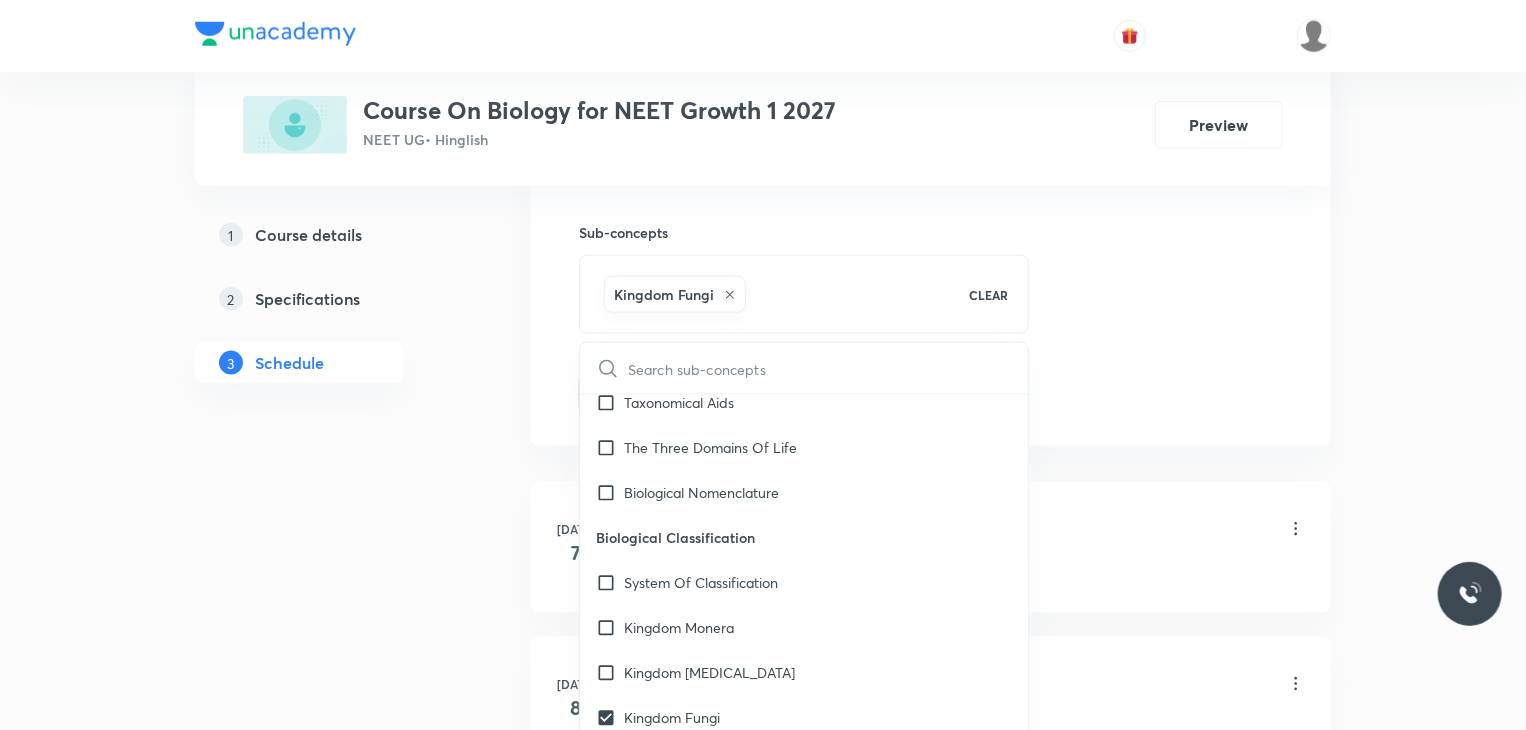 click on "Session  3 Live class Session title 73/99 Kingdom Fungi - General Characters (Sexual Reproduction) + Classification ​ Schedule for Jul 10, 2025, 5:40 PM ​ Duration (in minutes) 80 ​ Educator Archana Jha   Session type Online Offline Room Room 101 Sub-concepts Kingdom Fungi CLEAR ​ Biology - Full Syllabus Mock Questions Biology - Full Syllabus Mock Questions Practice questions Practice Questions Biology Previous Year Questions Maths Previous Year Questions Living World What Is Living? Covered previously Diversity In The Living World Covered previously Systematics Types Of Taxonomy Fundamental Components Of Taxonomy Taxonomic Categories Taxonomical Aids The Three Domains Of Life Biological Nomenclature  Biological Classification System Of Classification Kingdom Monera Kingdom Protista Kingdom Fungi Kingdom Plantae Kingdom Animalia Linchens Mycorrhiza Virus Prions Viroids Plant Kingdom Algae Bryophytes Pteridophytes Gymnosperms Angiosperms Animal Kingdom Basics Of Classification Animal Kingdom Root Stem" at bounding box center [931, -131] 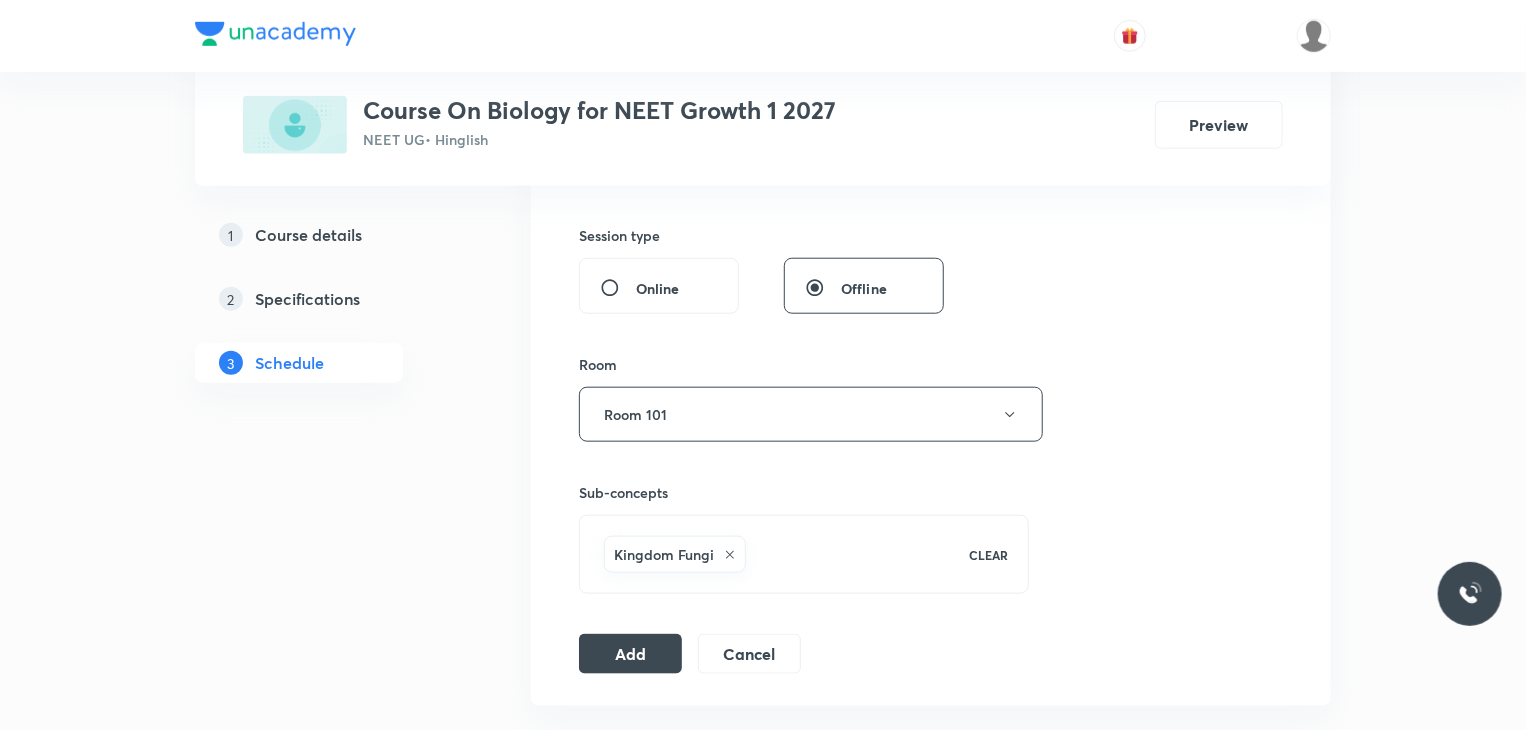 scroll, scrollTop: 1031, scrollLeft: 0, axis: vertical 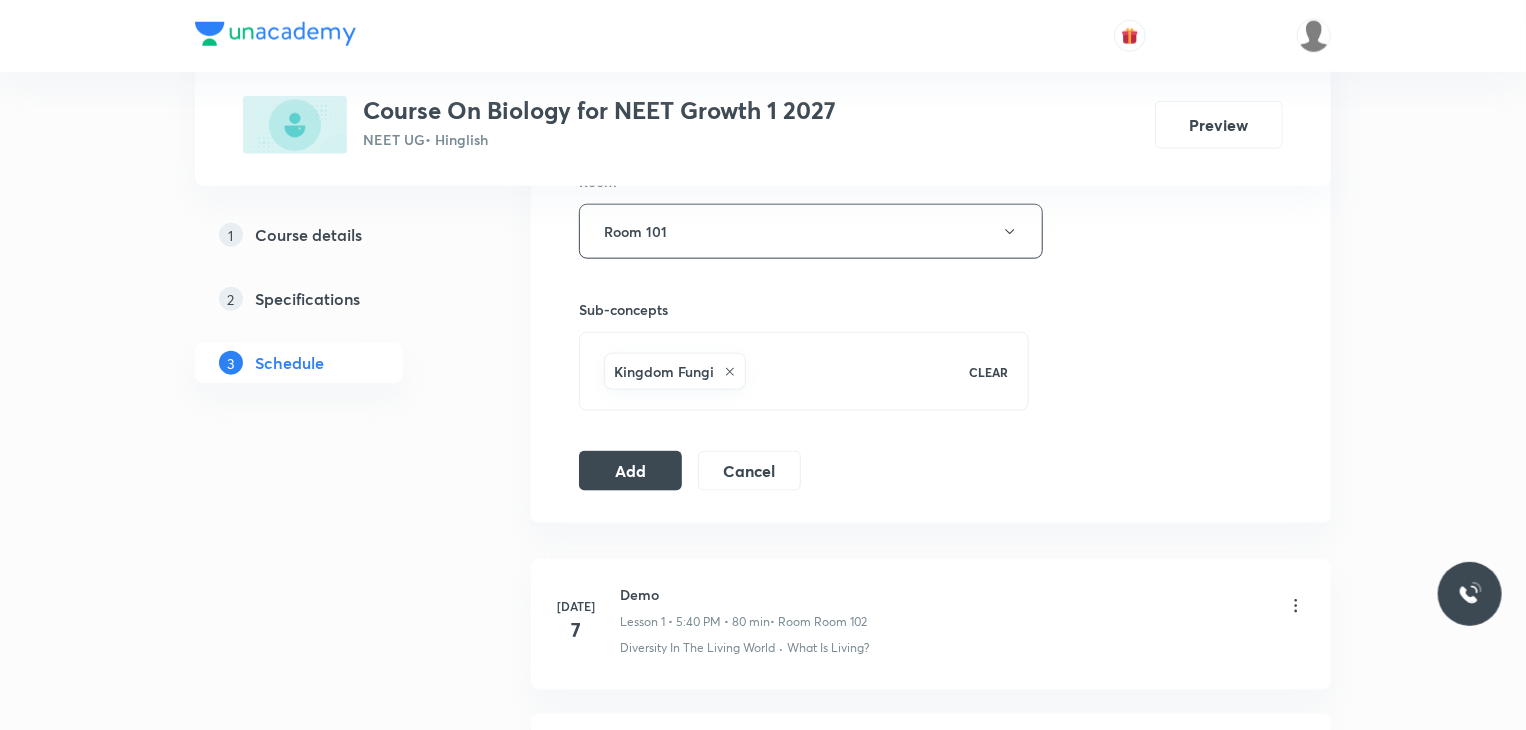 click on "Kingdom Fungi" at bounding box center [773, 371] 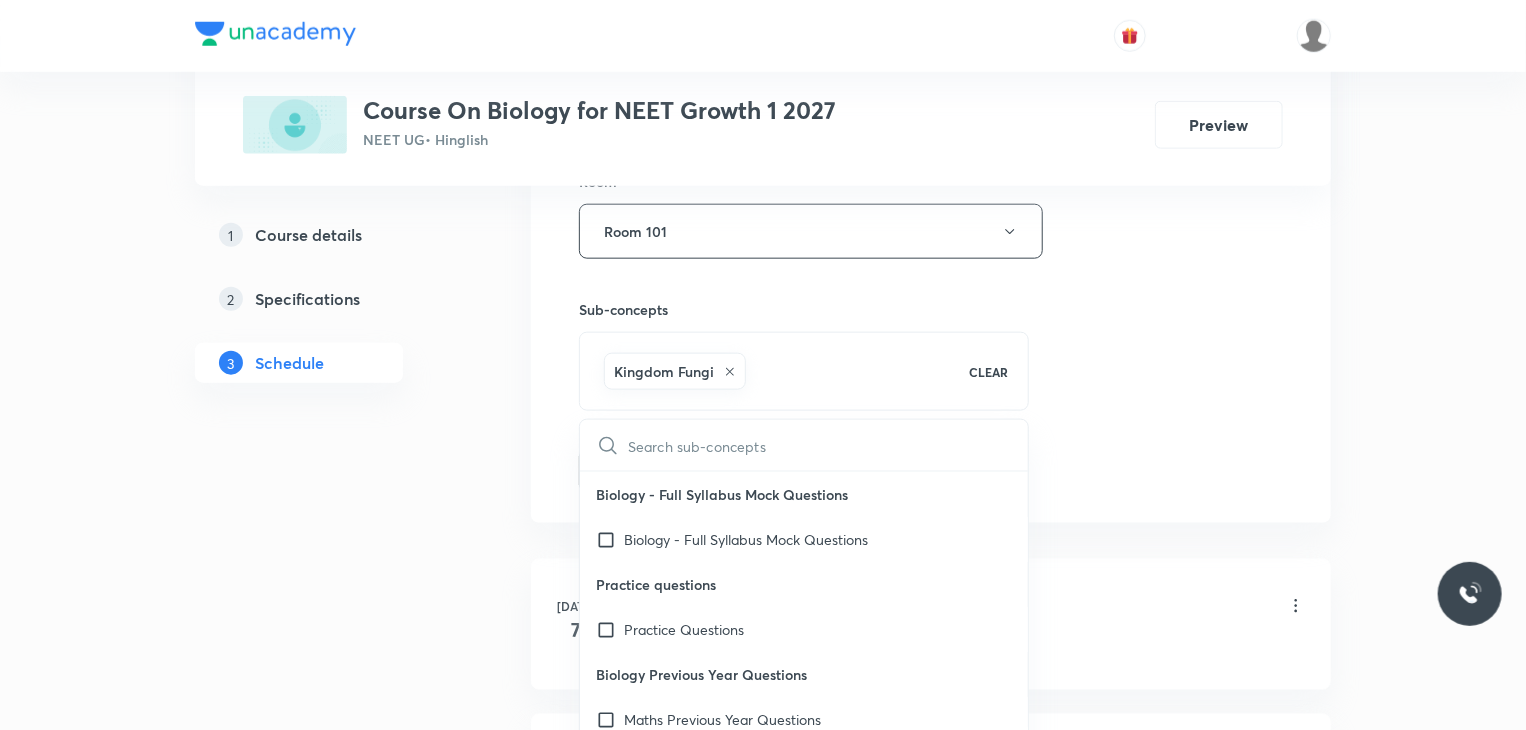 click on "Kingdom Fungi" at bounding box center (773, 371) 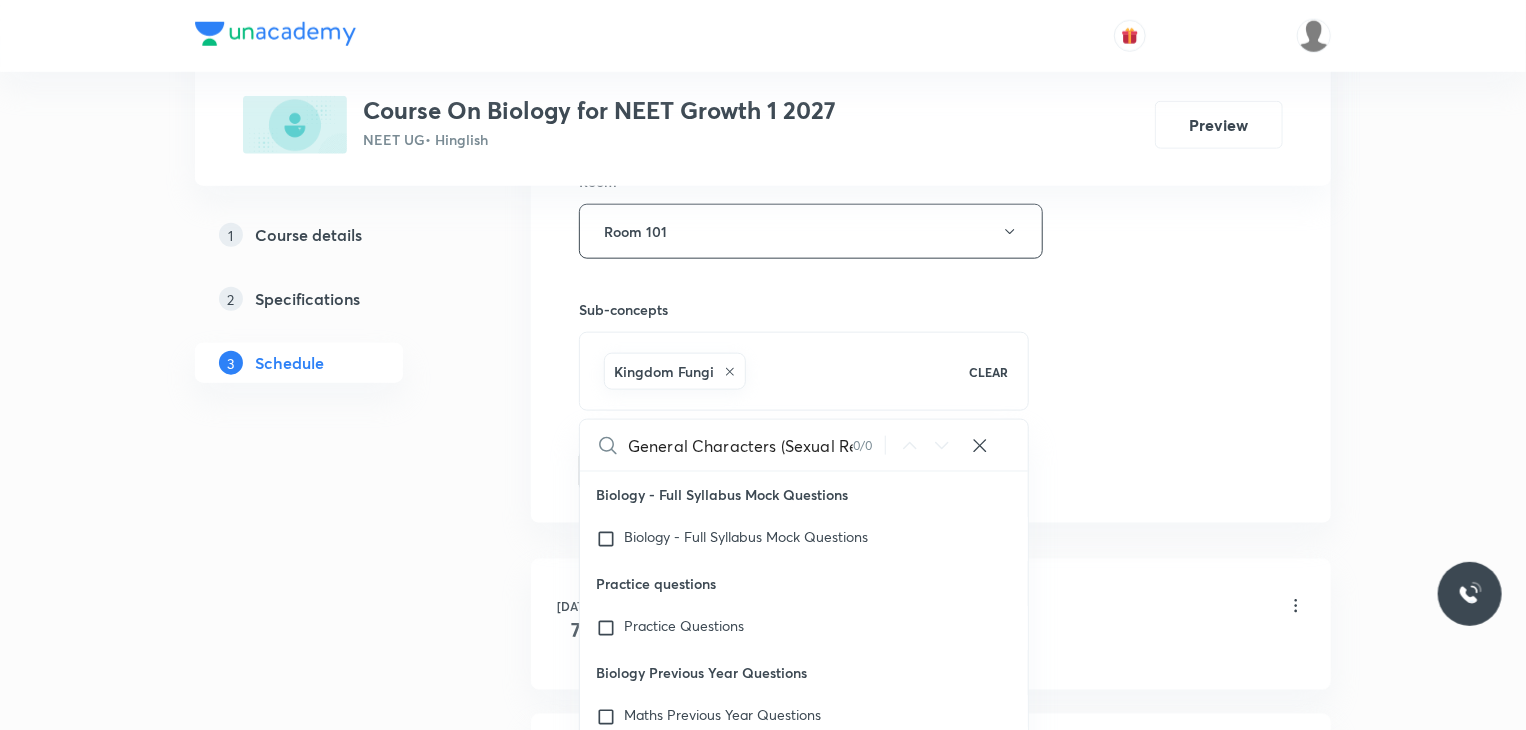 scroll, scrollTop: 0, scrollLeft: 208, axis: horizontal 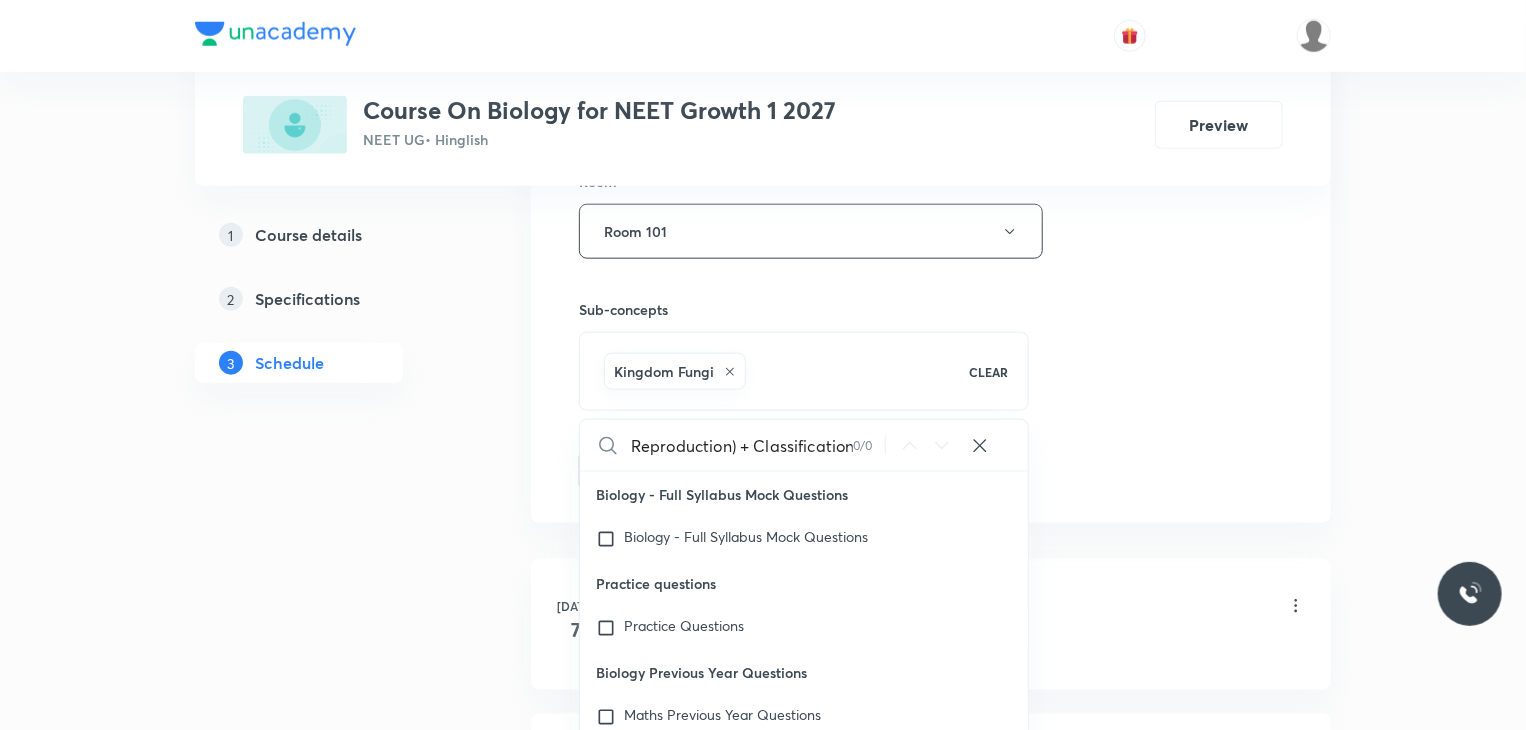 drag, startPoint x: 740, startPoint y: 442, endPoint x: 863, endPoint y: 445, distance: 123.03658 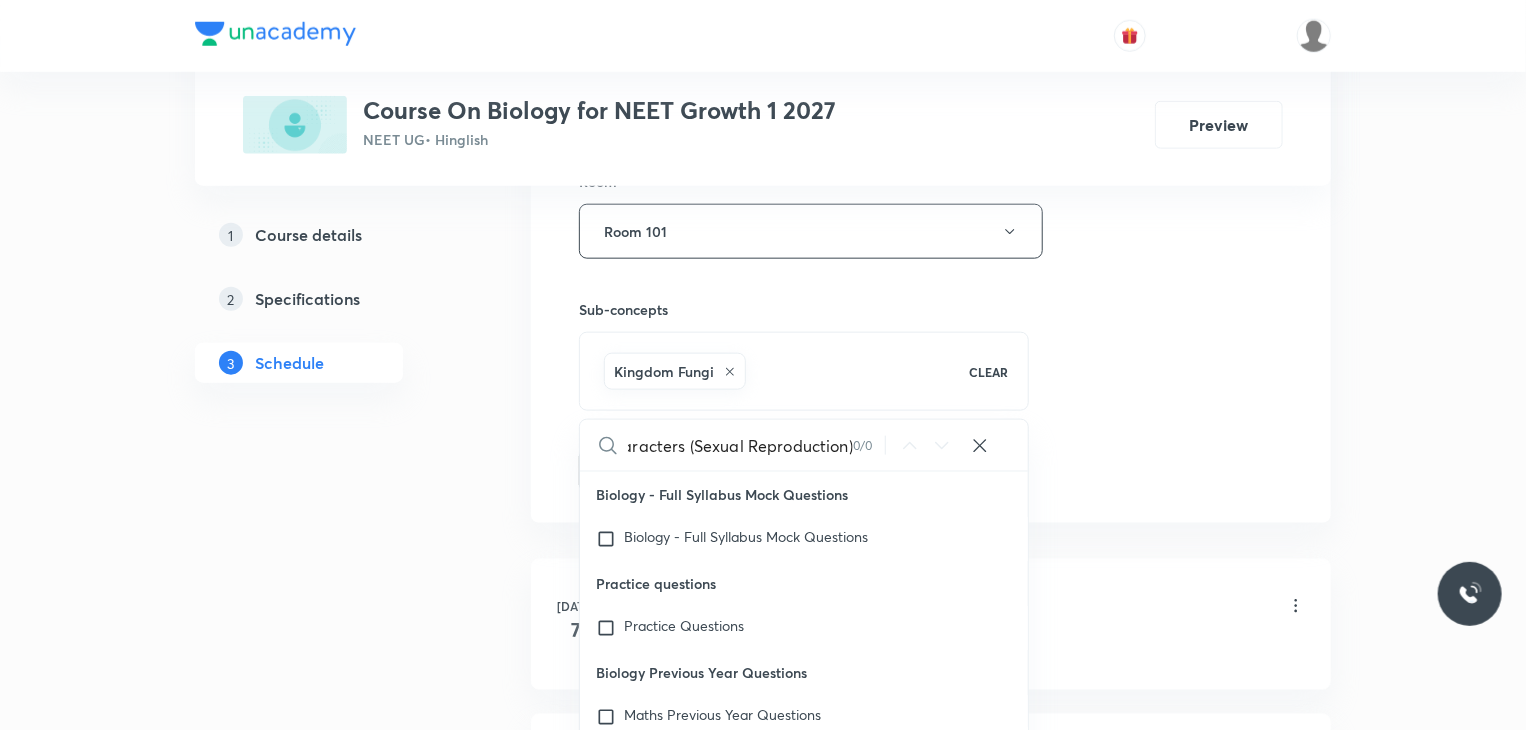 checkbox on "true" 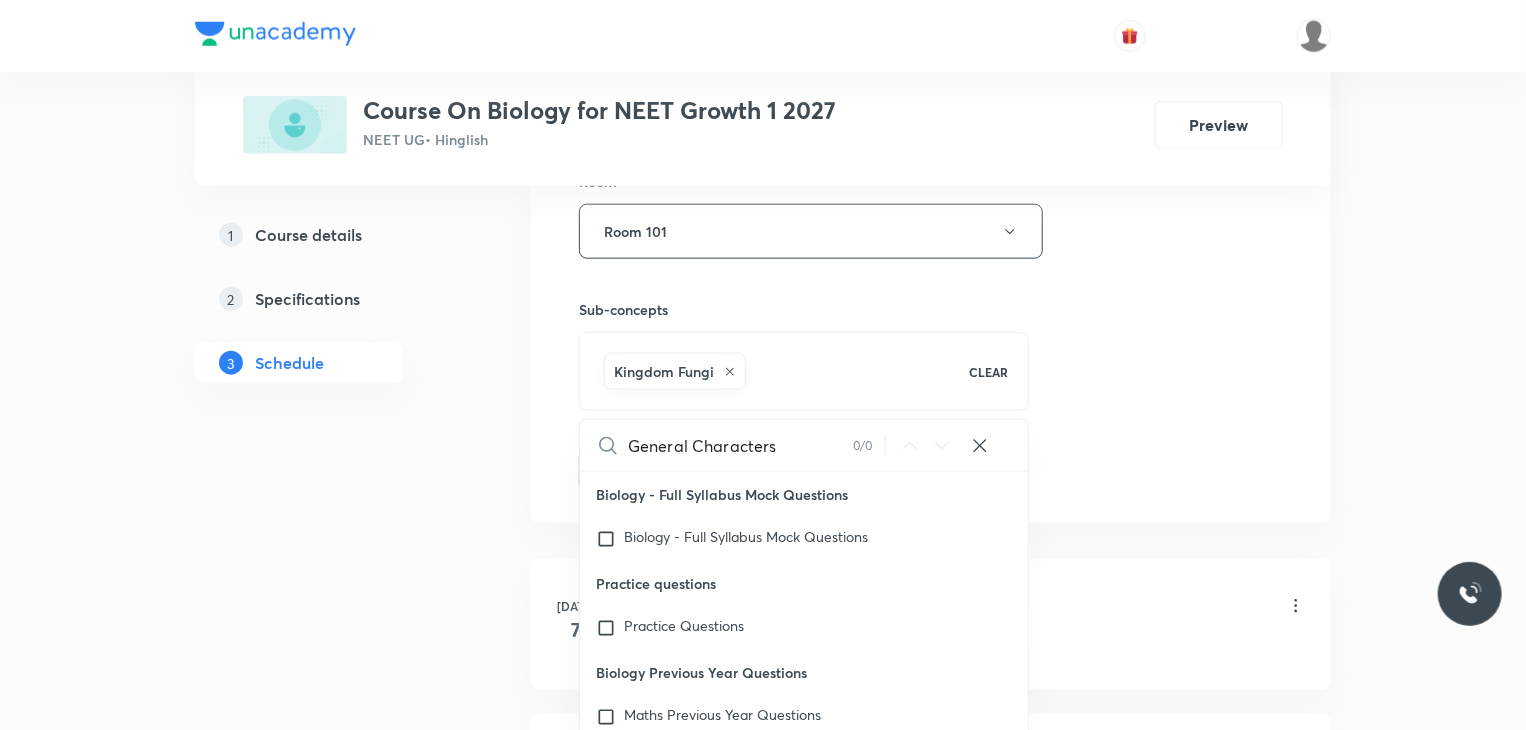 checkbox on "true" 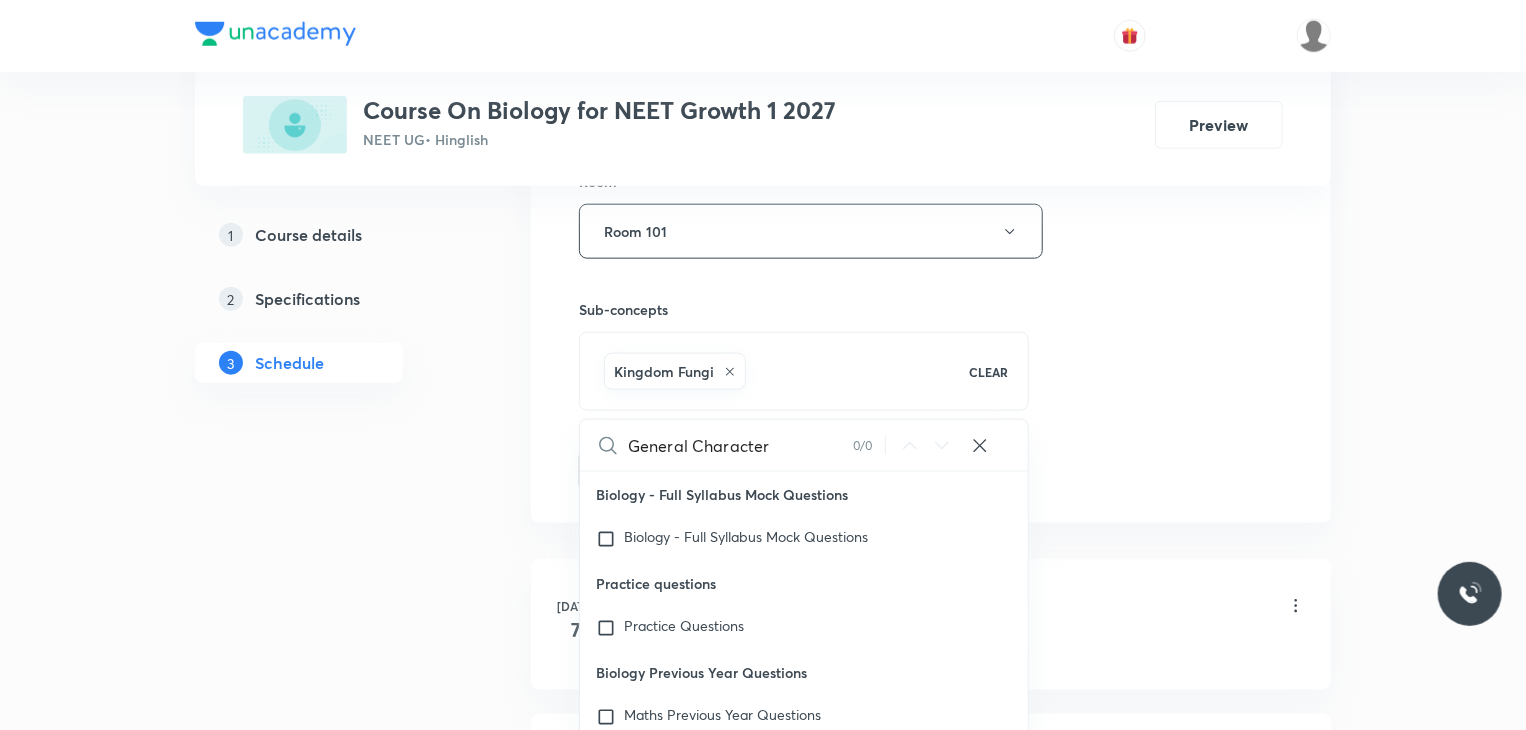 checkbox on "true" 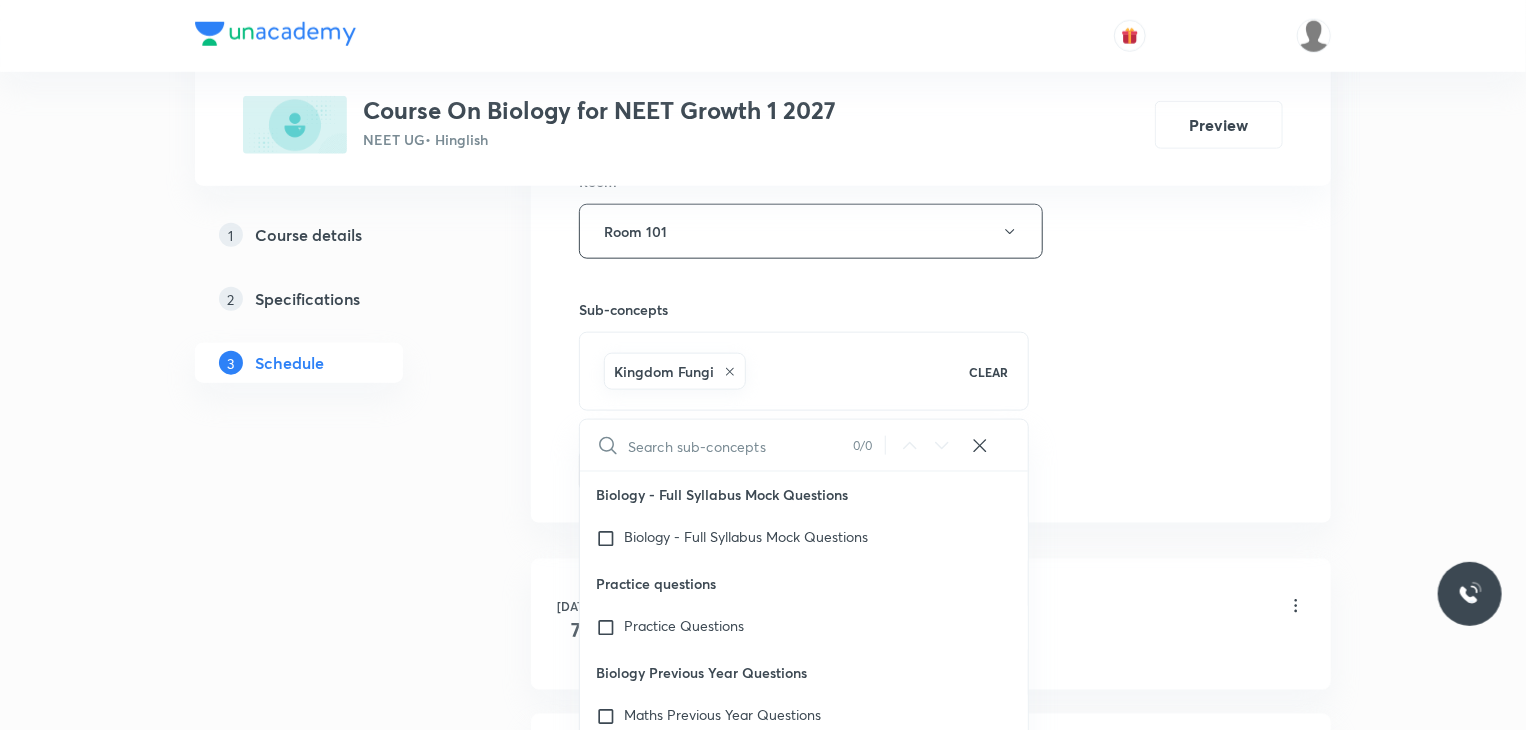 click on "Session  3 Live class Session title 73/99 Kingdom Fungi - General Characters (Sexual Reproduction) + Classification ​ Schedule for Jul 10, 2025, 5:40 PM ​ Duration (in minutes) 80 ​ Educator Archana Jha   Session type Online Offline Room Room 101 Sub-concepts Kingdom Fungi CLEAR 0 / 0 ​ Biology - Full Syllabus Mock Questions Biology - Full Syllabus Mock Questions Practice questions Practice Questions Biology Previous Year Questions Maths Previous Year Questions Living World What Is Living? Covered previously Diversity In The Living World Covered previously Systematics Types Of Taxonomy Fundamental Components Of Taxonomy Taxonomic Categories Taxonomical Aids The Three Domains Of Life Biological Nomenclature  Biological Classification System Of Classification Kingdom Monera Kingdom Protista Kingdom Fungi Kingdom Plantae Kingdom Animalia Linchens Mycorrhiza Virus Prions Viroids Plant Kingdom Algae Bryophytes Pteridophytes Gymnosperms Angiosperms Animal Kingdom Basics Of Classification Animal Kingdom ER" at bounding box center (931, -54) 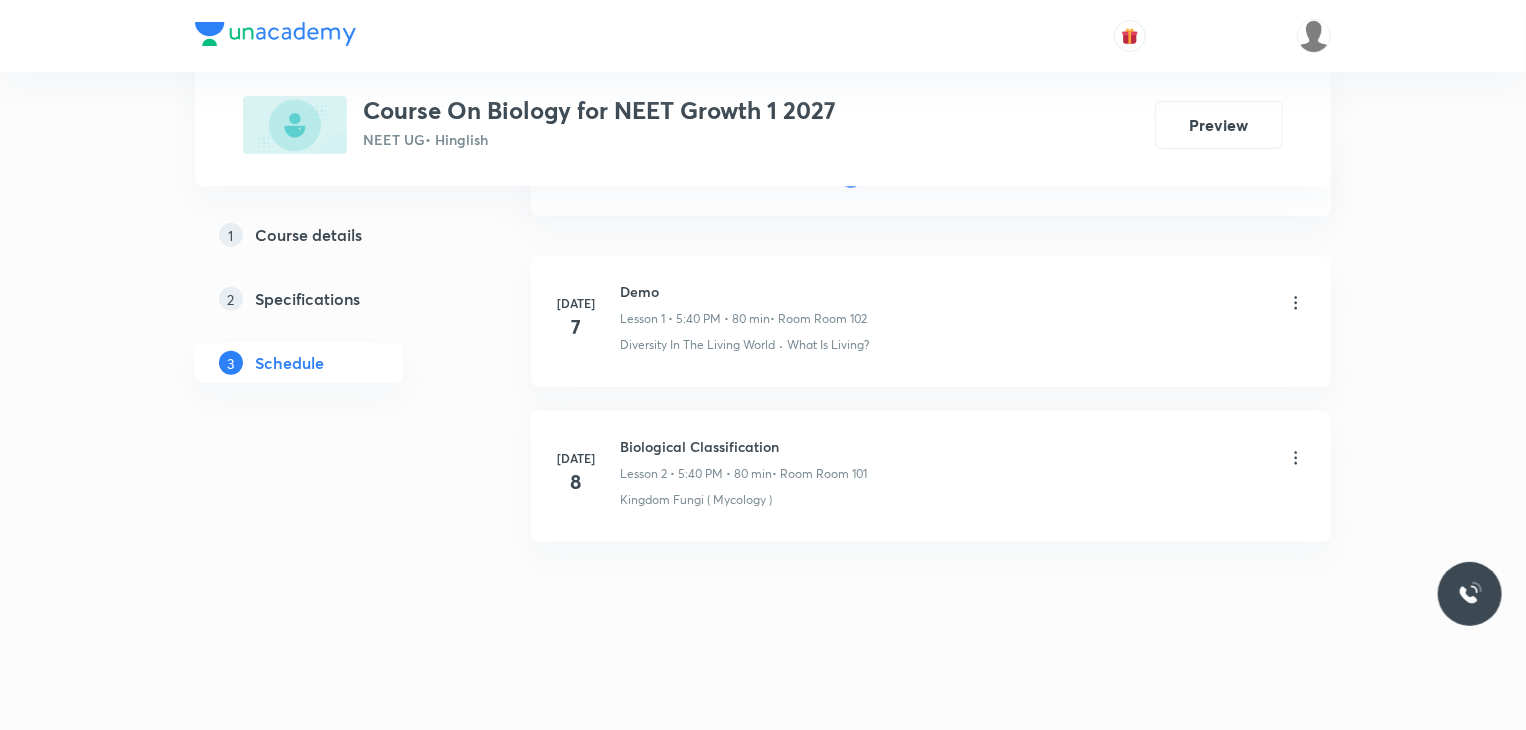 click on "Biological Classification" at bounding box center (743, 446) 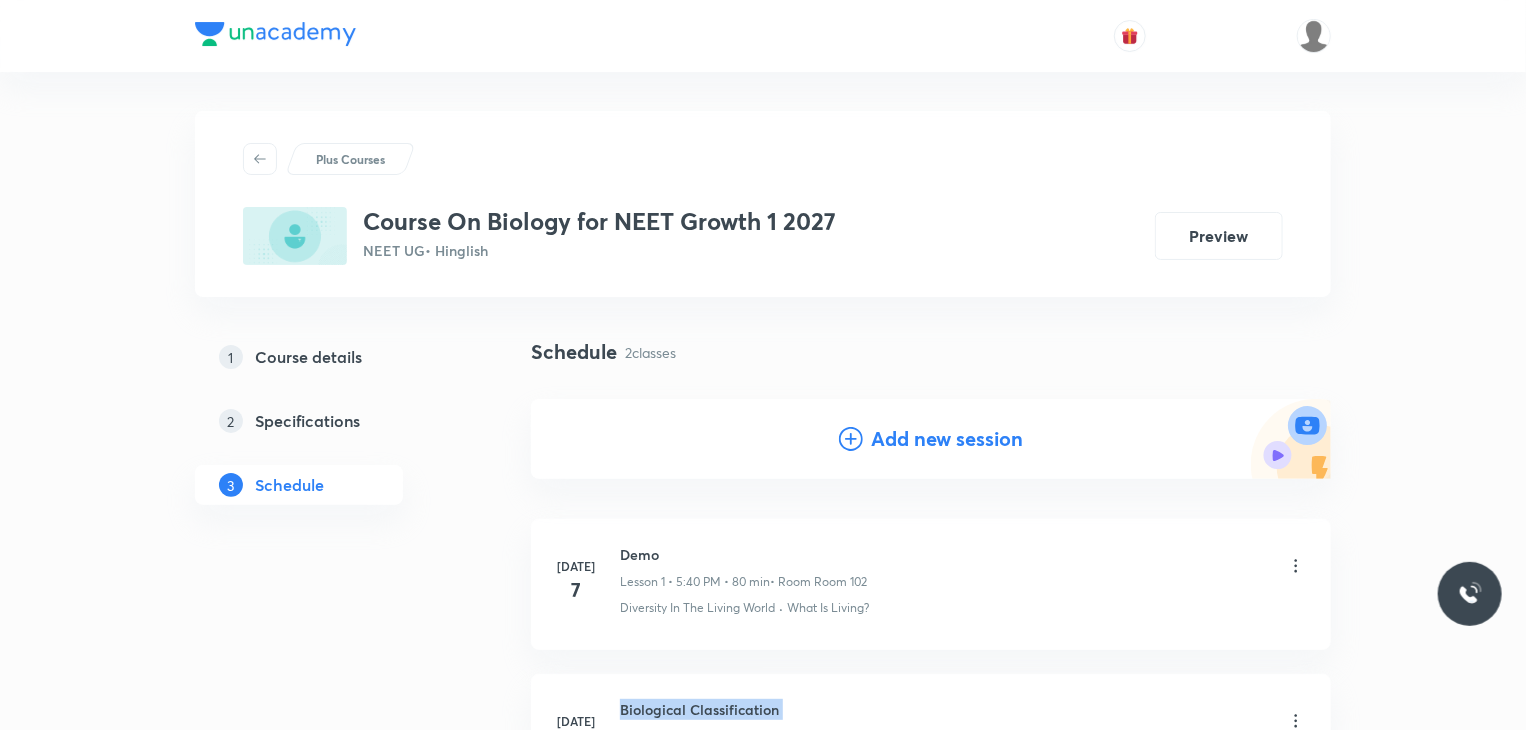scroll, scrollTop: 0, scrollLeft: 0, axis: both 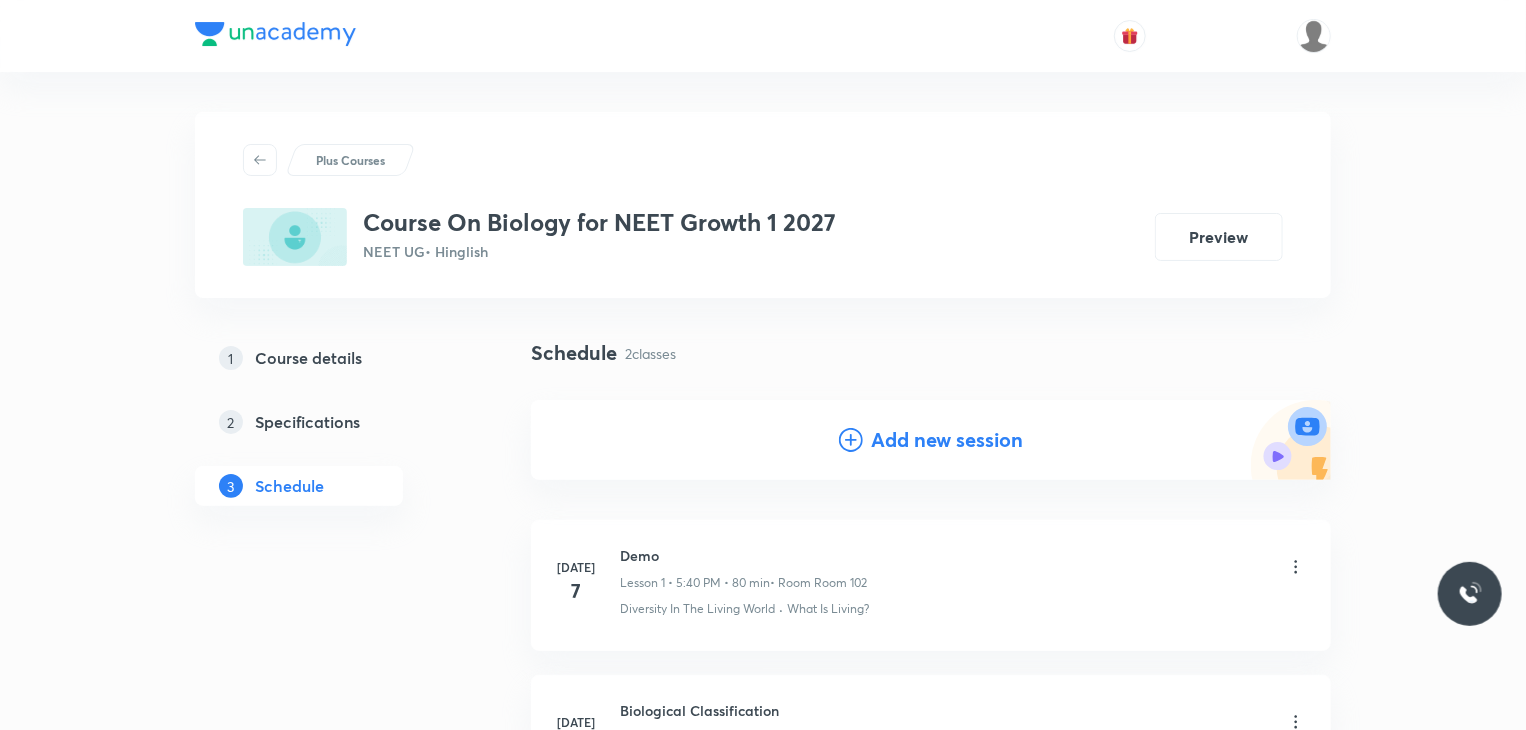 click on "Schedule 2  classes Add new session" at bounding box center [931, 425] 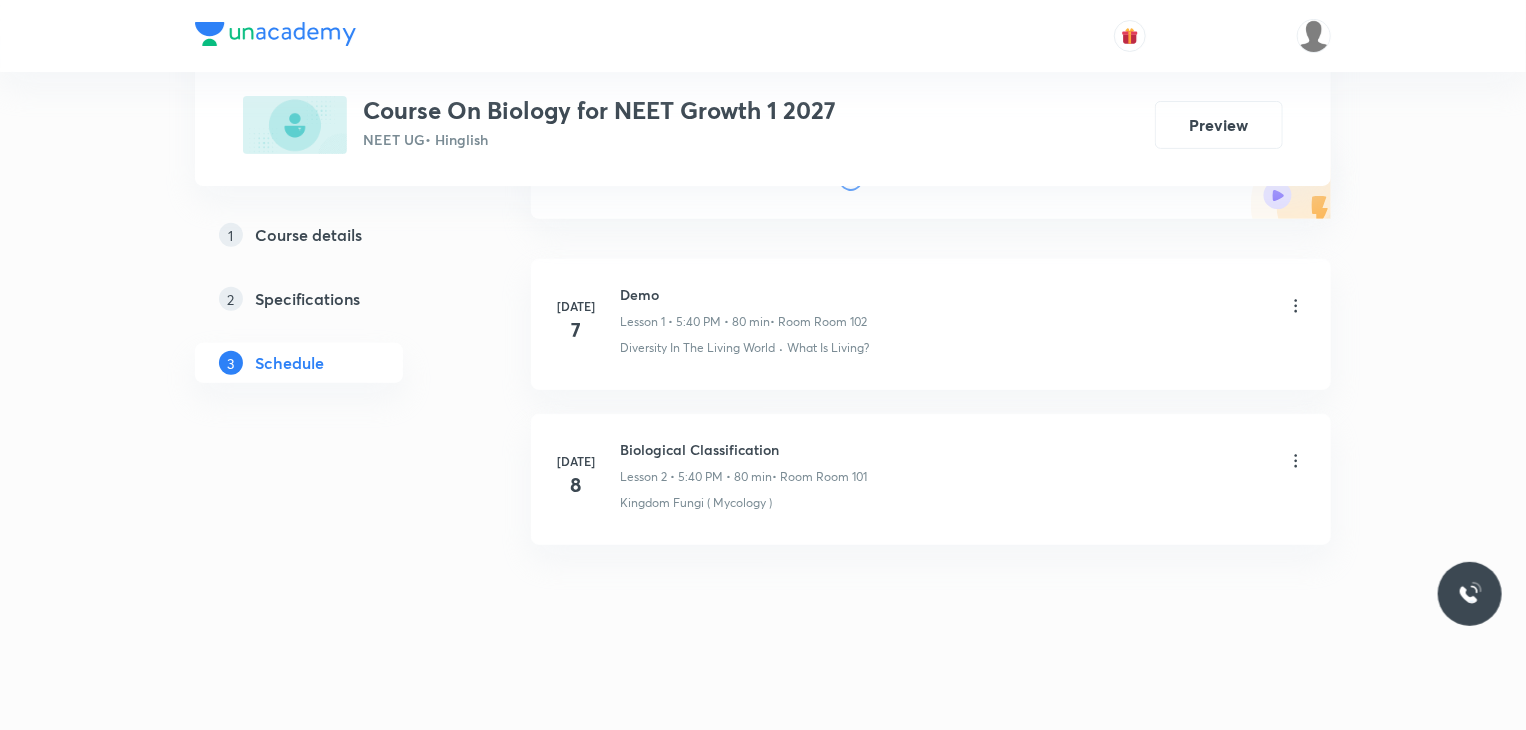 scroll, scrollTop: 264, scrollLeft: 0, axis: vertical 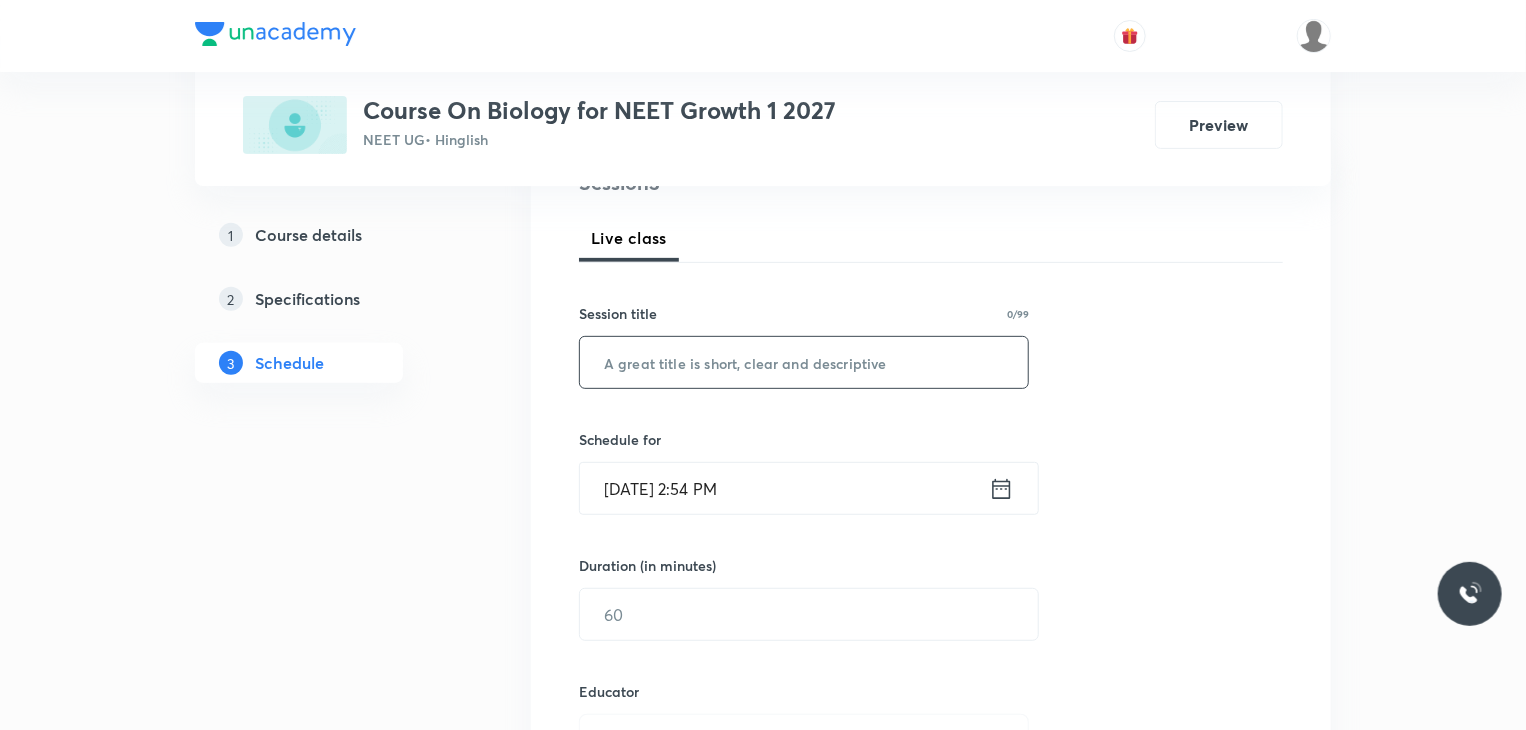 click at bounding box center (804, 362) 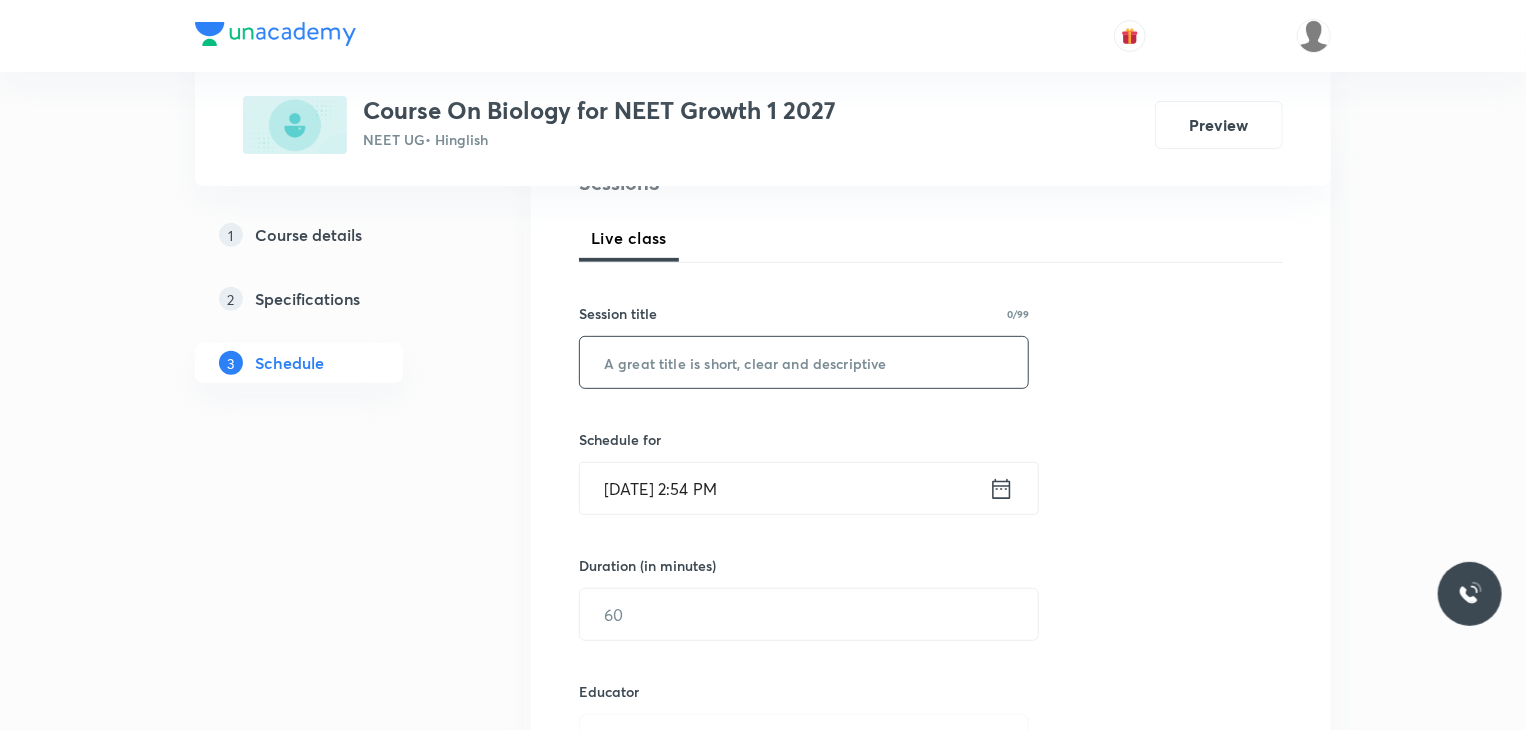 paste on "Biological Classification" 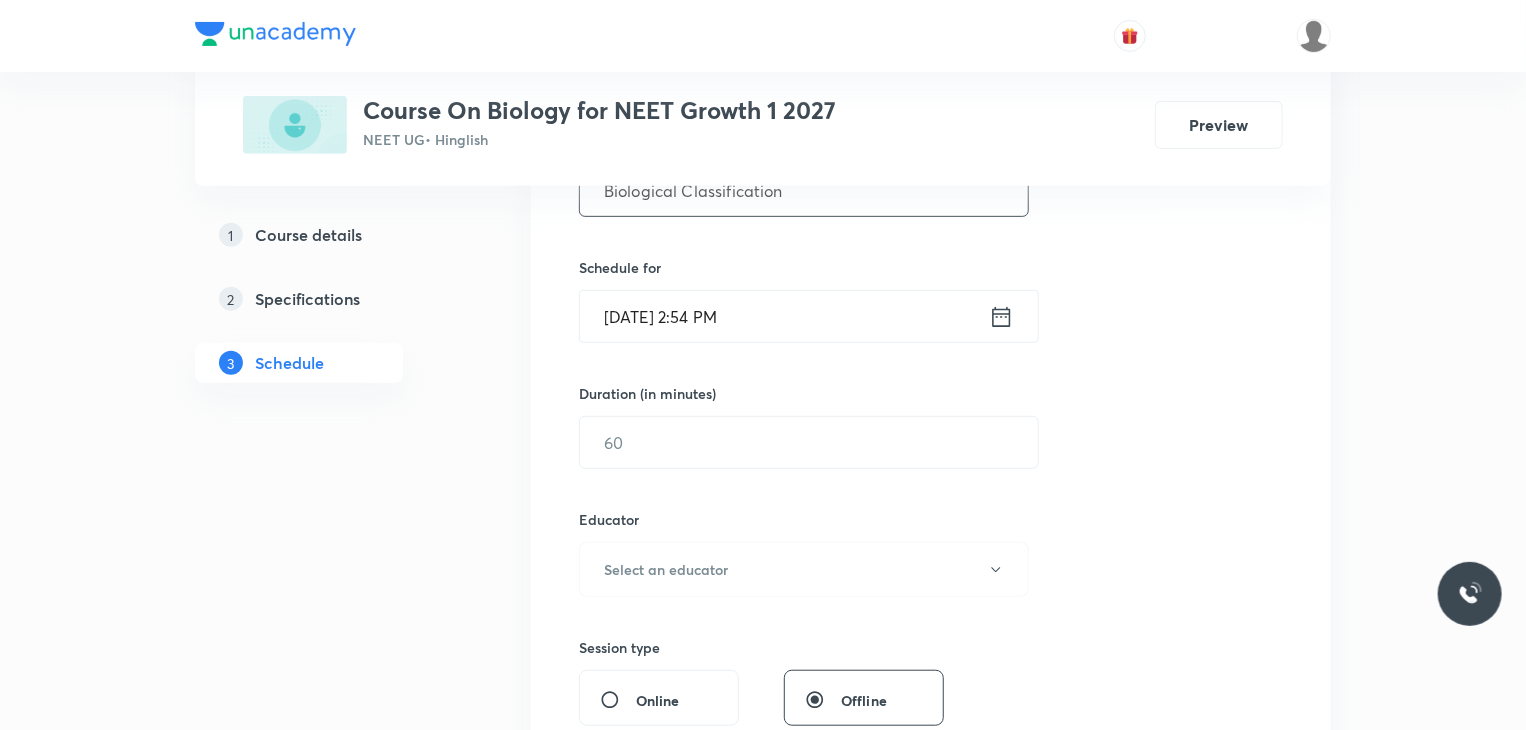 scroll, scrollTop: 464, scrollLeft: 0, axis: vertical 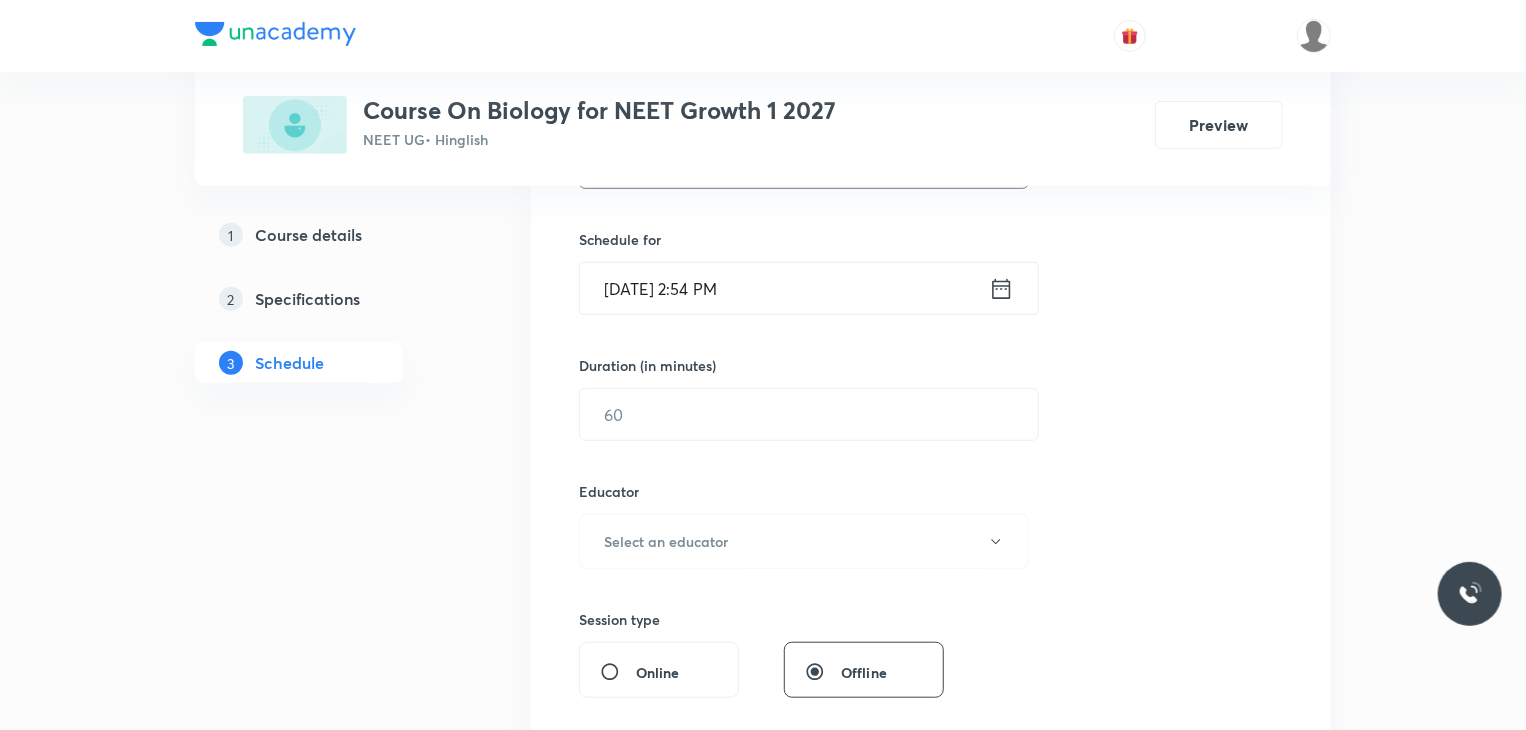 type on "Biological Classification" 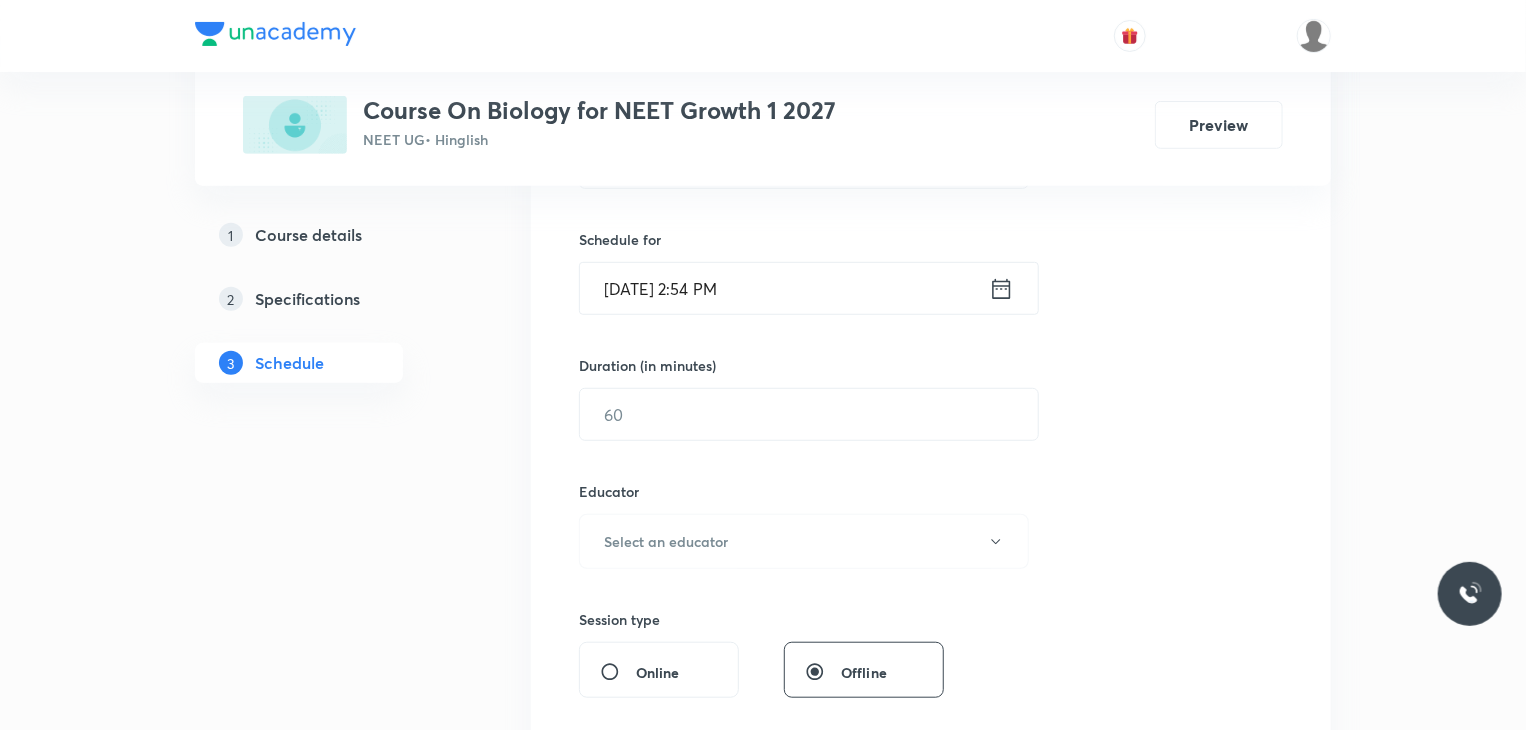 click 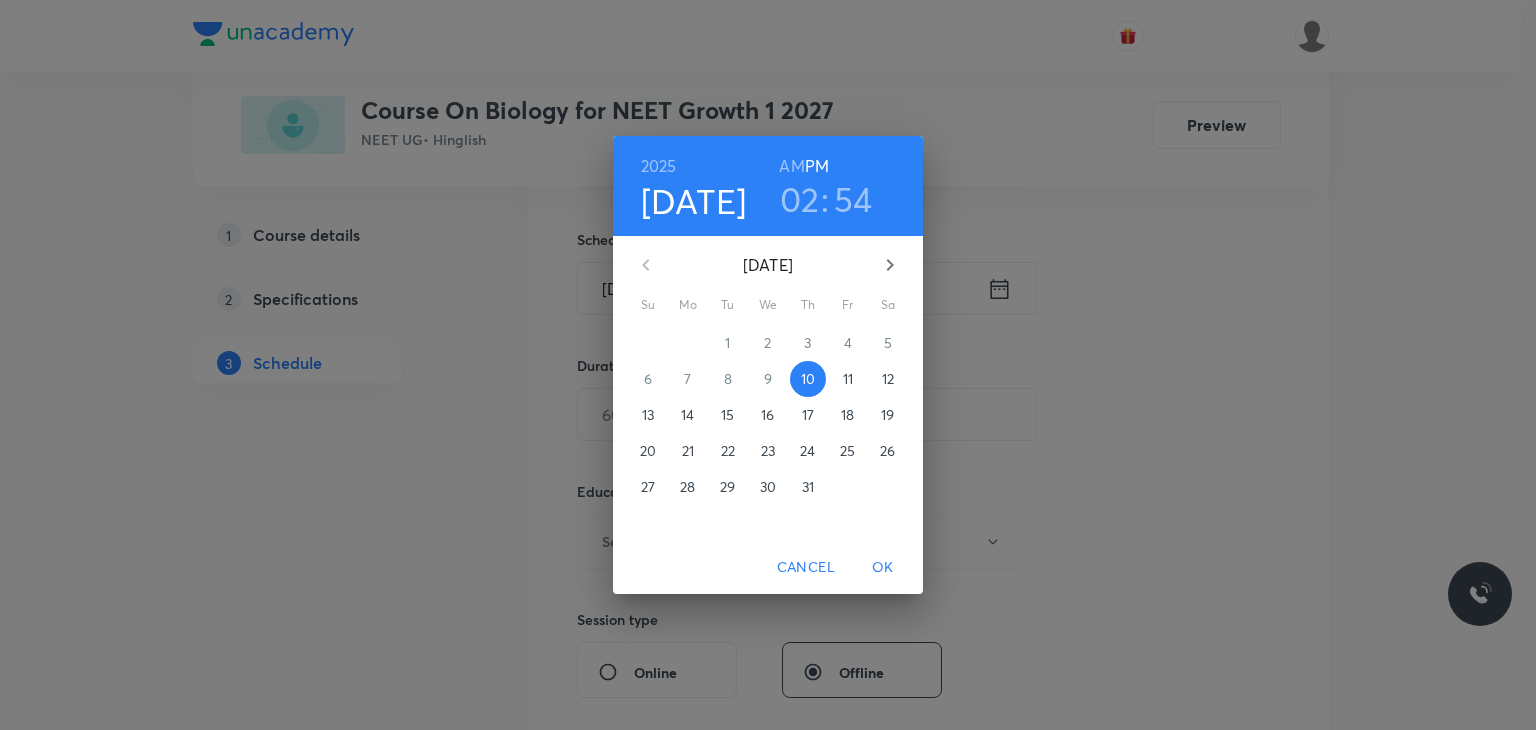 click on "02" at bounding box center [800, 199] 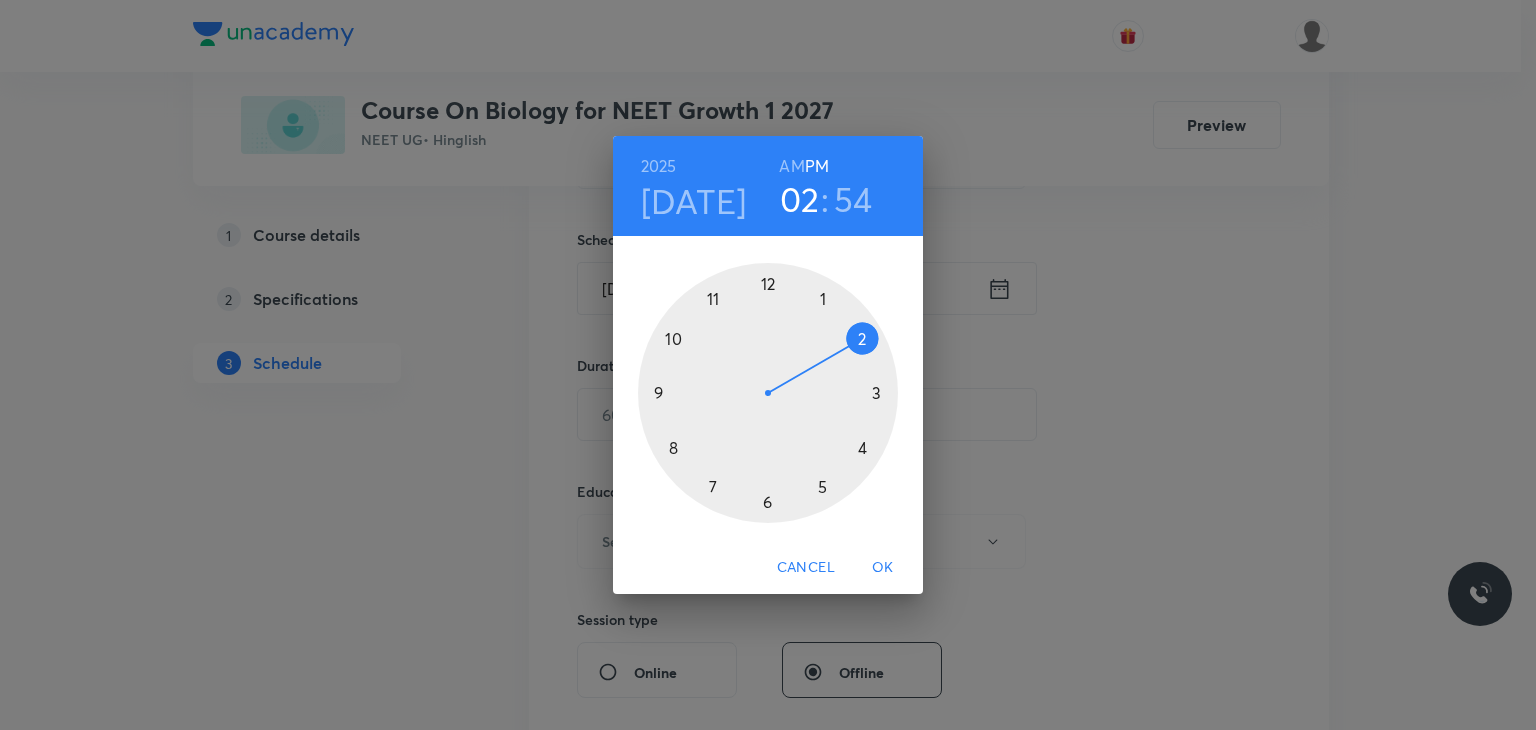 click at bounding box center [768, 393] 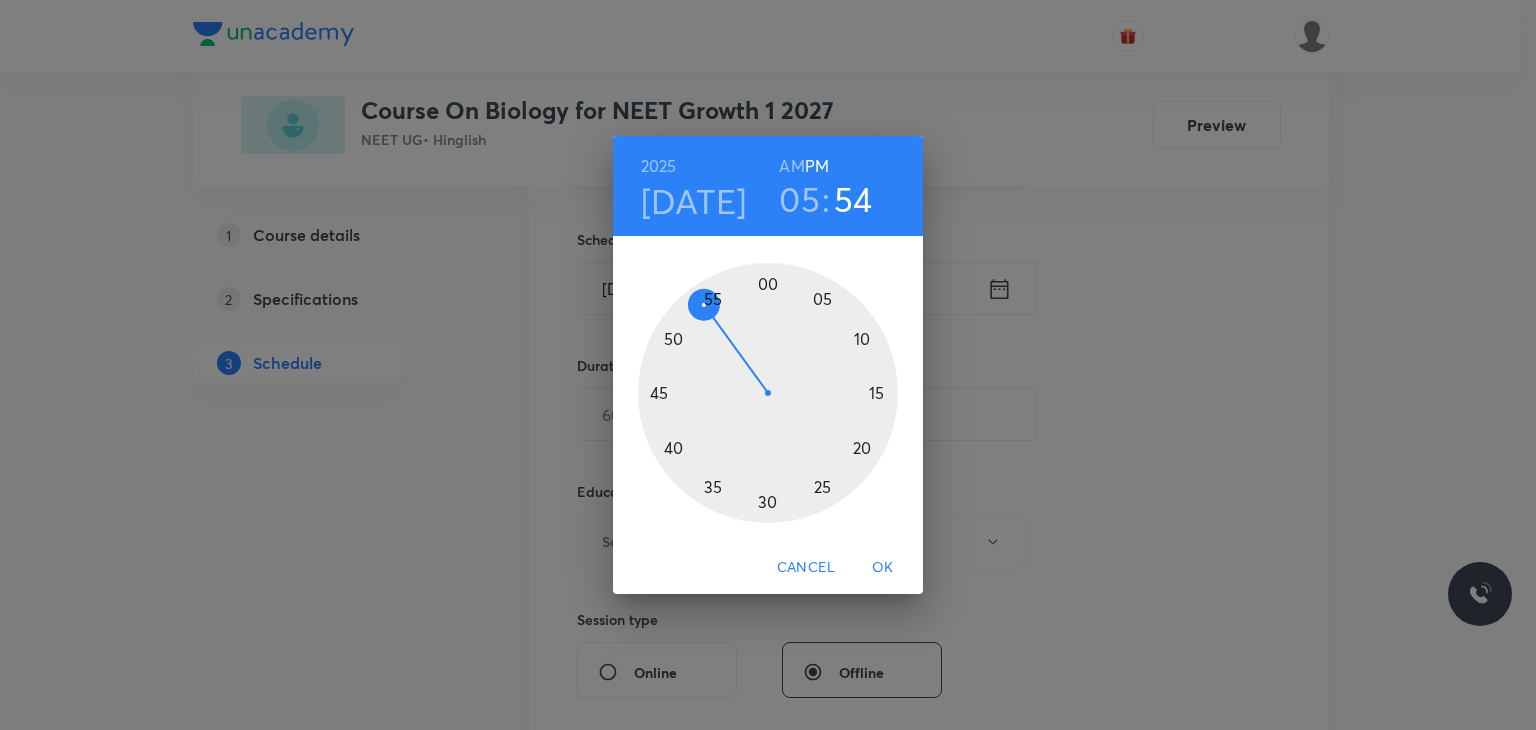 click at bounding box center [768, 393] 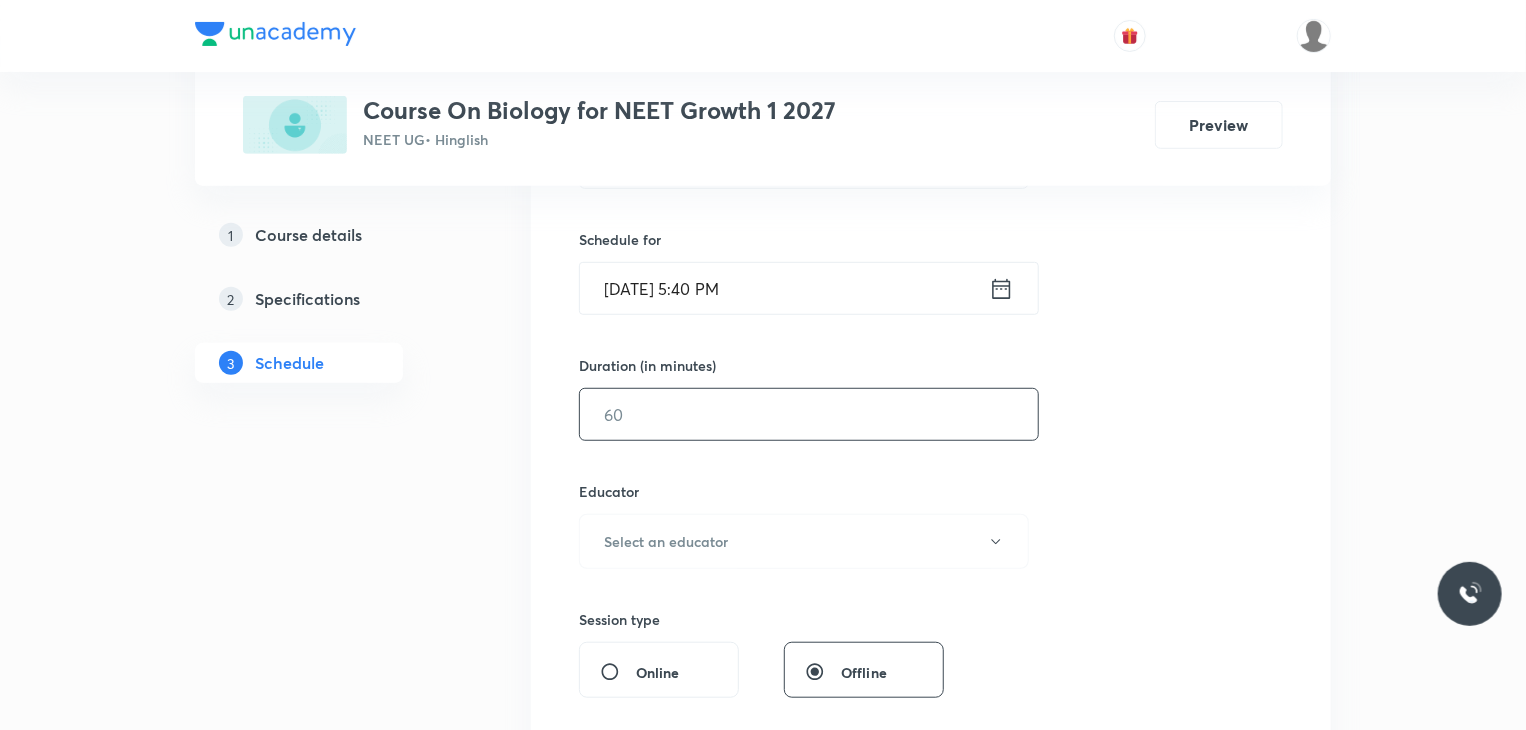 click at bounding box center [809, 414] 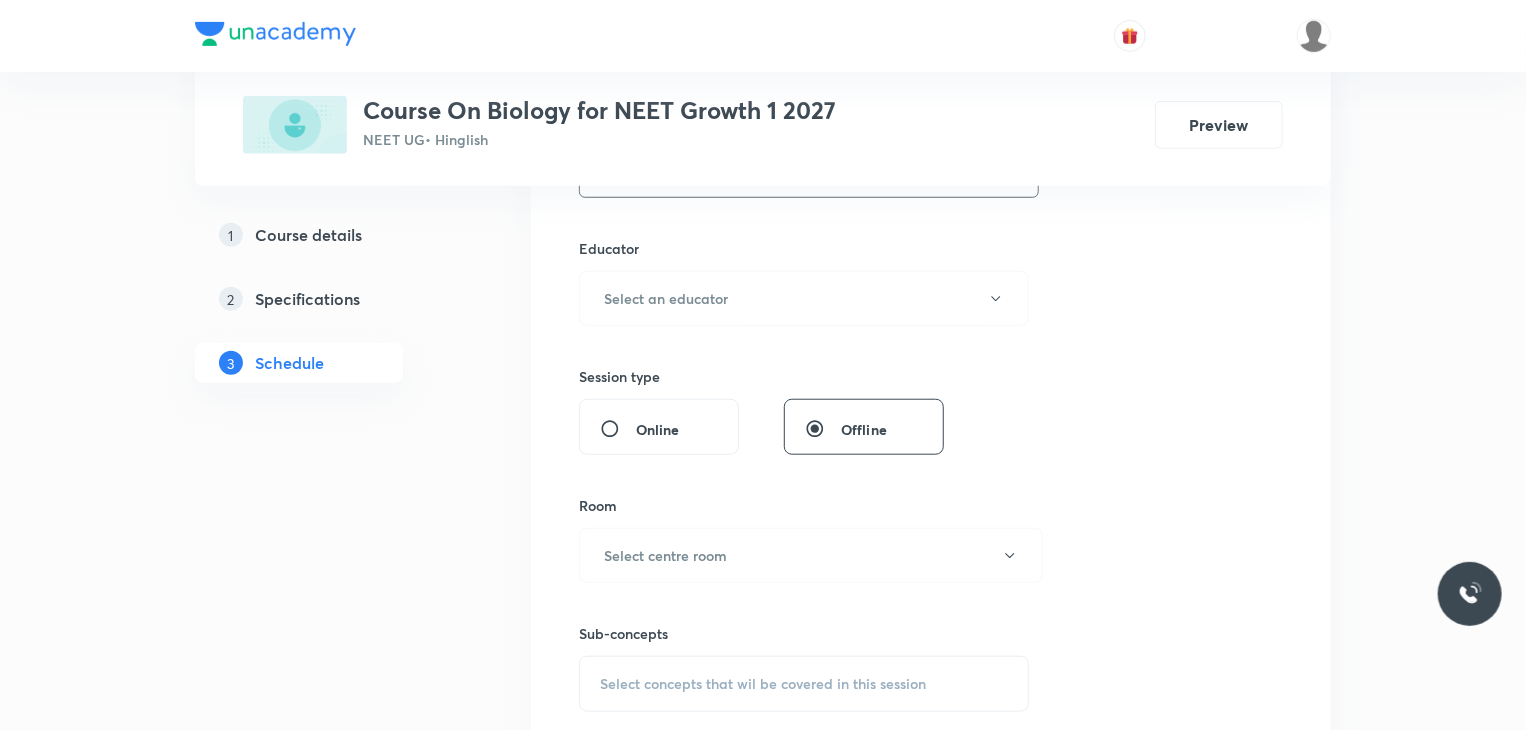 scroll, scrollTop: 764, scrollLeft: 0, axis: vertical 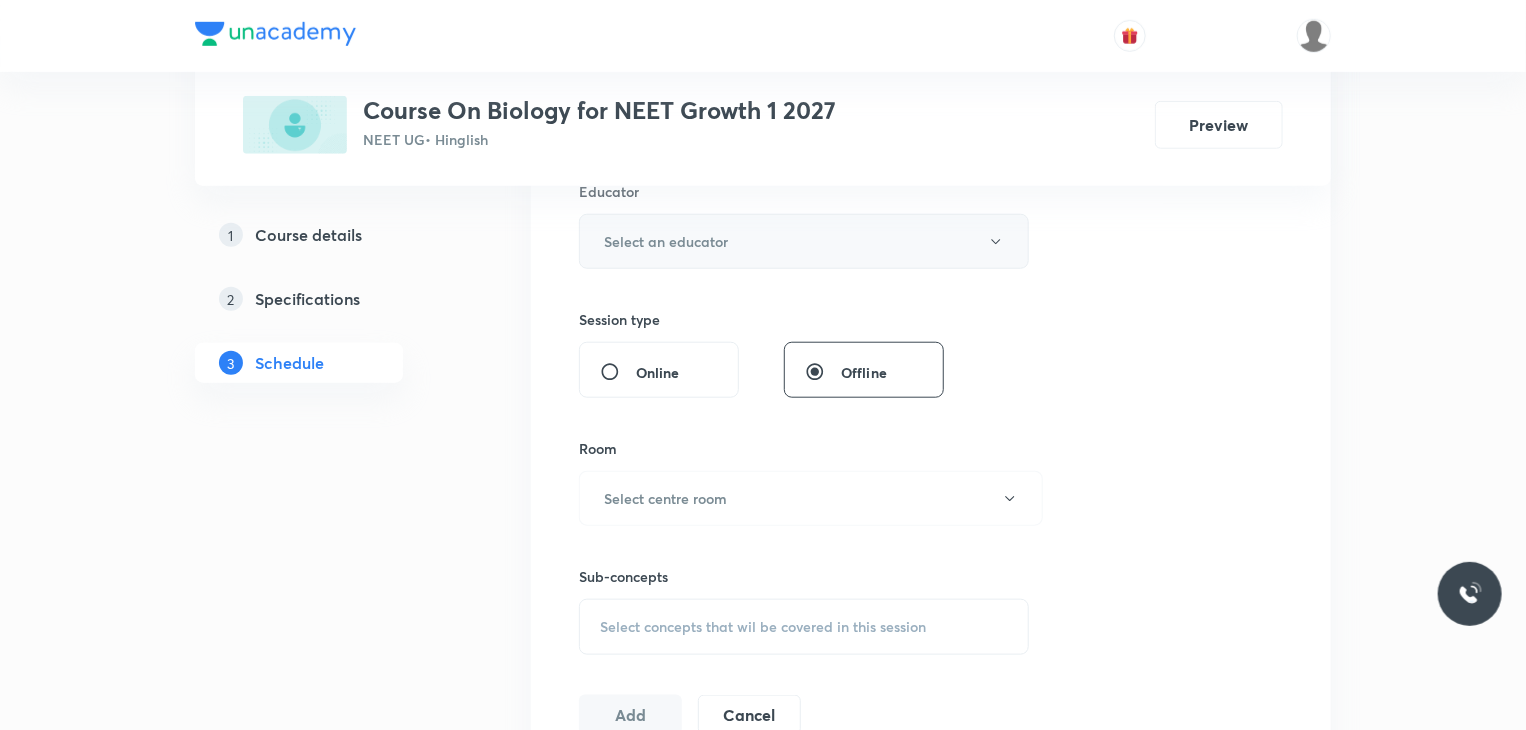type on "80" 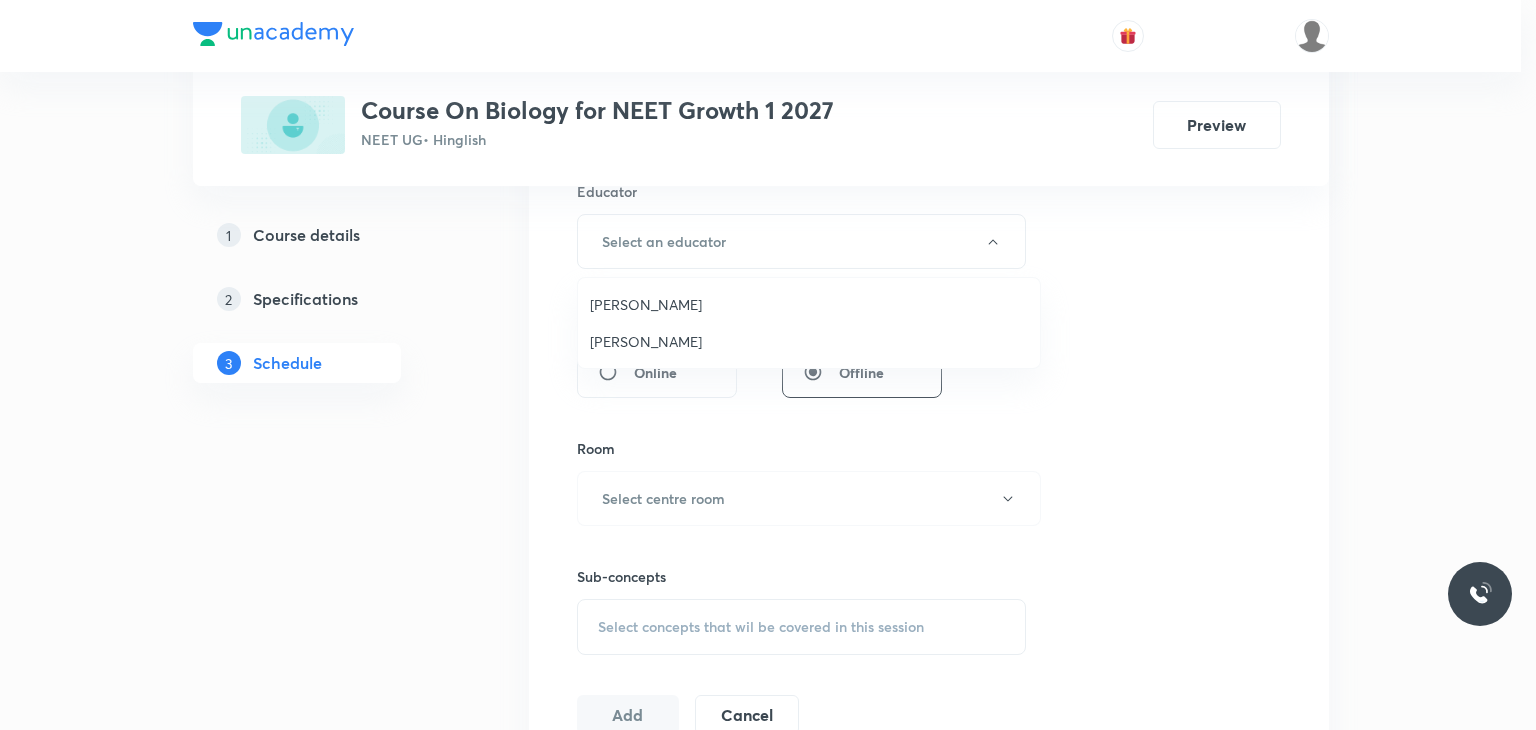 click on "[PERSON_NAME]" at bounding box center (809, 341) 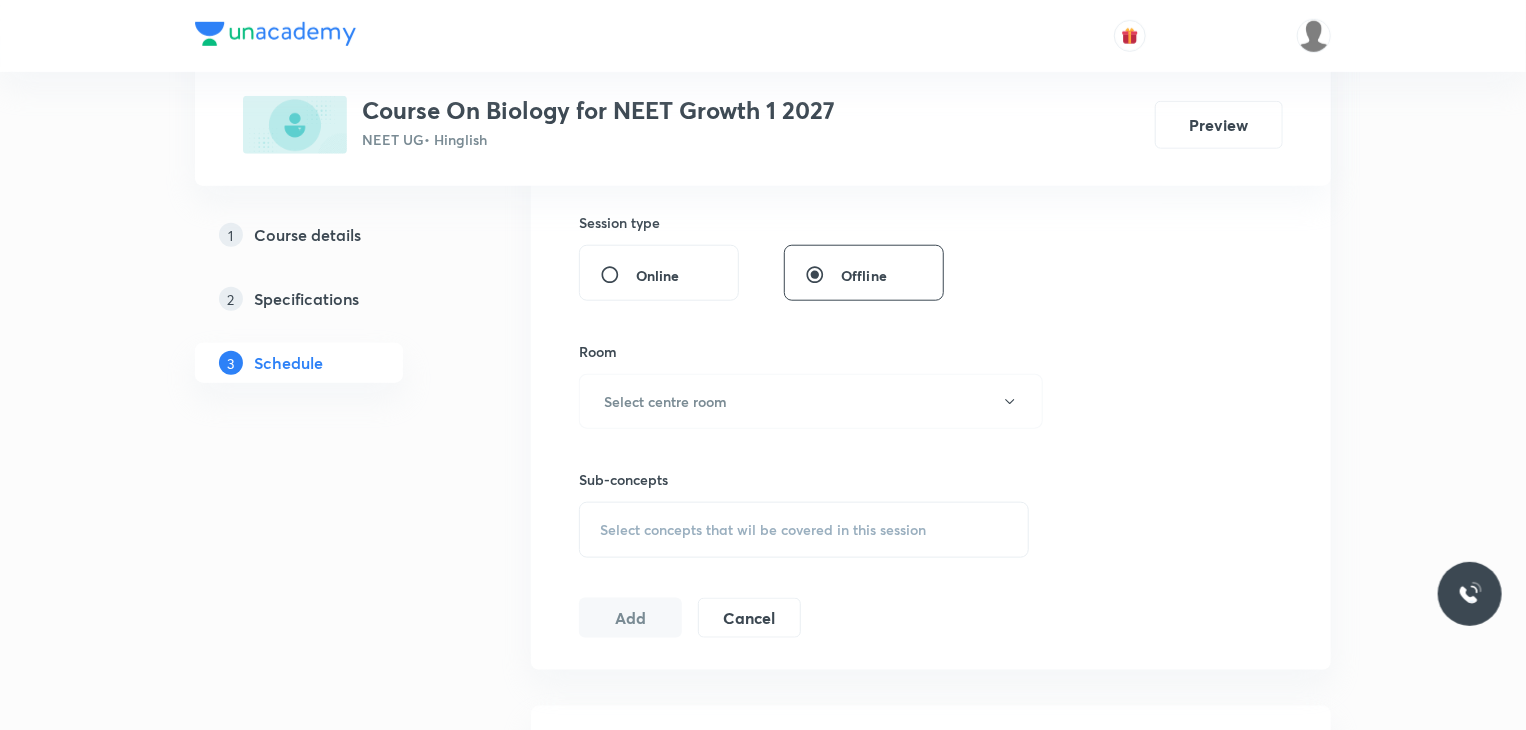 scroll, scrollTop: 864, scrollLeft: 0, axis: vertical 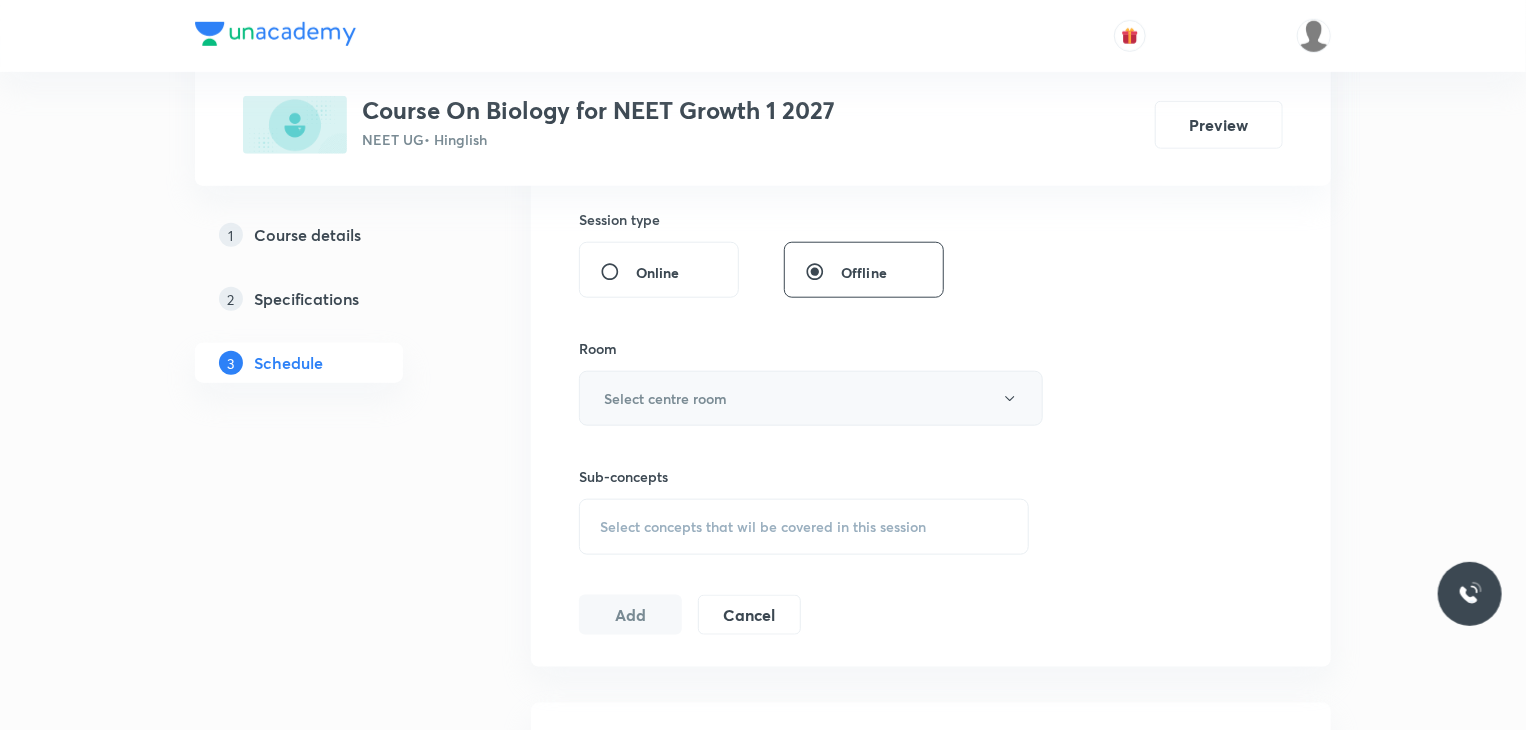 click on "Select centre room" at bounding box center [665, 398] 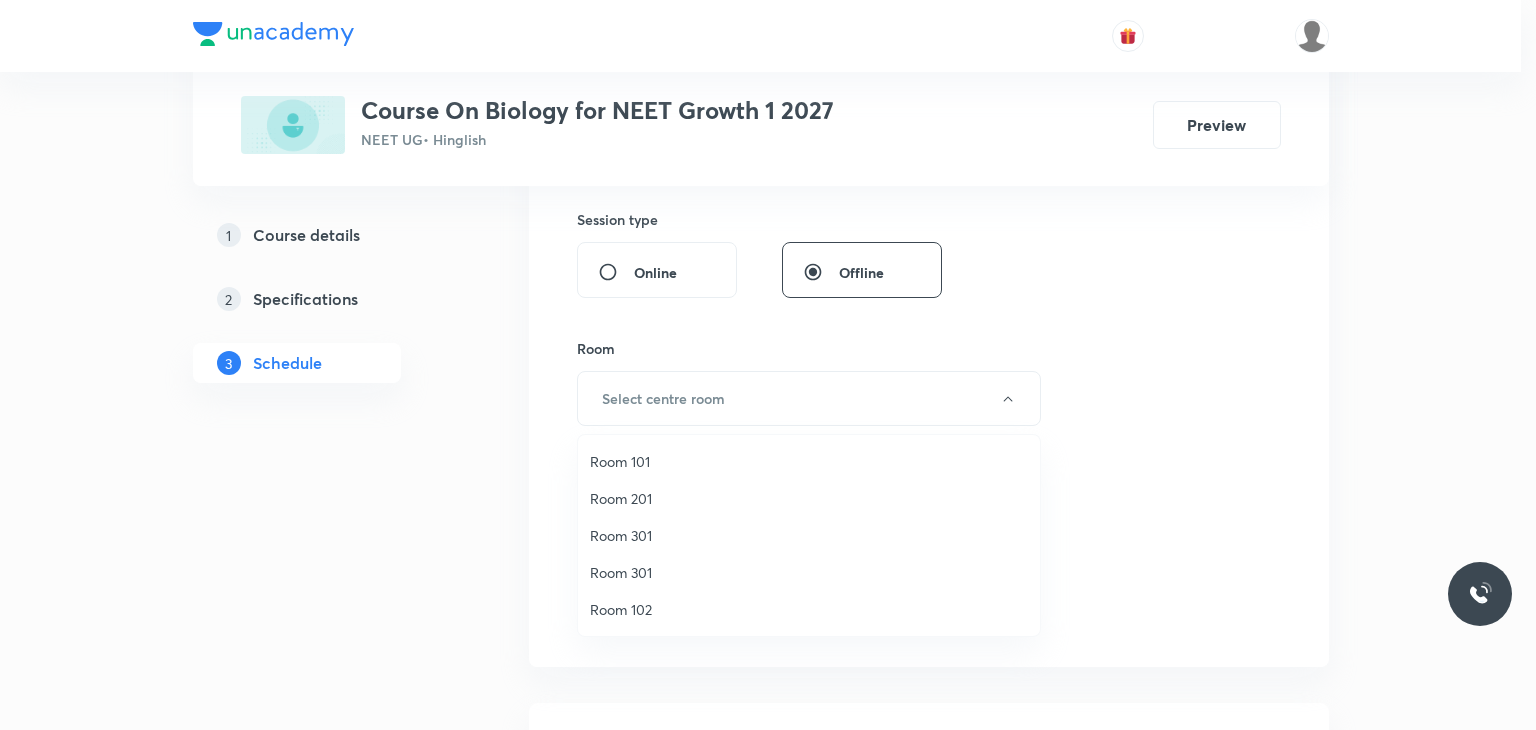 click on "Room 101" at bounding box center [809, 461] 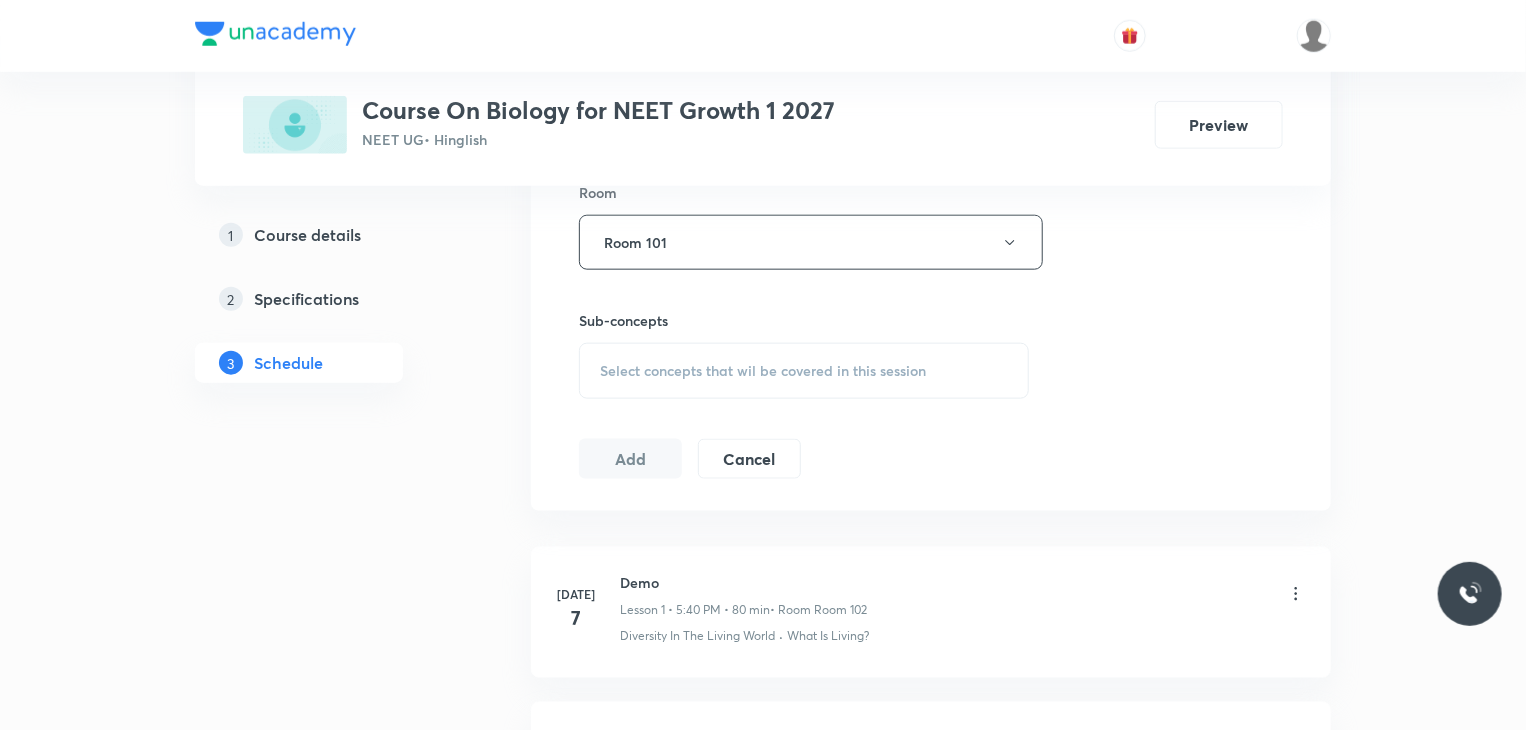scroll, scrollTop: 1064, scrollLeft: 0, axis: vertical 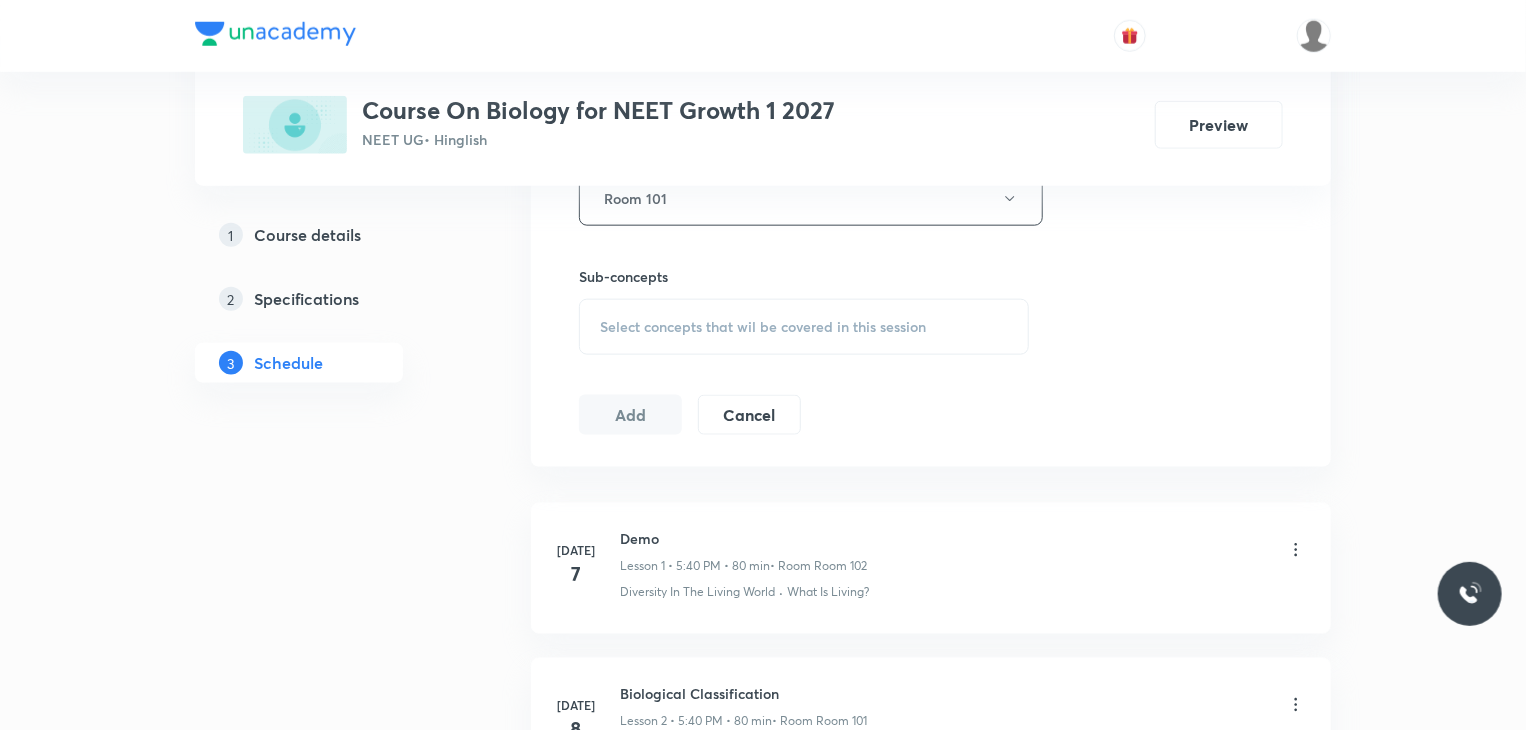 click on "Select concepts that wil be covered in this session" at bounding box center [763, 327] 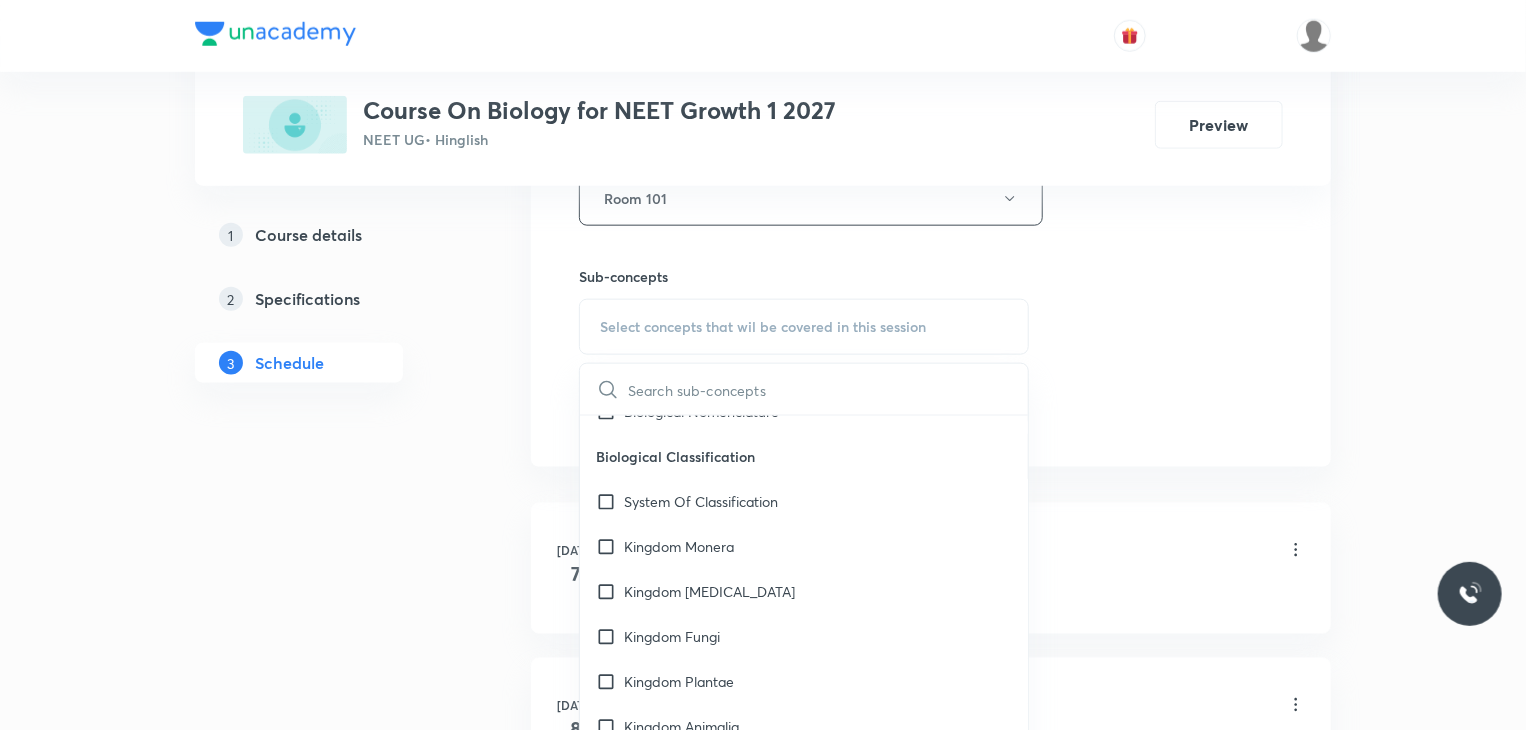scroll, scrollTop: 700, scrollLeft: 0, axis: vertical 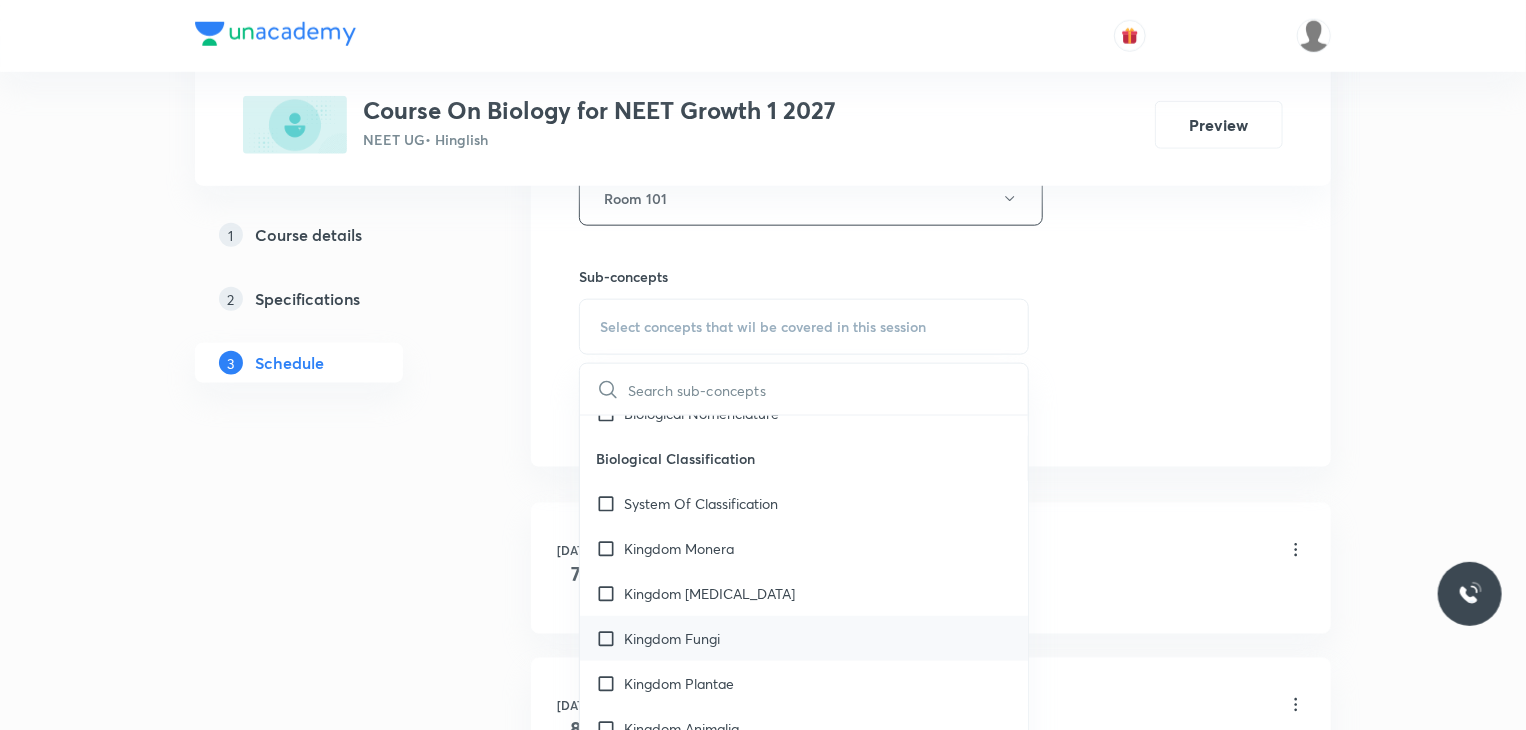click on "Kingdom Fungi" at bounding box center (672, 638) 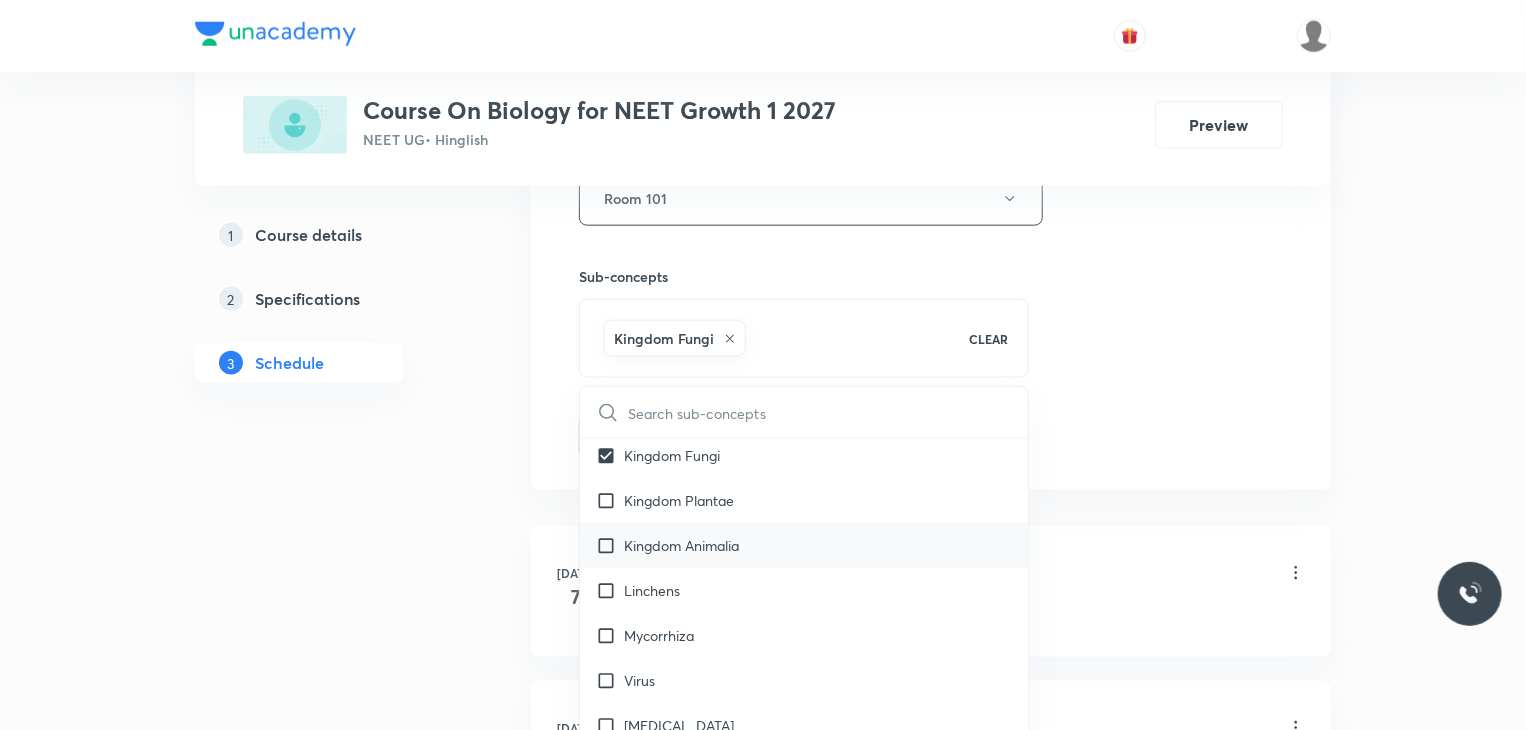 scroll, scrollTop: 900, scrollLeft: 0, axis: vertical 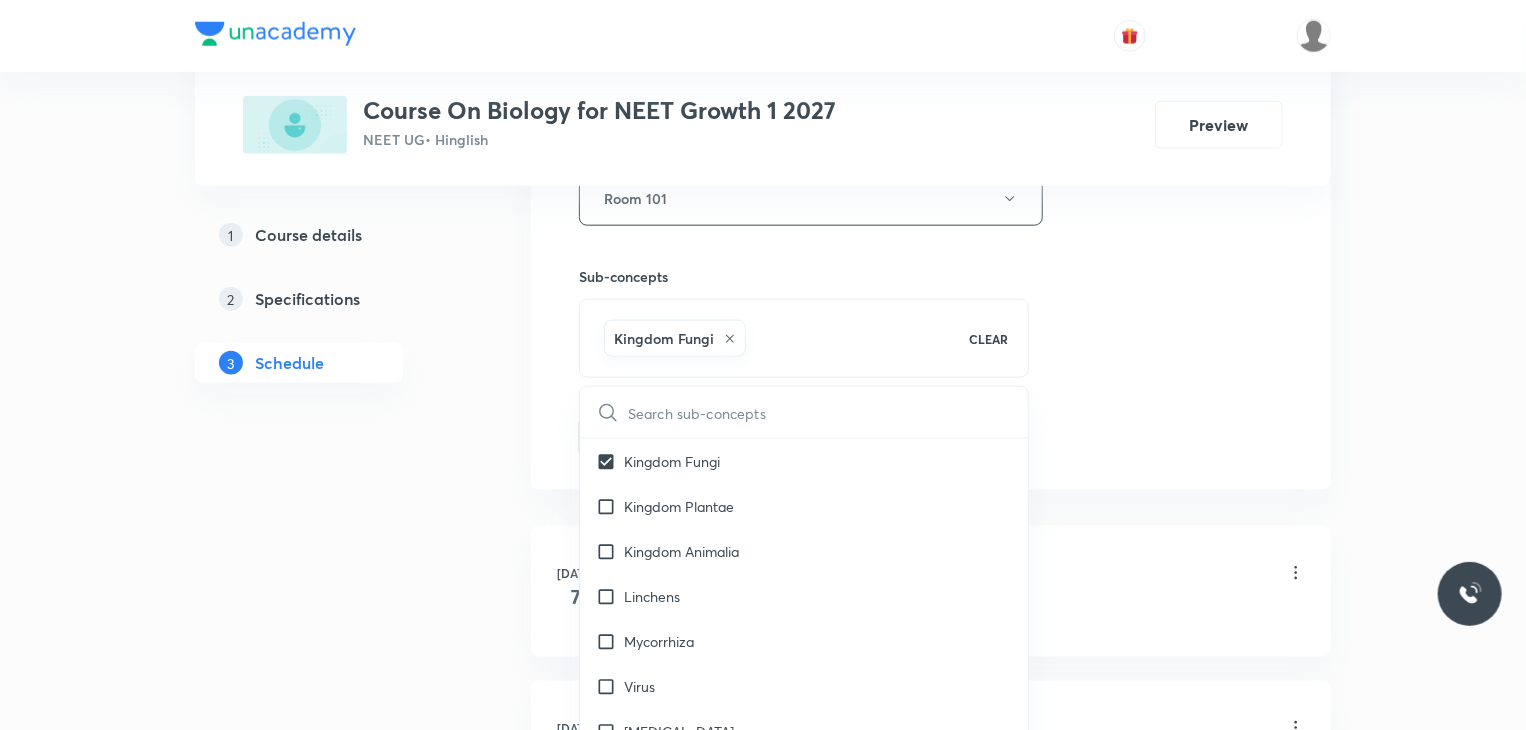 click on "1 Course details 2 Specifications 3 Schedule" at bounding box center (331, 119) 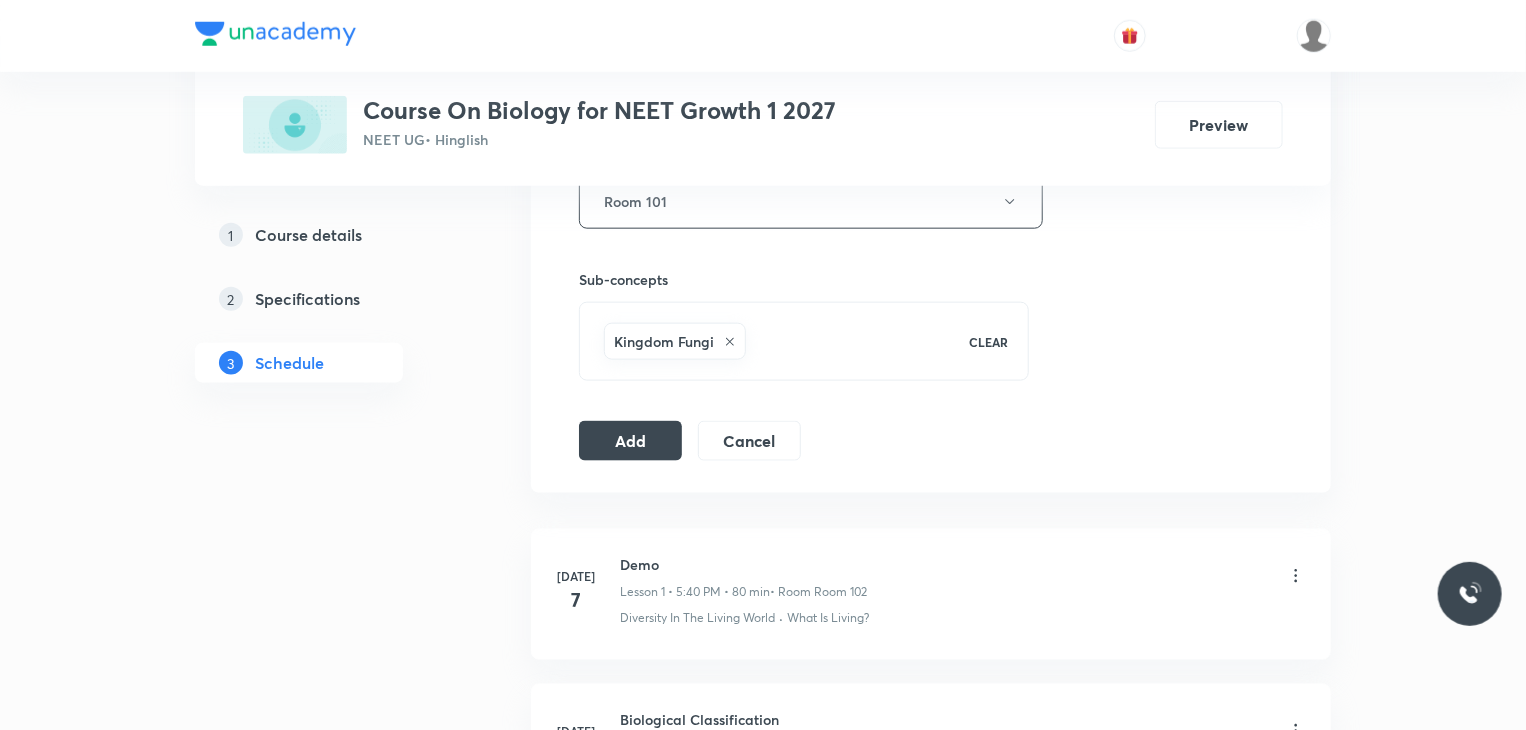 scroll, scrollTop: 1064, scrollLeft: 0, axis: vertical 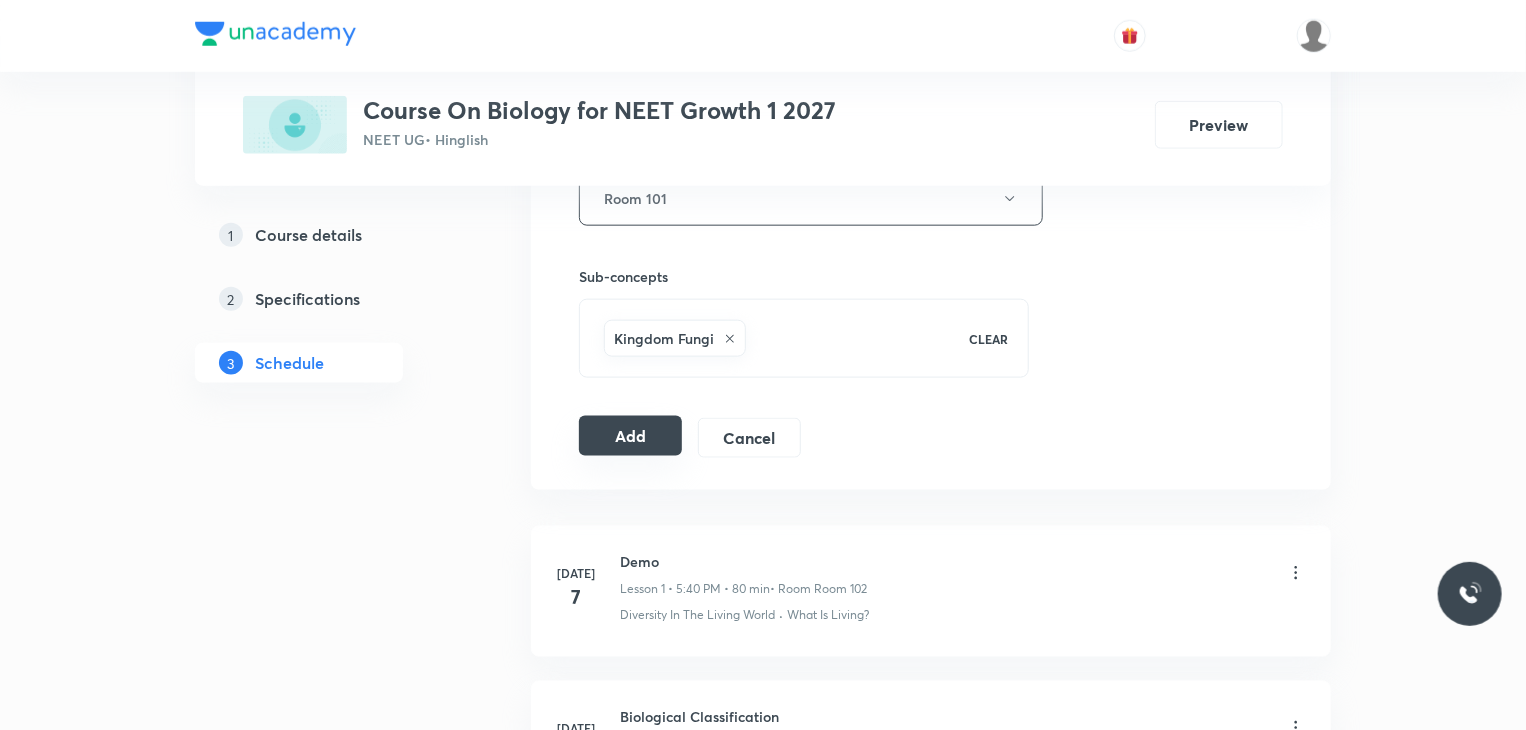 click on "Add" at bounding box center (630, 436) 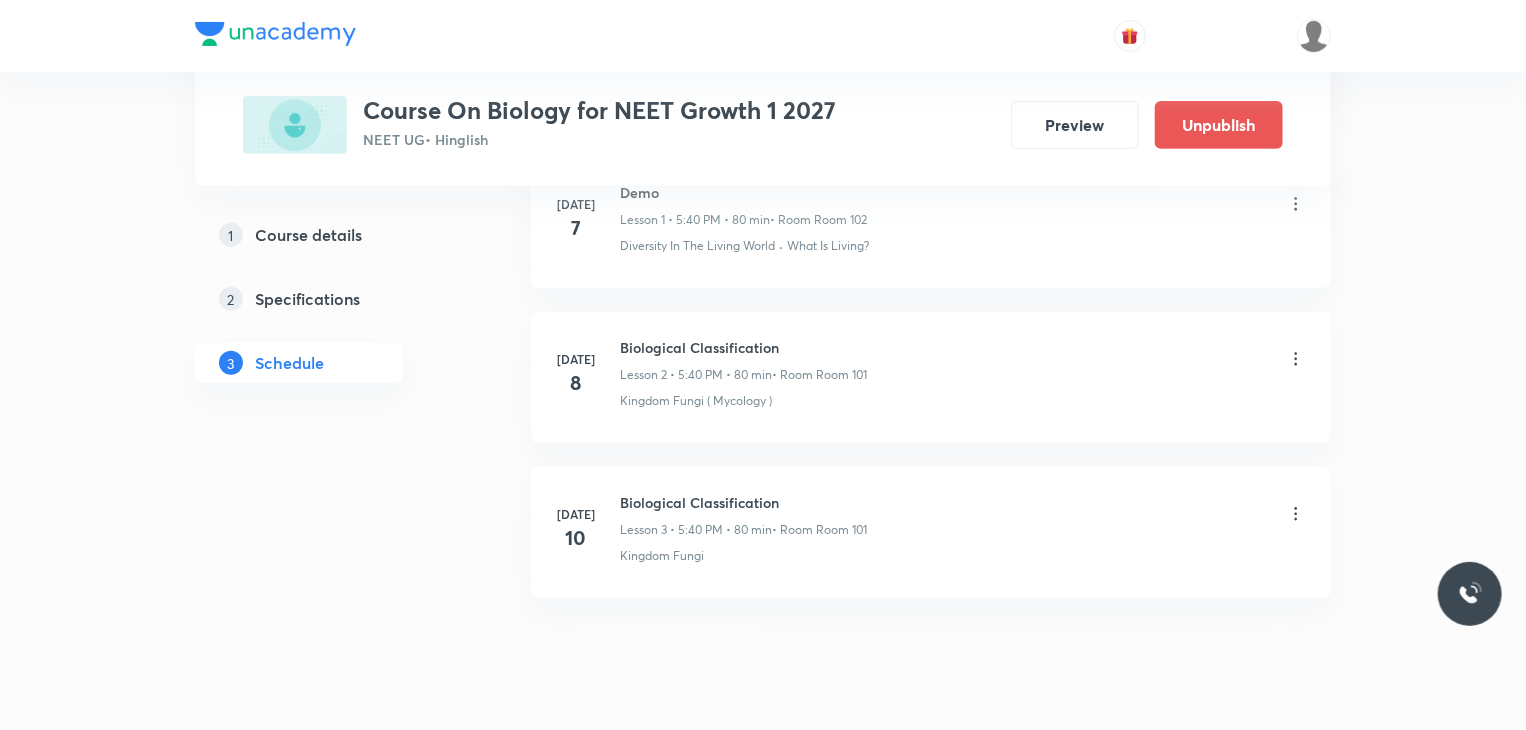 scroll, scrollTop: 364, scrollLeft: 0, axis: vertical 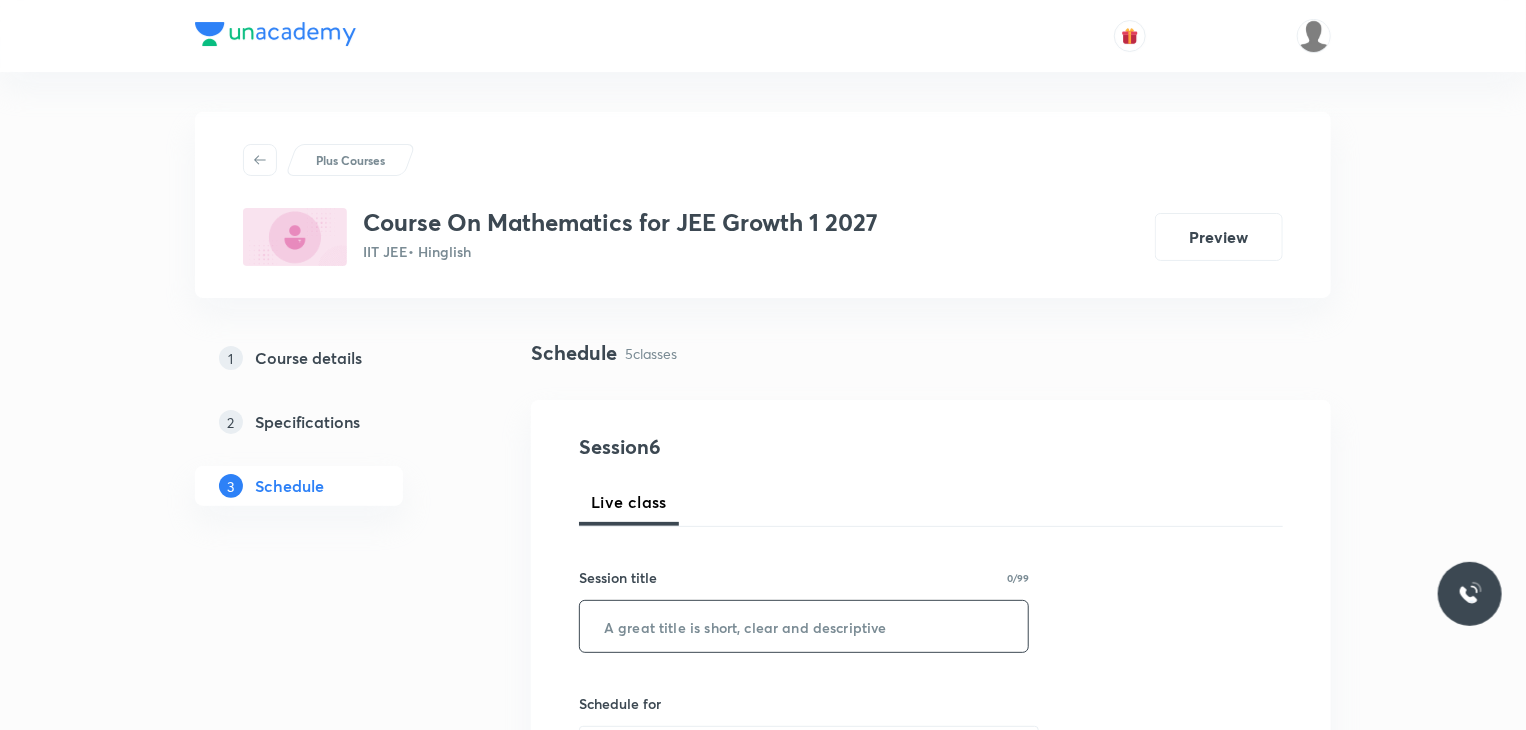 click at bounding box center [804, 626] 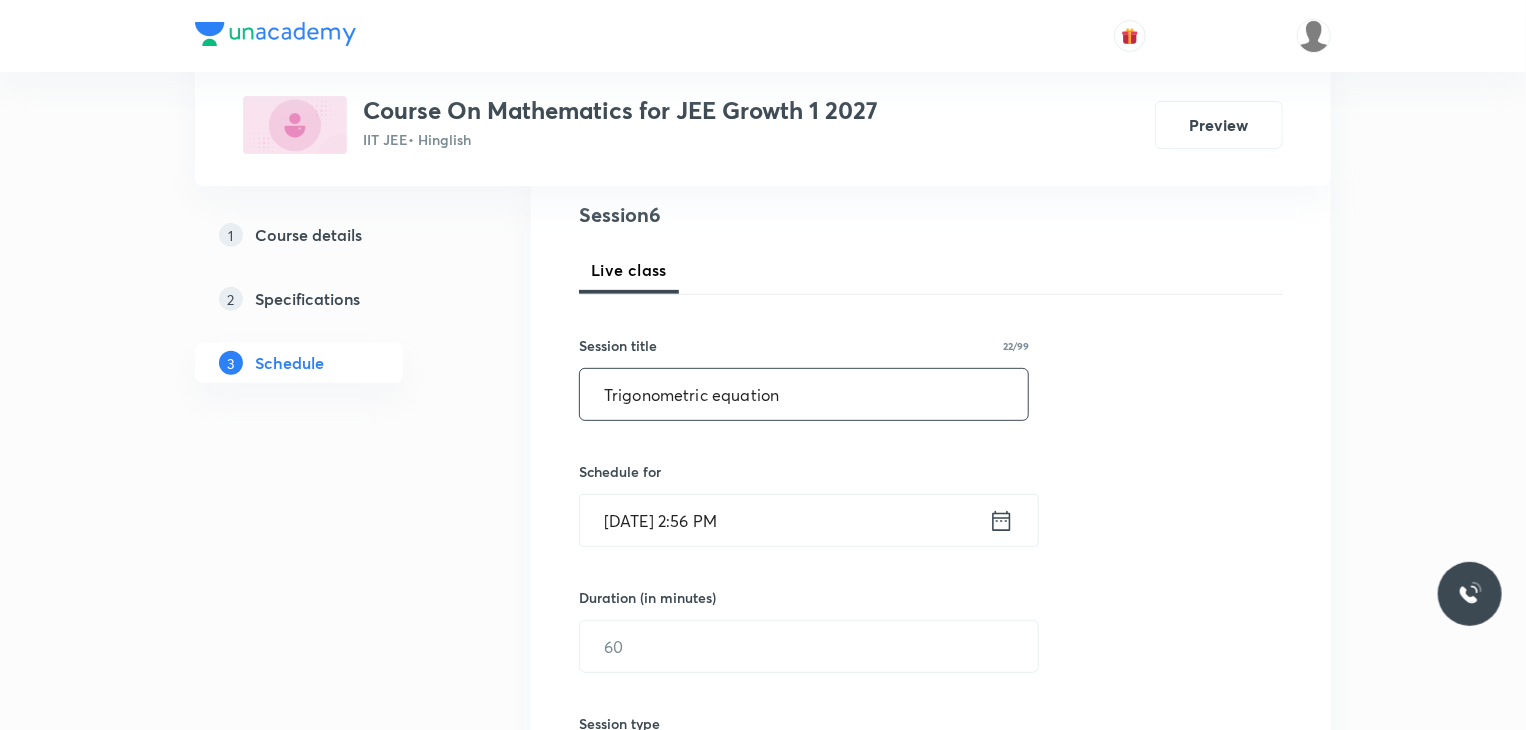 scroll, scrollTop: 400, scrollLeft: 0, axis: vertical 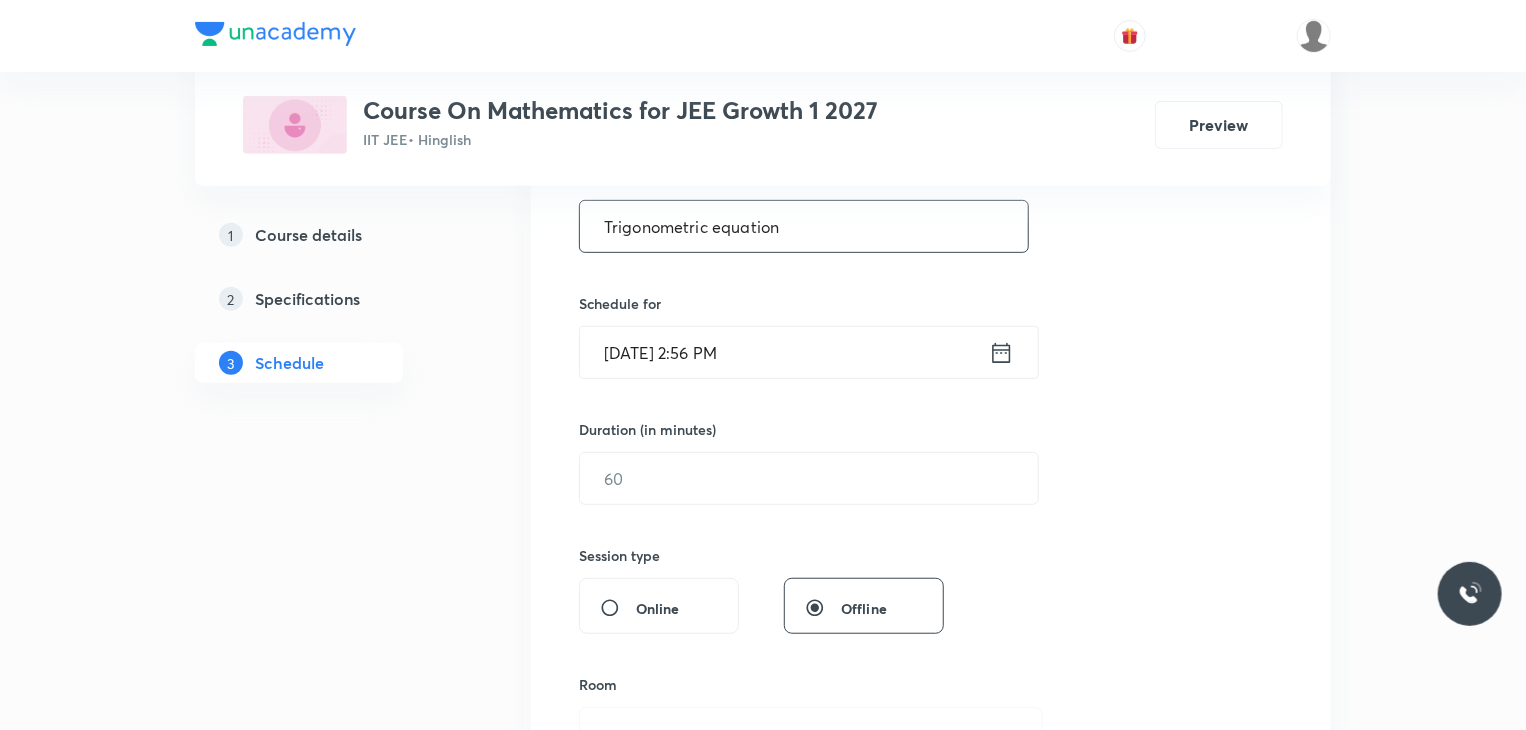 type on "Trigonometric equation" 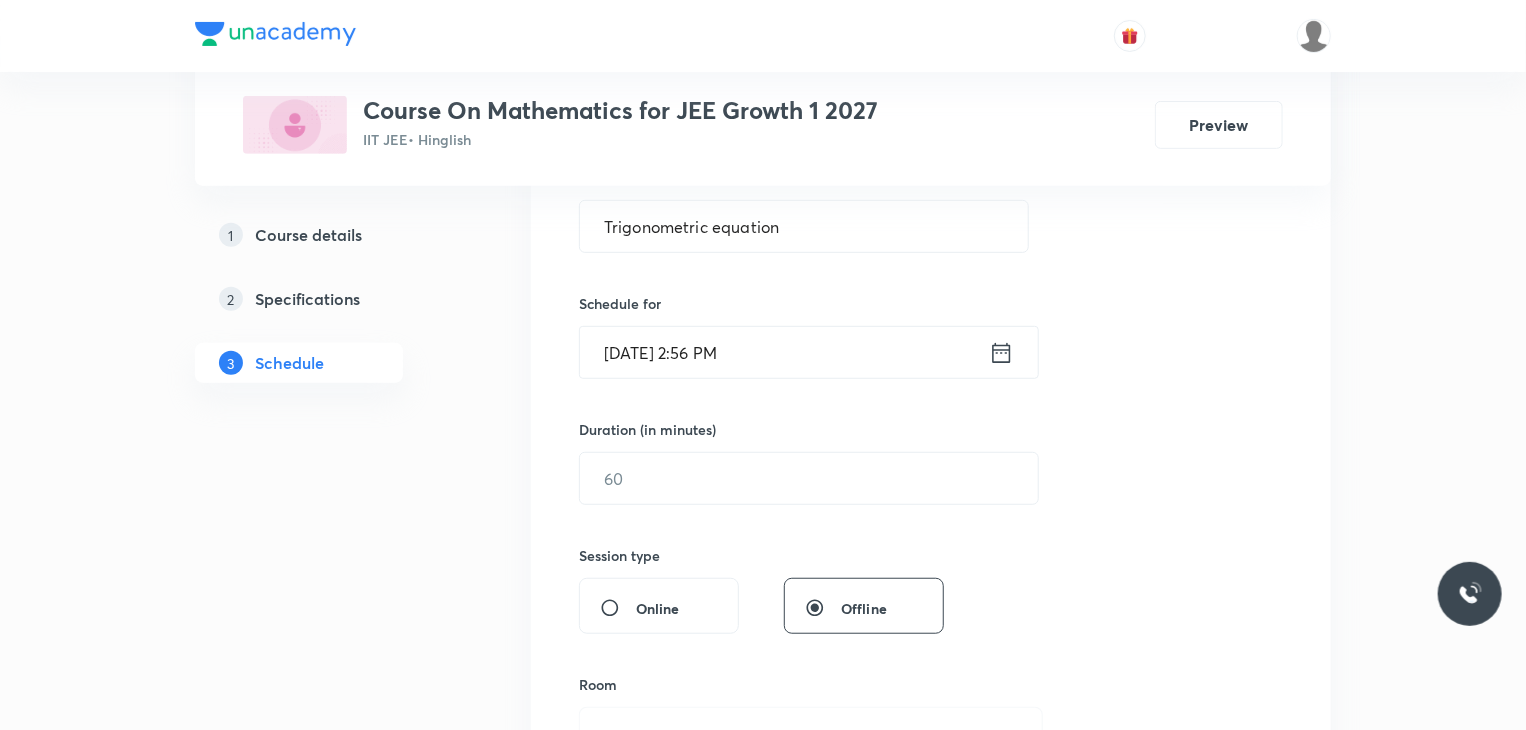 click 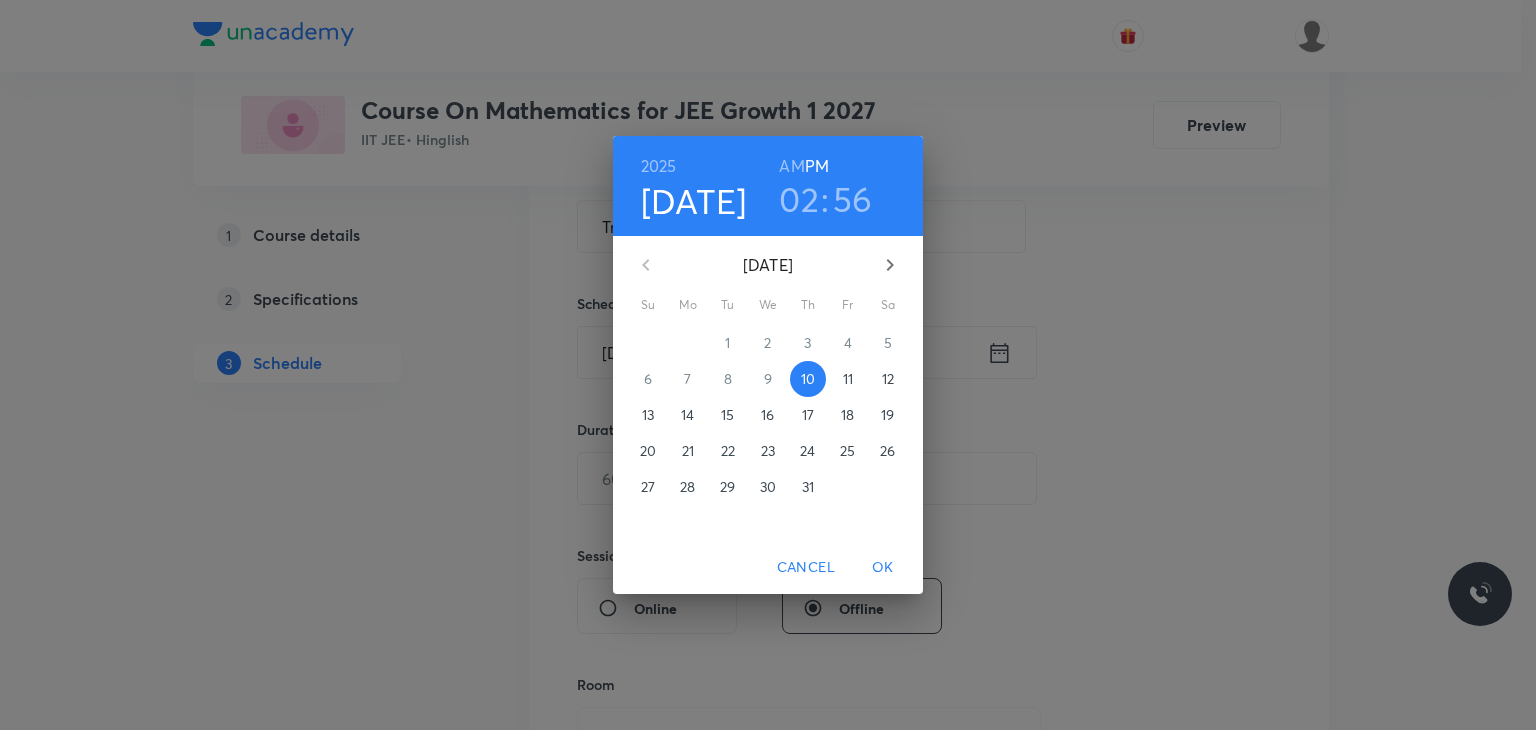 click on "02" at bounding box center [799, 199] 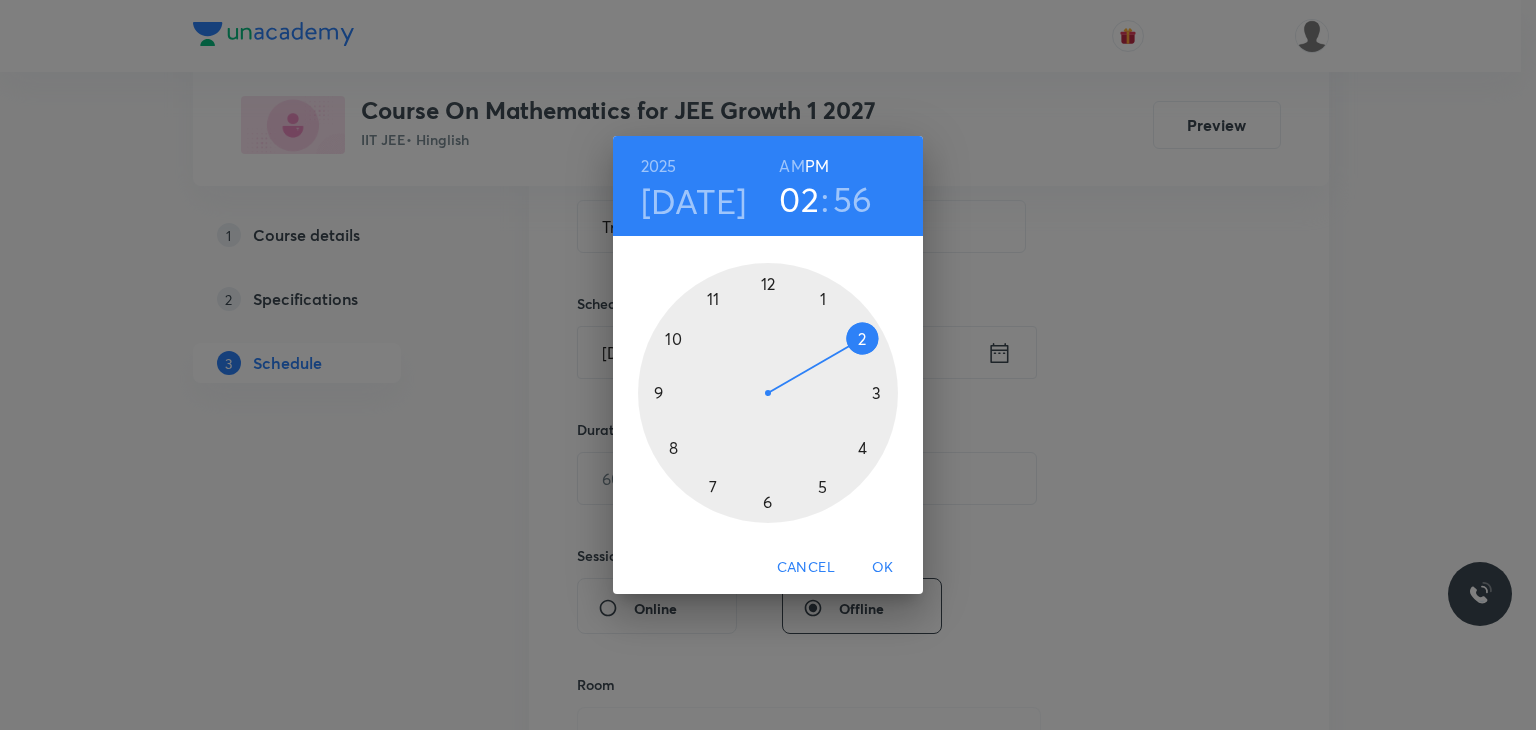 click at bounding box center (768, 393) 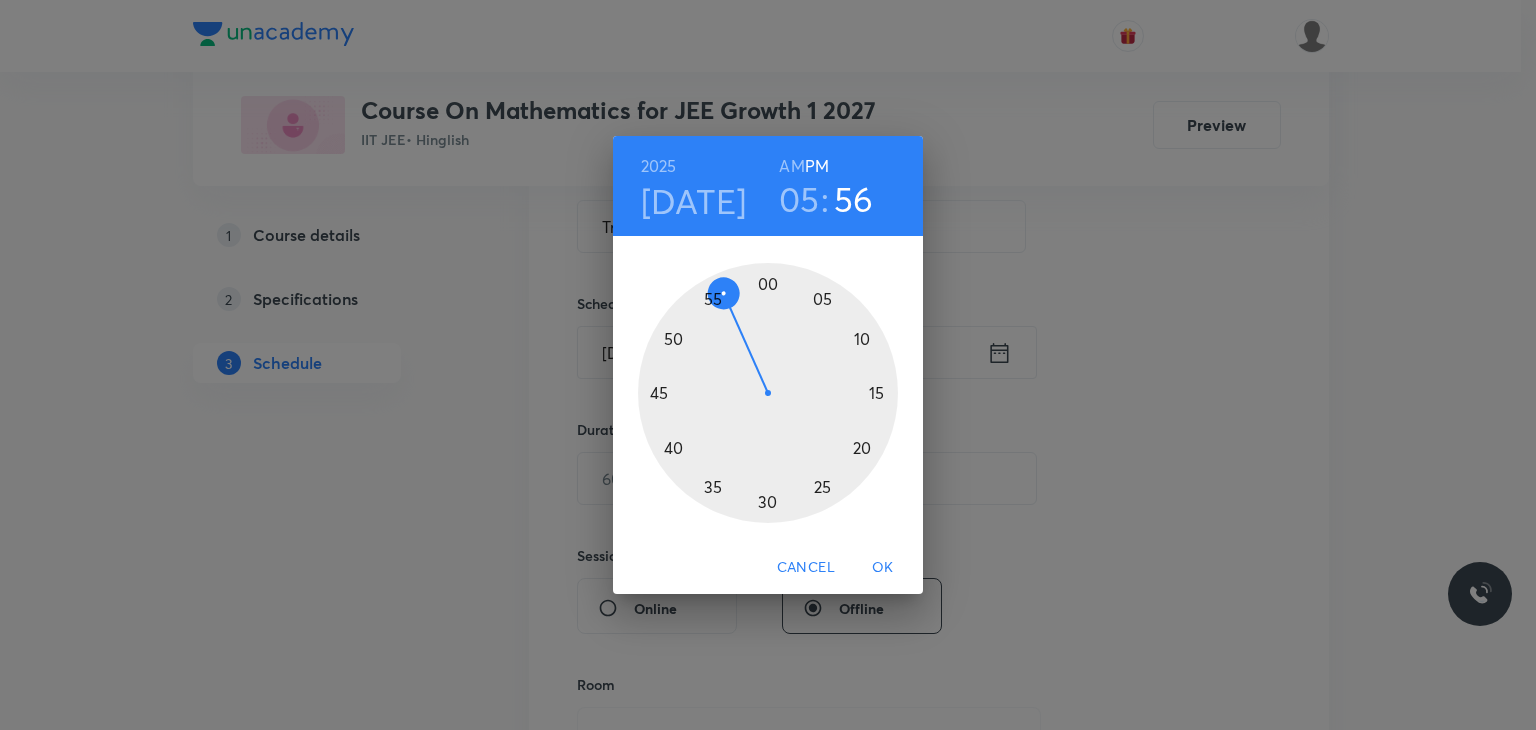 click at bounding box center [768, 393] 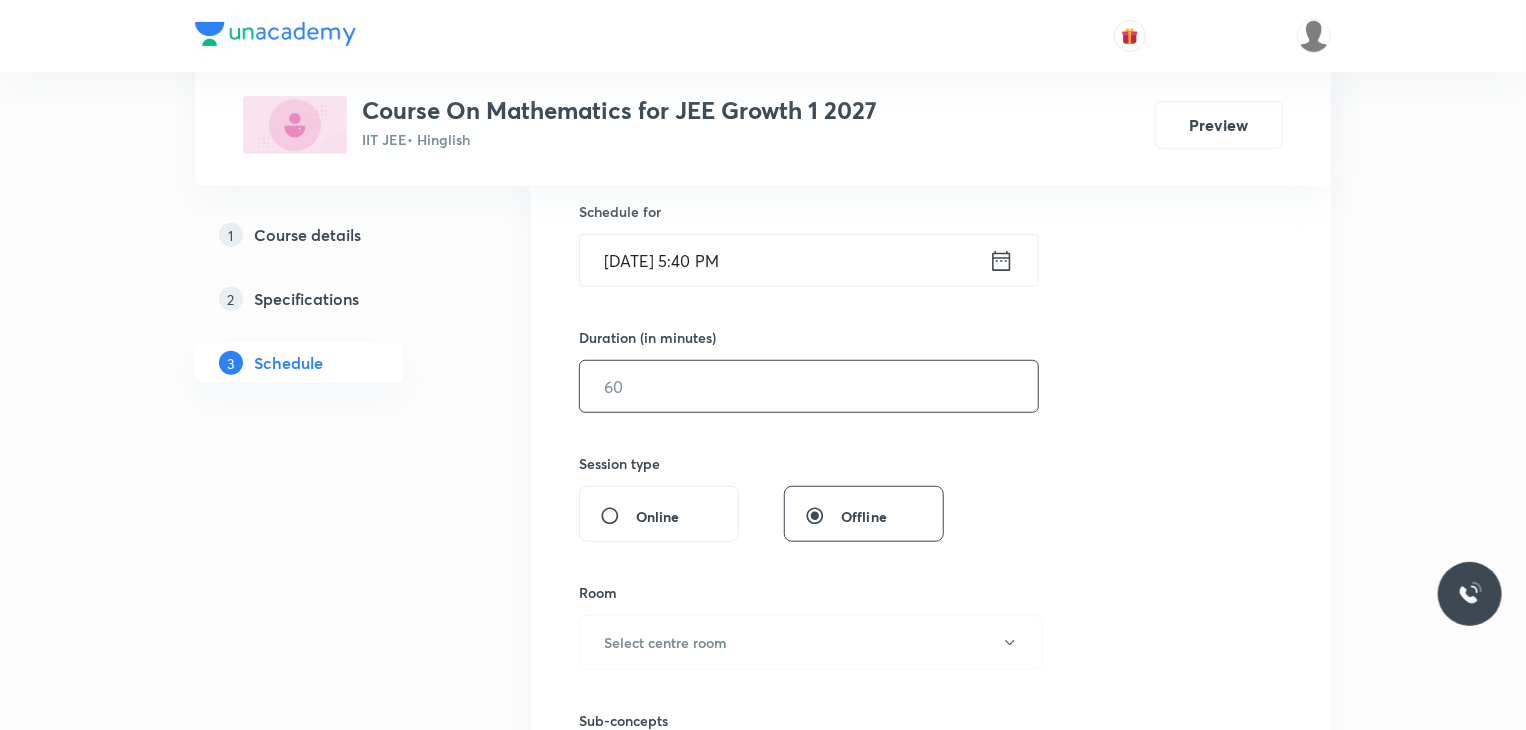 scroll, scrollTop: 500, scrollLeft: 0, axis: vertical 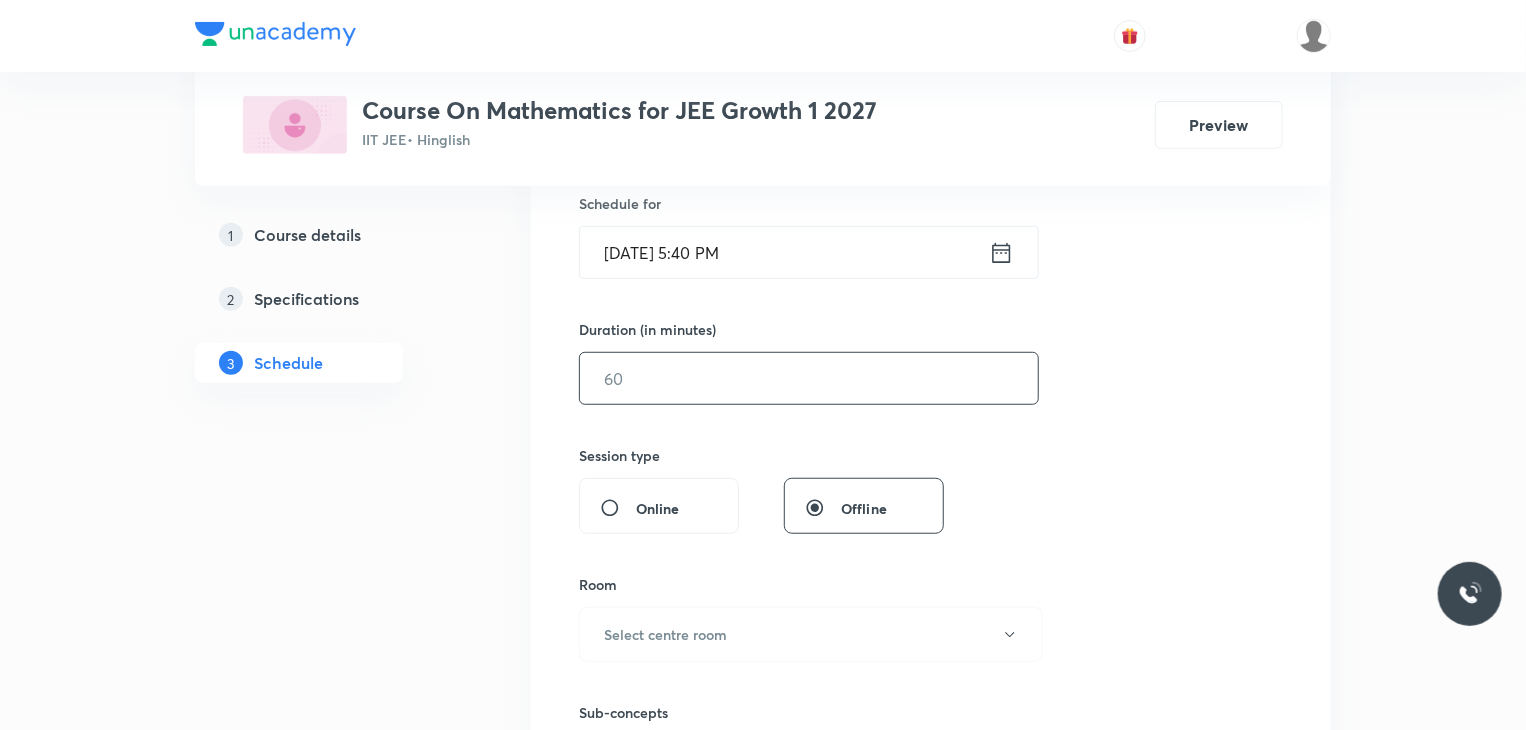 click at bounding box center [809, 378] 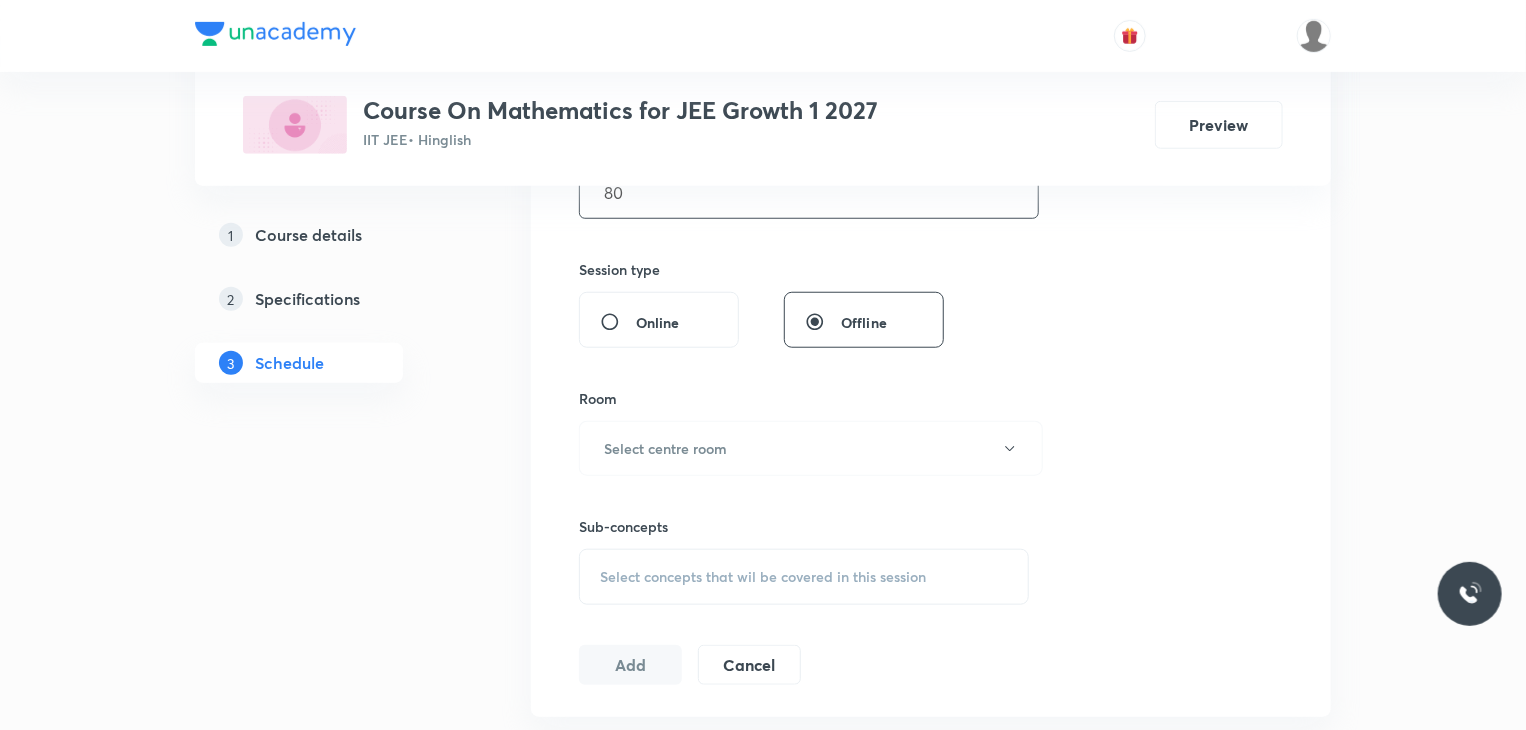 scroll, scrollTop: 700, scrollLeft: 0, axis: vertical 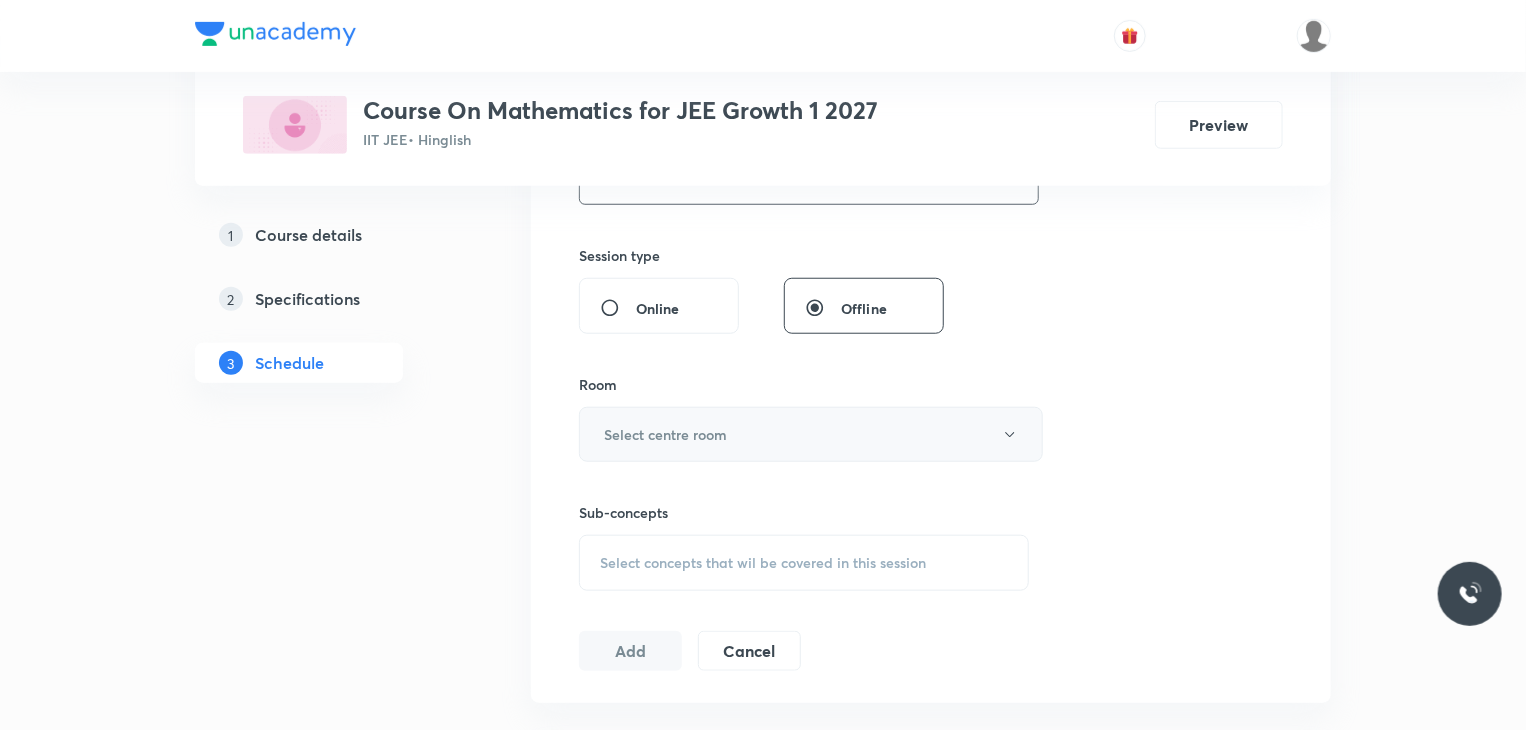 type on "80" 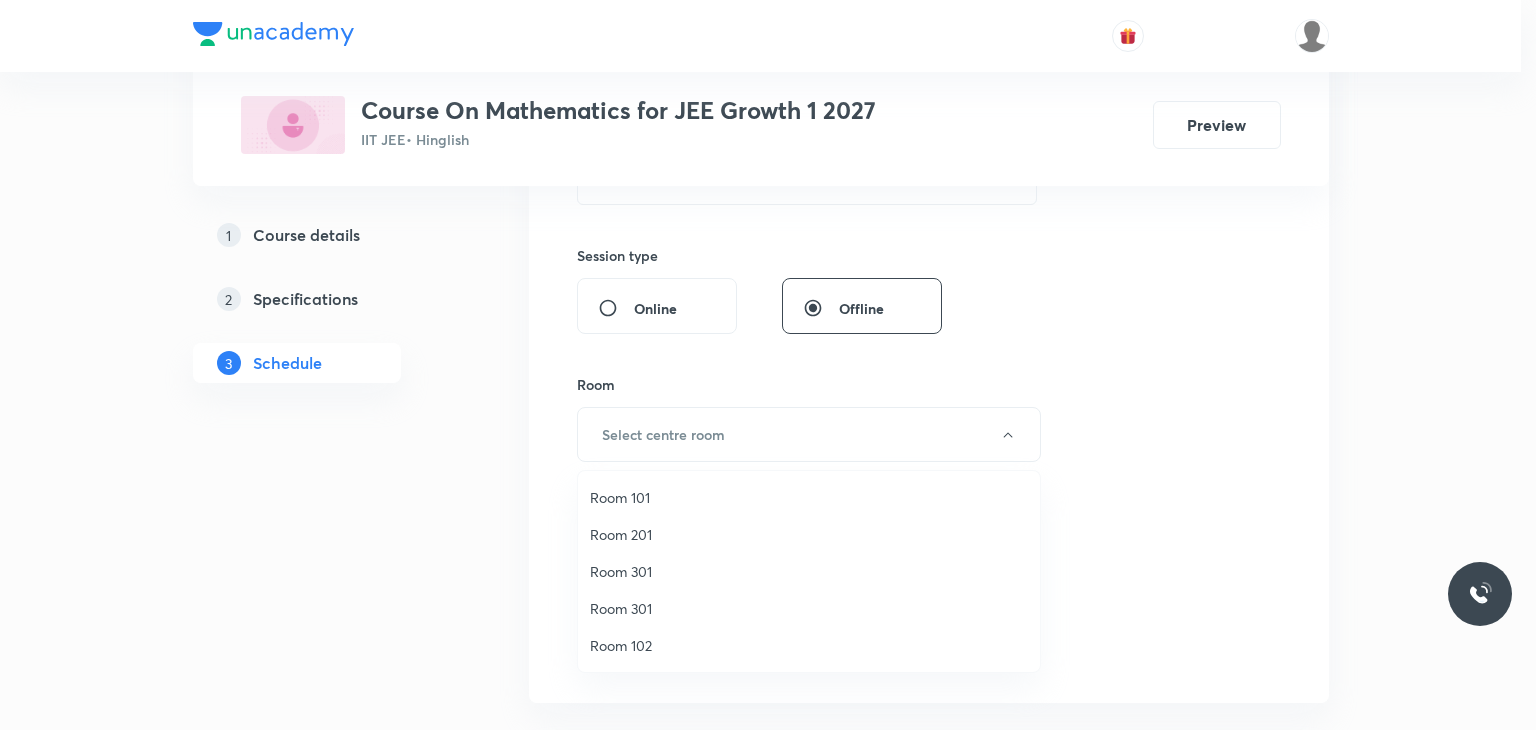 click on "Room 101" at bounding box center [809, 497] 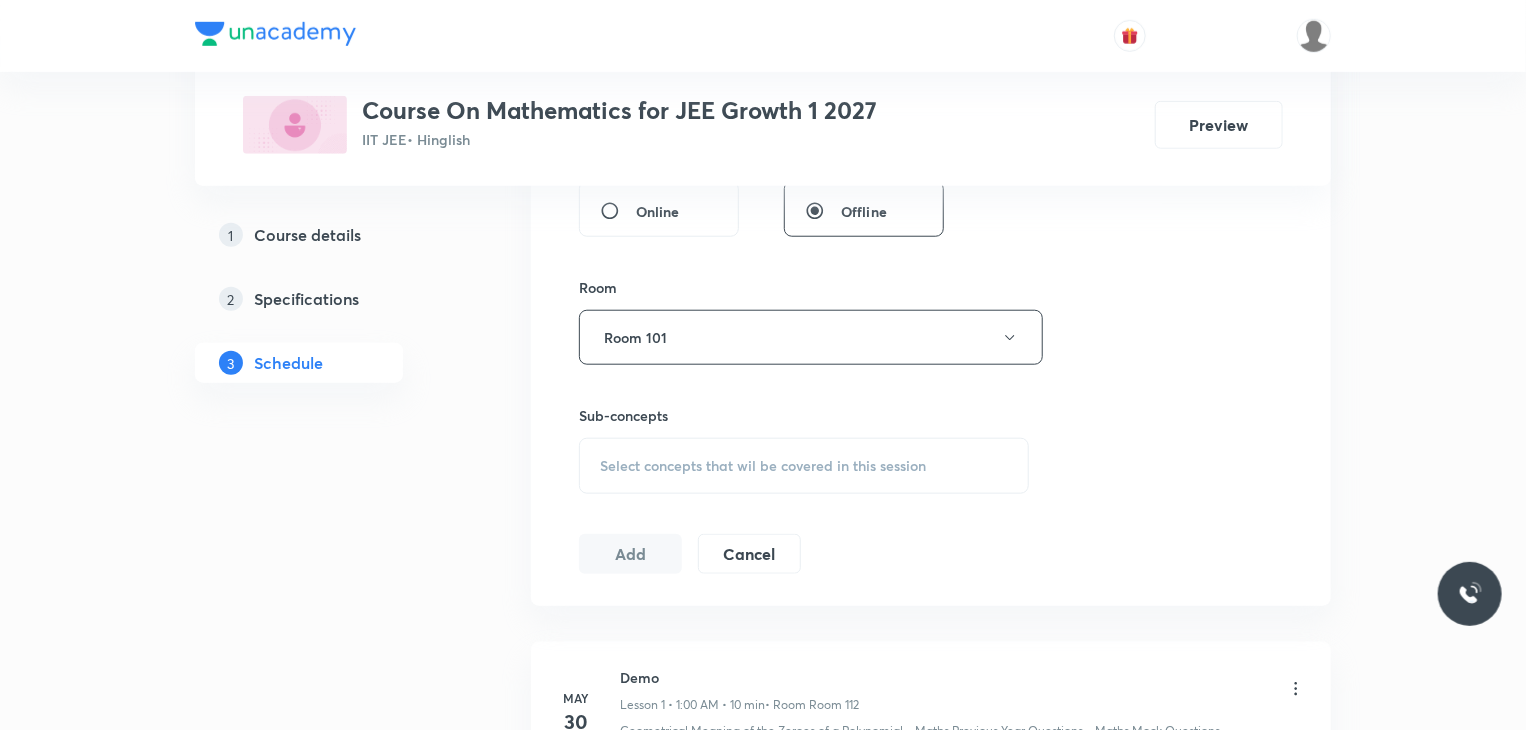 scroll, scrollTop: 800, scrollLeft: 0, axis: vertical 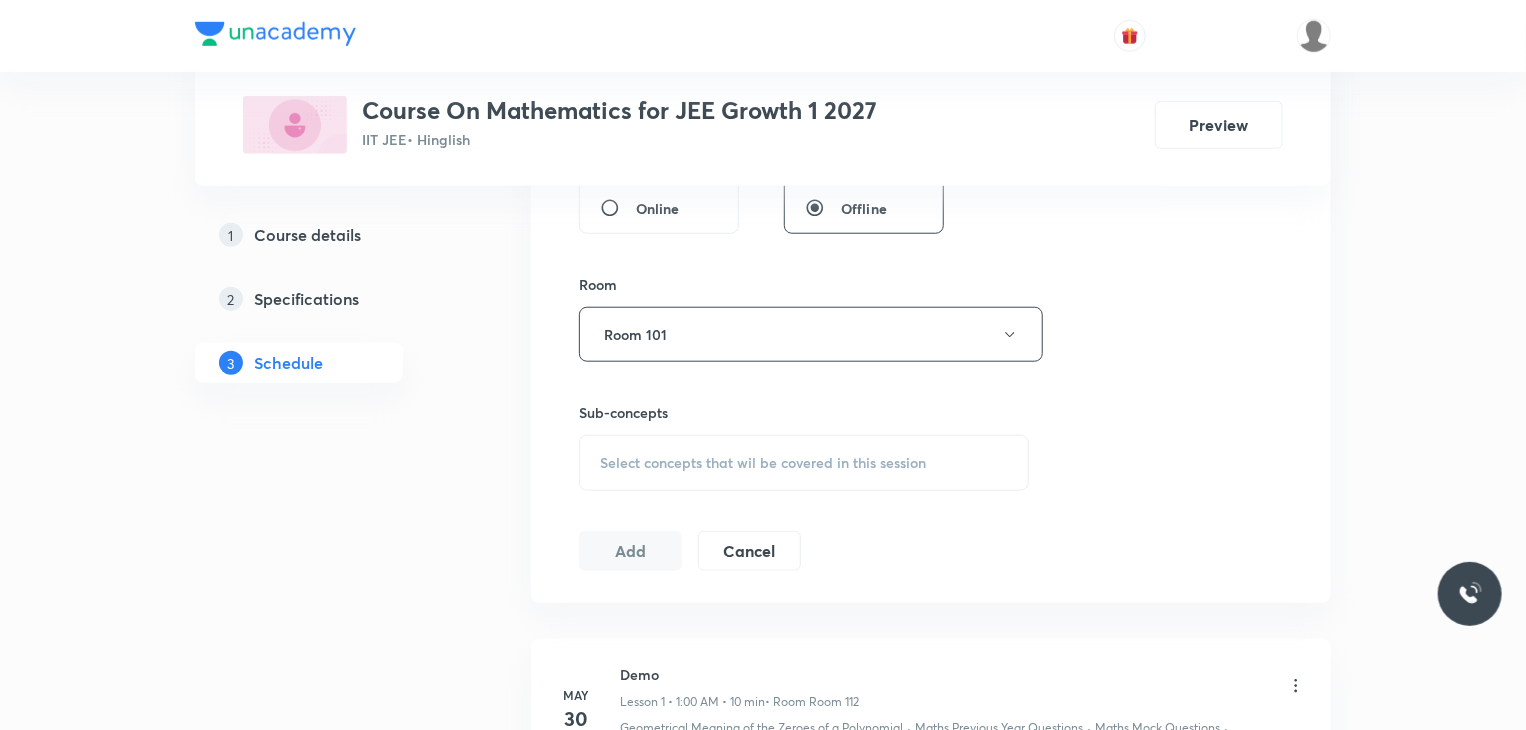 click on "Select concepts that wil be covered in this session" at bounding box center (763, 463) 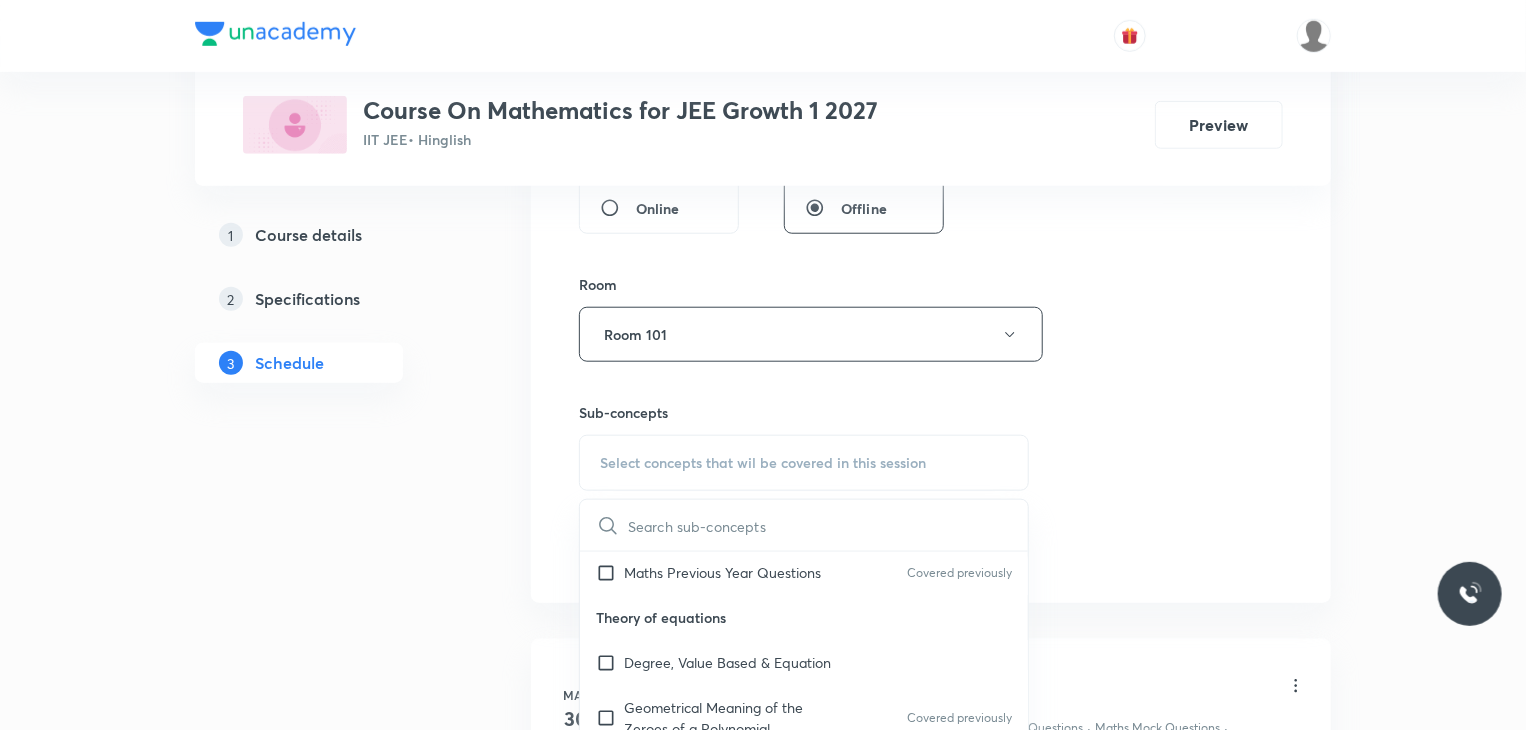 scroll, scrollTop: 200, scrollLeft: 0, axis: vertical 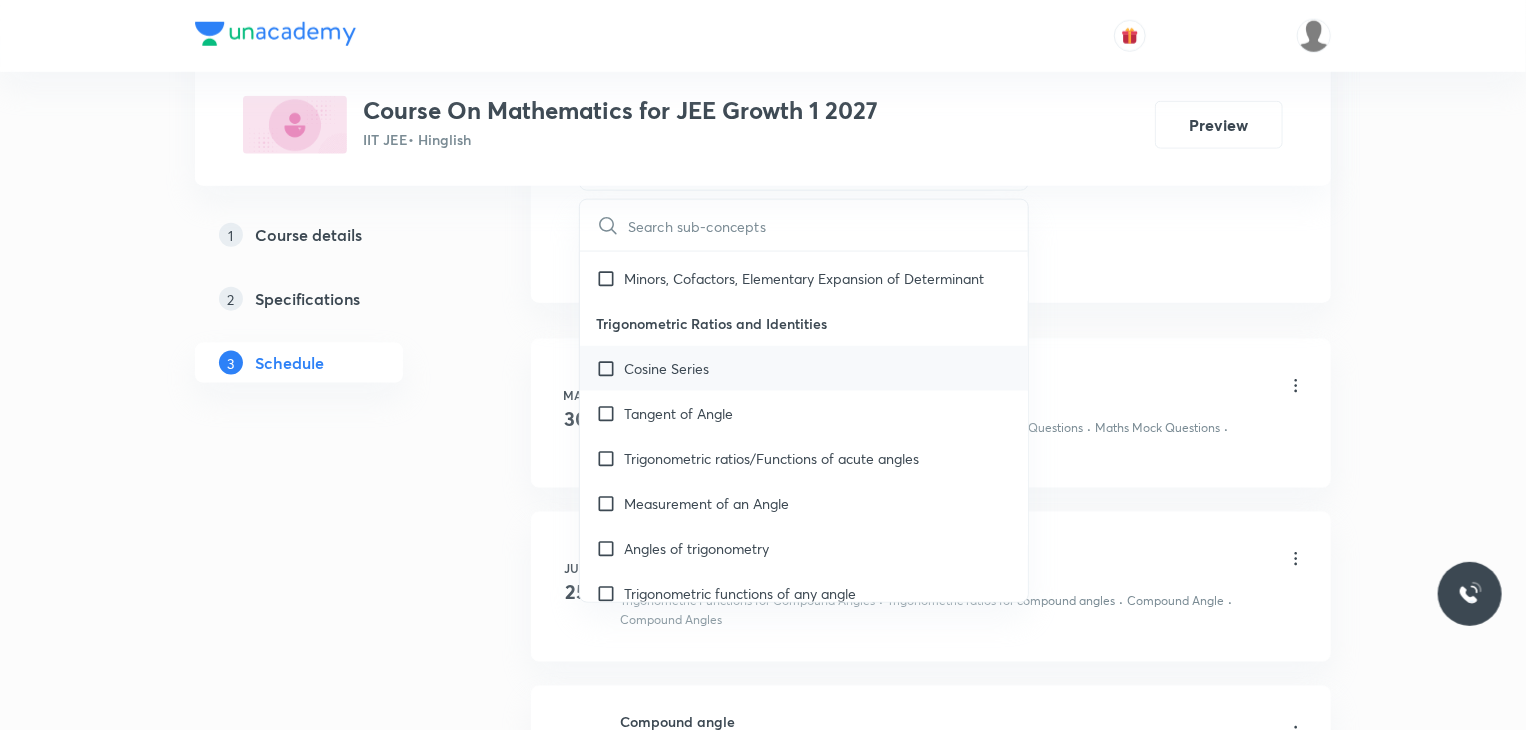 click on "Cosine Series" at bounding box center (804, 368) 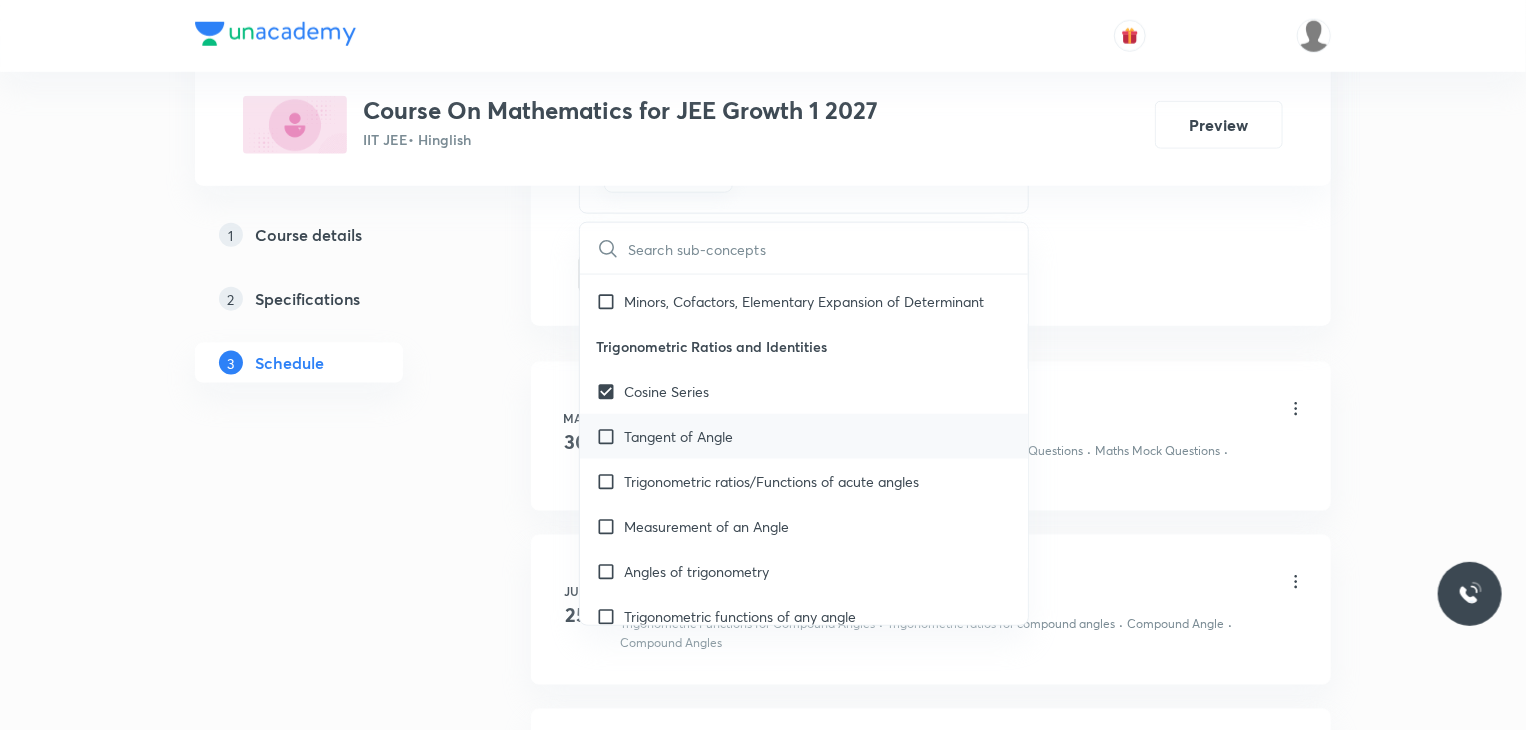 click on "Tangent of Angle" at bounding box center [804, 436] 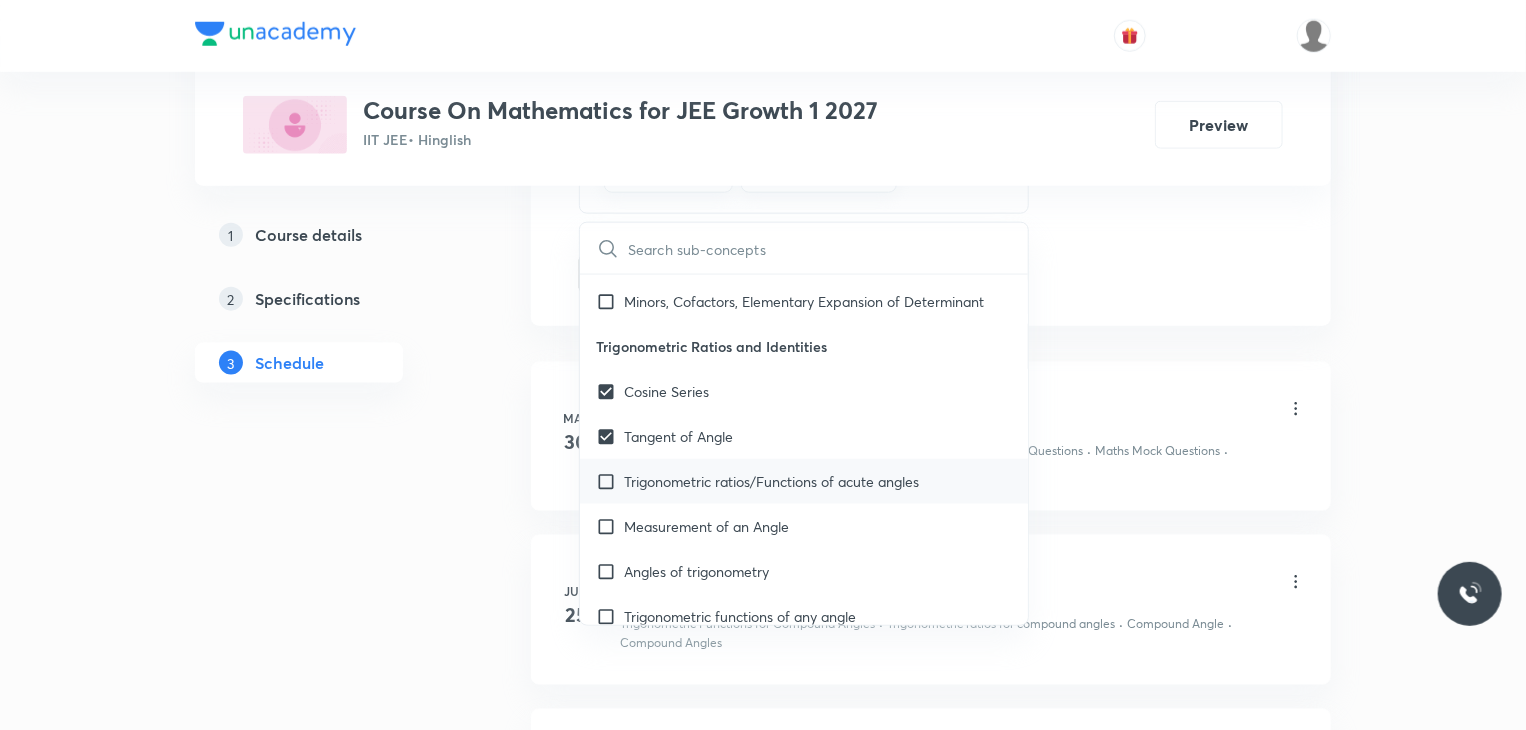 click on "Trigonometric ratios/Functions of acute angles" at bounding box center (804, 481) 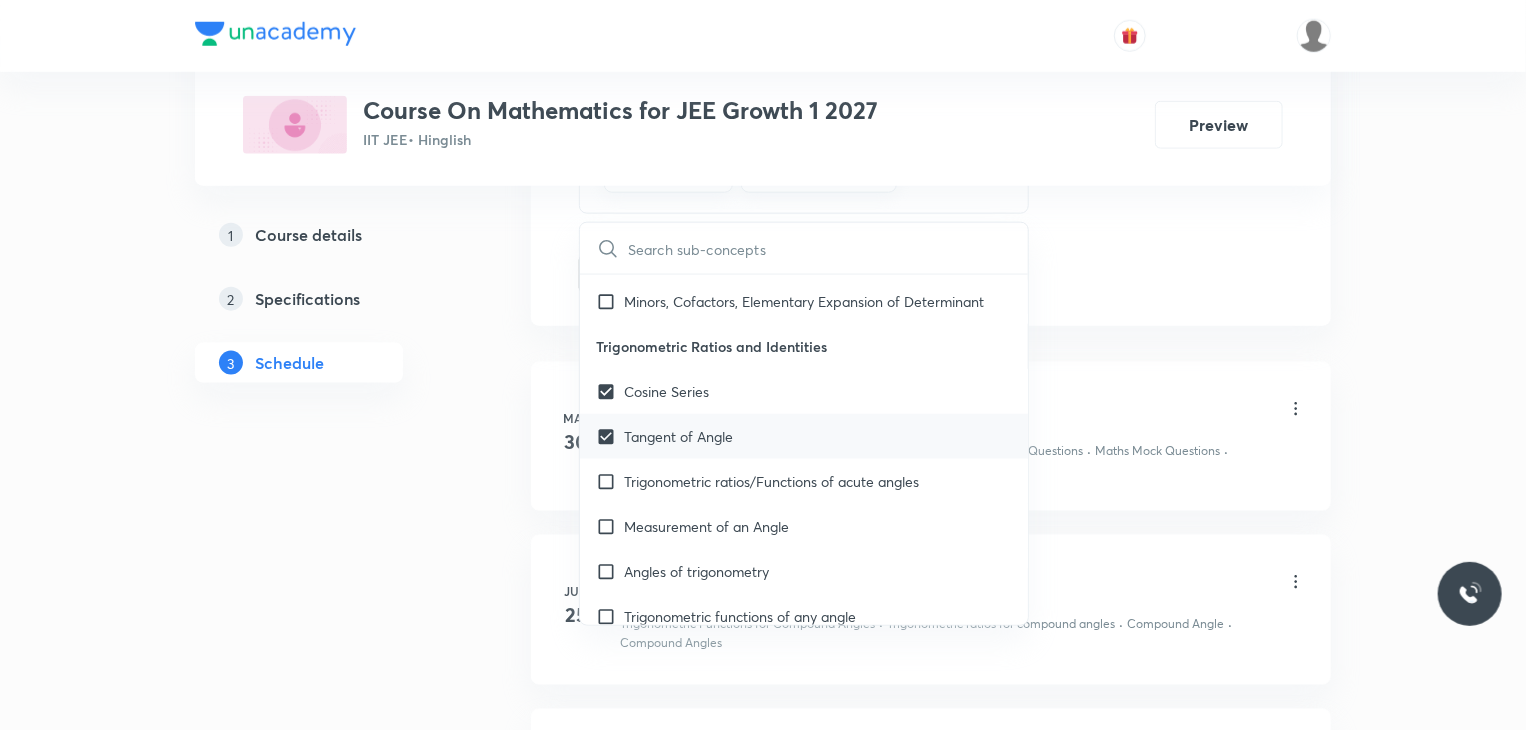 checkbox on "true" 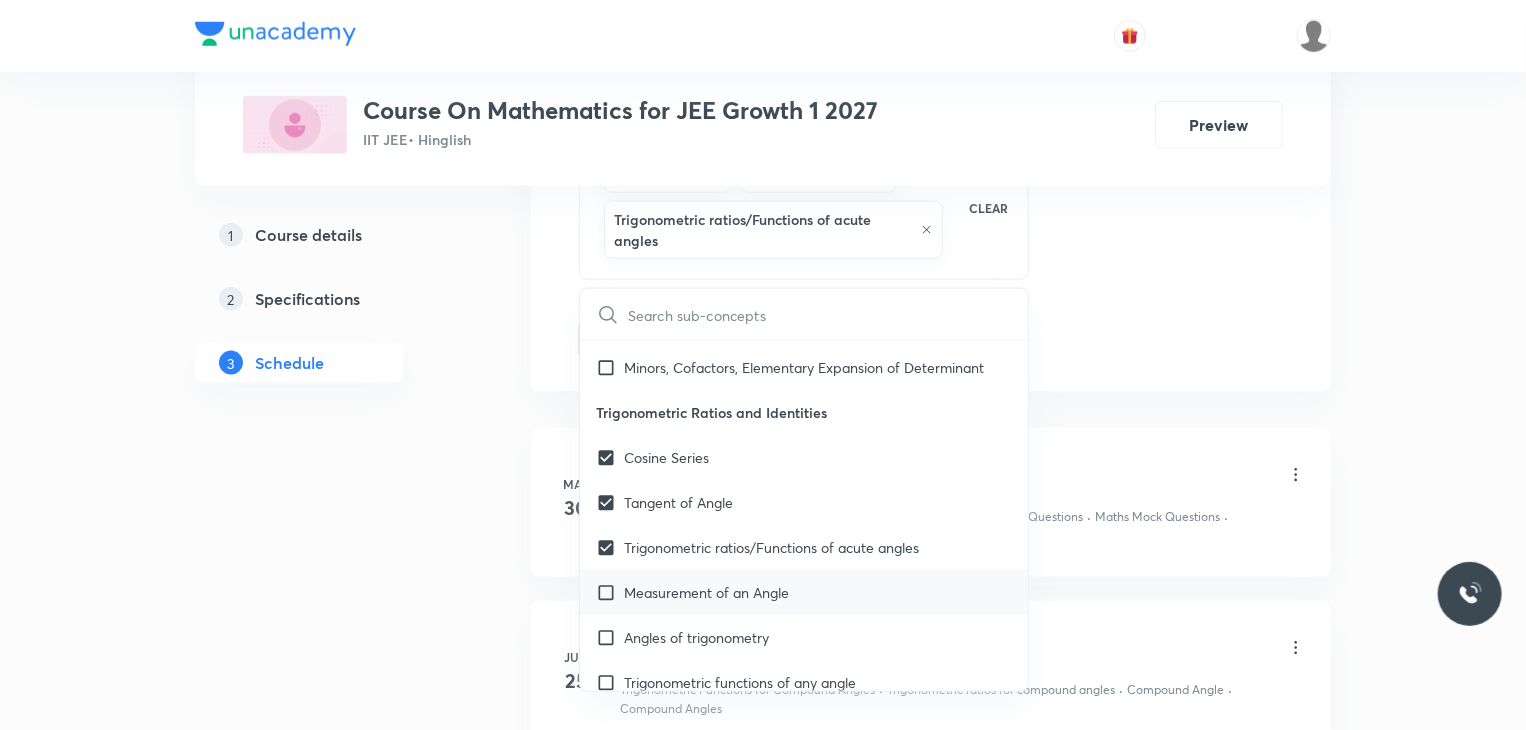 click on "Measurement of an Angle" at bounding box center (804, 592) 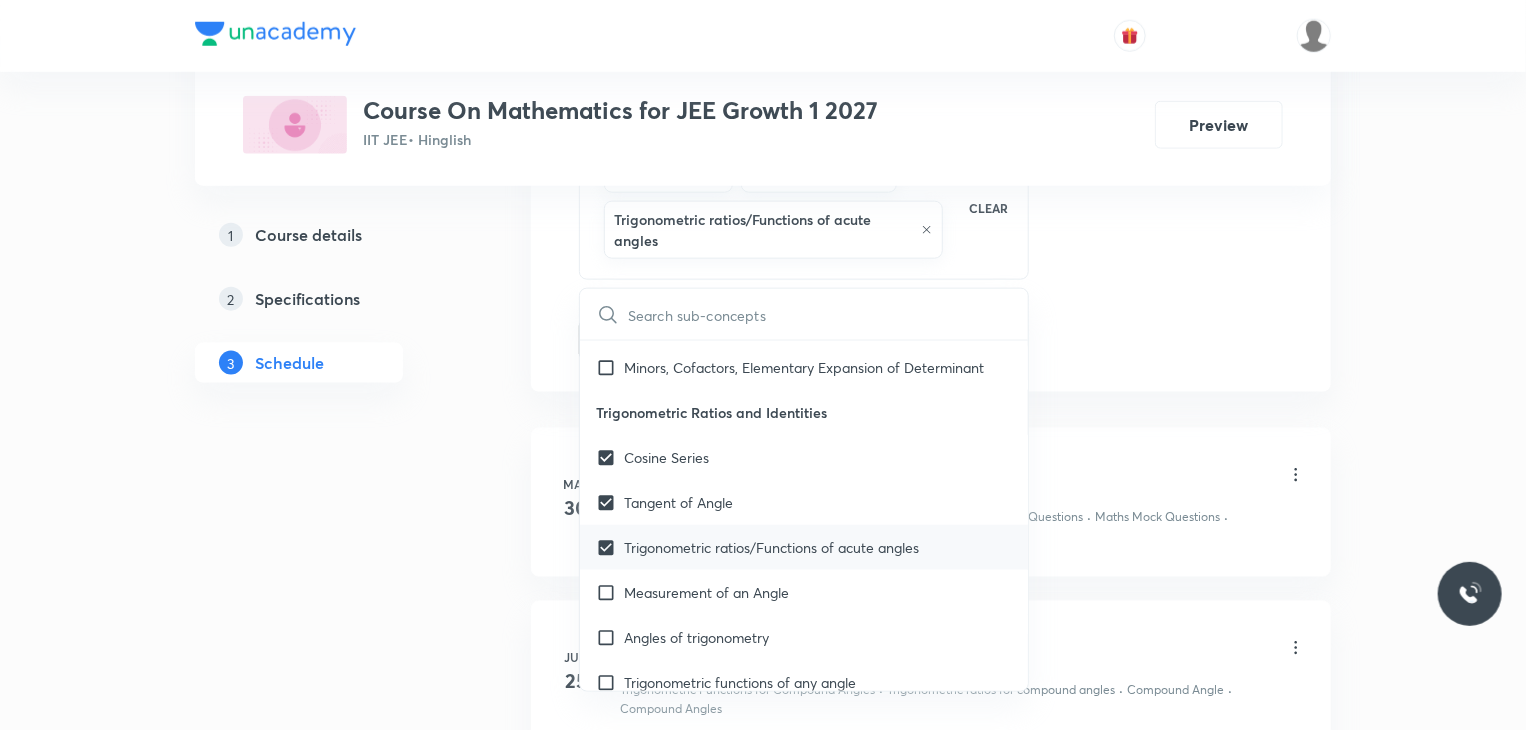 checkbox on "true" 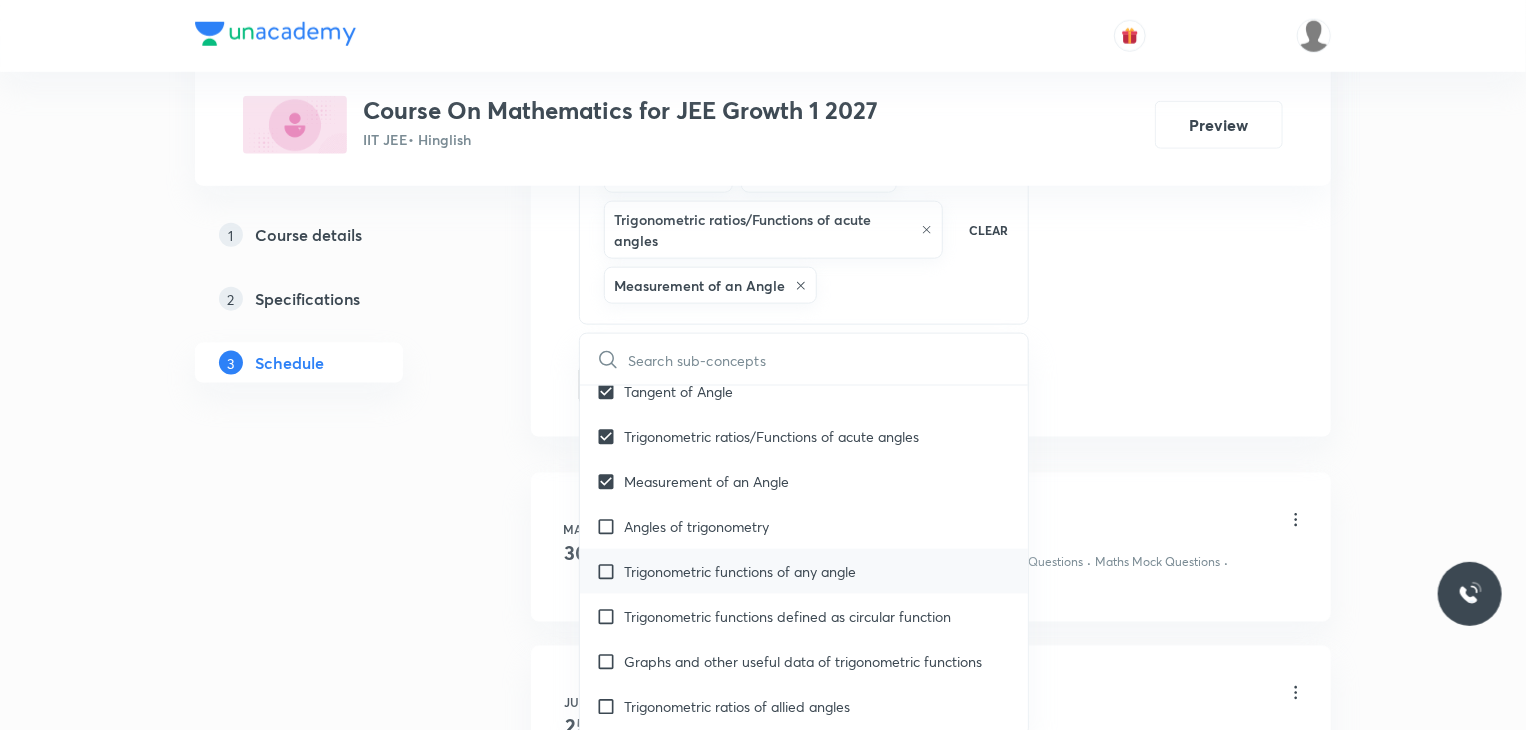 scroll, scrollTop: 8800, scrollLeft: 0, axis: vertical 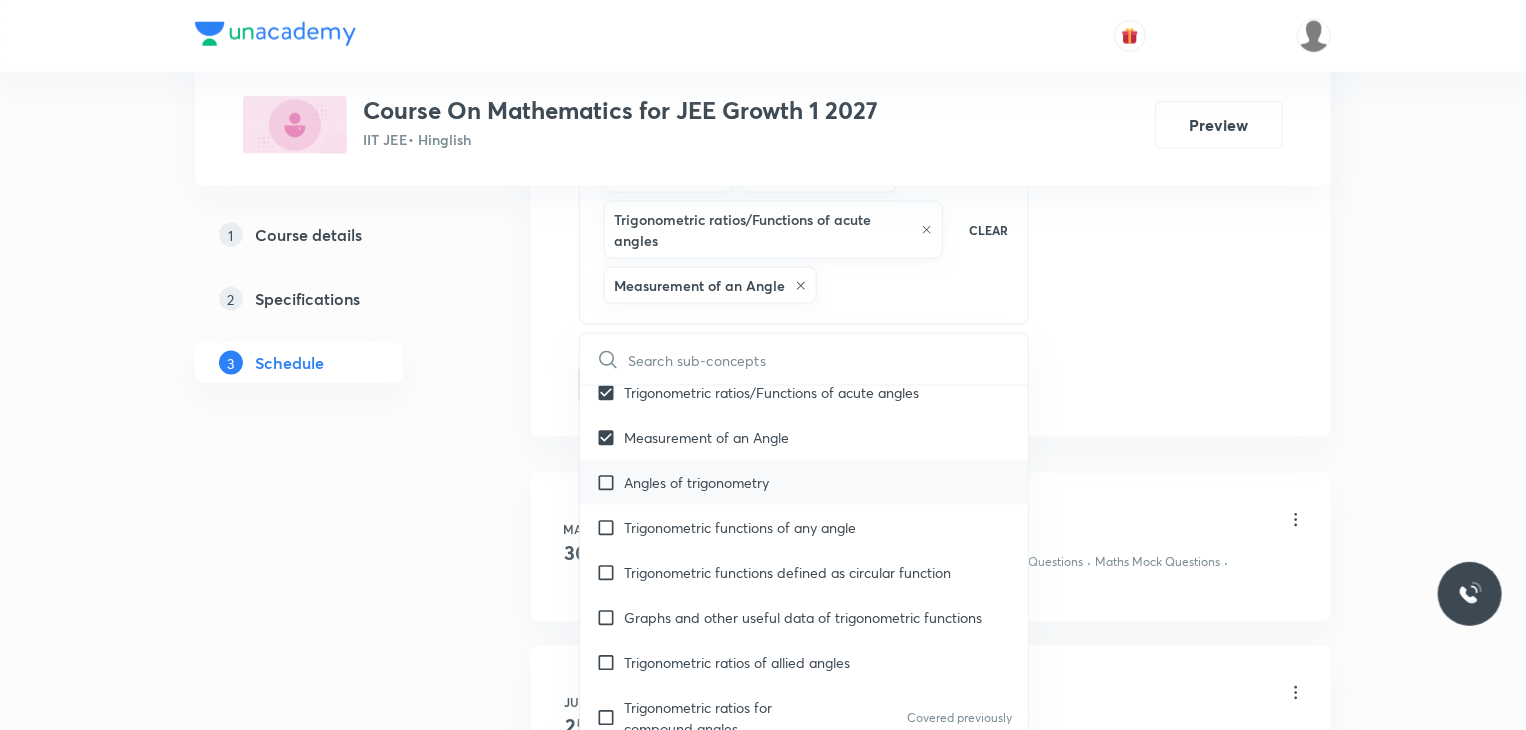 click on "Angles of trigonometry" at bounding box center [804, 482] 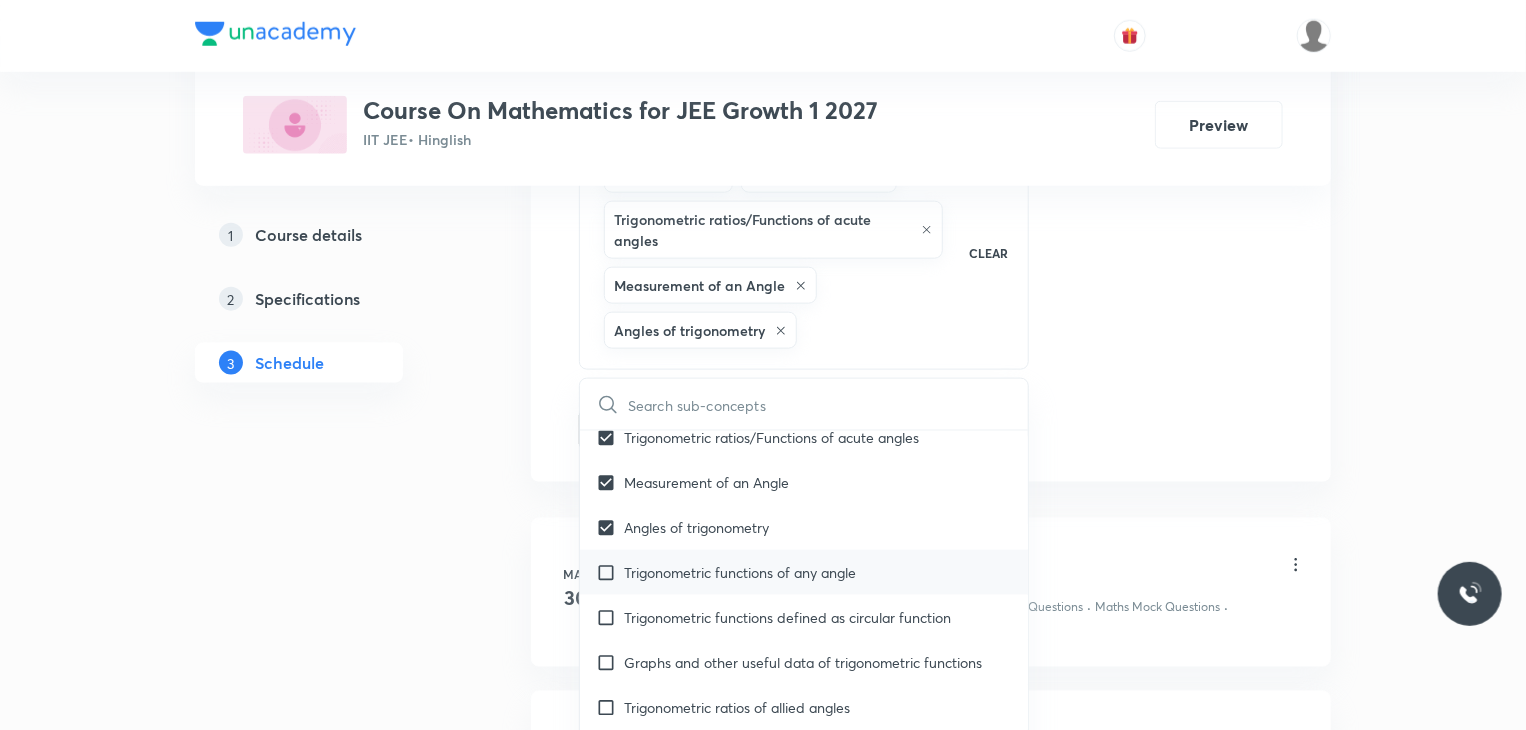 click on "Trigonometric functions of any angle" at bounding box center [740, 572] 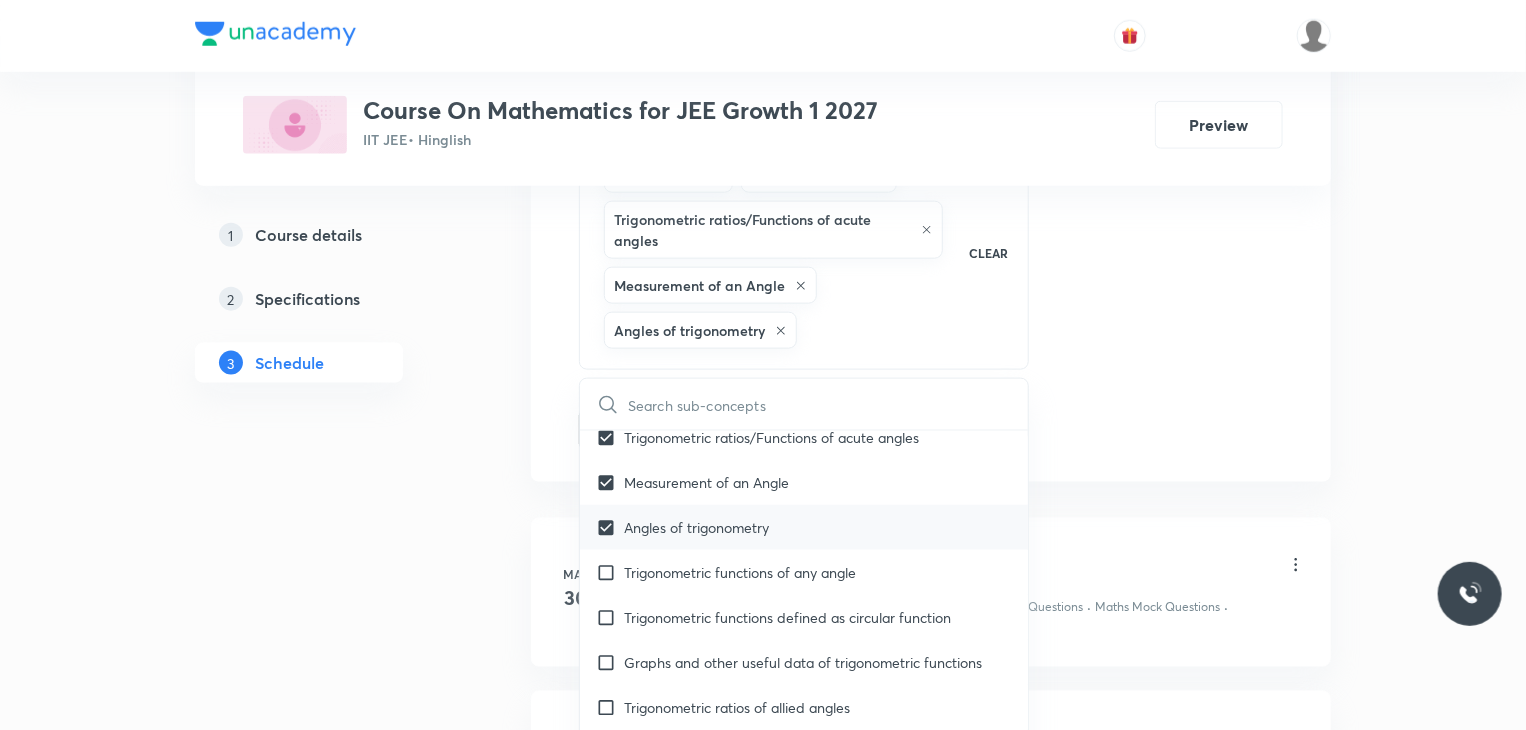 checkbox on "true" 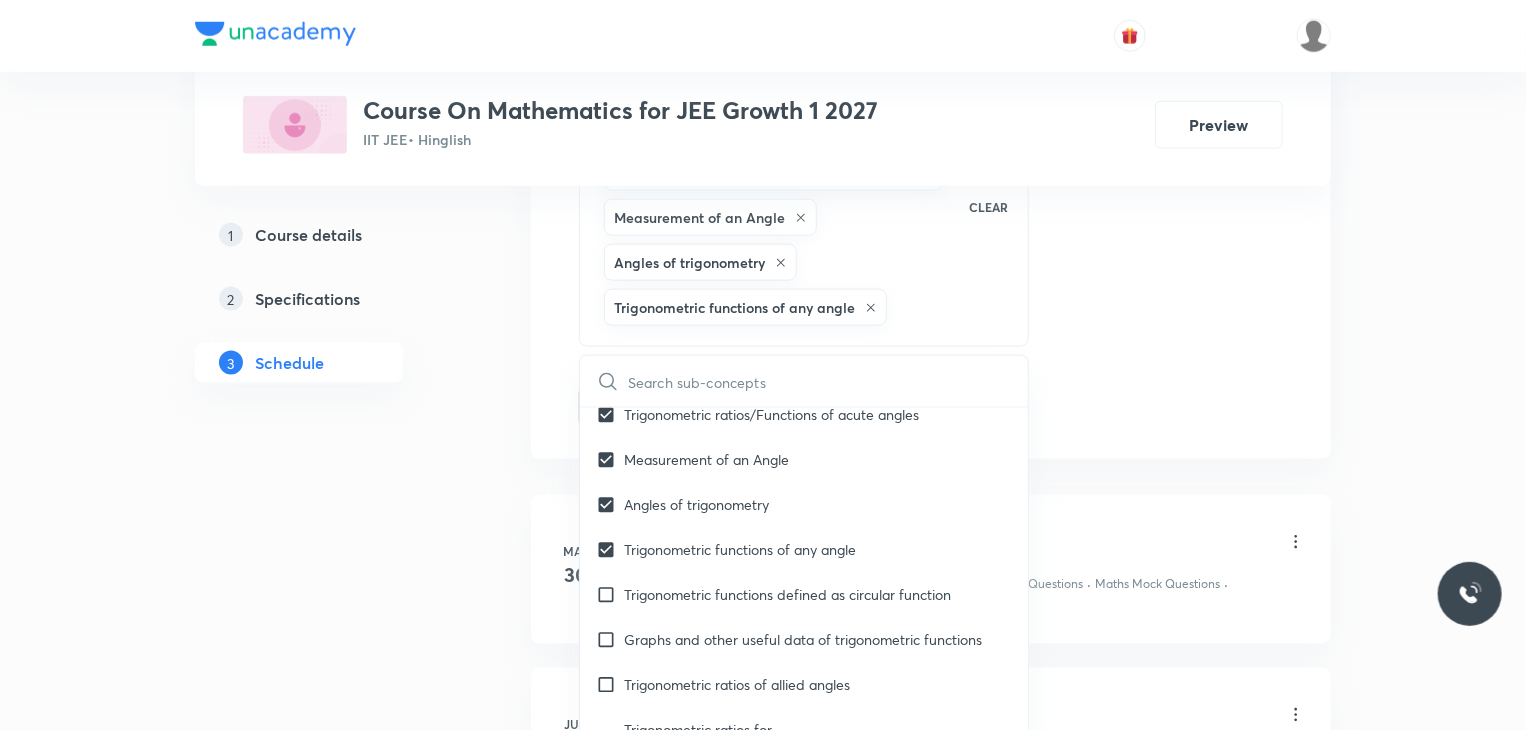 scroll, scrollTop: 1300, scrollLeft: 0, axis: vertical 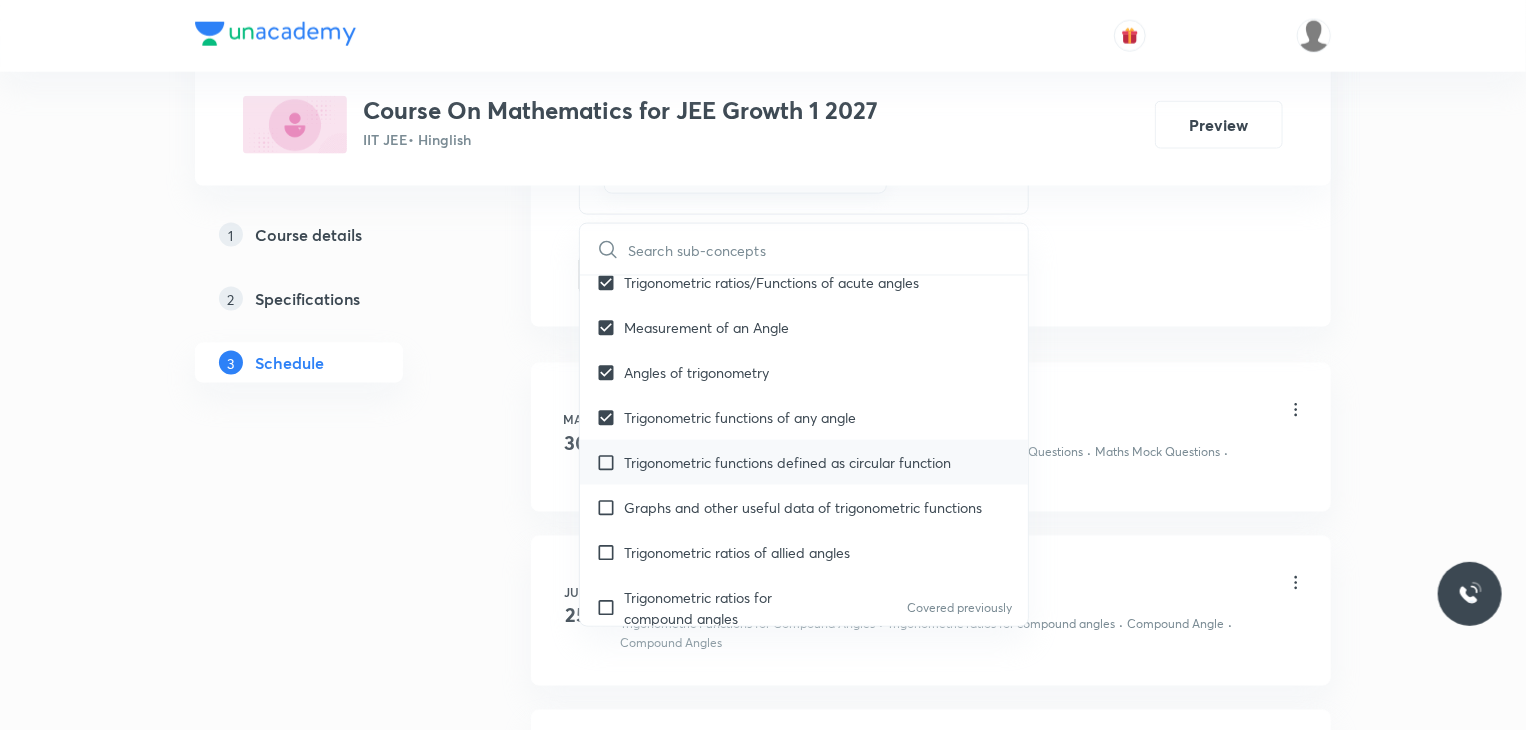 click on "Trigonometric functions defined as circular function" at bounding box center [787, 462] 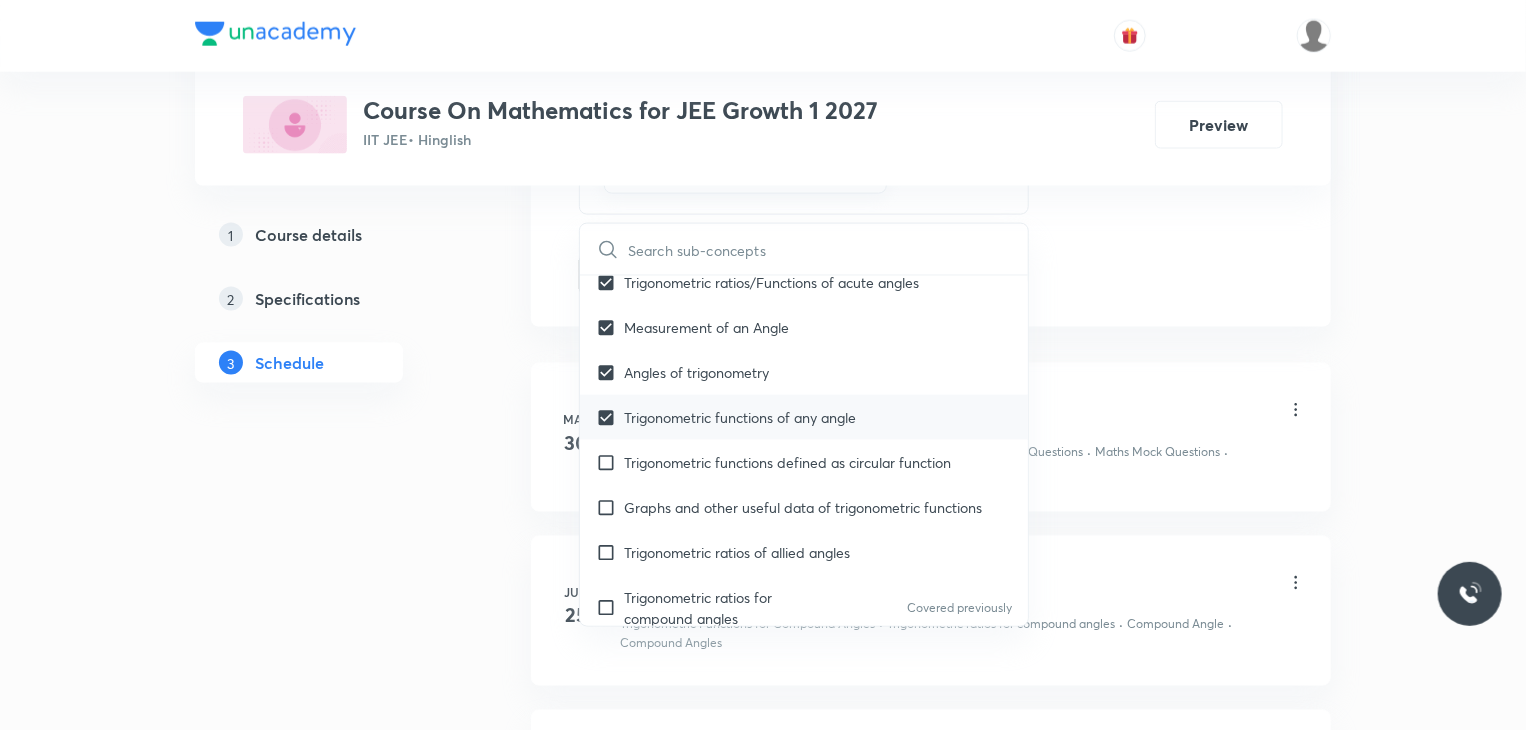 checkbox on "true" 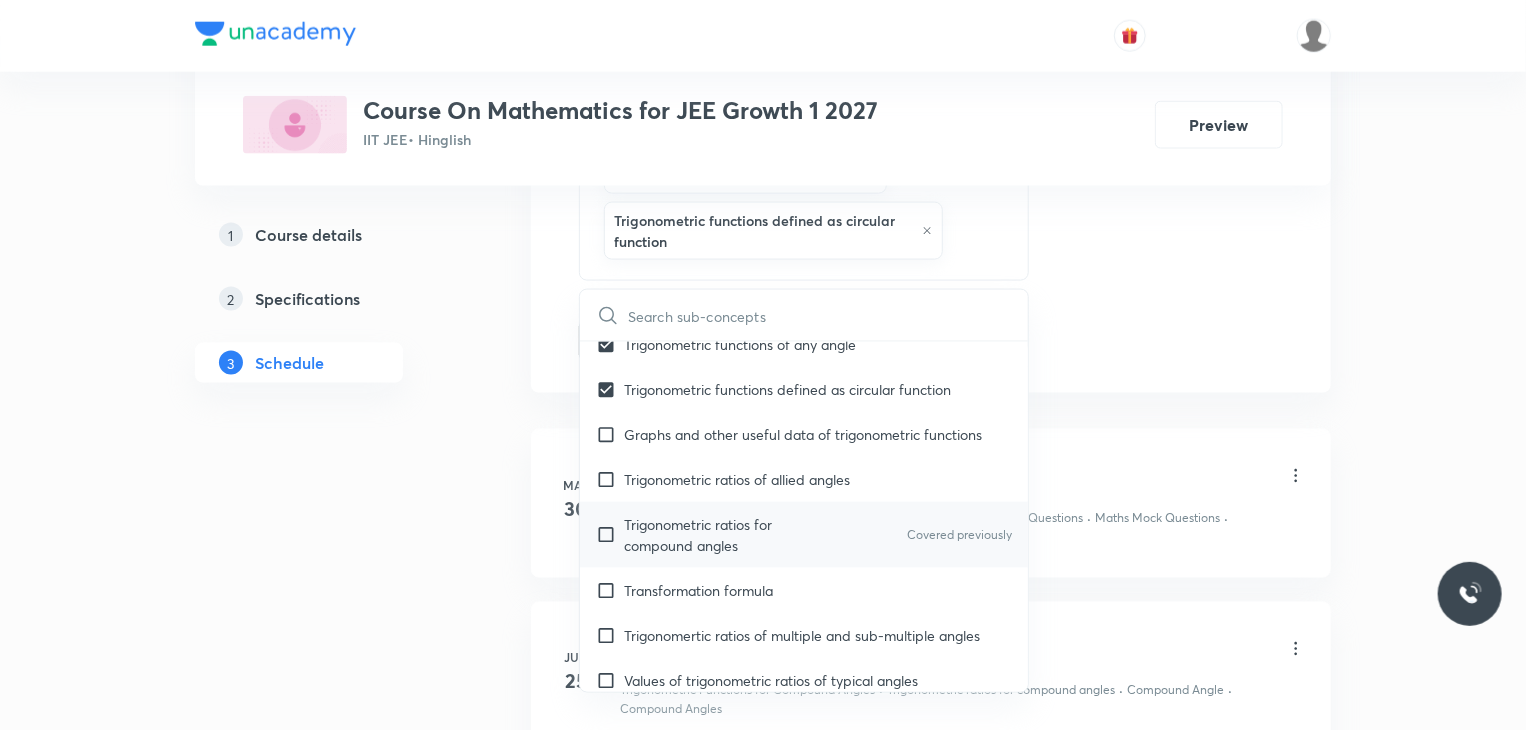 scroll, scrollTop: 9000, scrollLeft: 0, axis: vertical 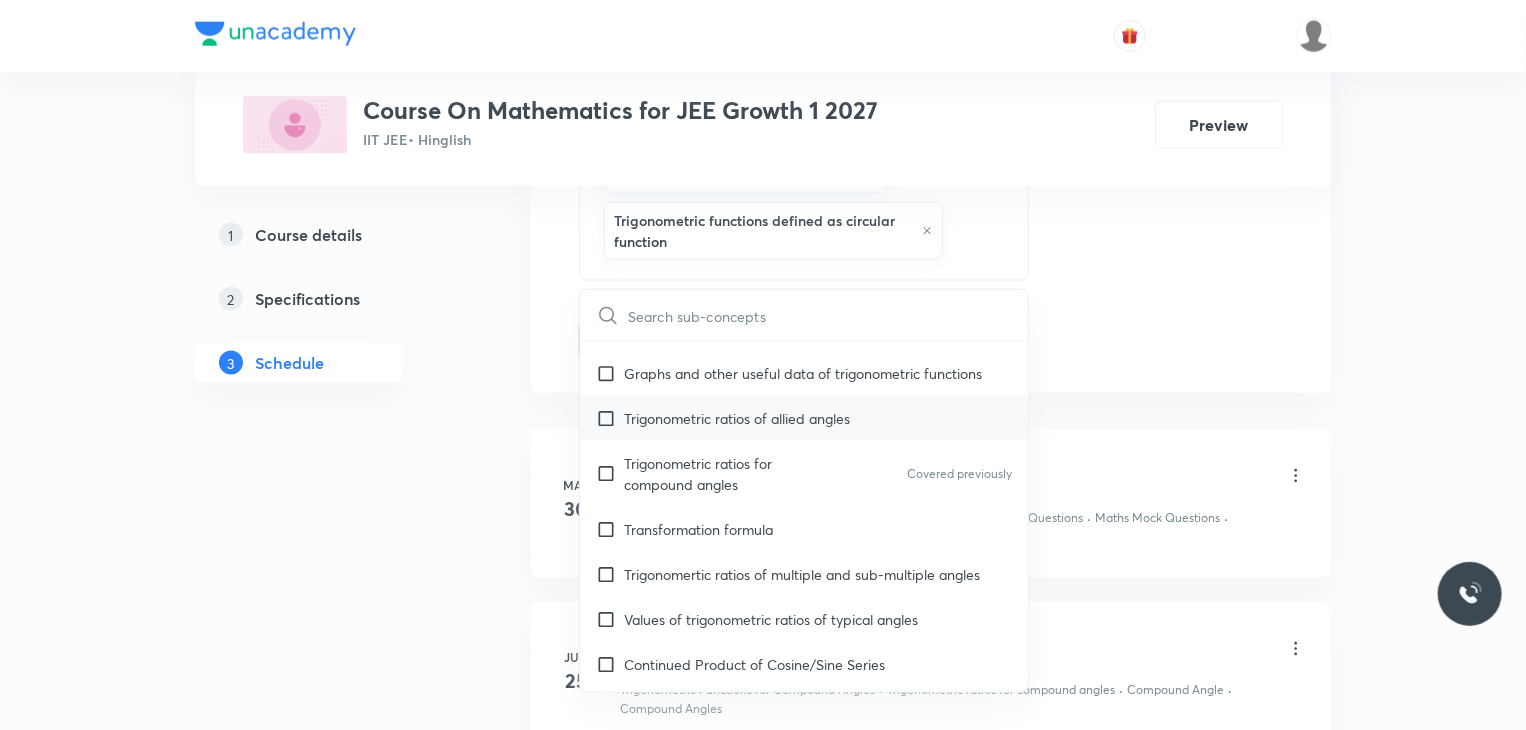 click on "Trigonometric ratios of allied angles" at bounding box center [737, 418] 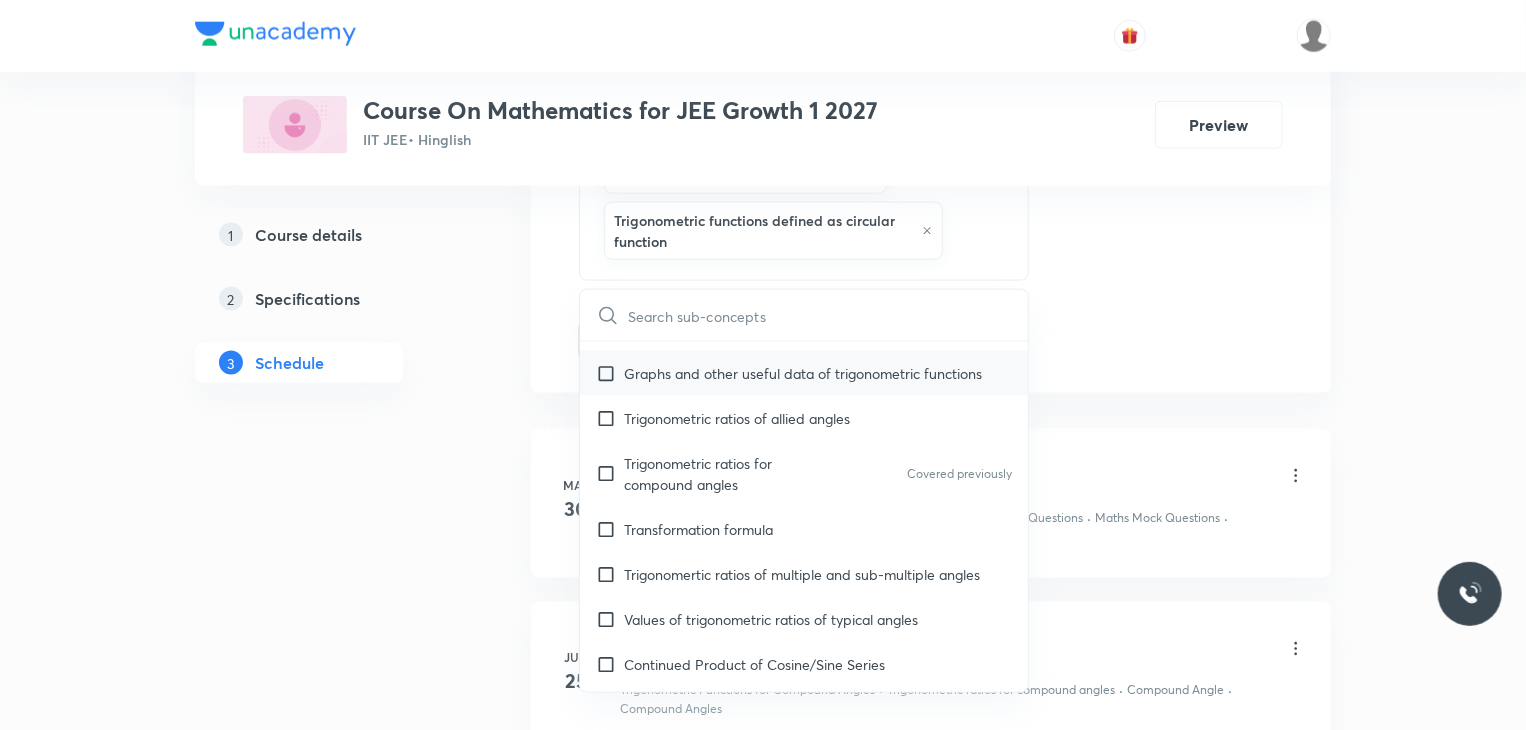 checkbox on "true" 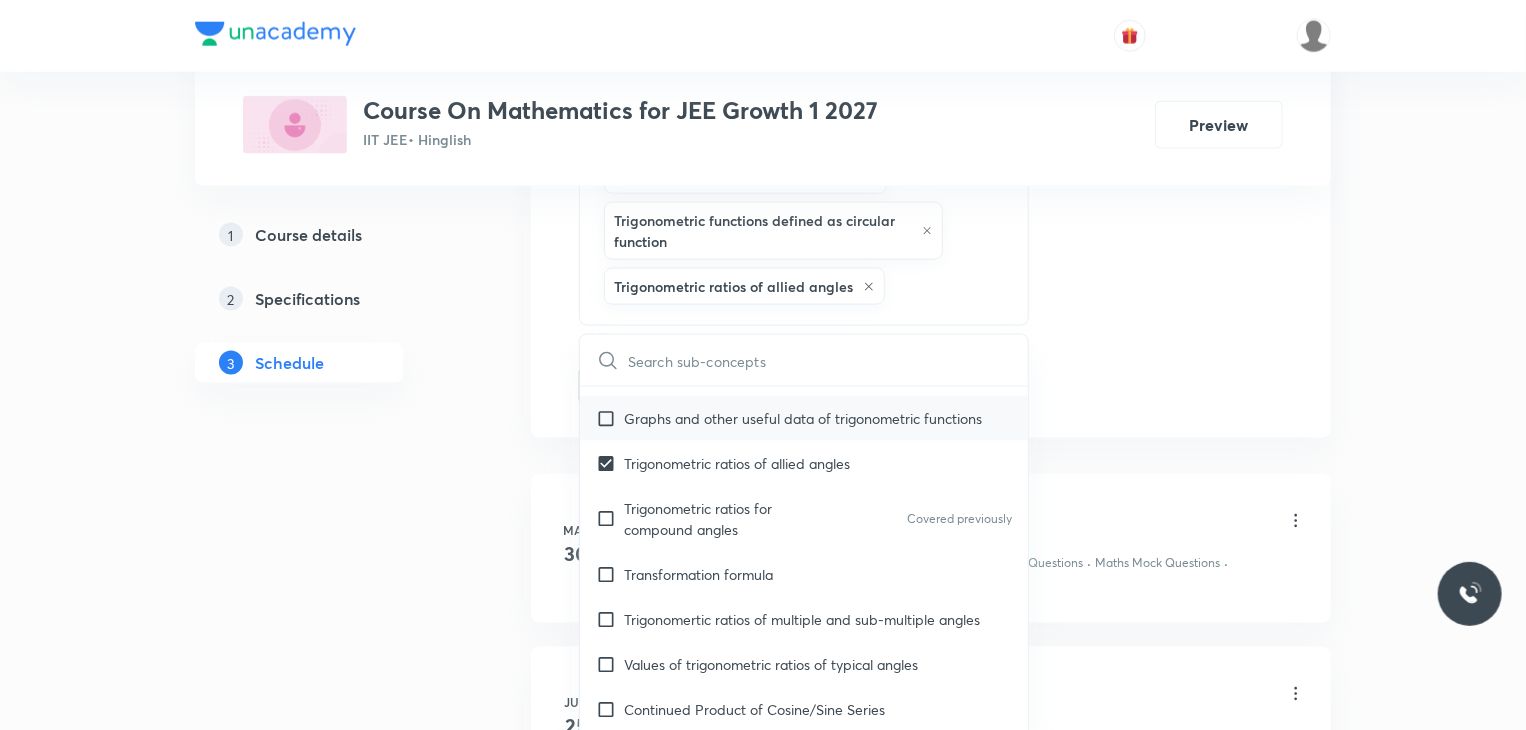 click on "Graphs and other useful data of trigonometric functions" at bounding box center [803, 418] 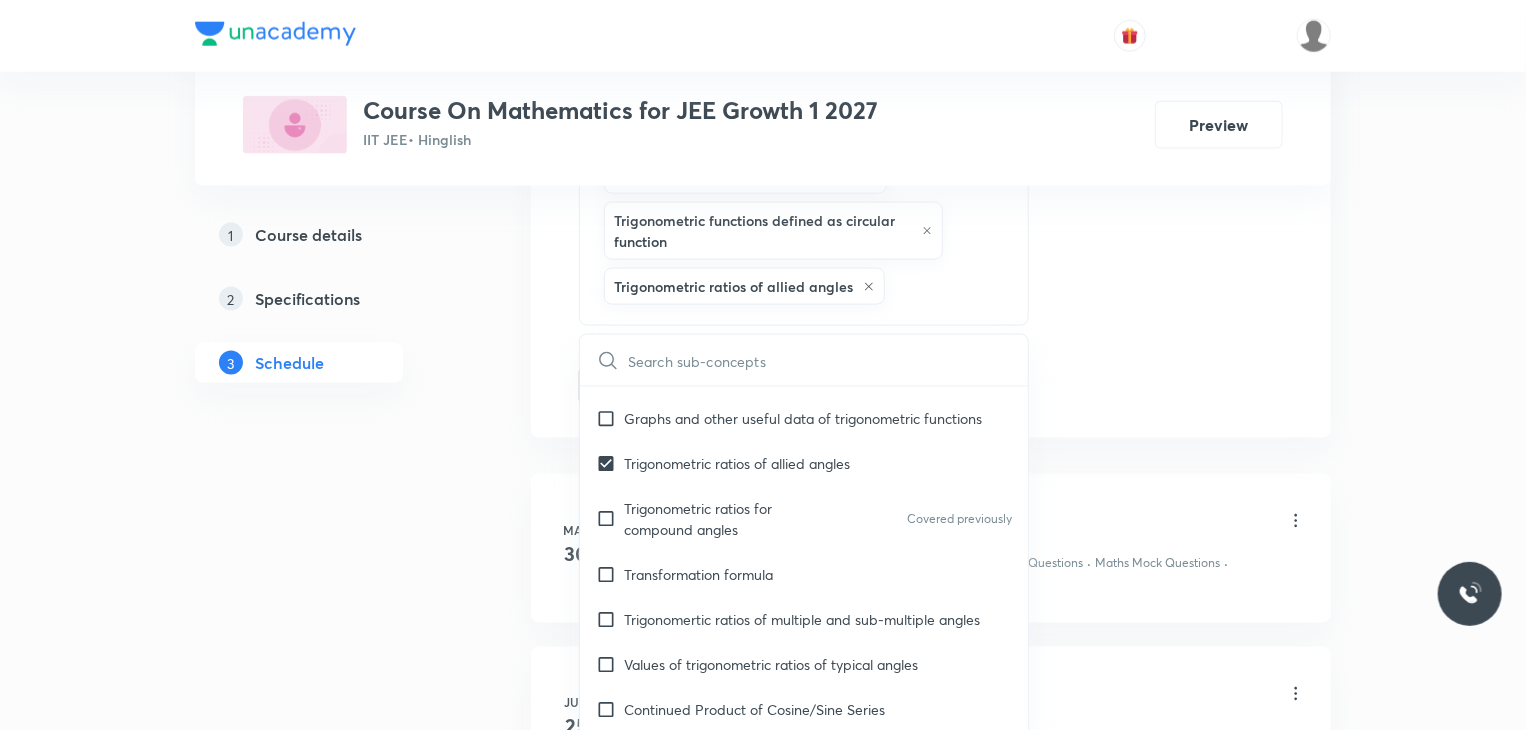 checkbox on "true" 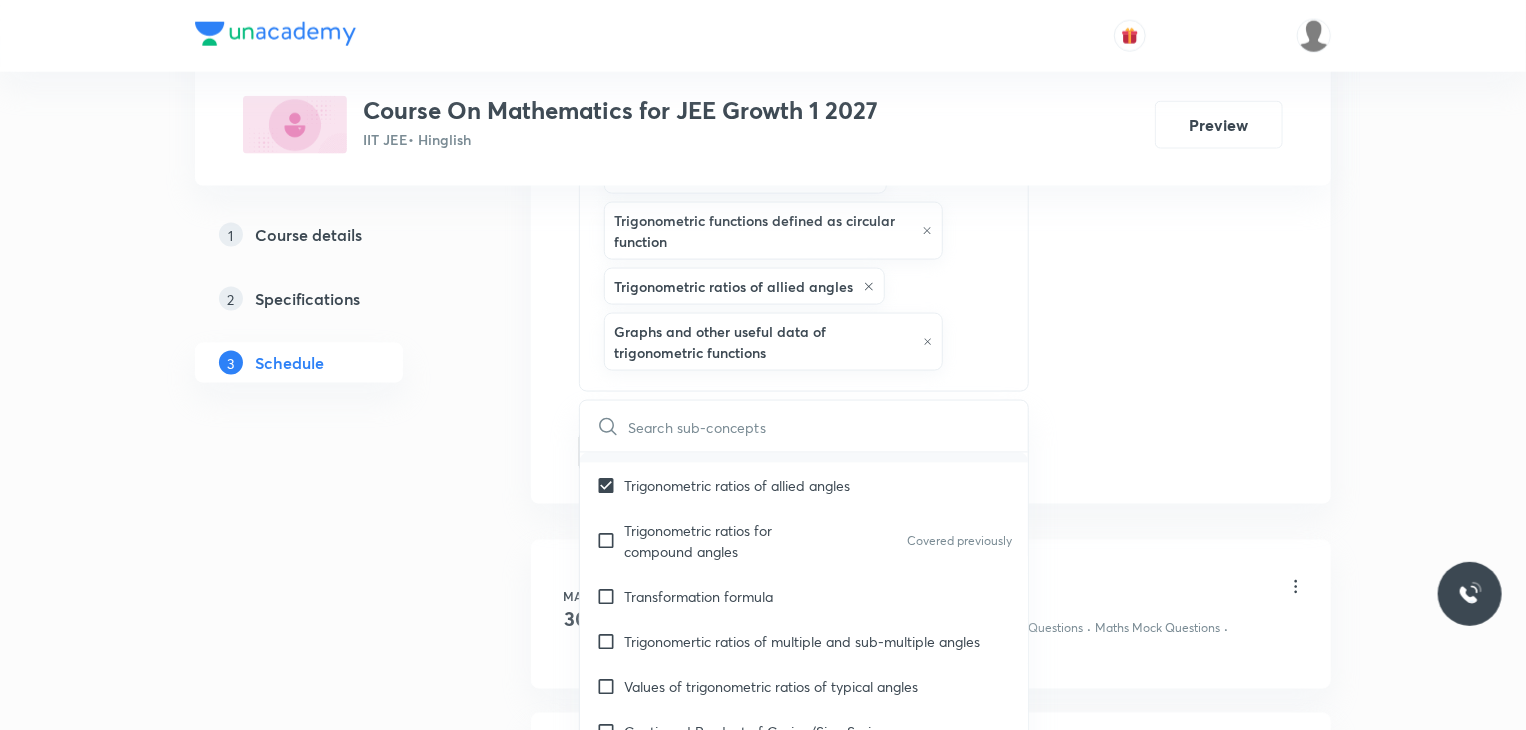 scroll, scrollTop: 9100, scrollLeft: 0, axis: vertical 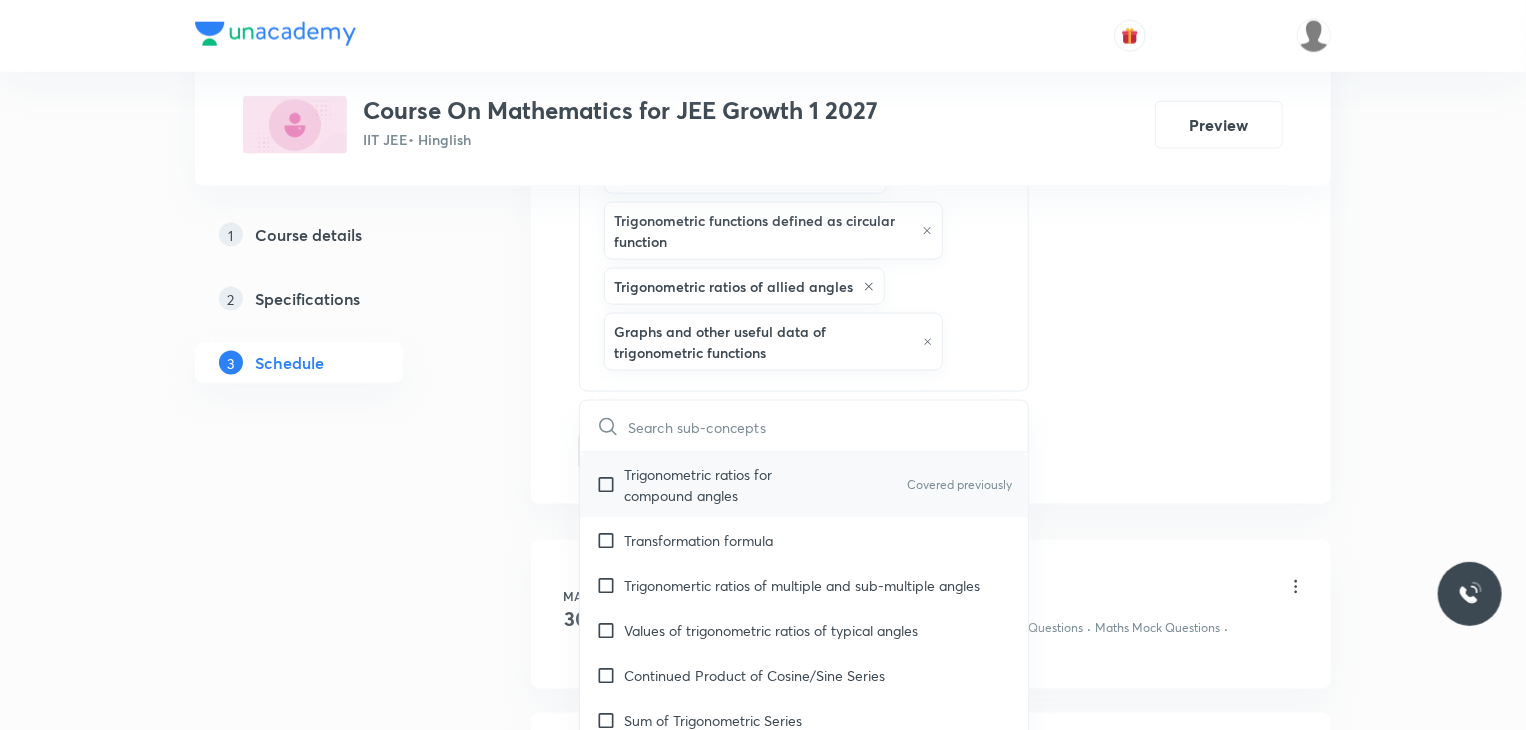 click on "Trigonometric ratios for compound angles" at bounding box center [725, 485] 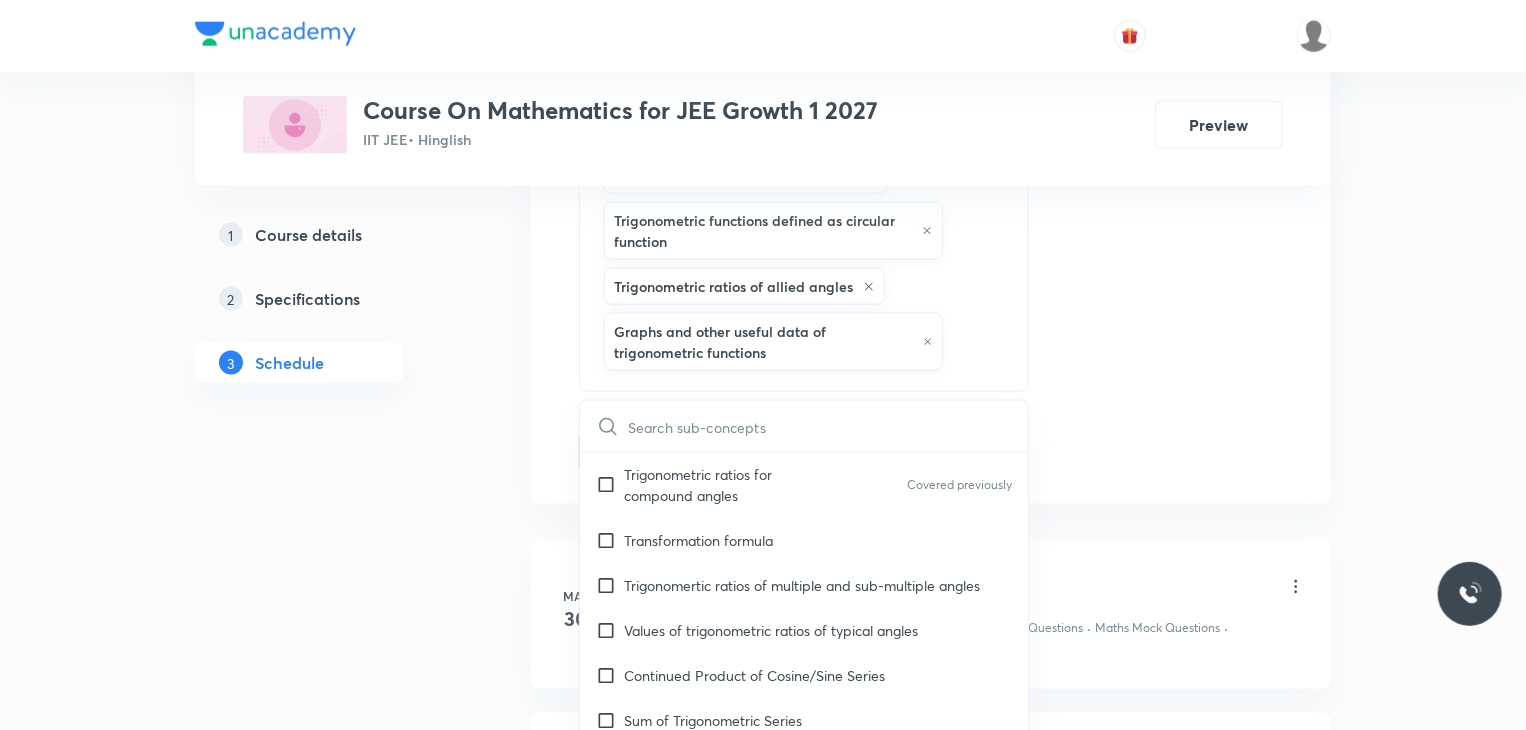 checkbox on "true" 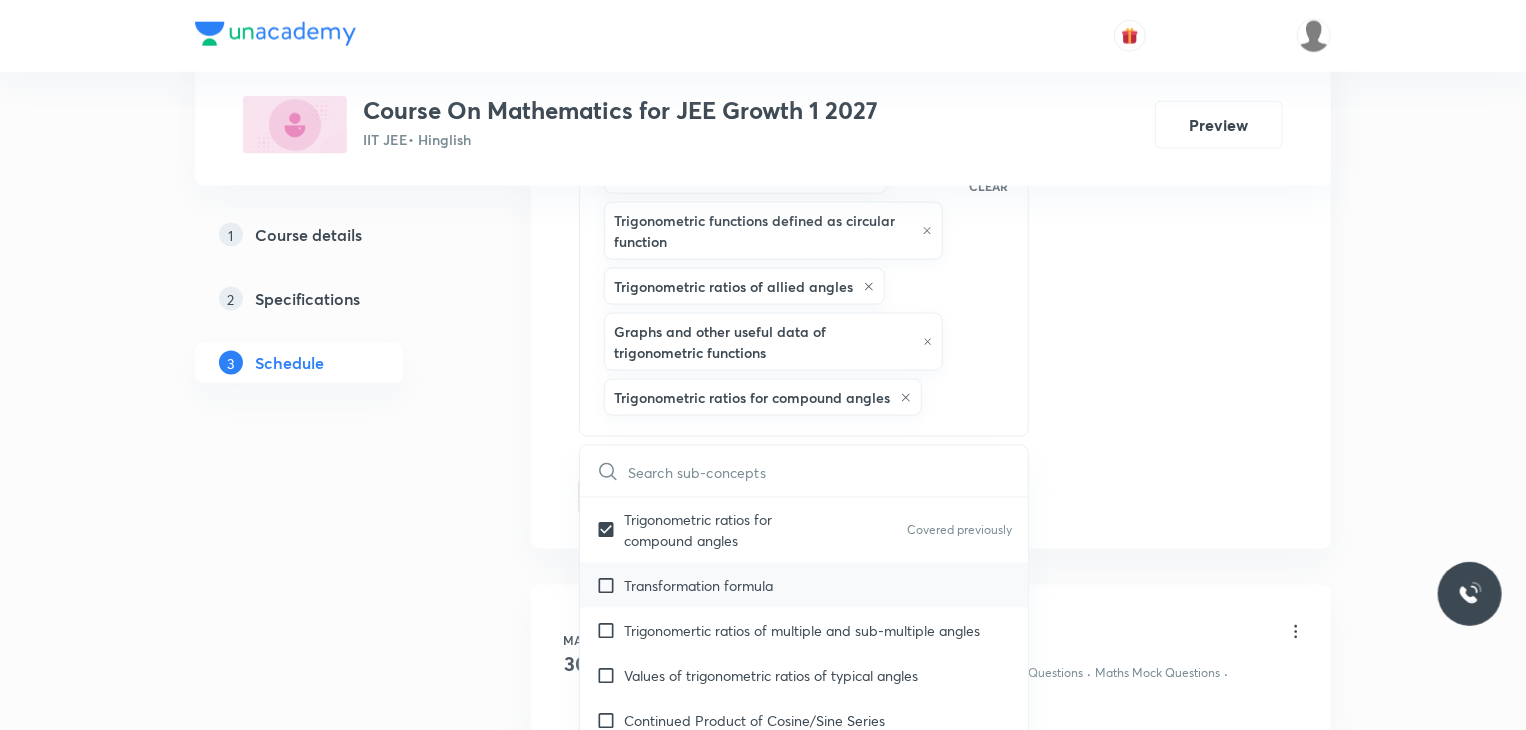 click on "Transformation formula" at bounding box center (698, 585) 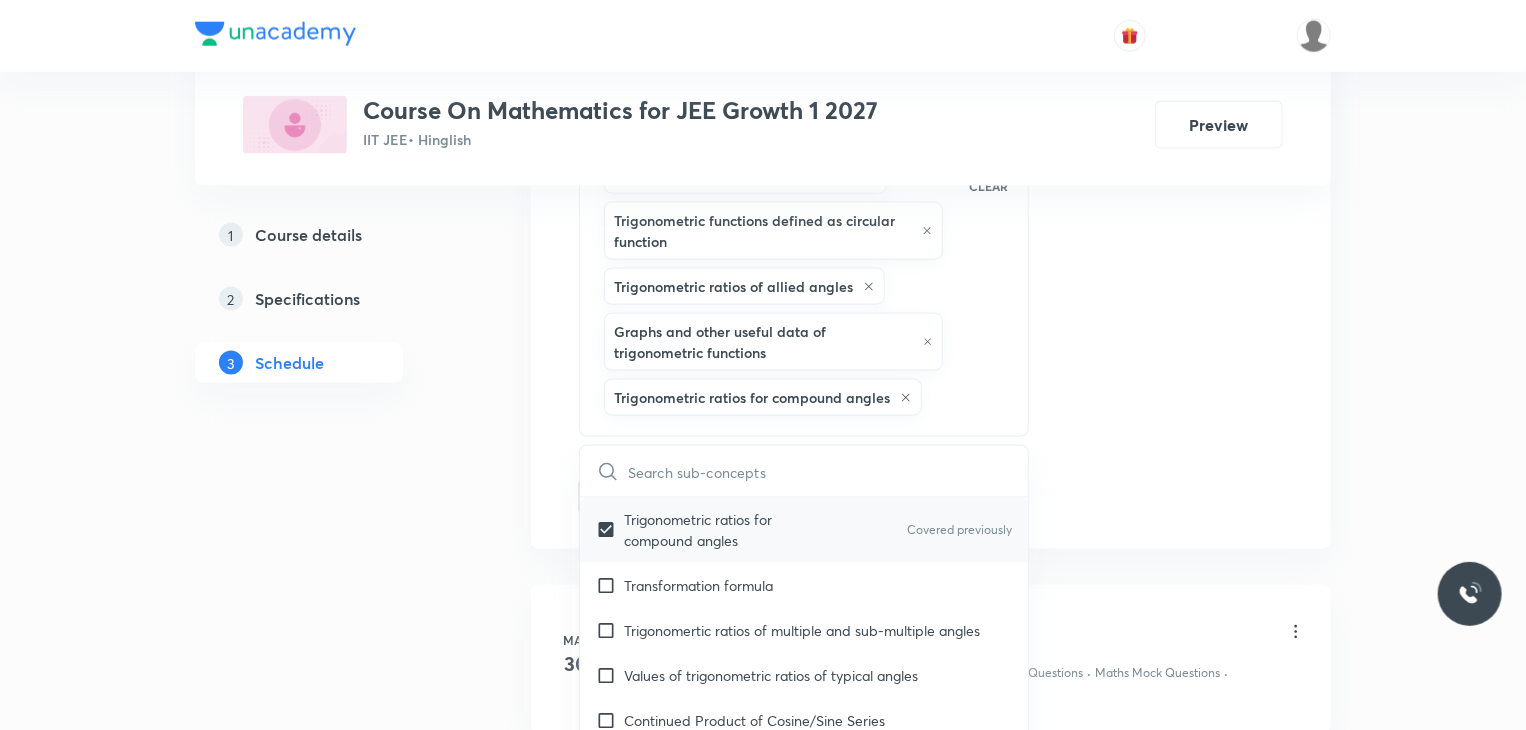 checkbox on "true" 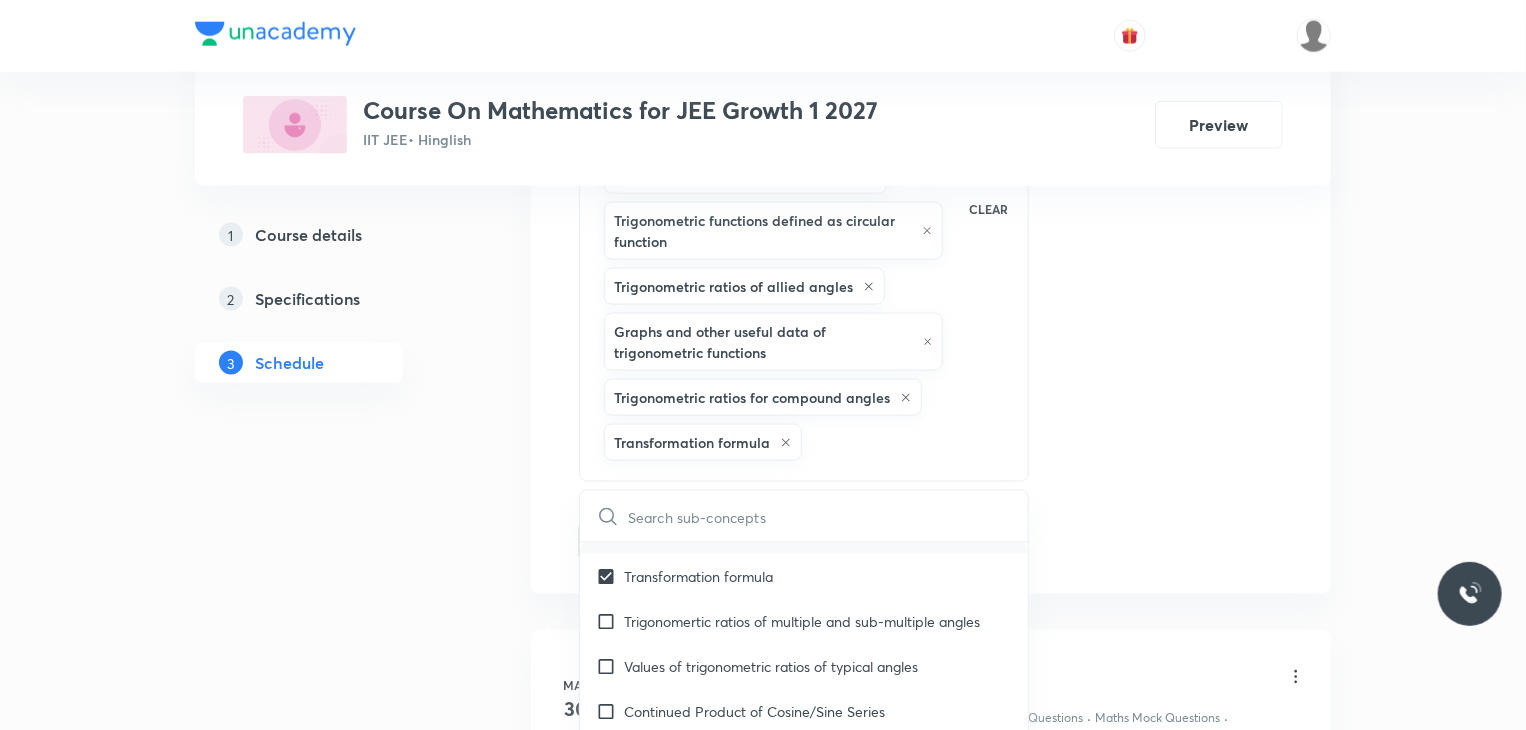 scroll, scrollTop: 9200, scrollLeft: 0, axis: vertical 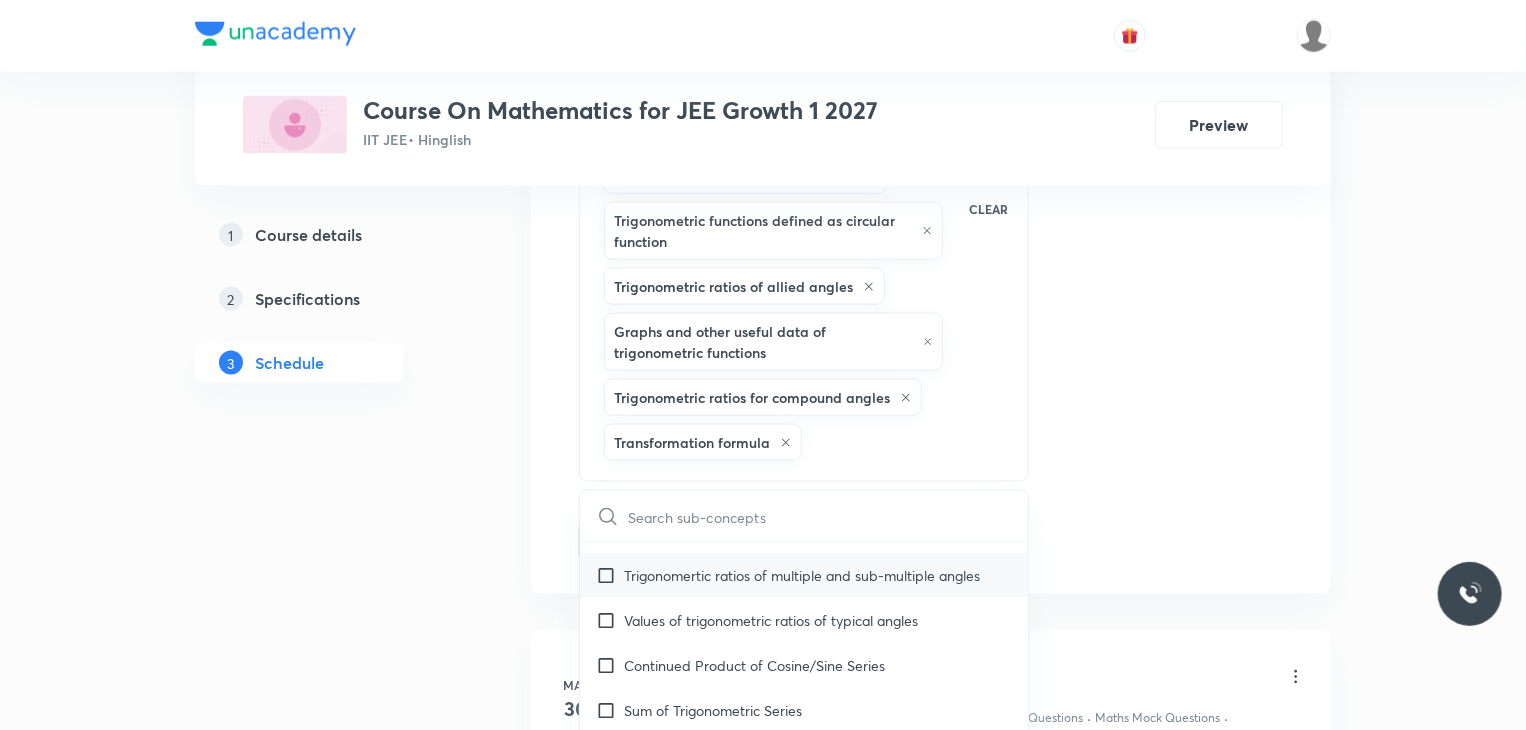 click on "Trigonomertic ratios of multiple and sub-multiple angles" at bounding box center [802, 575] 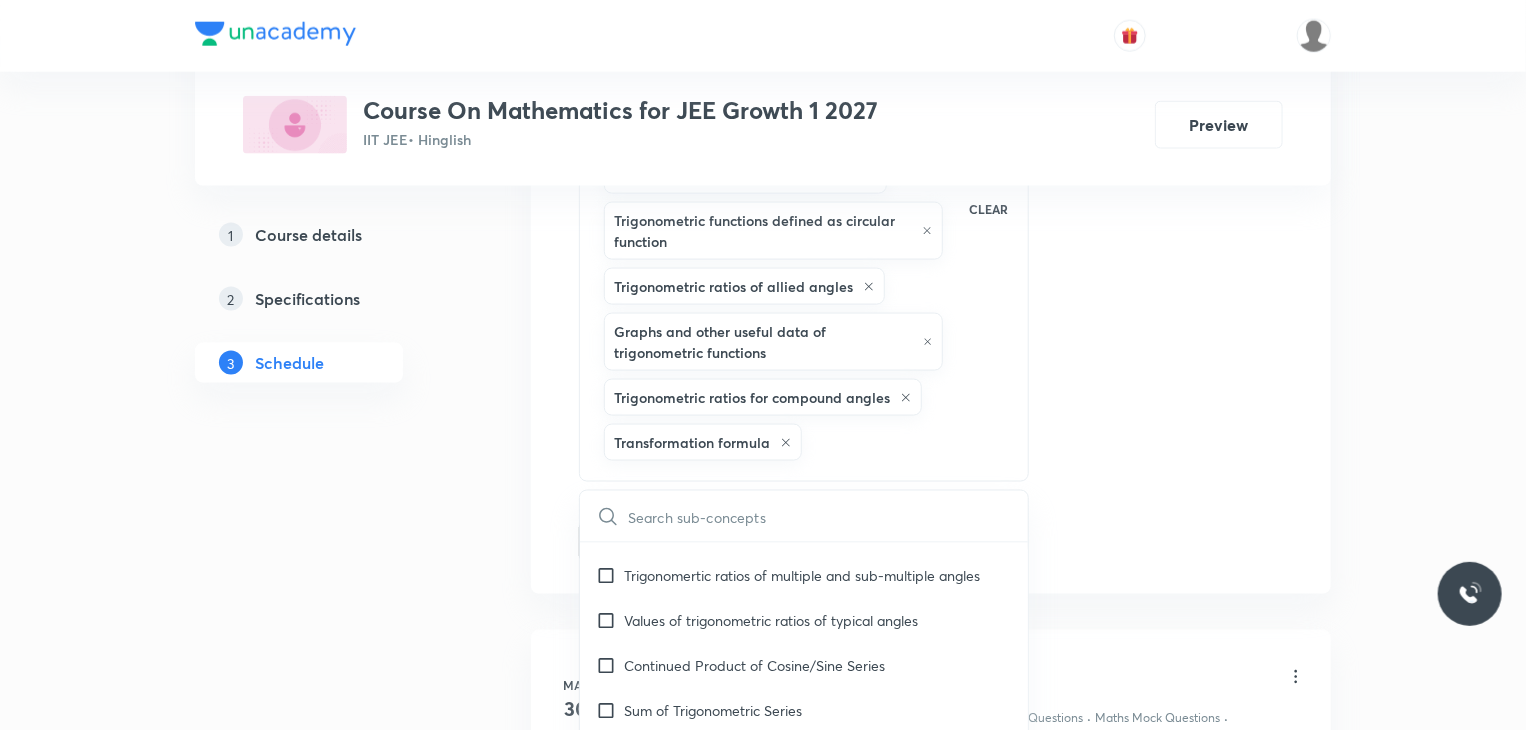 checkbox on "true" 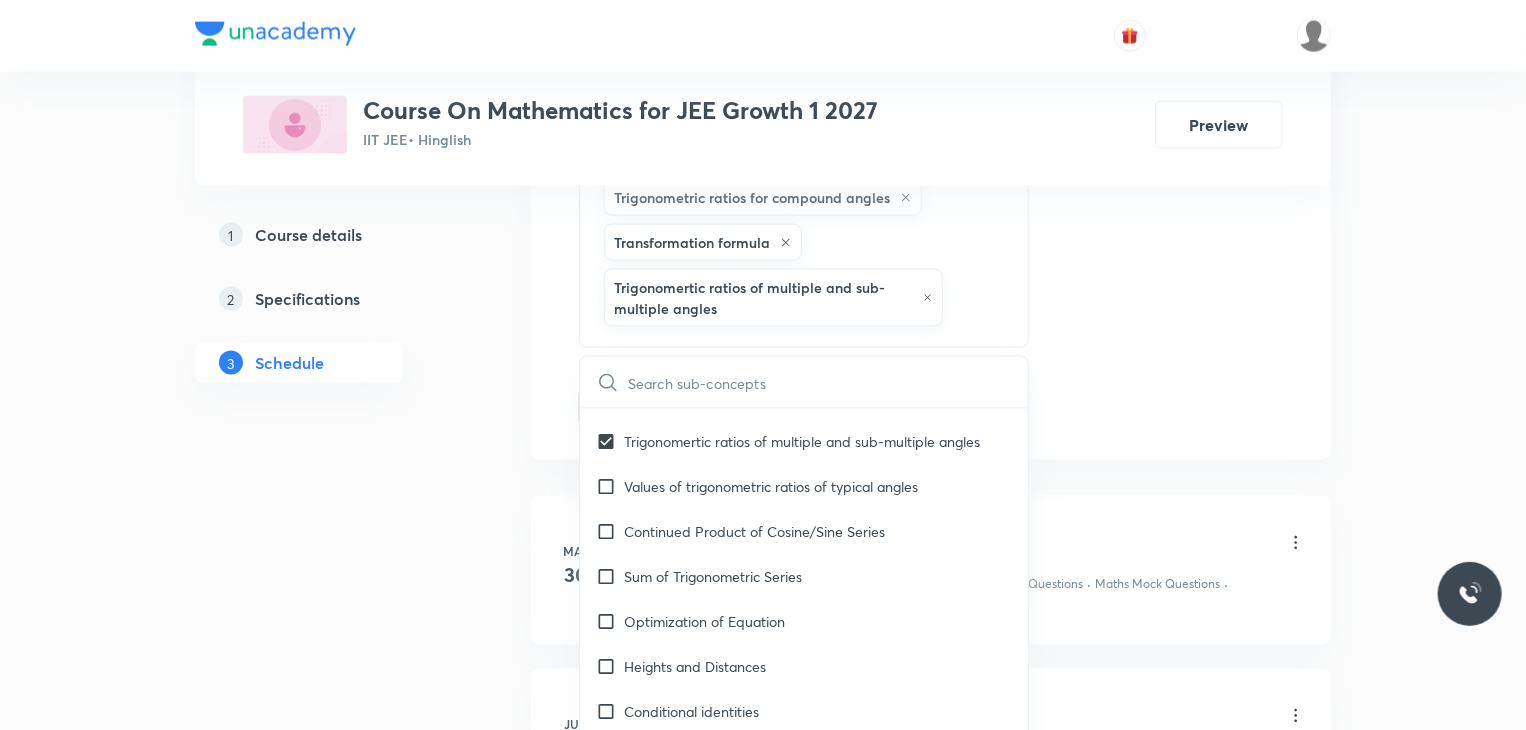 click on "Session  6 Live class Session title 22/99 Trigonometric equation ​ Schedule for Jul 10, 2025, 5:40 PM ​ Duration (in minutes) 80 ​   Session type Online Offline Room Room 101 Sub-concepts Cosine Series Tangent of Angle Trigonometric ratios/Functions of acute angles Measurement of an Angle Angles of trigonometry Trigonometric functions of any angle Trigonometric functions defined as circular function Trigonometric ratios of allied angles Graphs and other useful data of trigonometric functions Trigonometric ratios for compound angles Transformation formula Trigonomertic ratios of multiple and sub-multiple angles CLEAR ​ Maths Mock Questions Maths Mock Questions Covered previously Maths Previous Year Questions Maths Previous Year Questions Covered previously Theory of equations Degree, Value Based & Equation Geometrical Meaning of the Zeroes of a Polynomial Covered previously Location of roots Covered previously Geometrical meaning of Roots of an equation Points in solving an equation Identity Matrices" at bounding box center [931, -320] 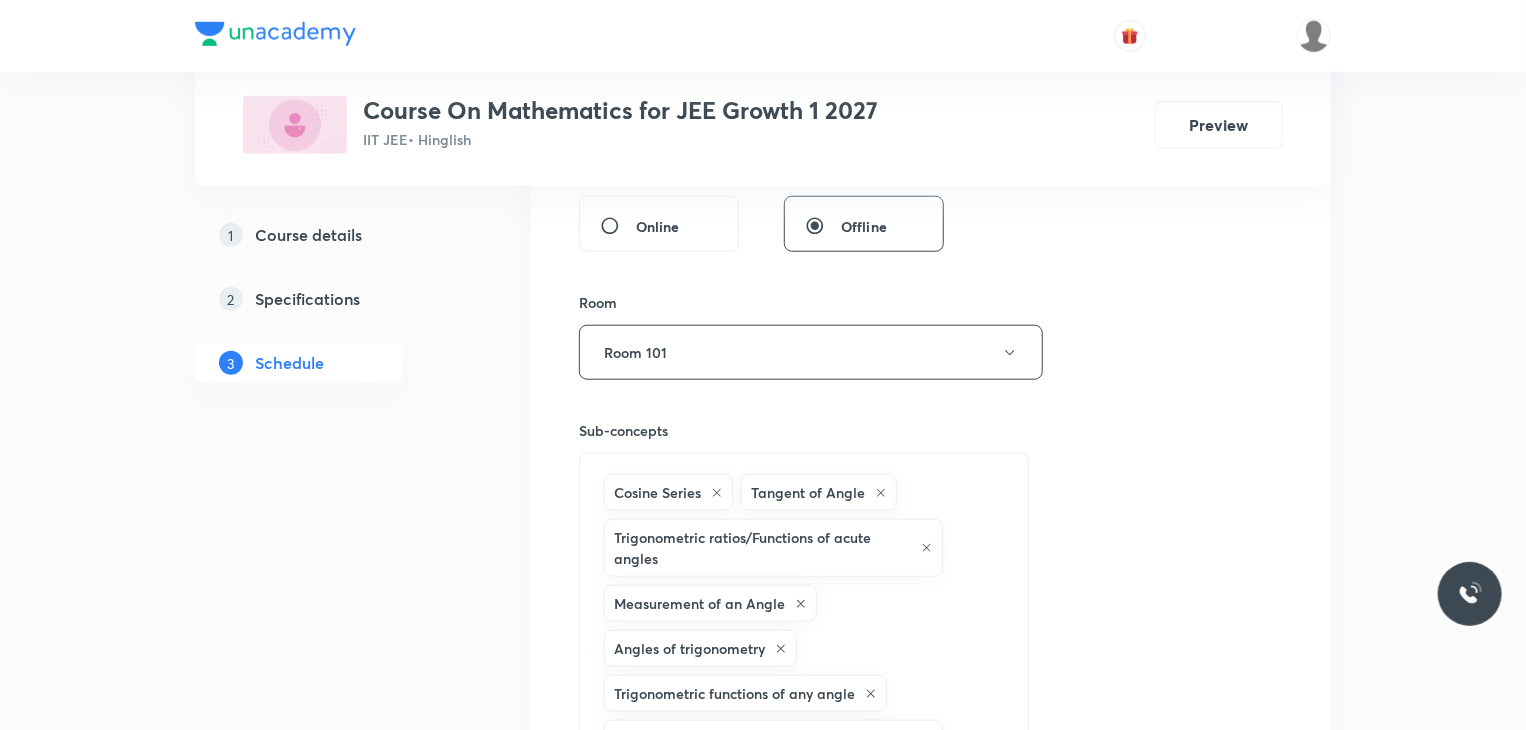 scroll, scrollTop: 770, scrollLeft: 0, axis: vertical 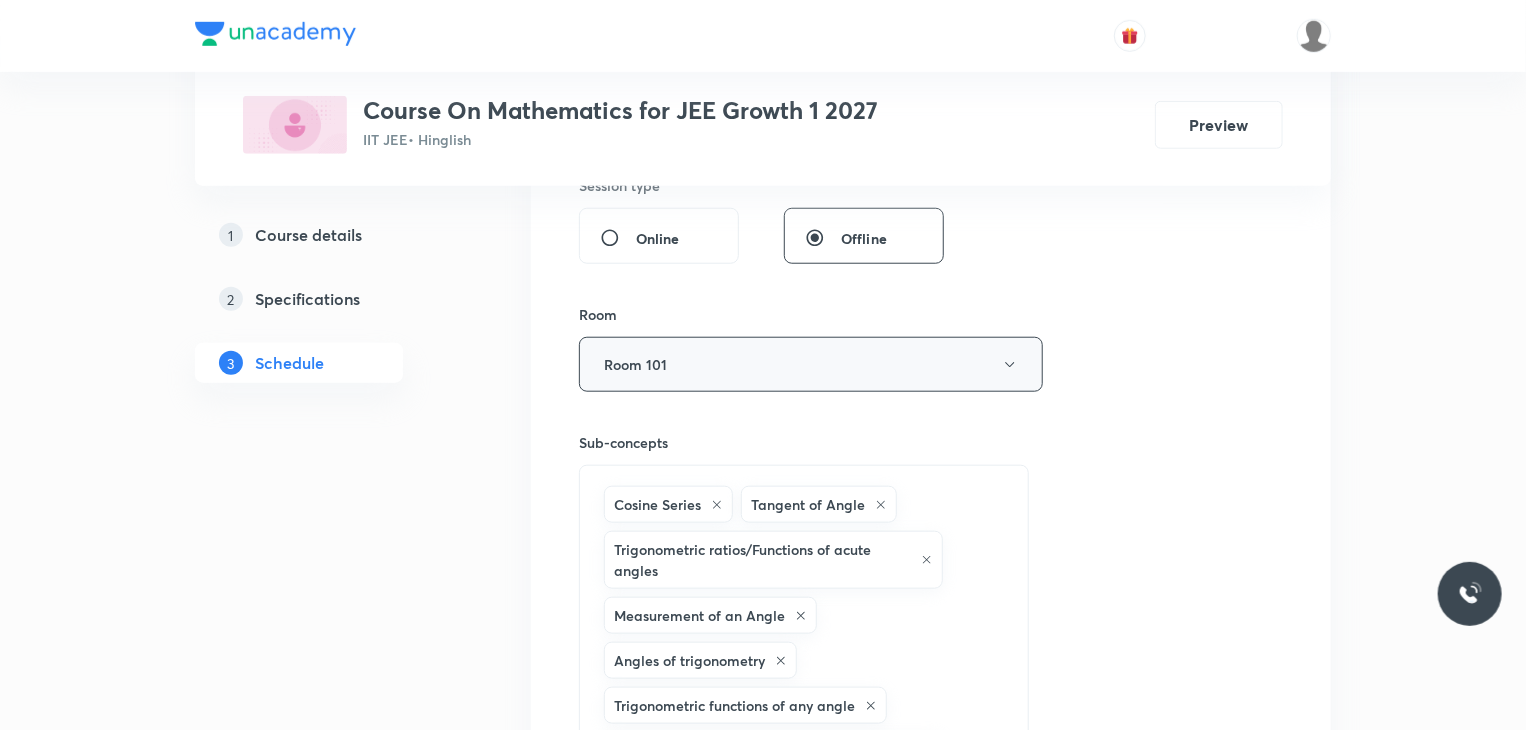 click on "Room 101" at bounding box center [811, 364] 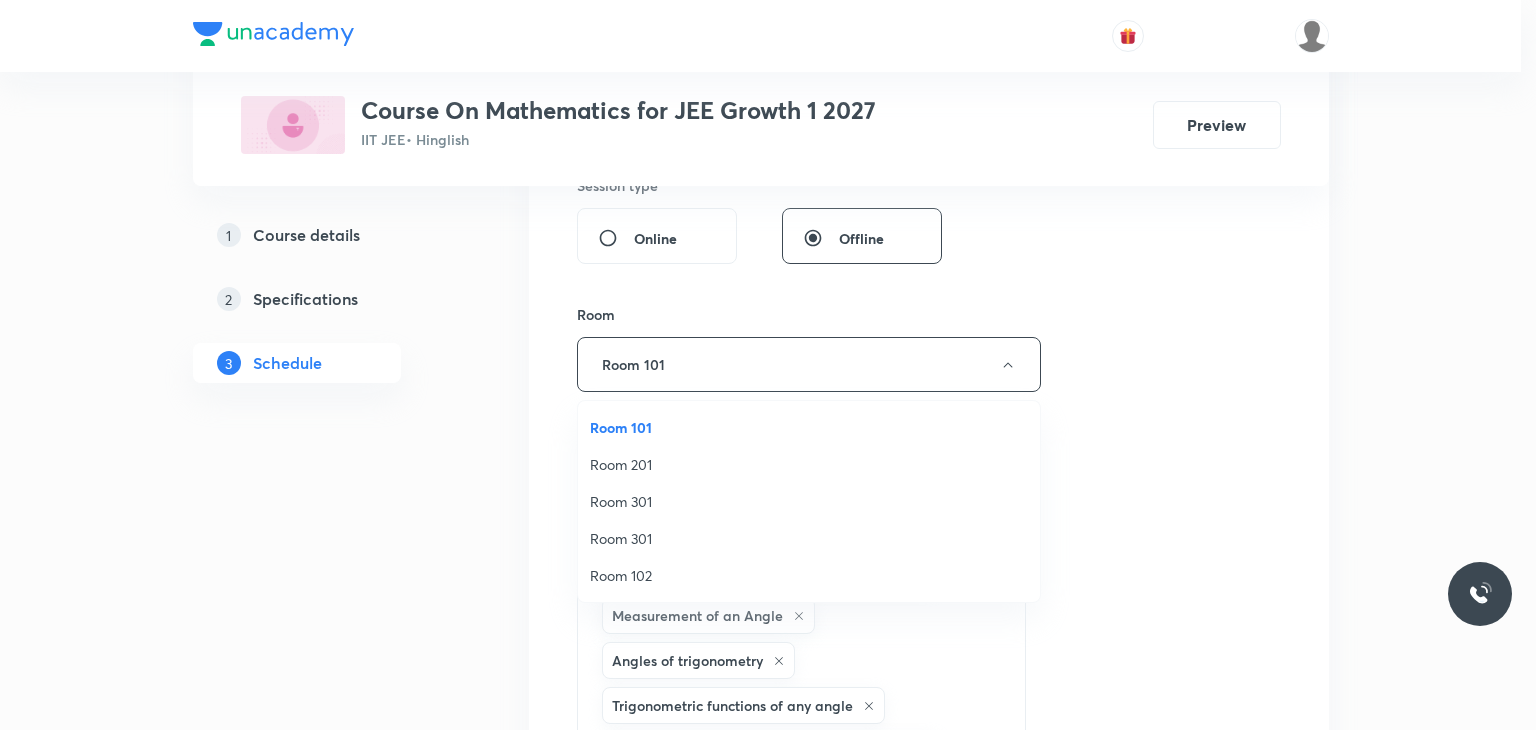 click on "Room 301" at bounding box center [809, 538] 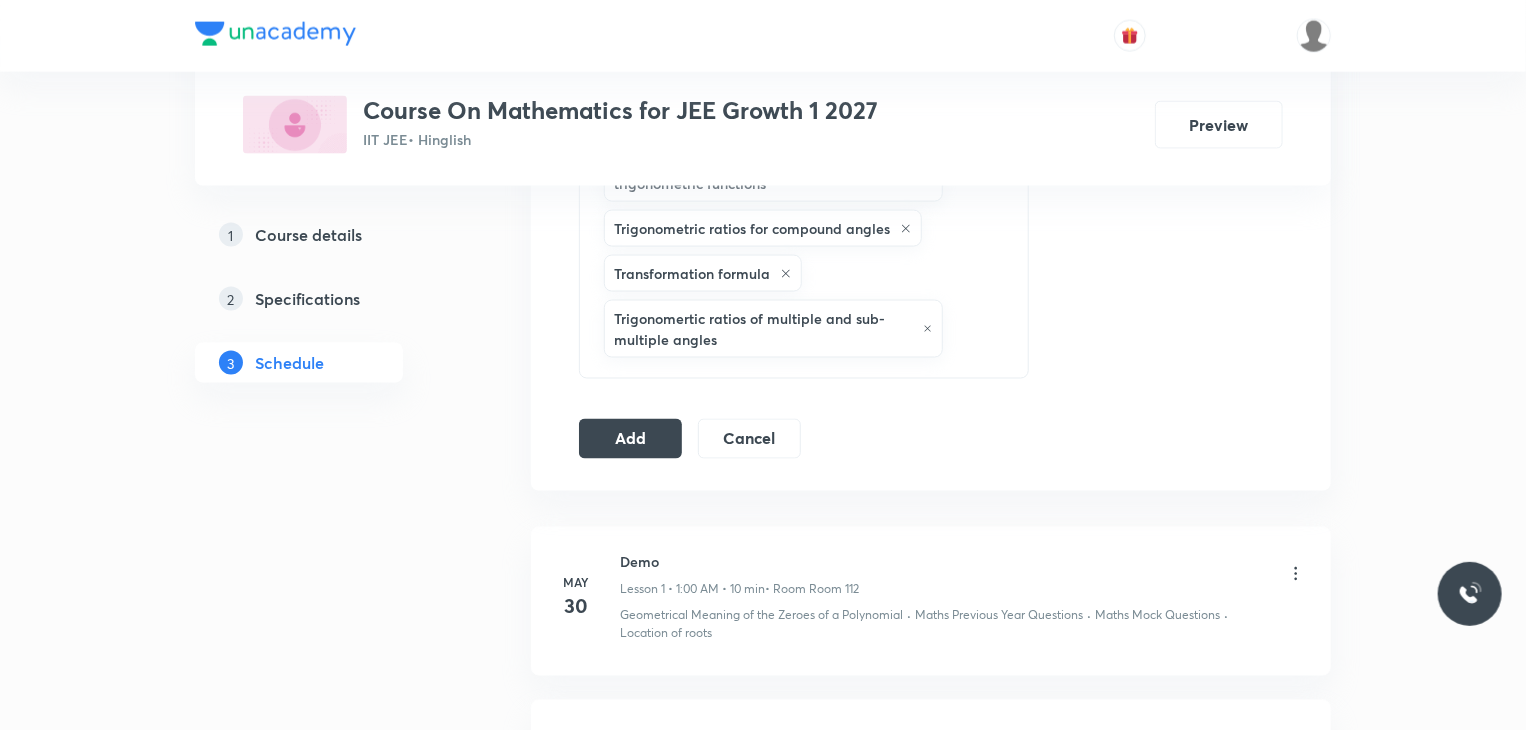 scroll, scrollTop: 1470, scrollLeft: 0, axis: vertical 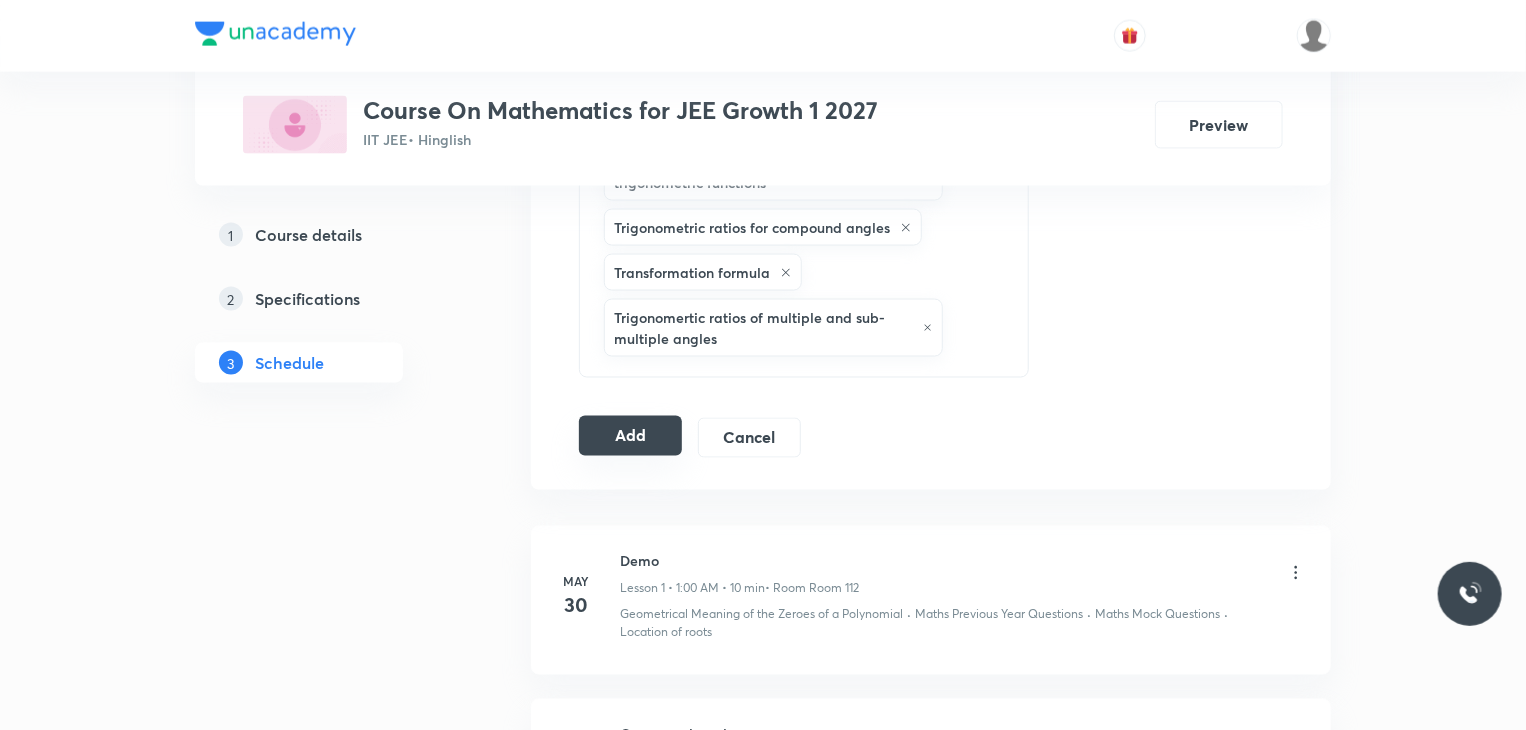 click on "Add" at bounding box center [630, 436] 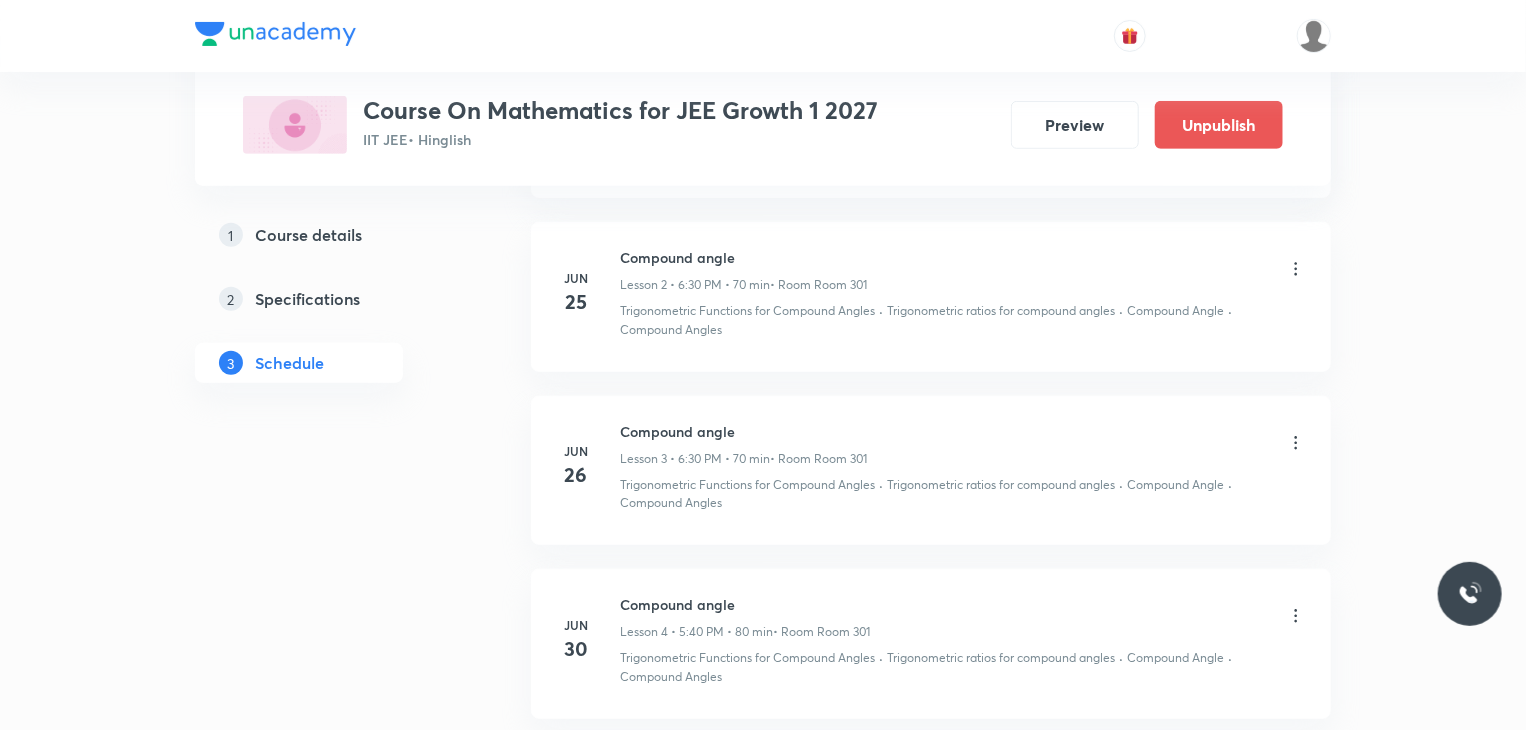 scroll, scrollTop: 700, scrollLeft: 0, axis: vertical 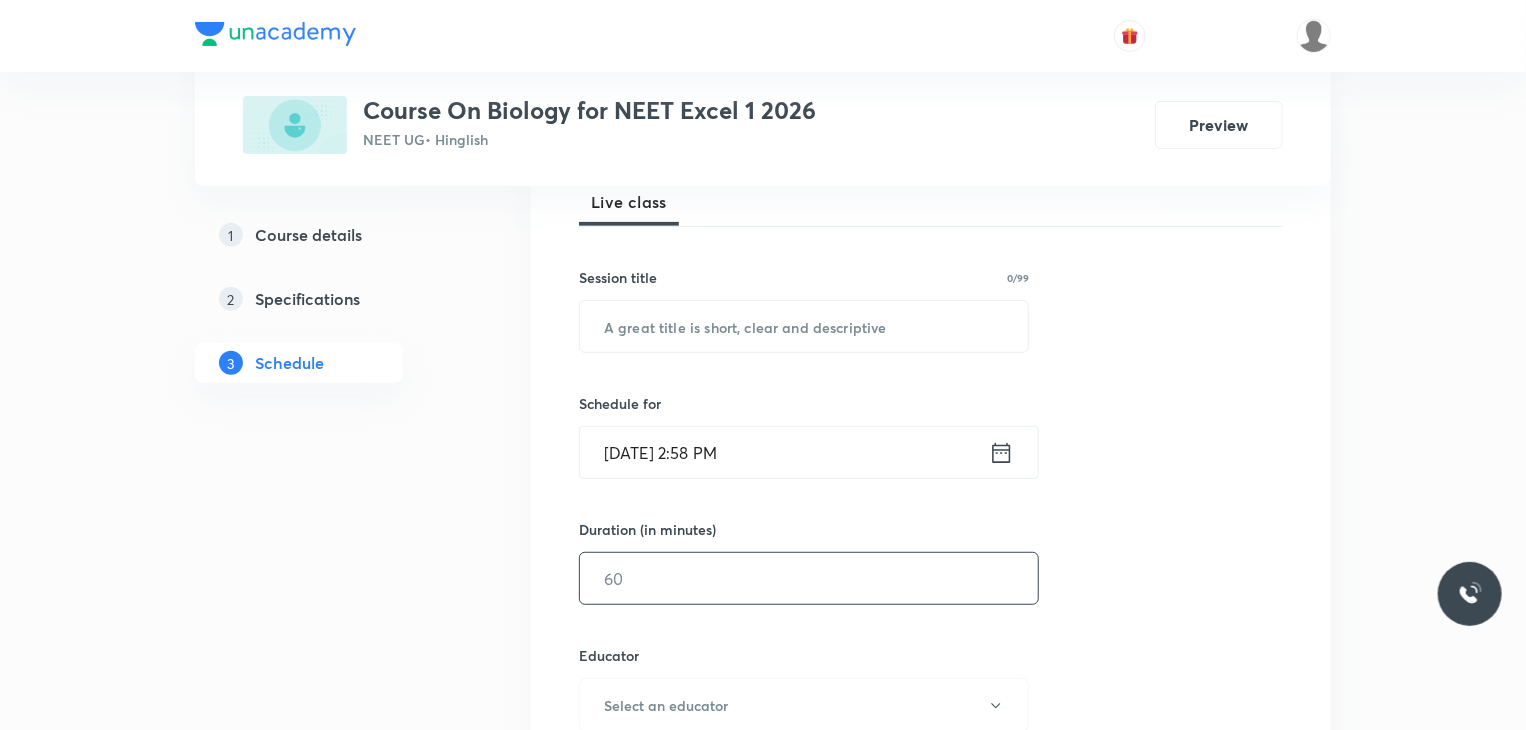 click at bounding box center [809, 578] 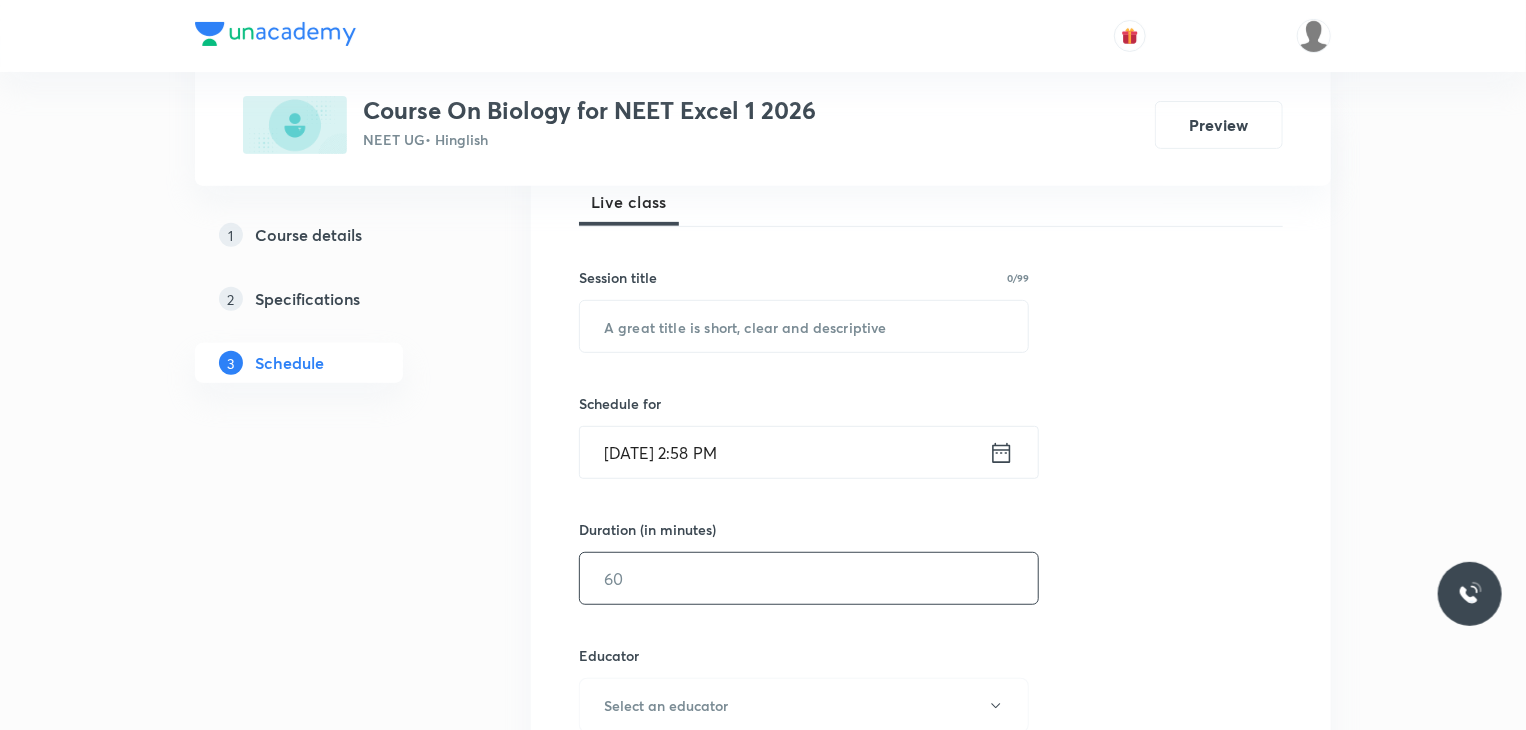 click on "Session  3 Live class Session title 0/99 ​ Schedule for [DATE] 2:58 PM ​ Duration (in minutes) ​ Educator Select an educator   Session type Online Offline Room Select centre room Sub-concepts Select concepts that wil be covered in this session Add Cancel" at bounding box center [931, 665] 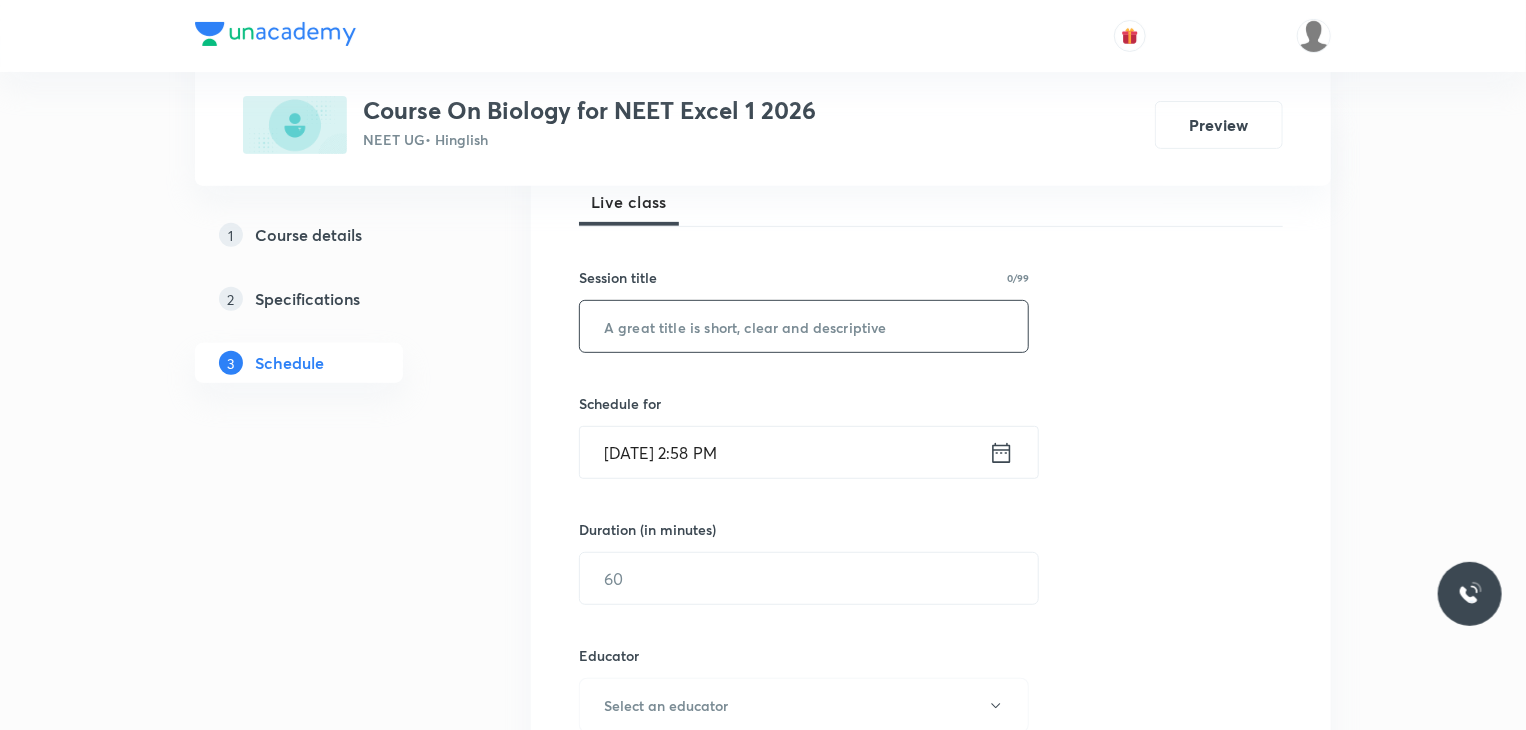 click at bounding box center [804, 326] 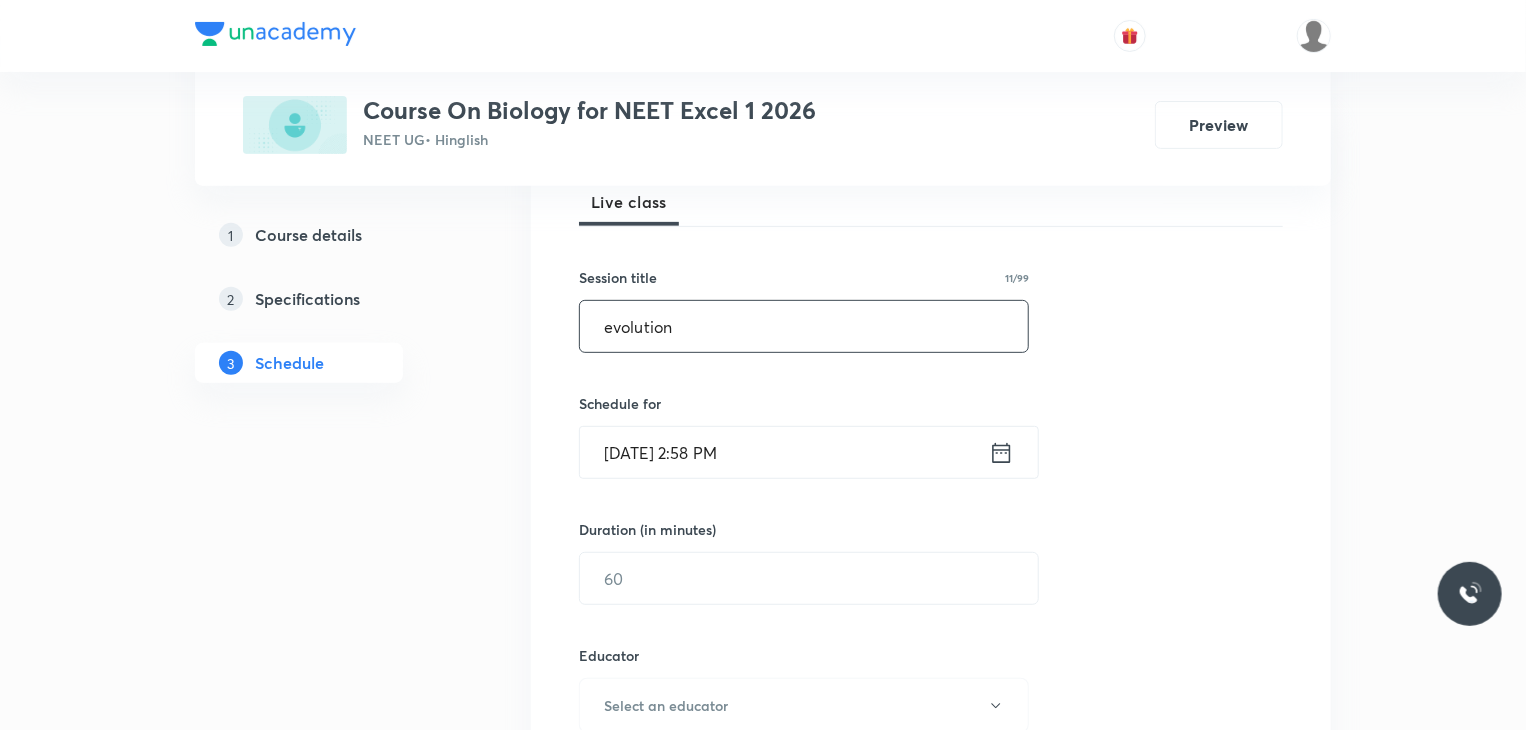 click on "evolution" at bounding box center (804, 326) 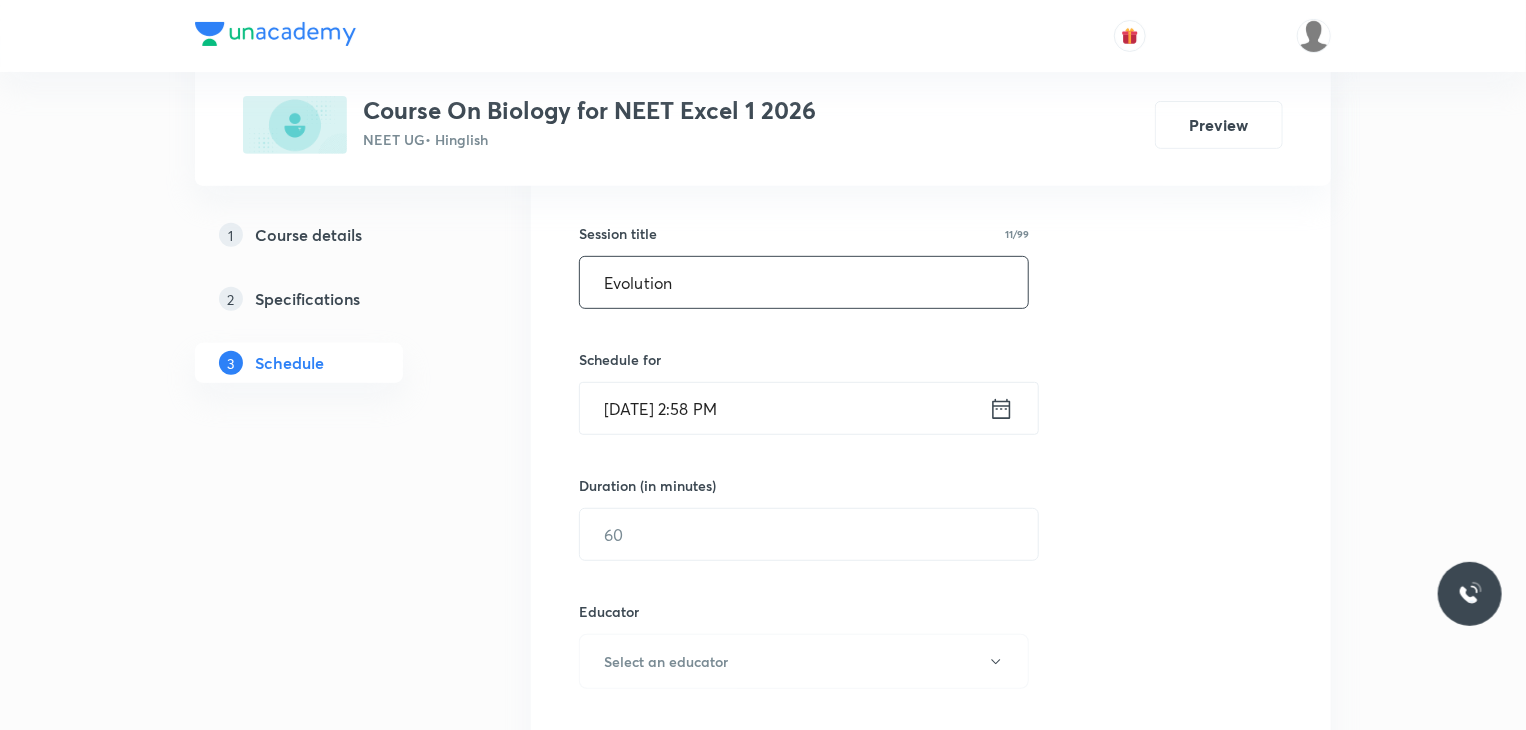 scroll, scrollTop: 400, scrollLeft: 0, axis: vertical 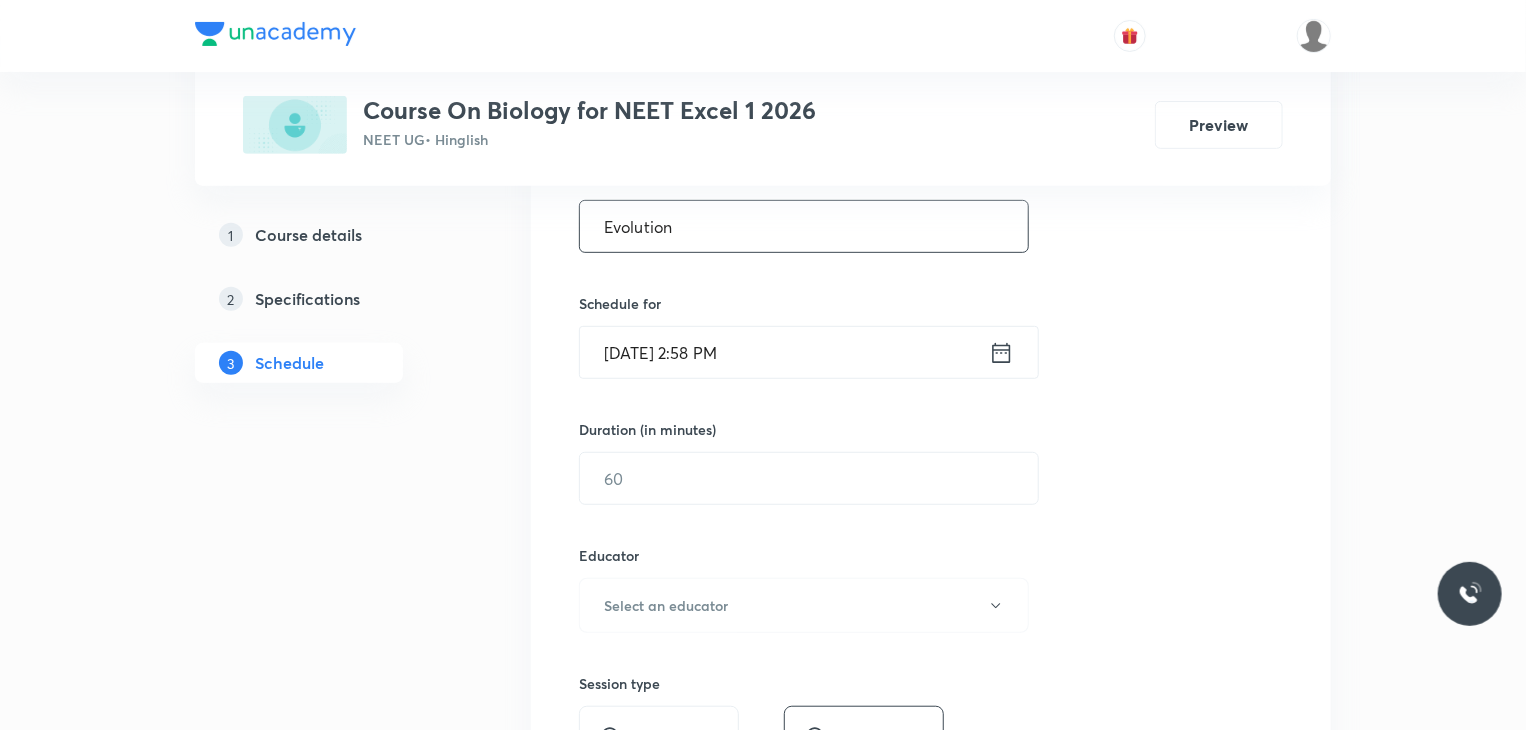 type on "Evolution" 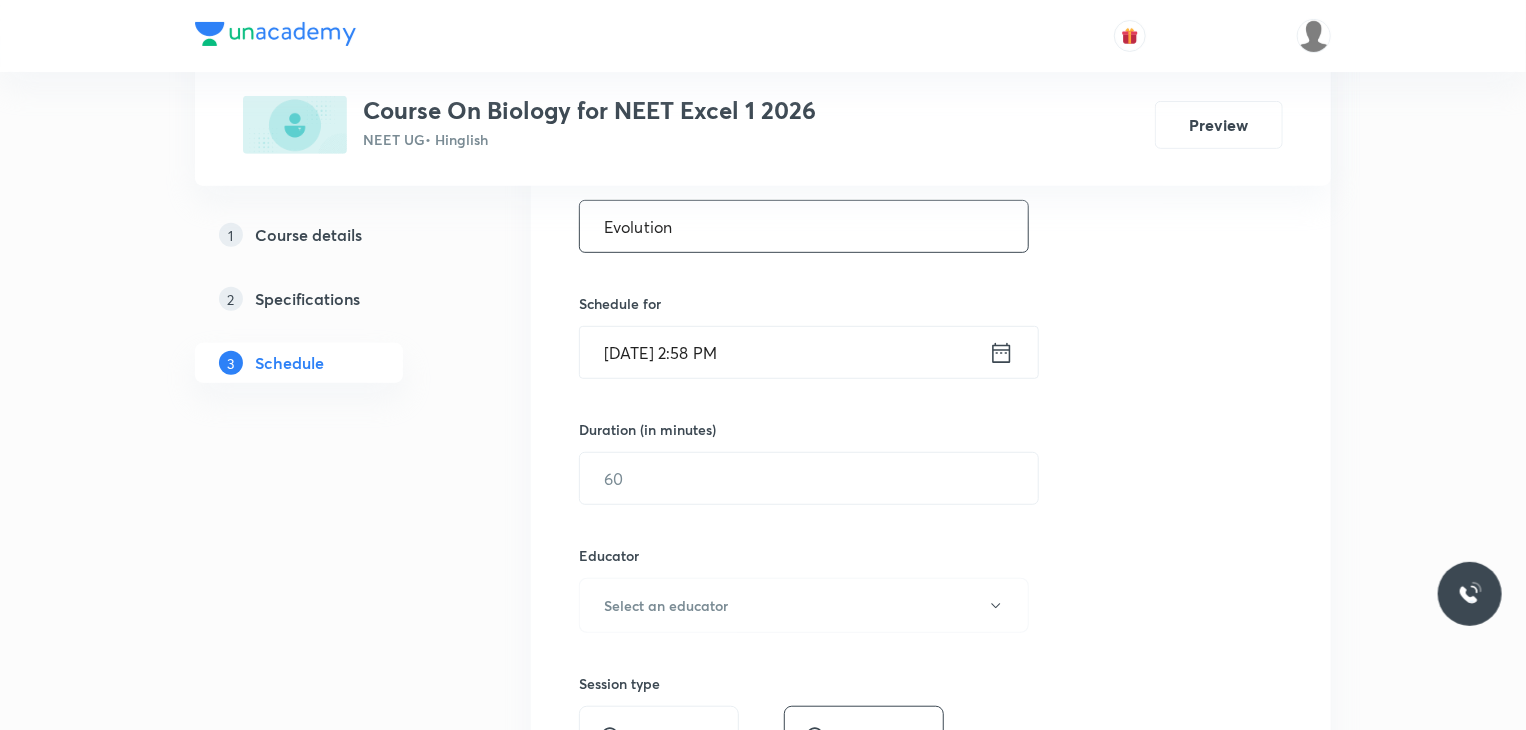 click 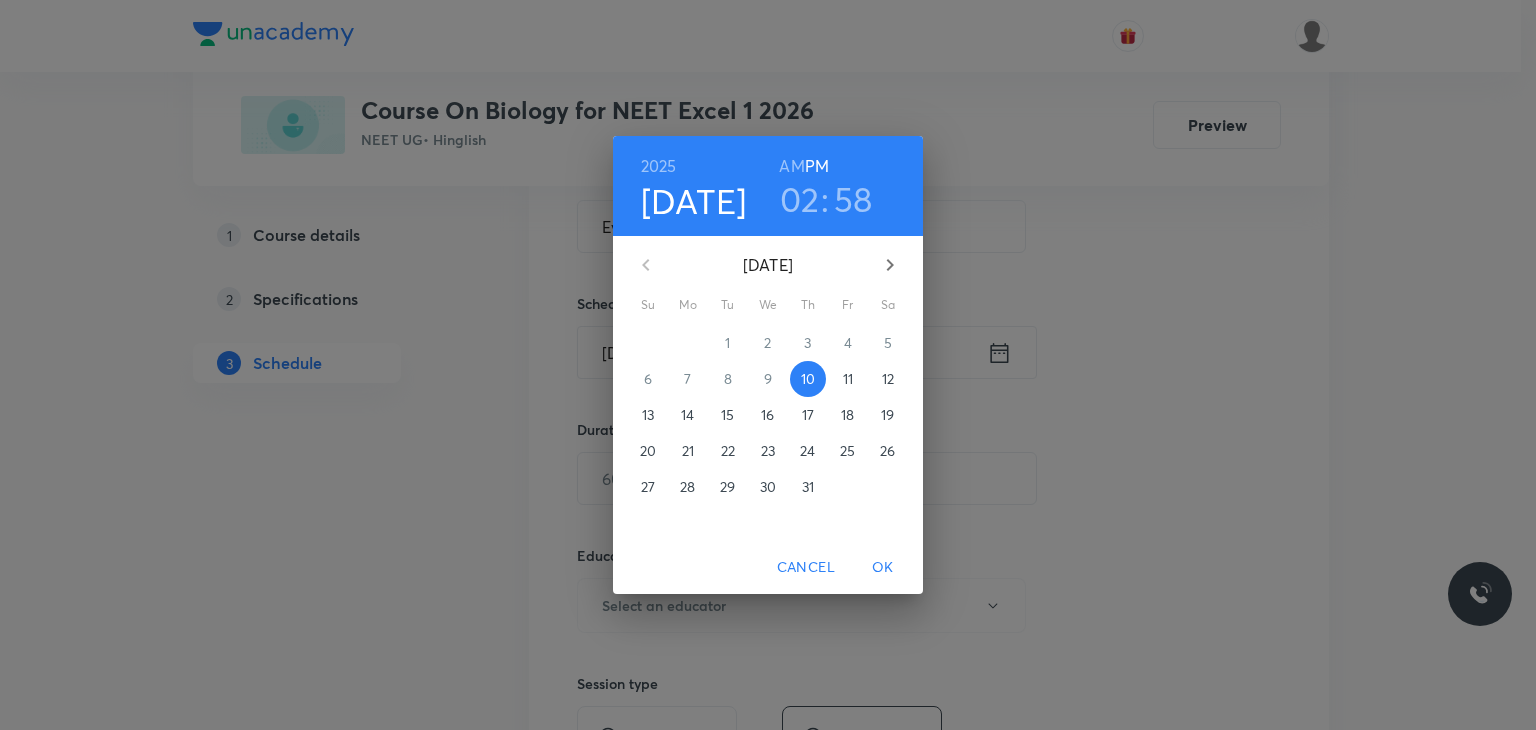 click on "02" at bounding box center (800, 199) 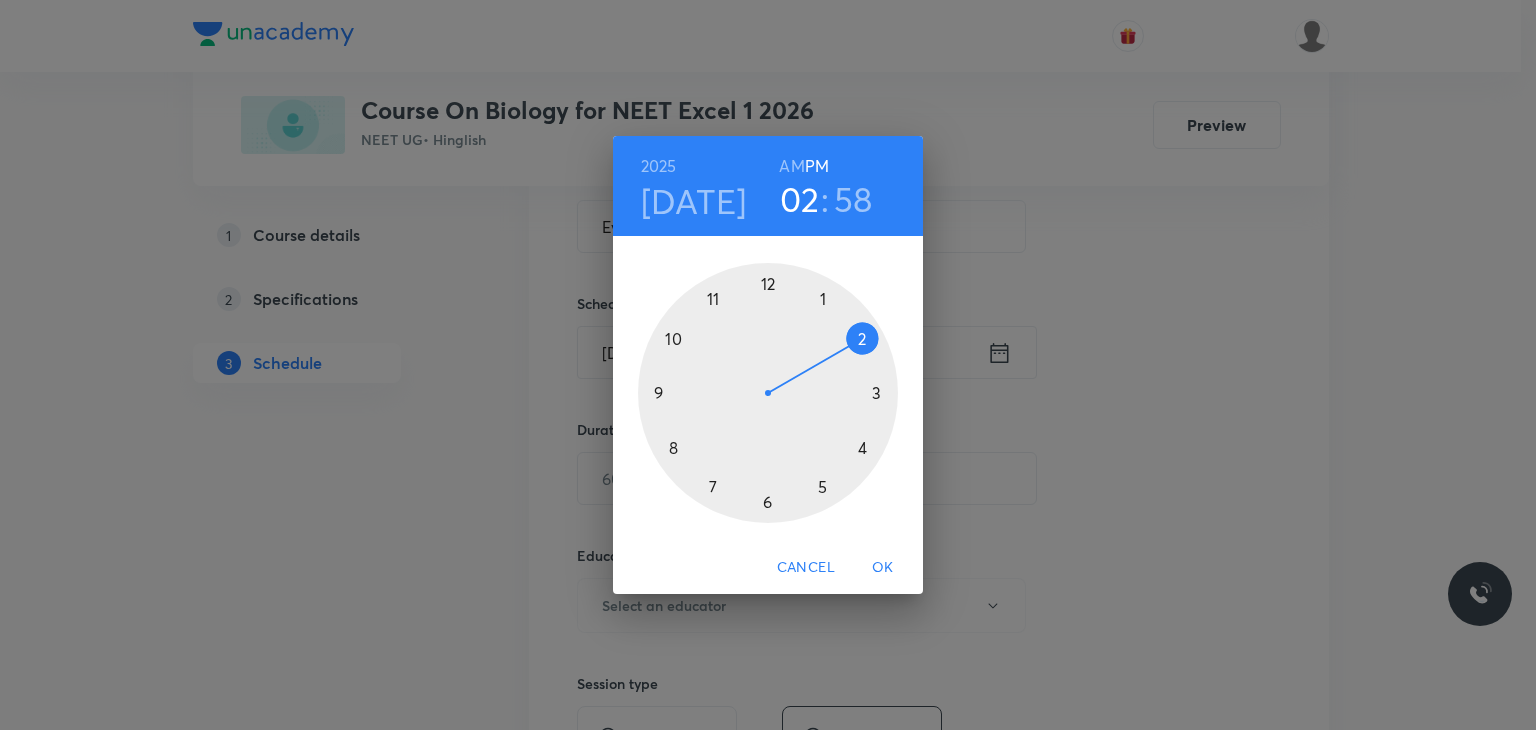click at bounding box center (768, 393) 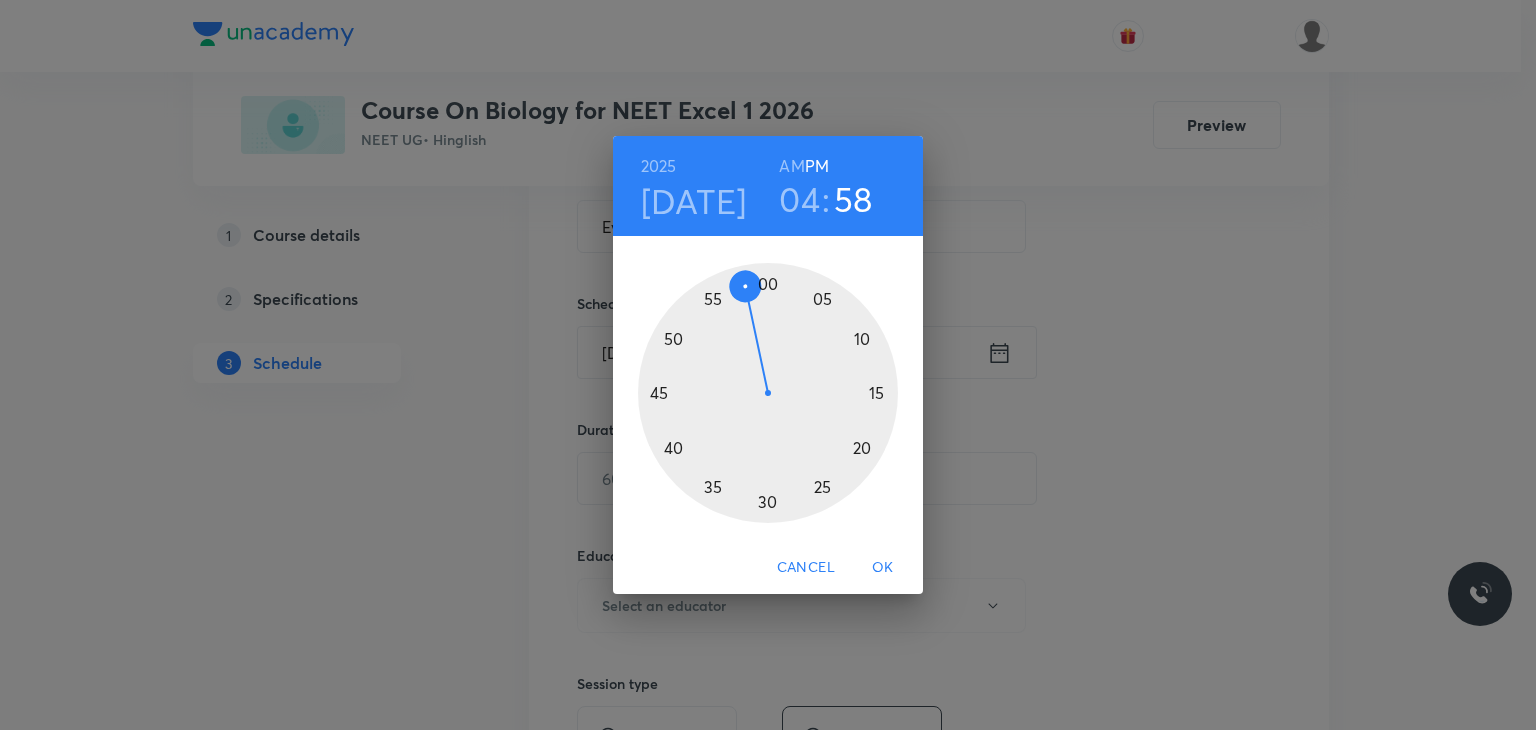 click at bounding box center (768, 393) 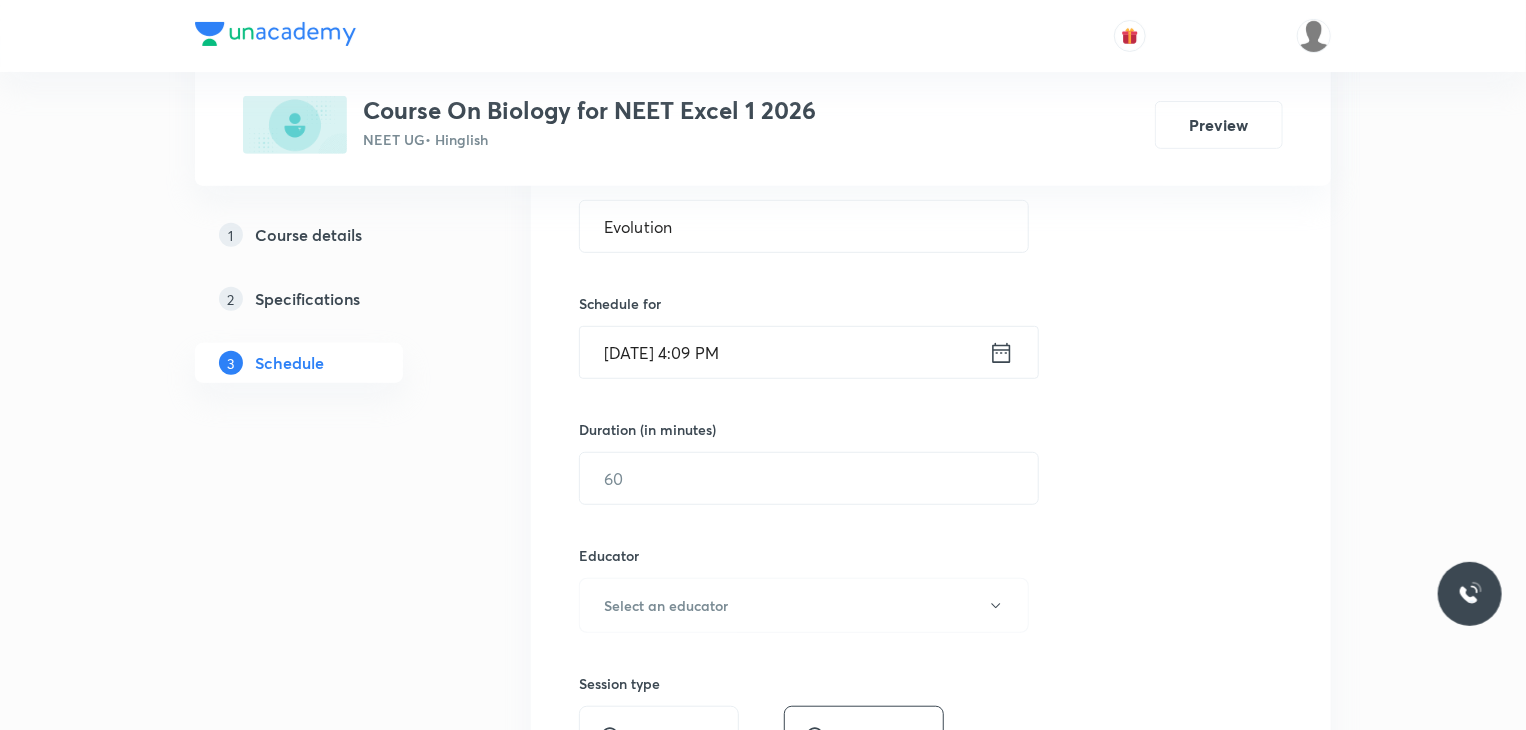 click 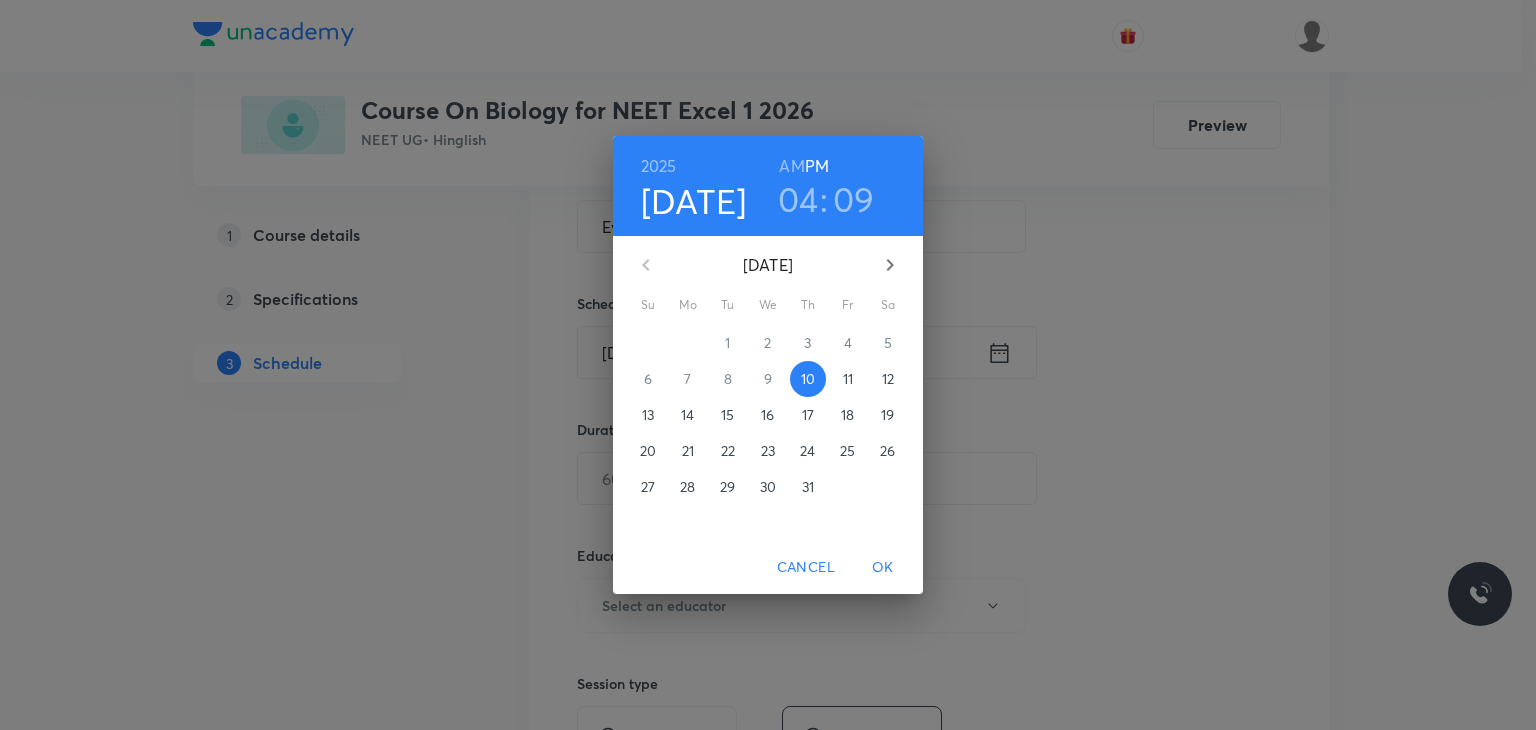 click on "09" at bounding box center [854, 199] 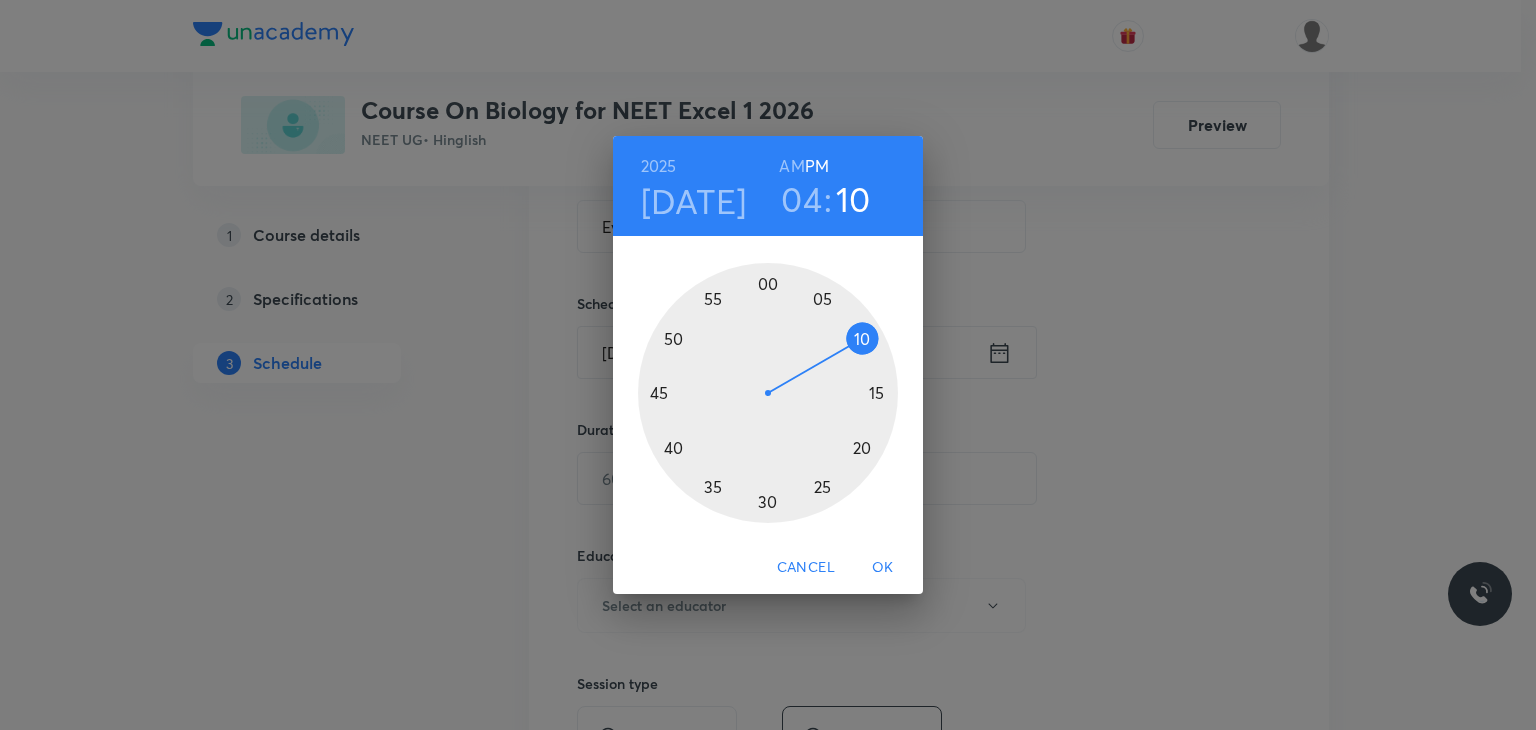 click at bounding box center (768, 393) 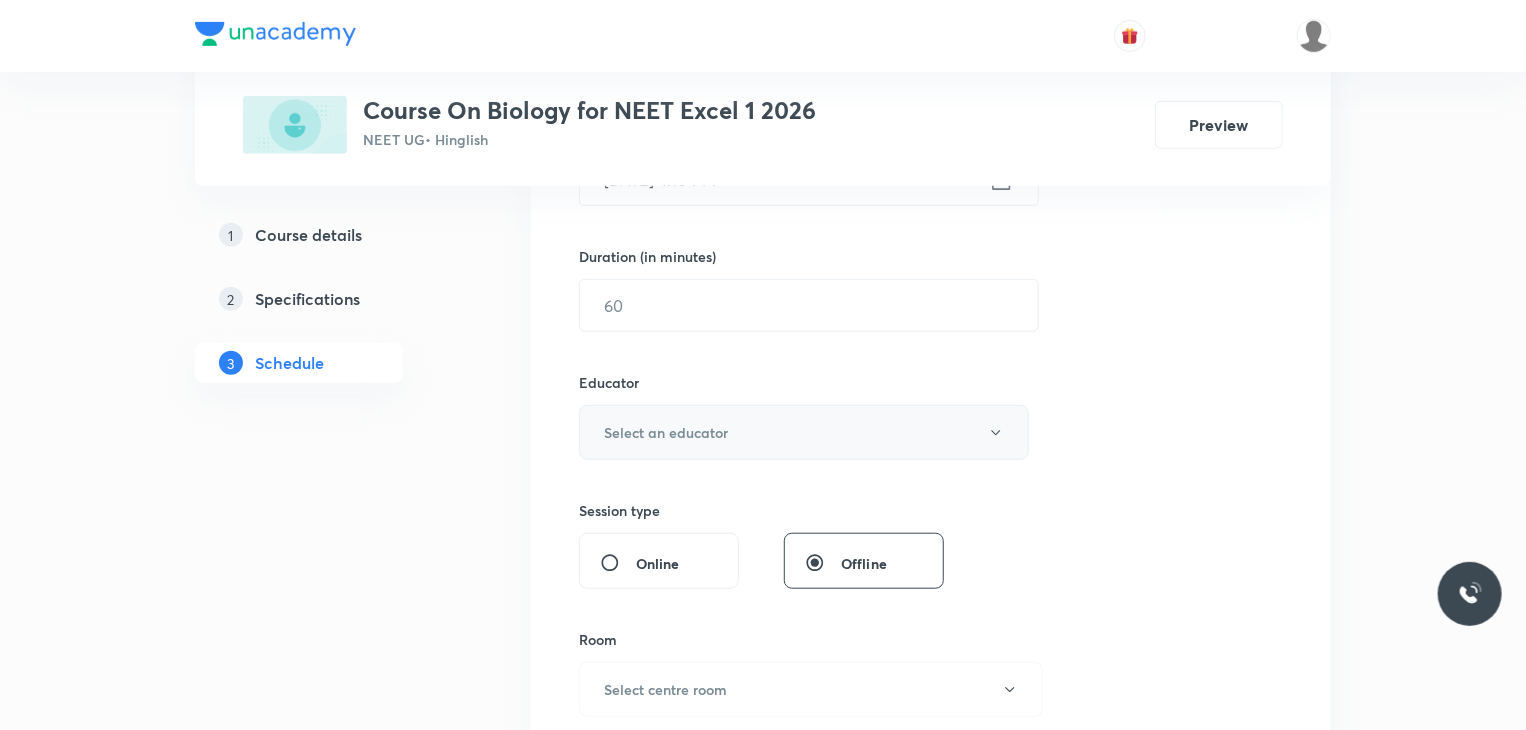 scroll, scrollTop: 600, scrollLeft: 0, axis: vertical 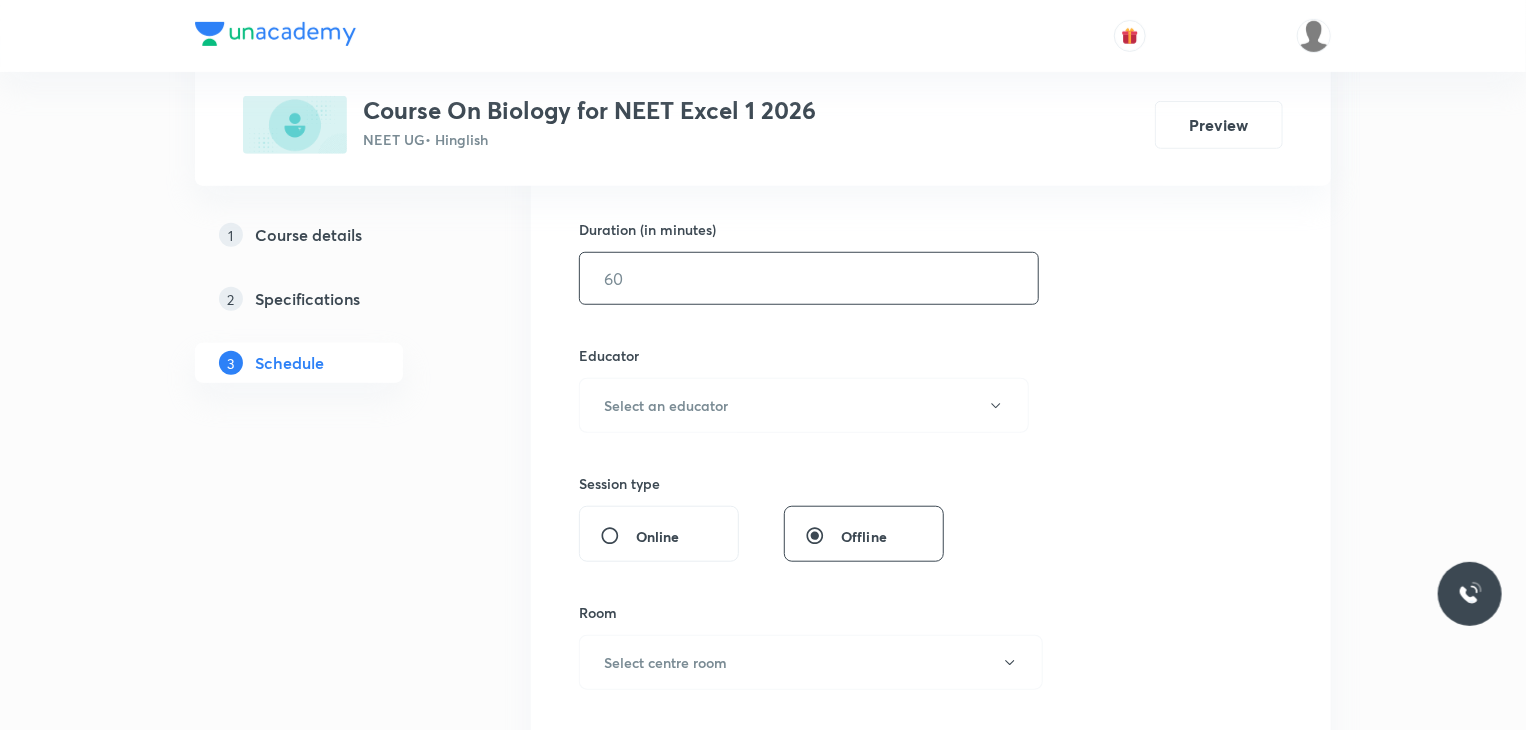 click at bounding box center [809, 278] 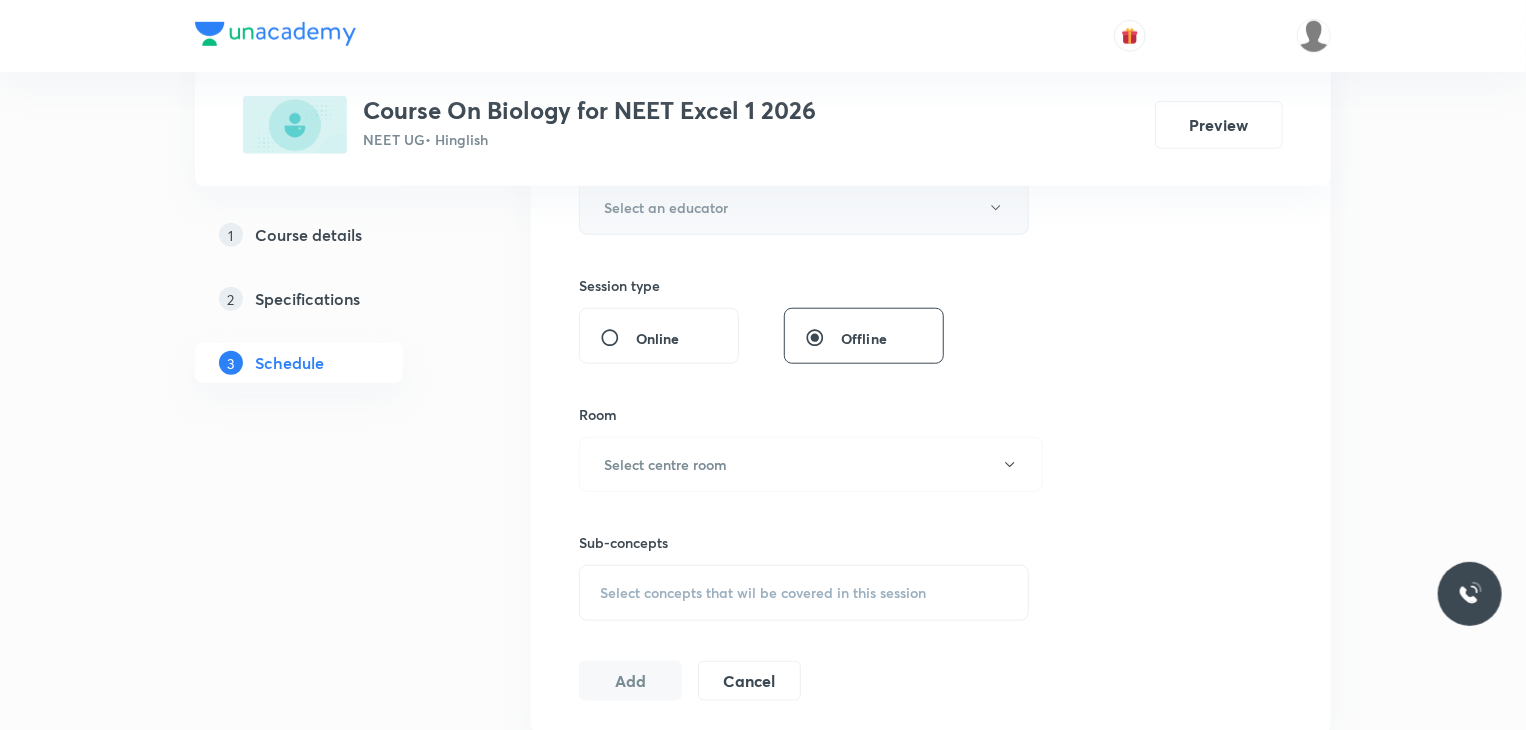 scroll, scrollTop: 800, scrollLeft: 0, axis: vertical 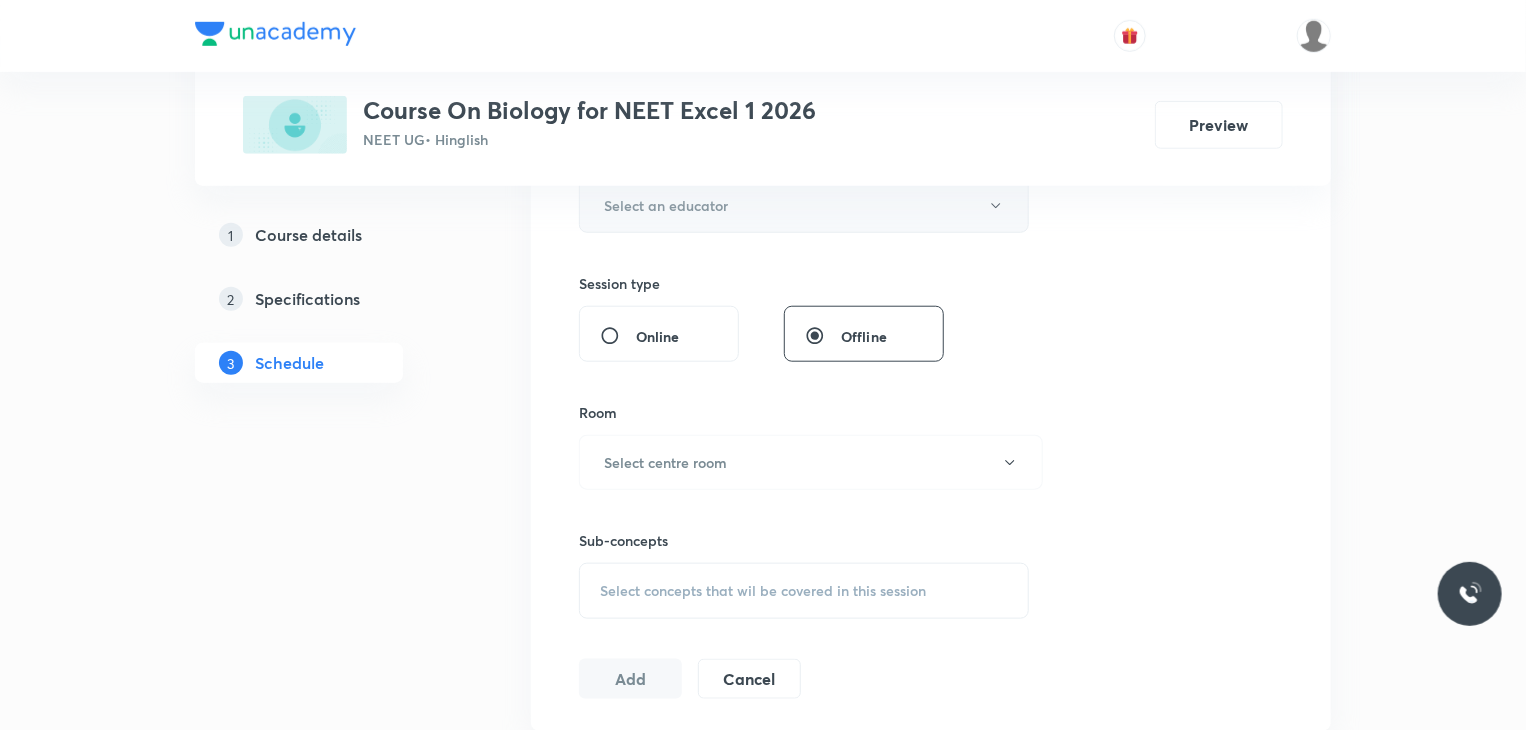 type on "80" 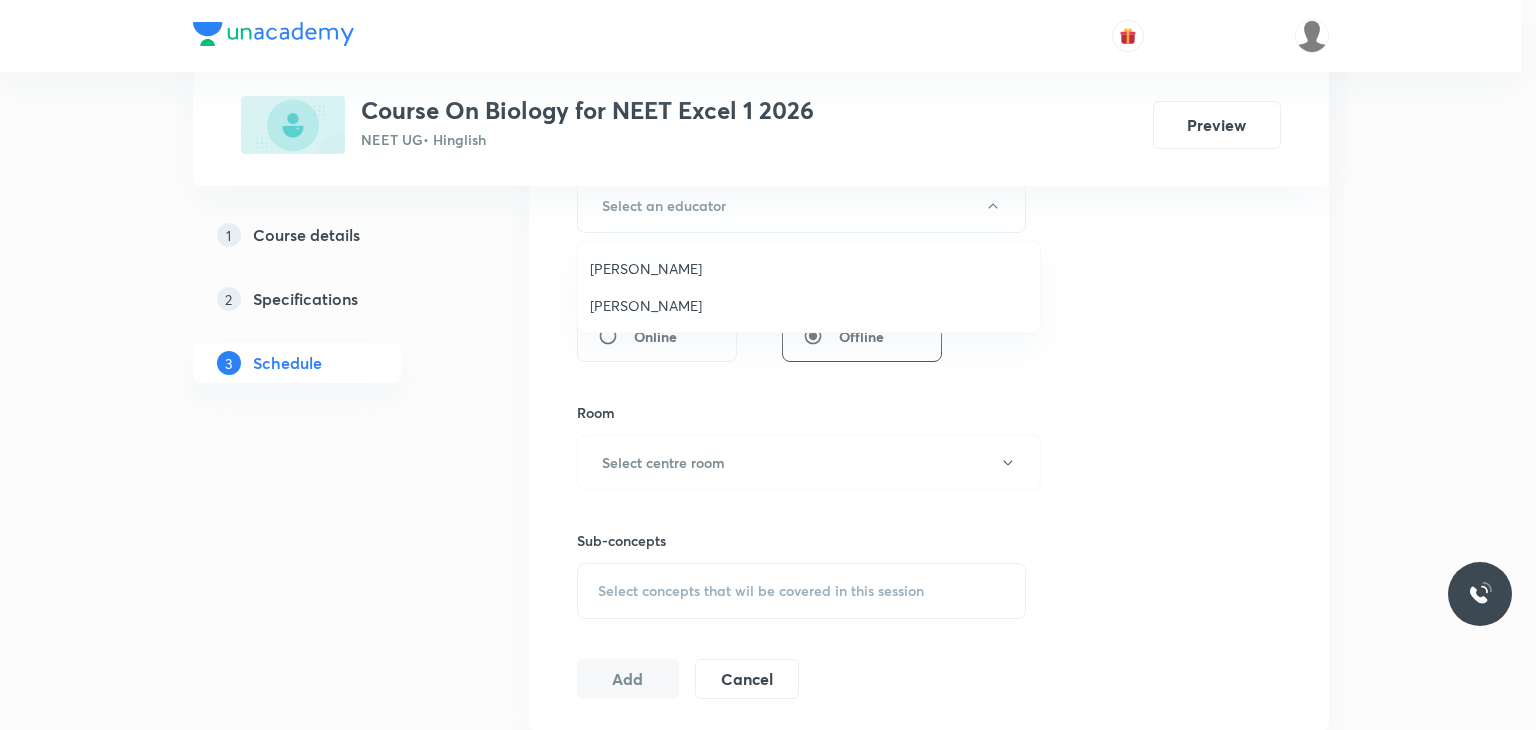 click on "Prianka Pandey" at bounding box center [809, 268] 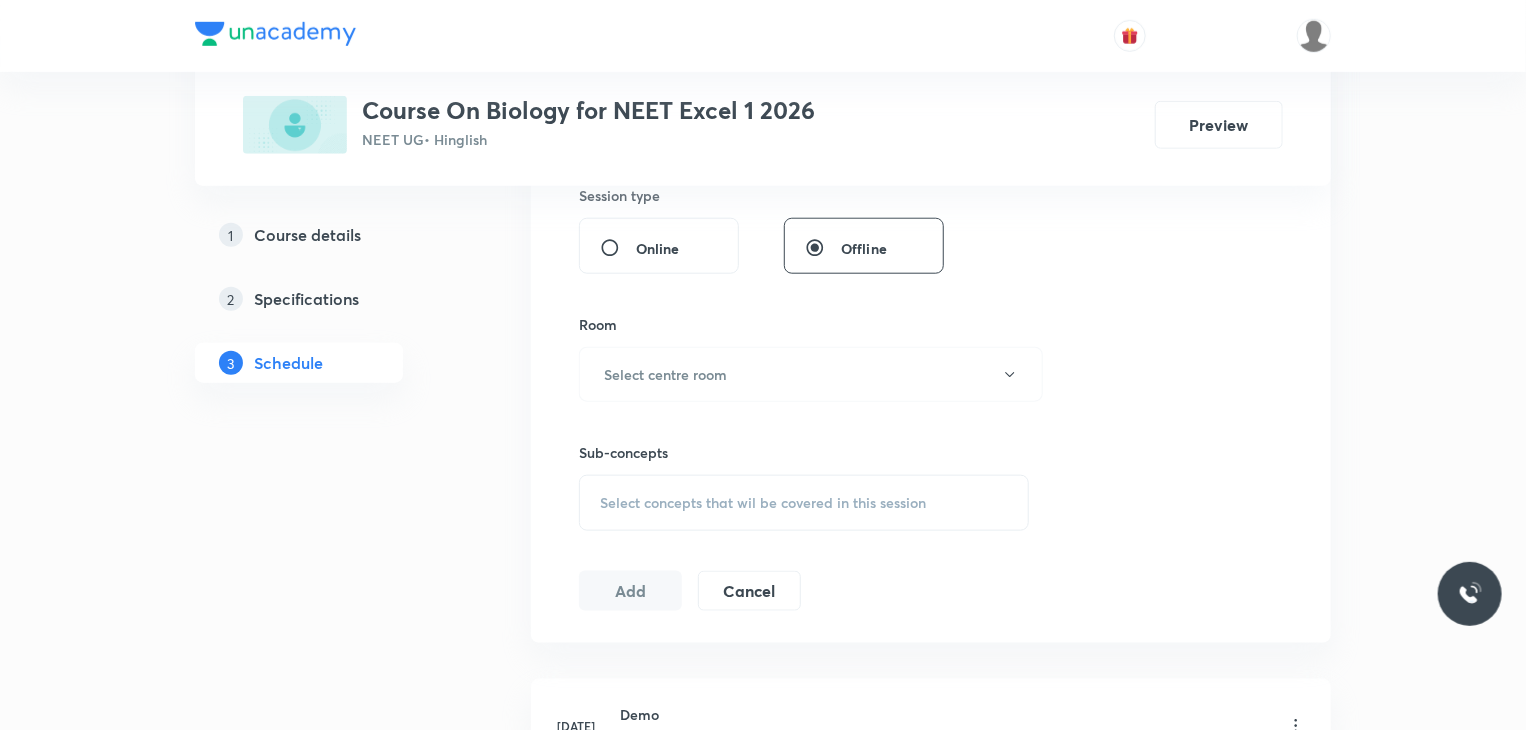 scroll, scrollTop: 900, scrollLeft: 0, axis: vertical 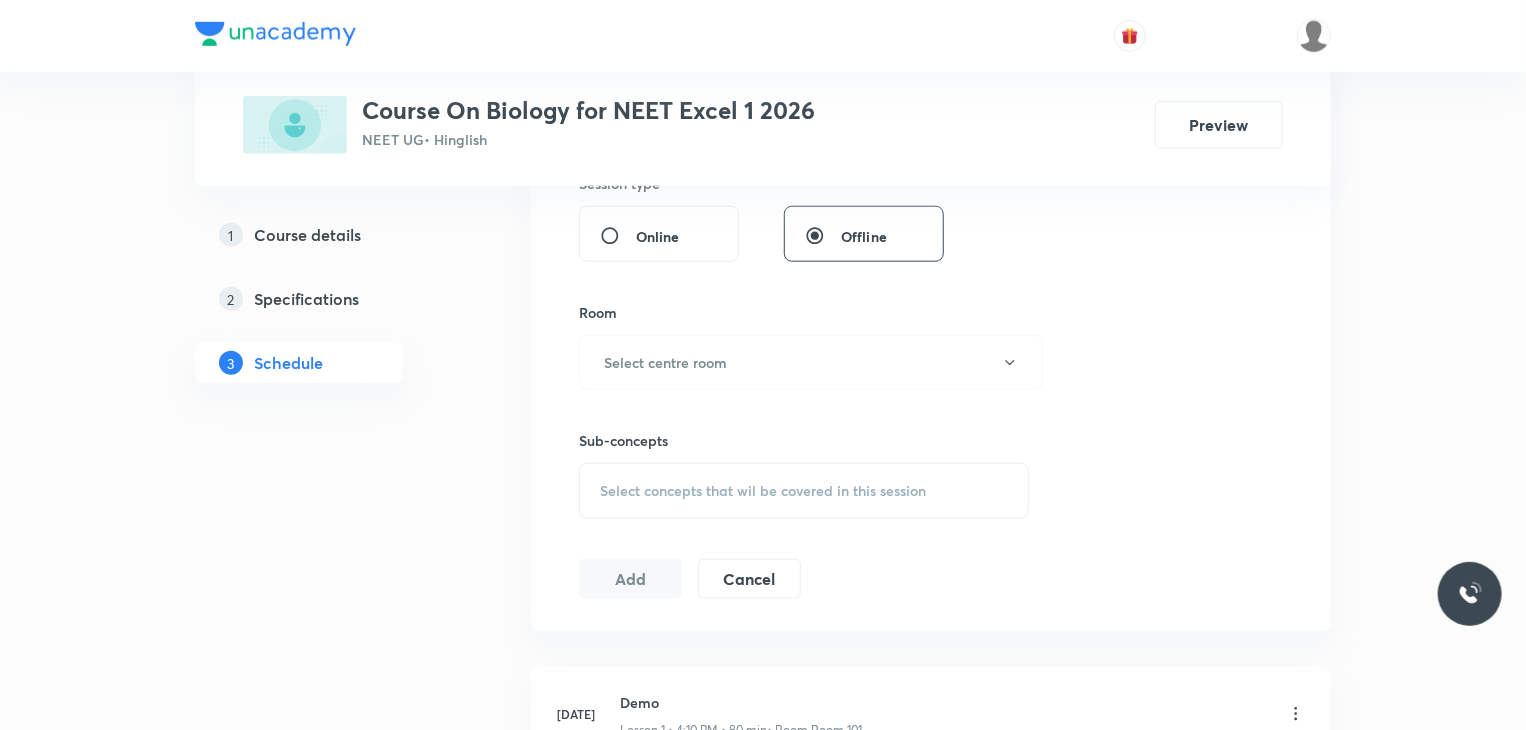click on "Select centre room" at bounding box center [665, 362] 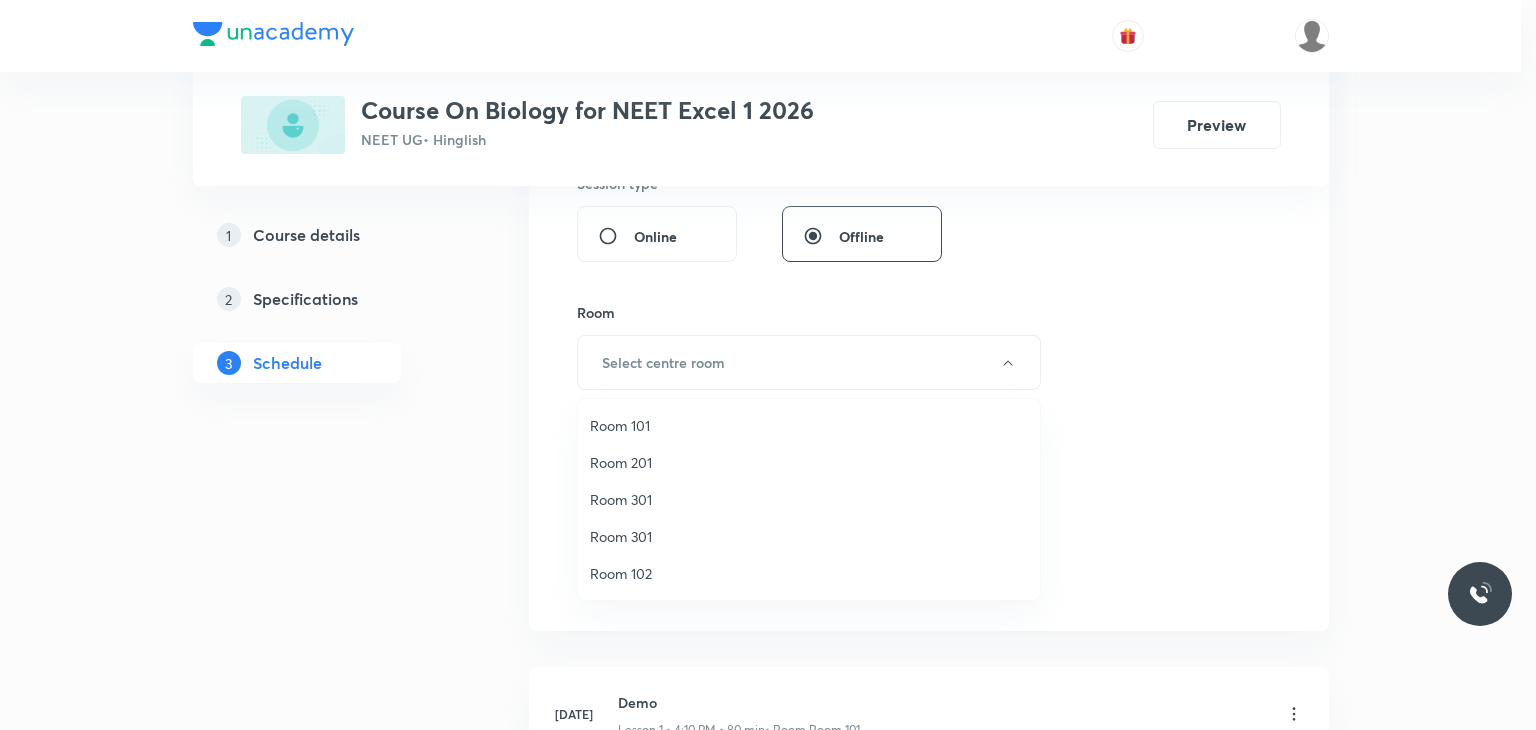 click at bounding box center [768, 365] 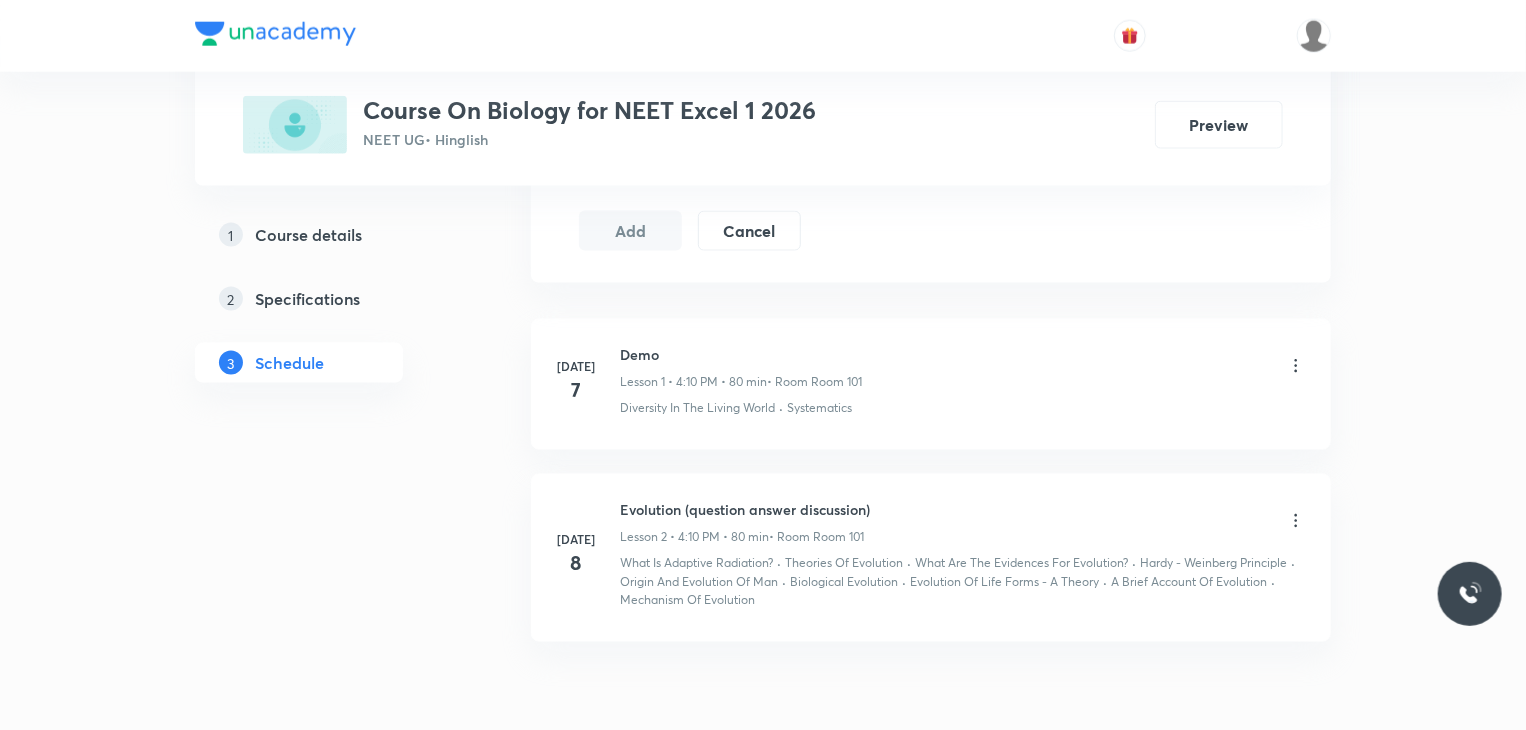 scroll, scrollTop: 1245, scrollLeft: 0, axis: vertical 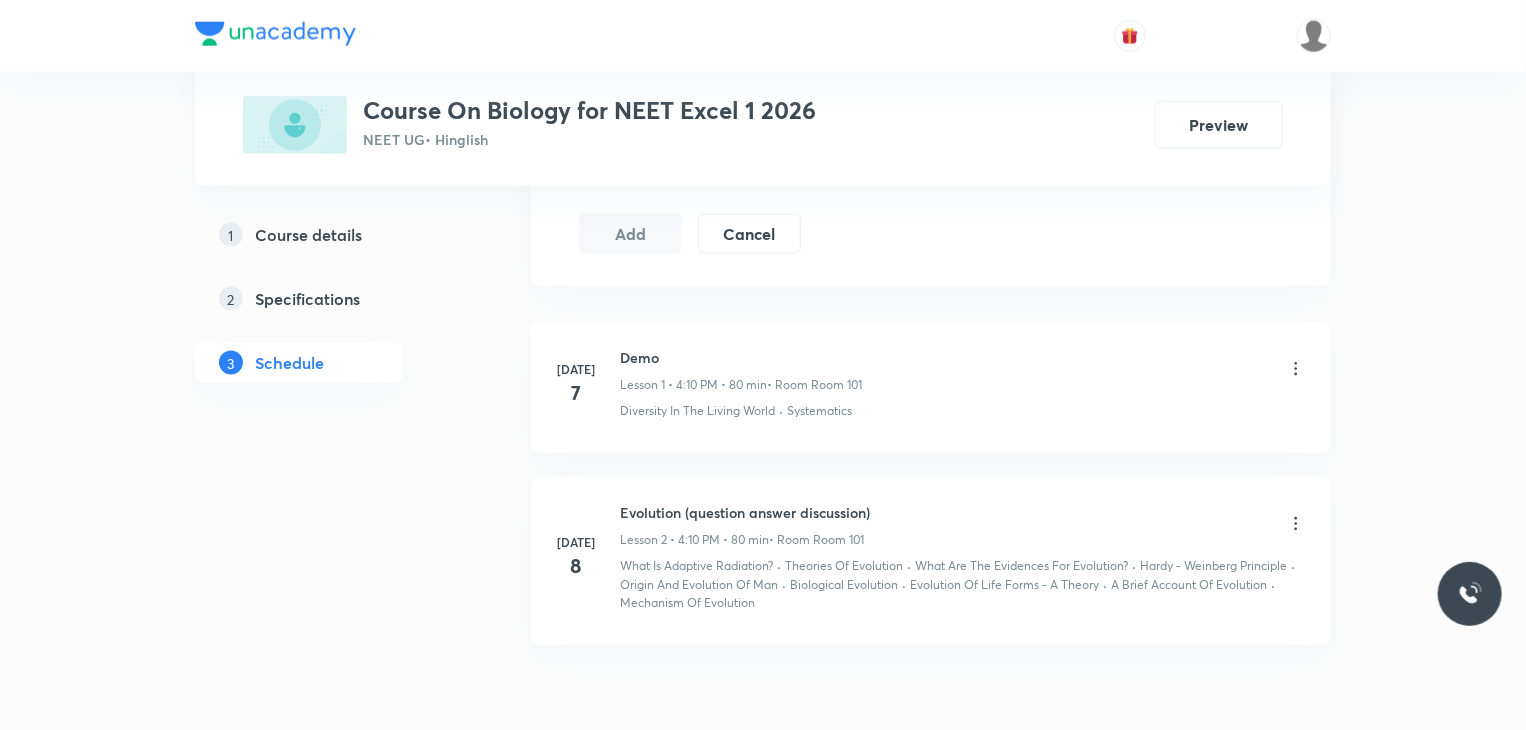 click on "• Room Room 101" at bounding box center (816, 540) 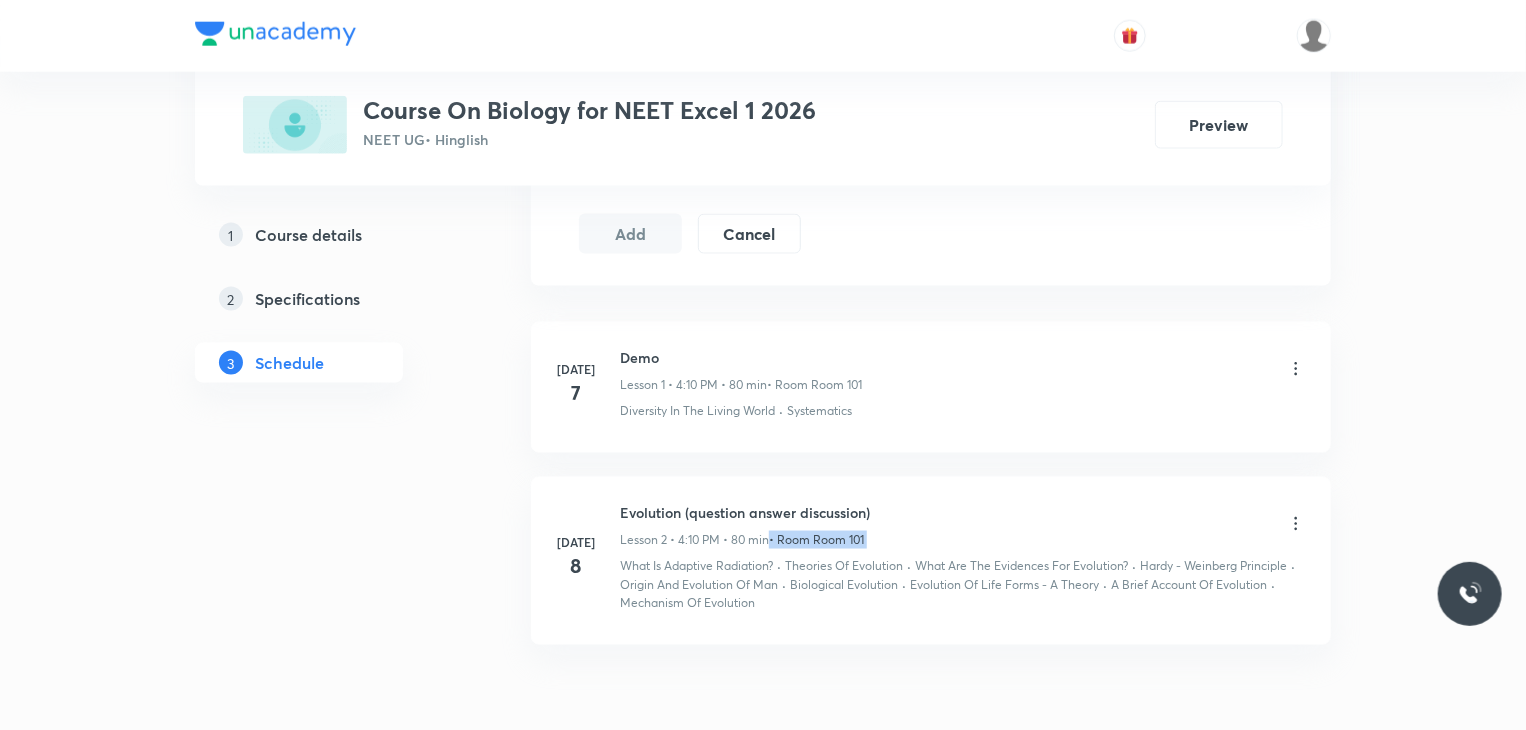 click on "• Room Room 101" at bounding box center [816, 540] 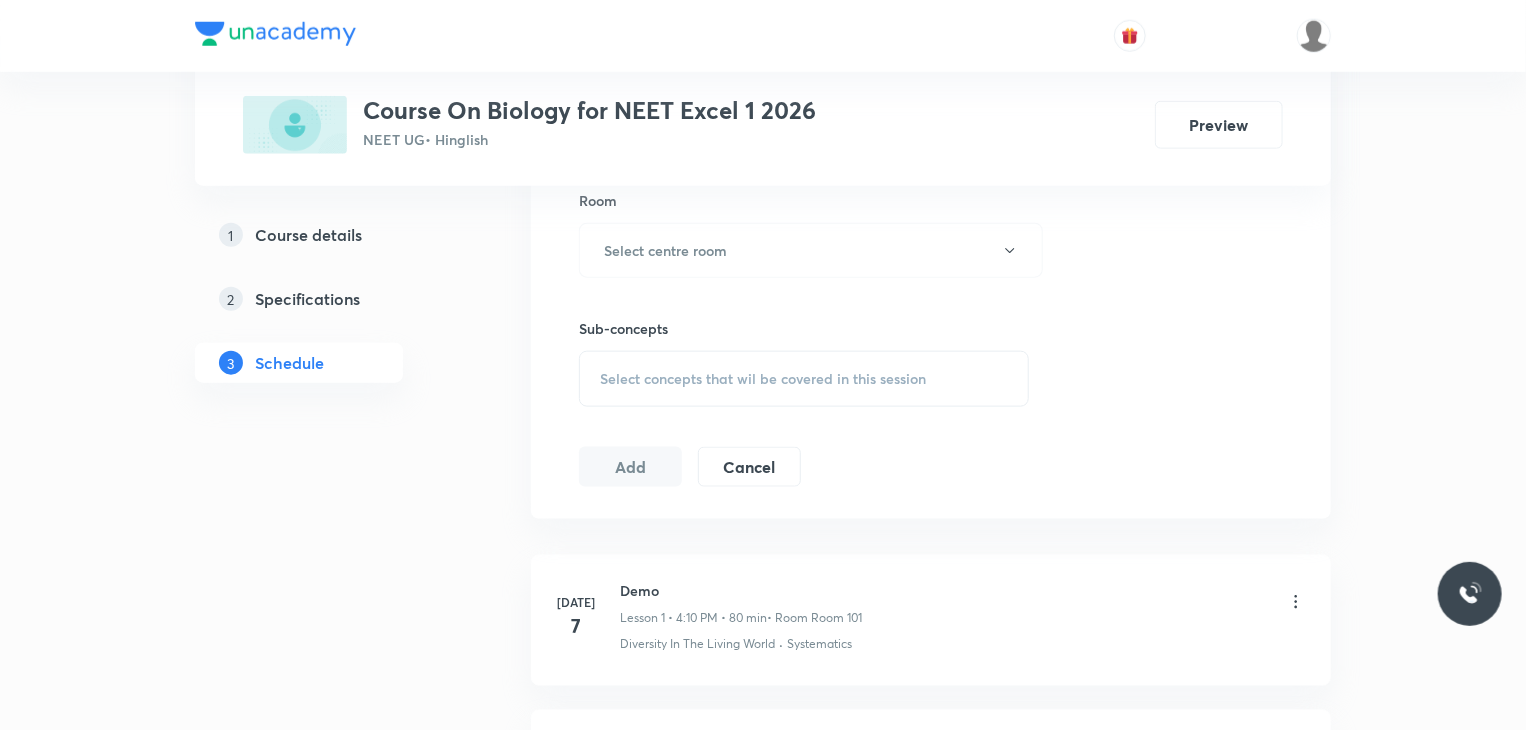 scroll, scrollTop: 945, scrollLeft: 0, axis: vertical 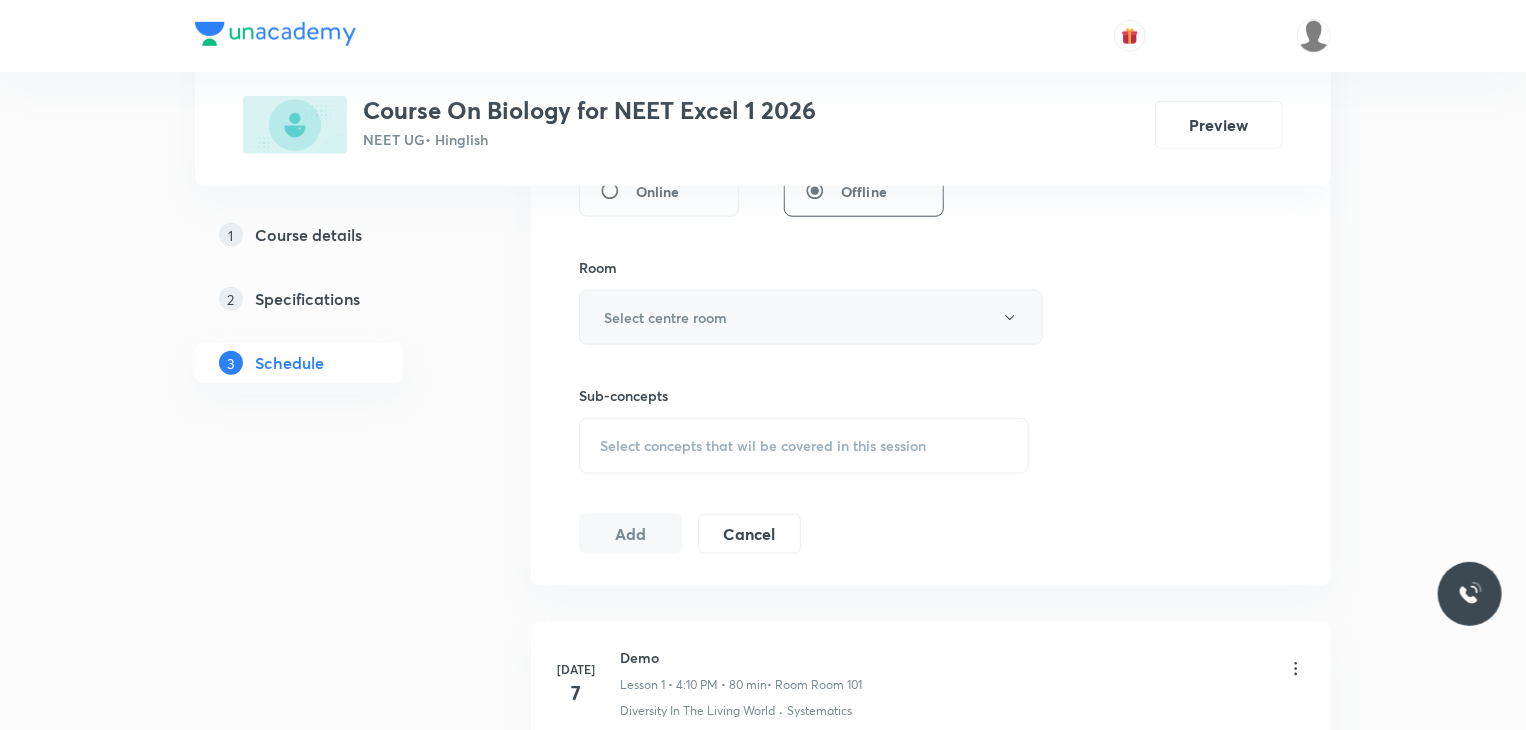 click on "Select centre room" at bounding box center [811, 317] 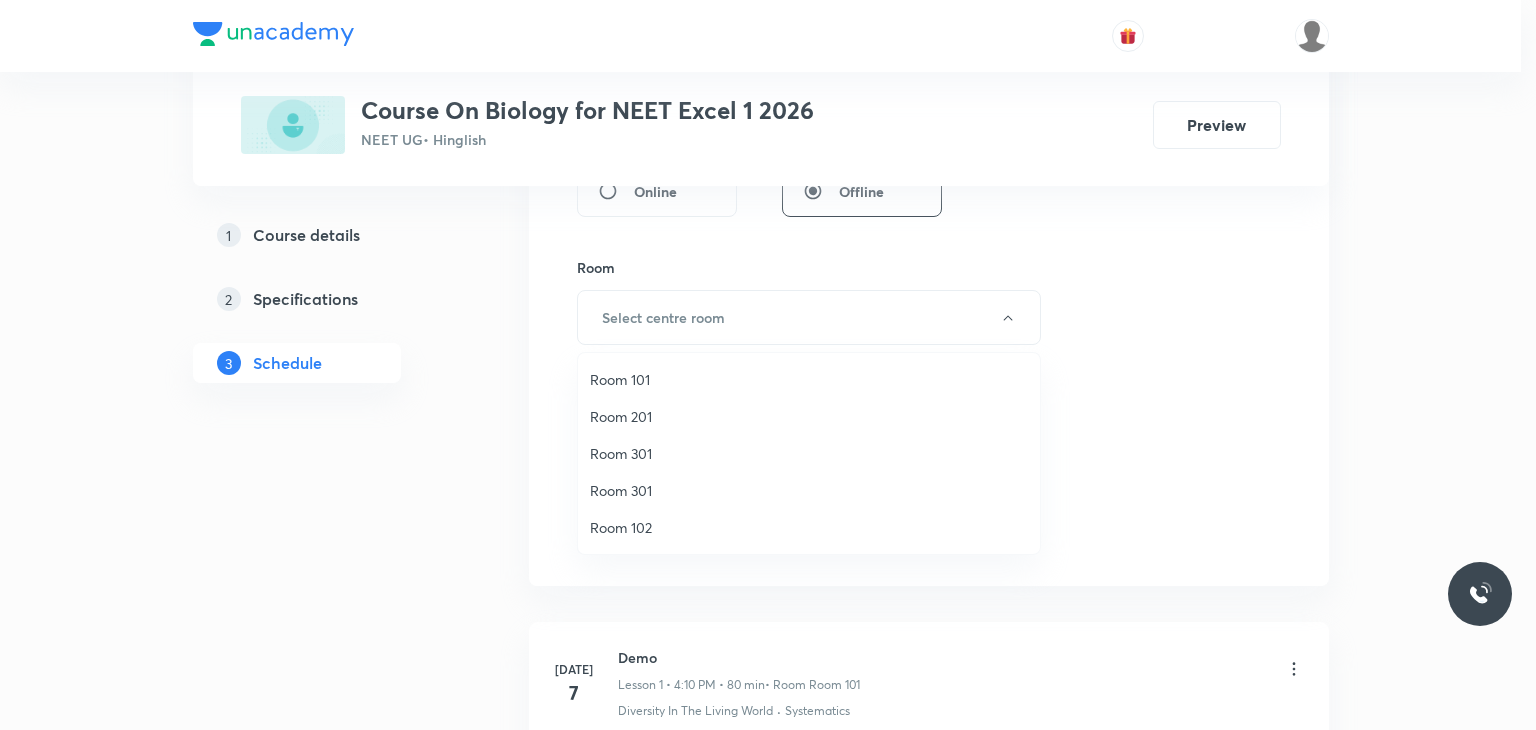 click on "Room 101" at bounding box center [809, 379] 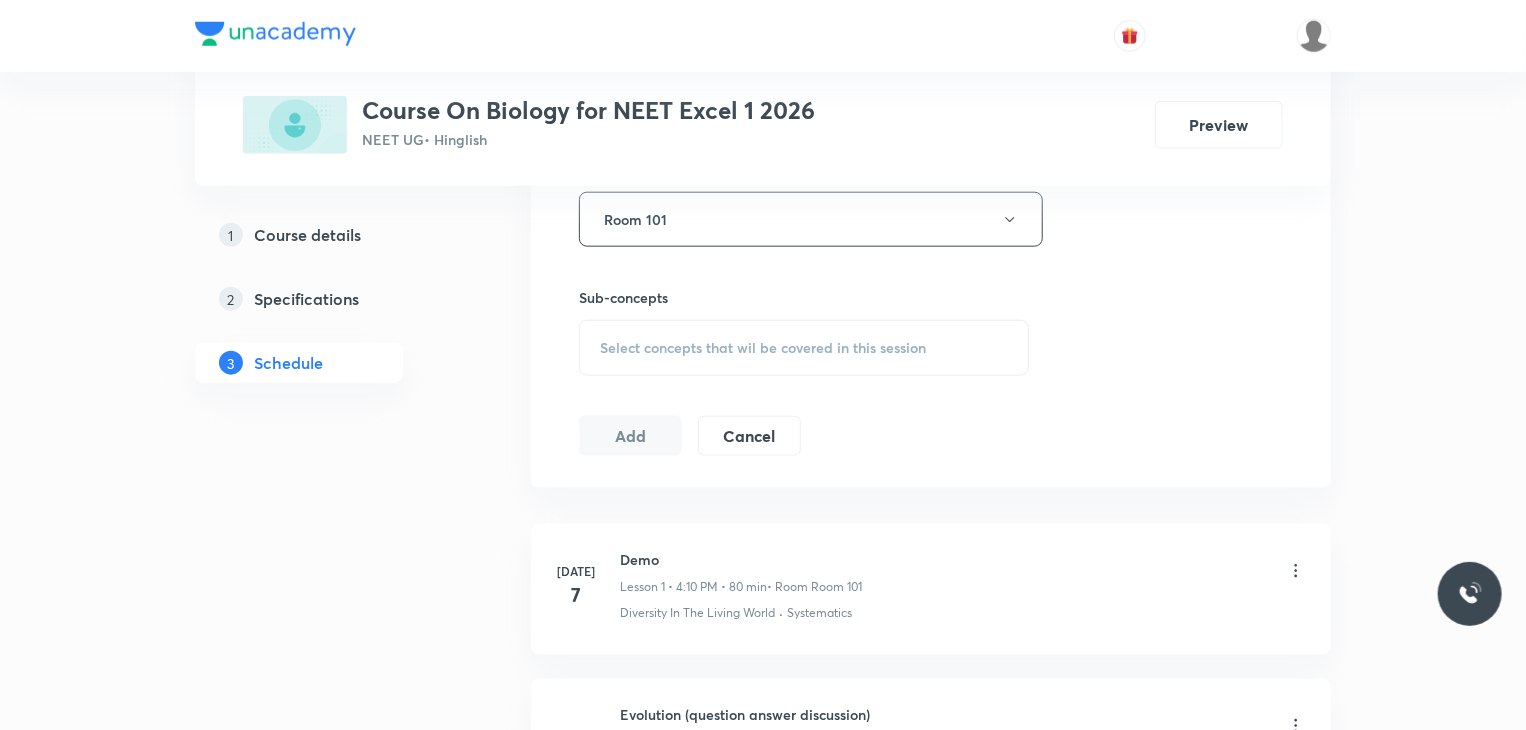 scroll, scrollTop: 1045, scrollLeft: 0, axis: vertical 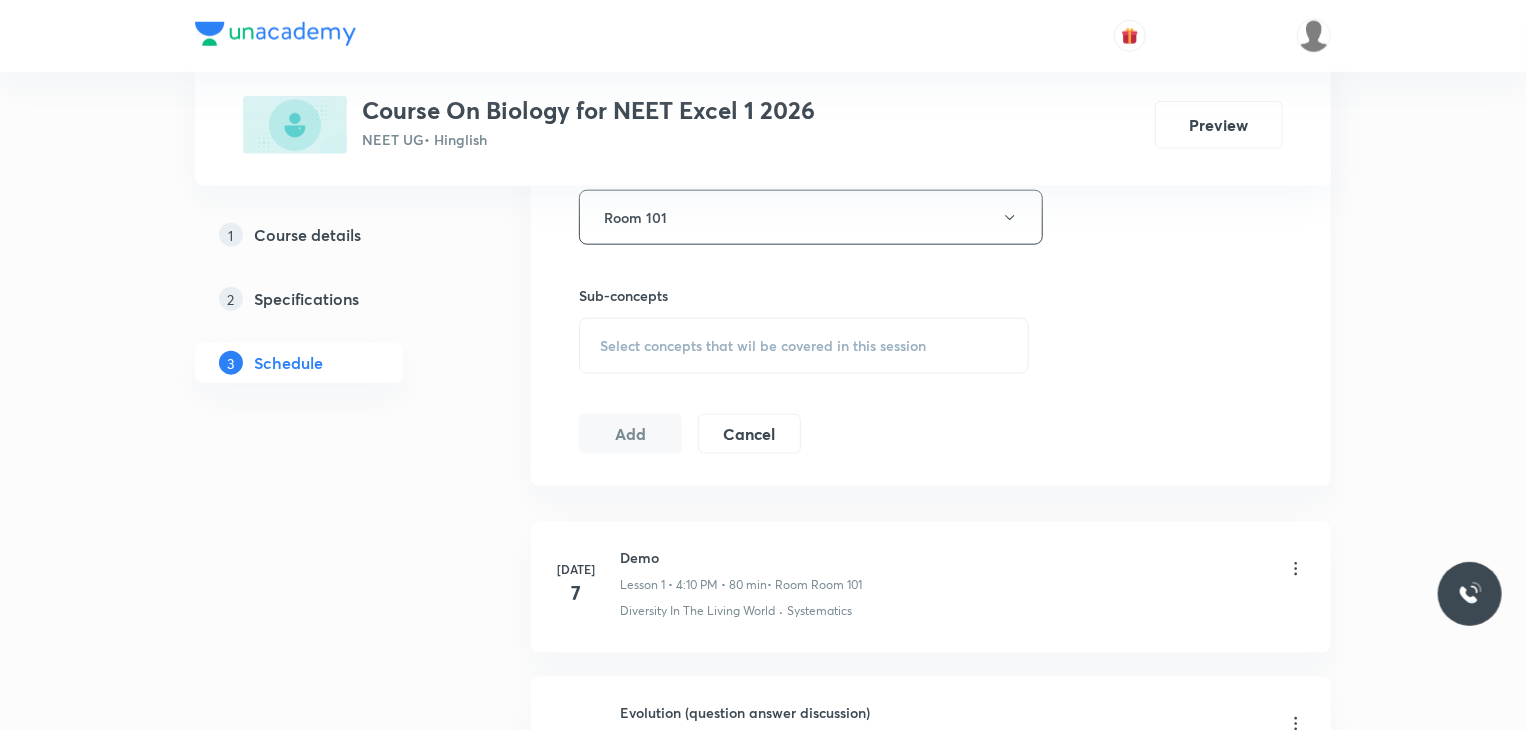 click on "Select concepts that wil be covered in this session" at bounding box center (804, 346) 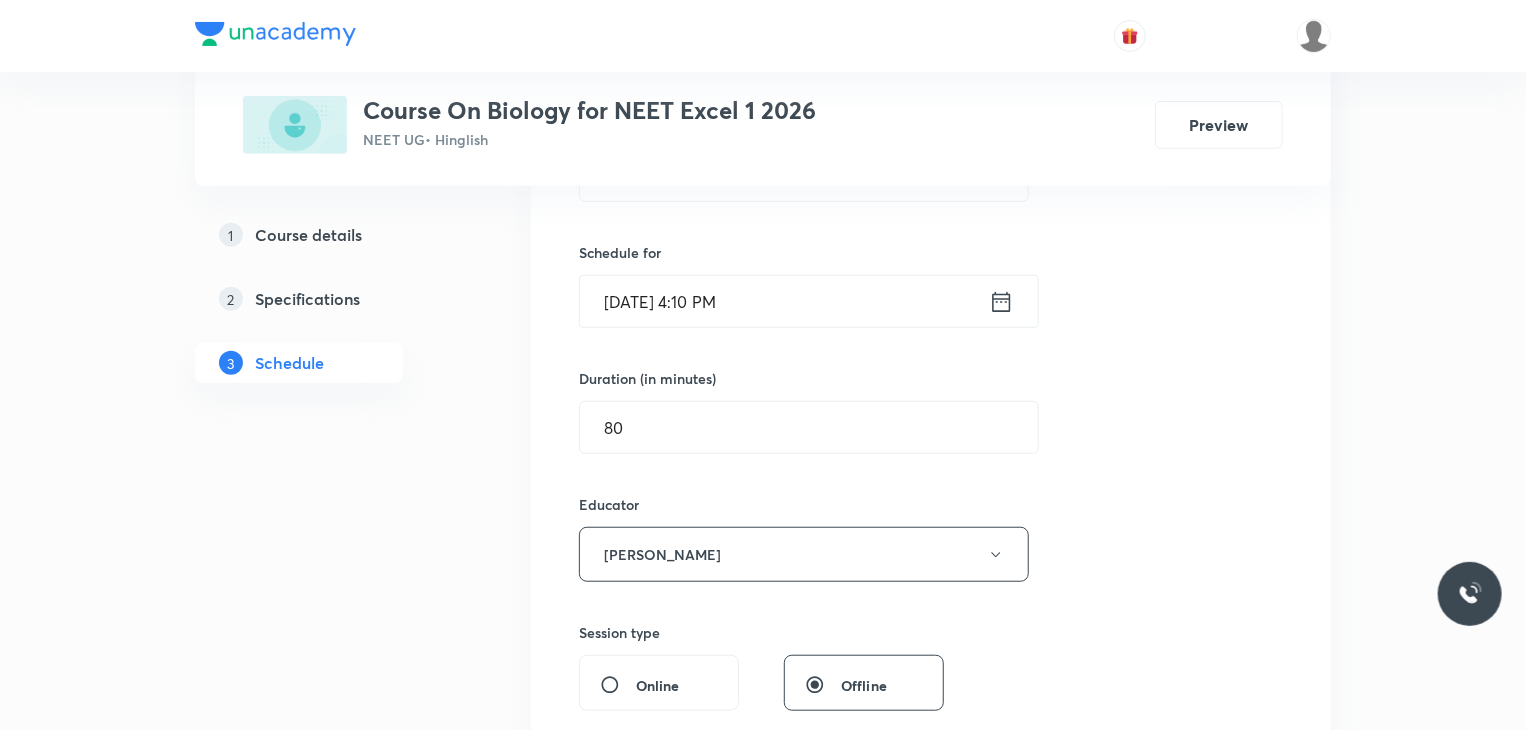 scroll, scrollTop: 145, scrollLeft: 0, axis: vertical 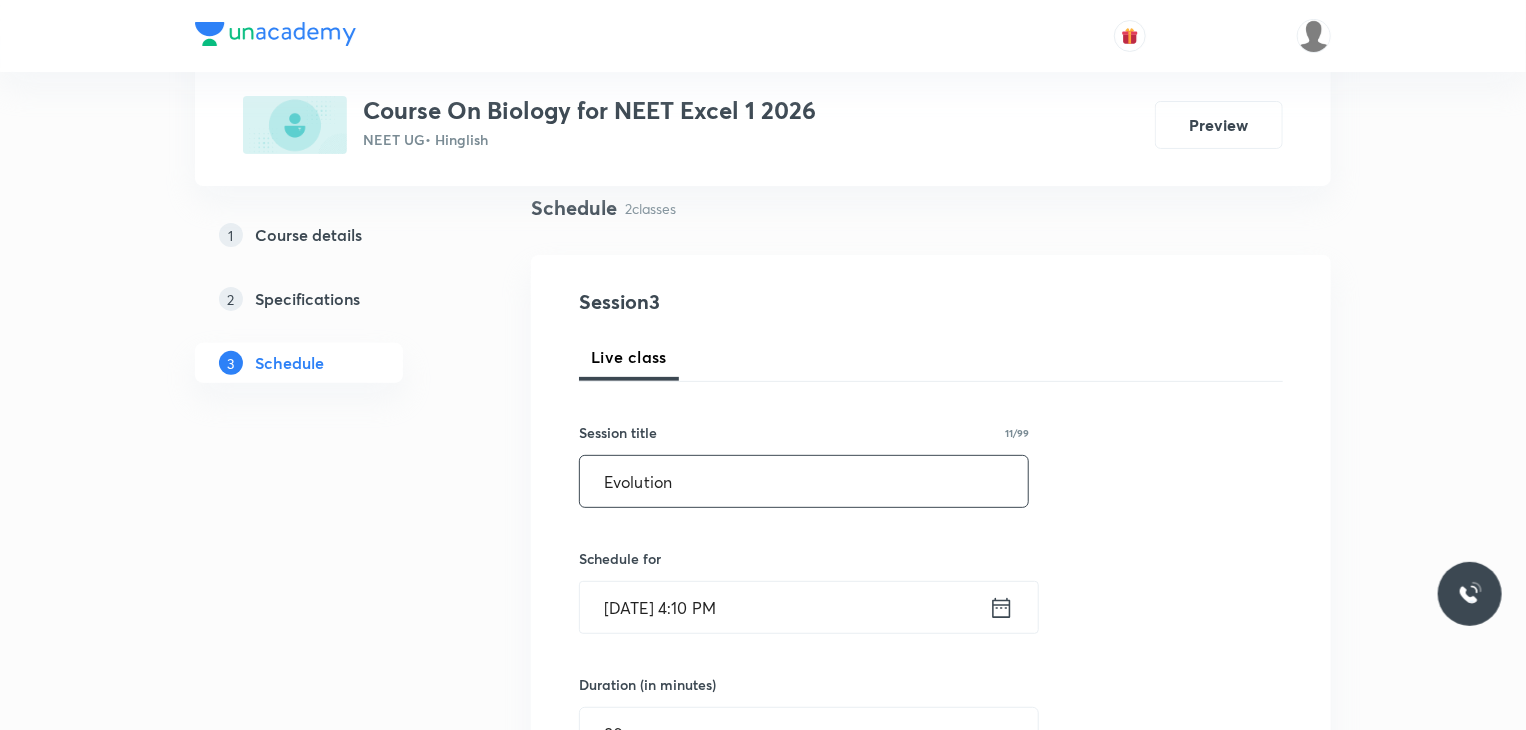 click on "Evolution" at bounding box center [804, 481] 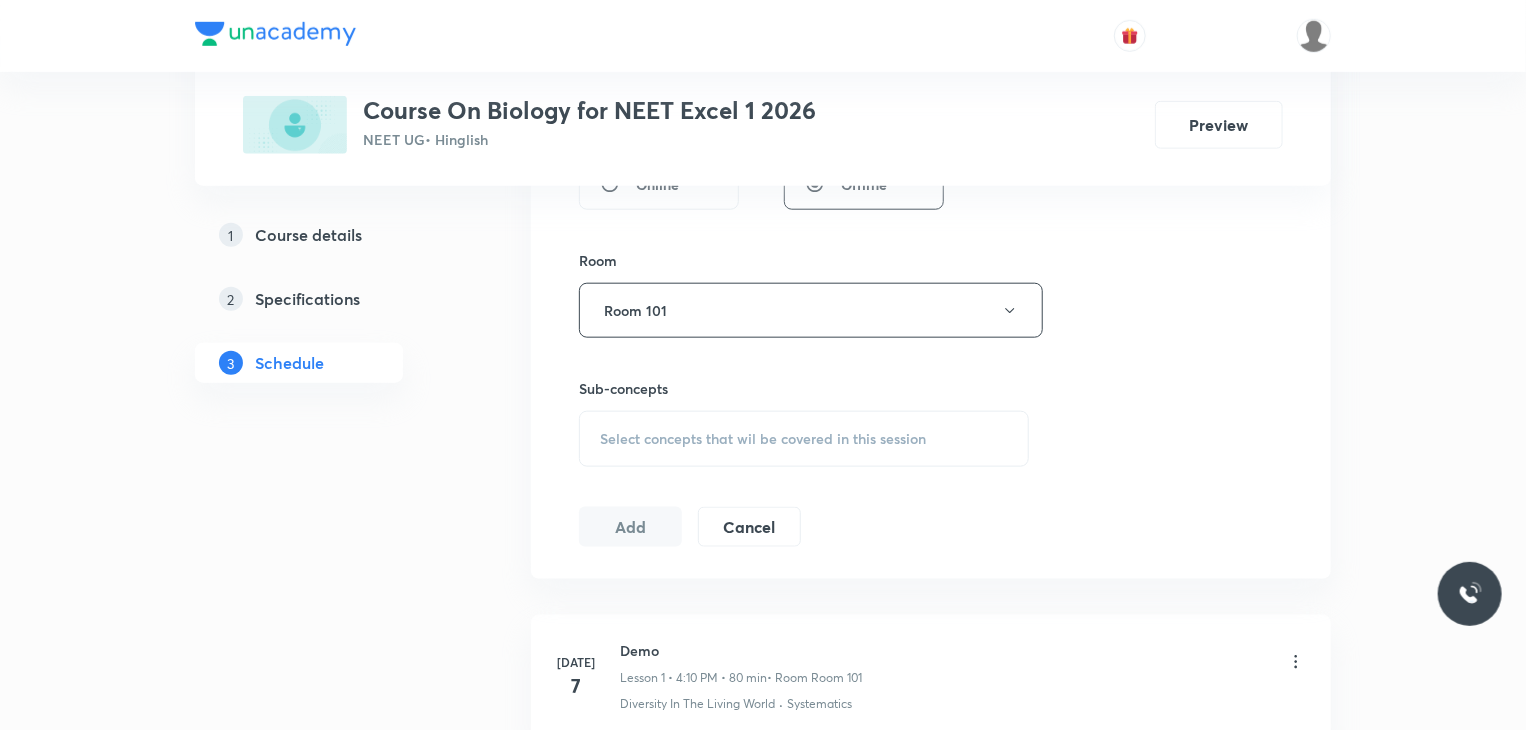 scroll, scrollTop: 945, scrollLeft: 0, axis: vertical 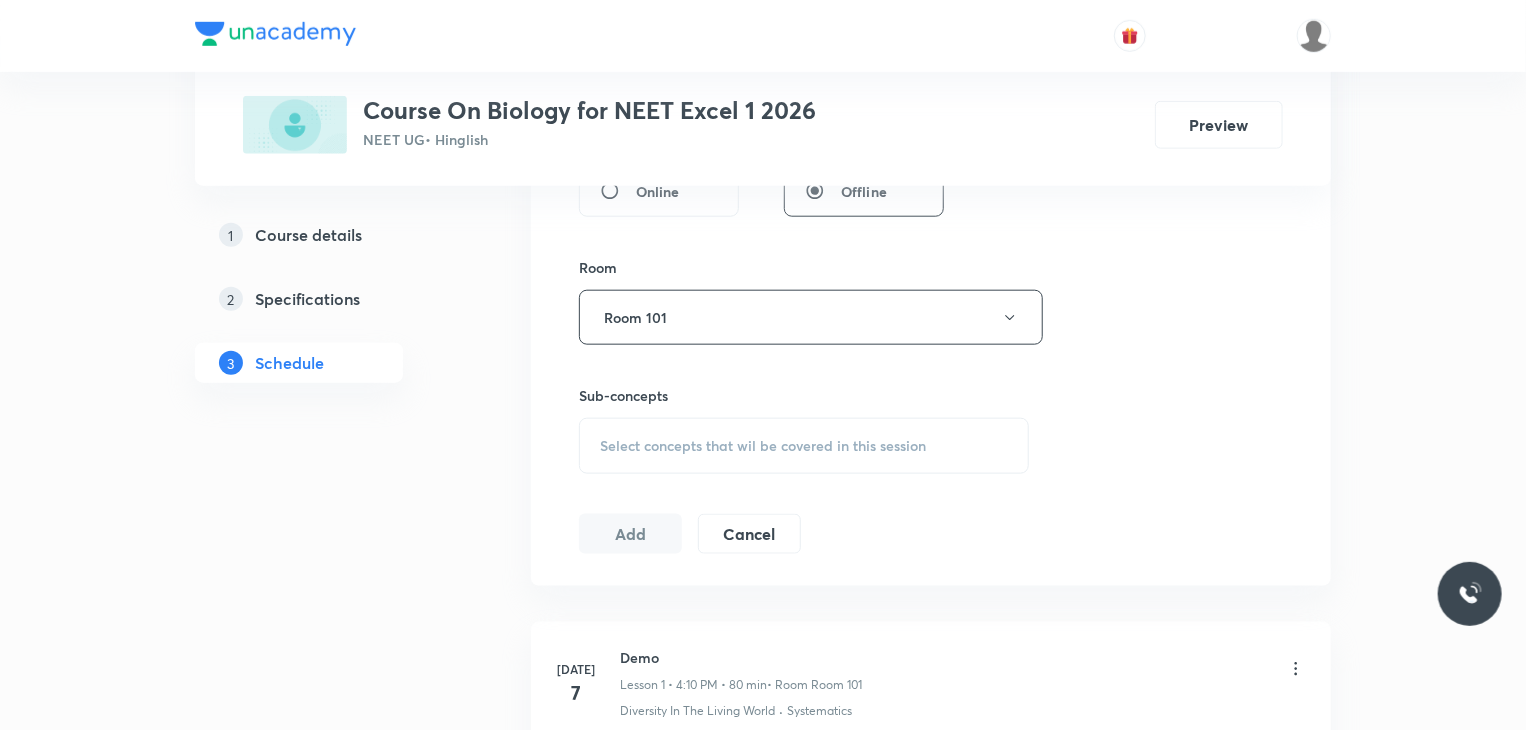 click on "Select concepts that wil be covered in this session" at bounding box center [804, 446] 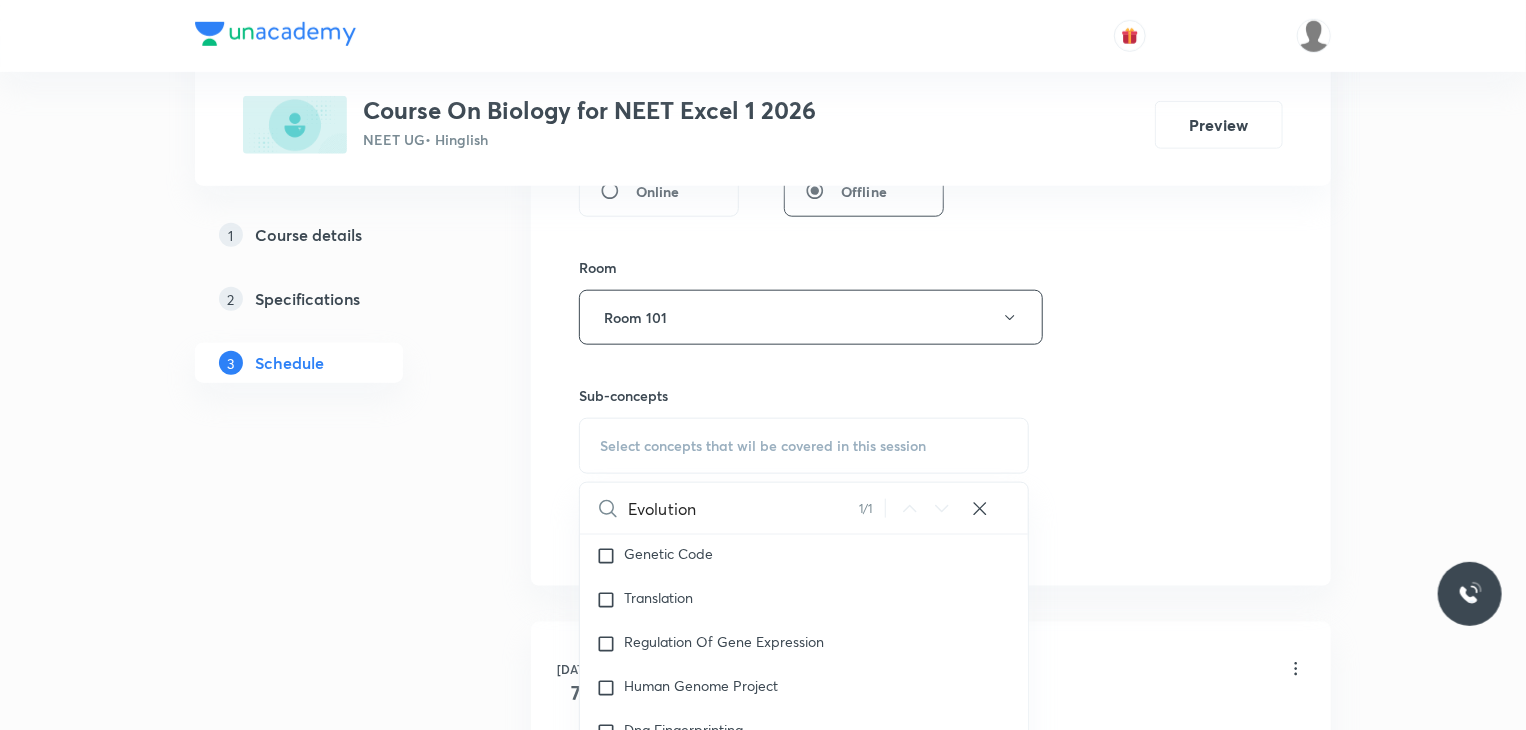 scroll, scrollTop: 15904, scrollLeft: 0, axis: vertical 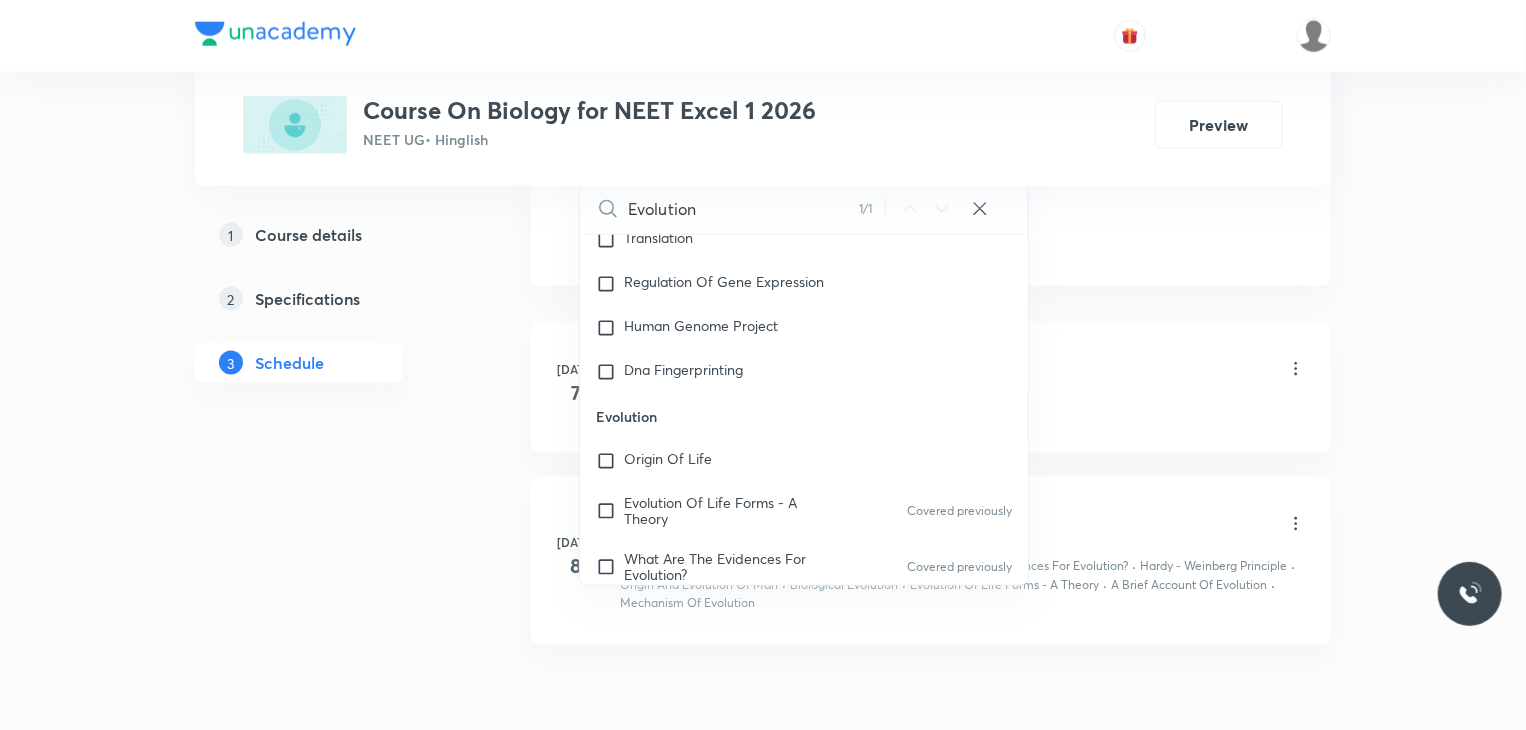 type on "Evolution" 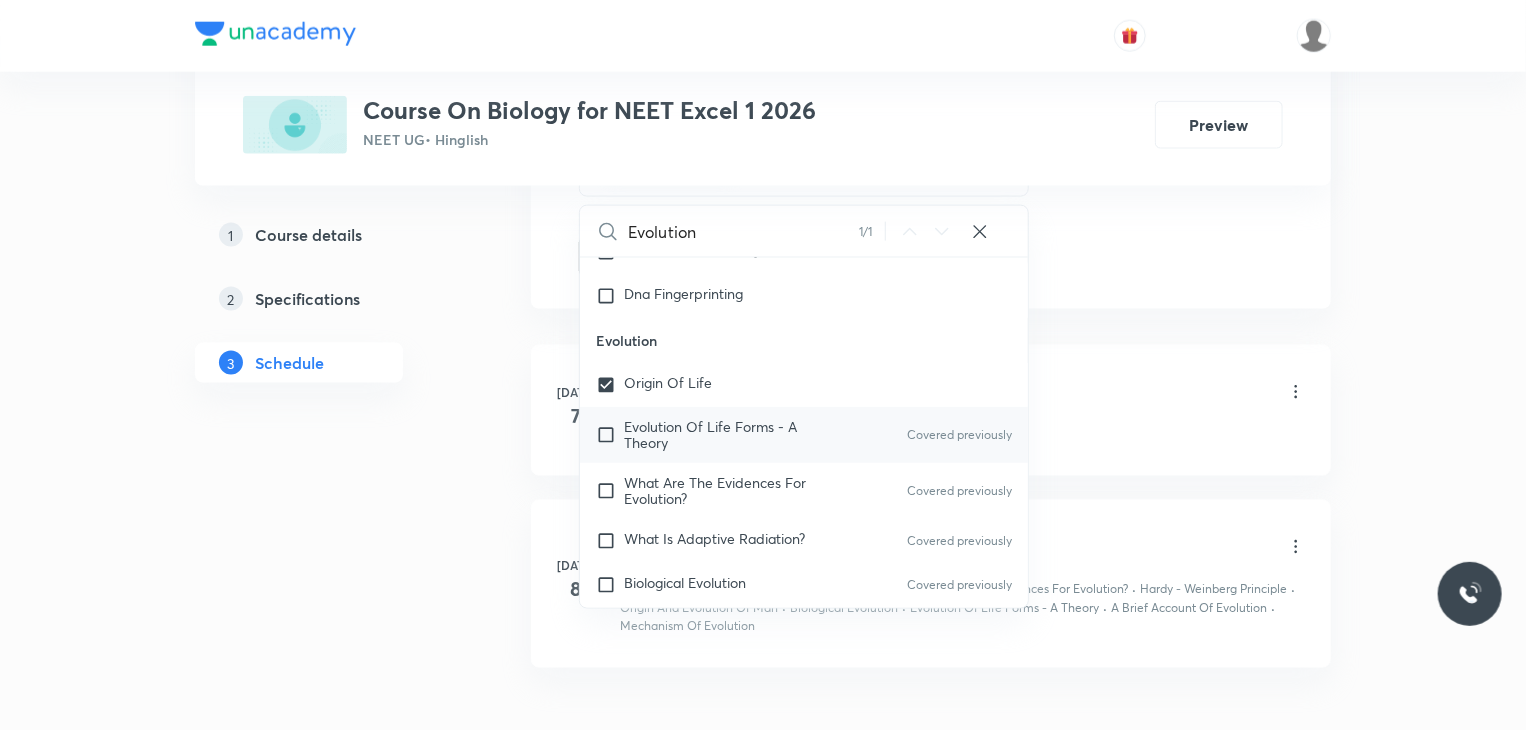 scroll, scrollTop: 15604, scrollLeft: 0, axis: vertical 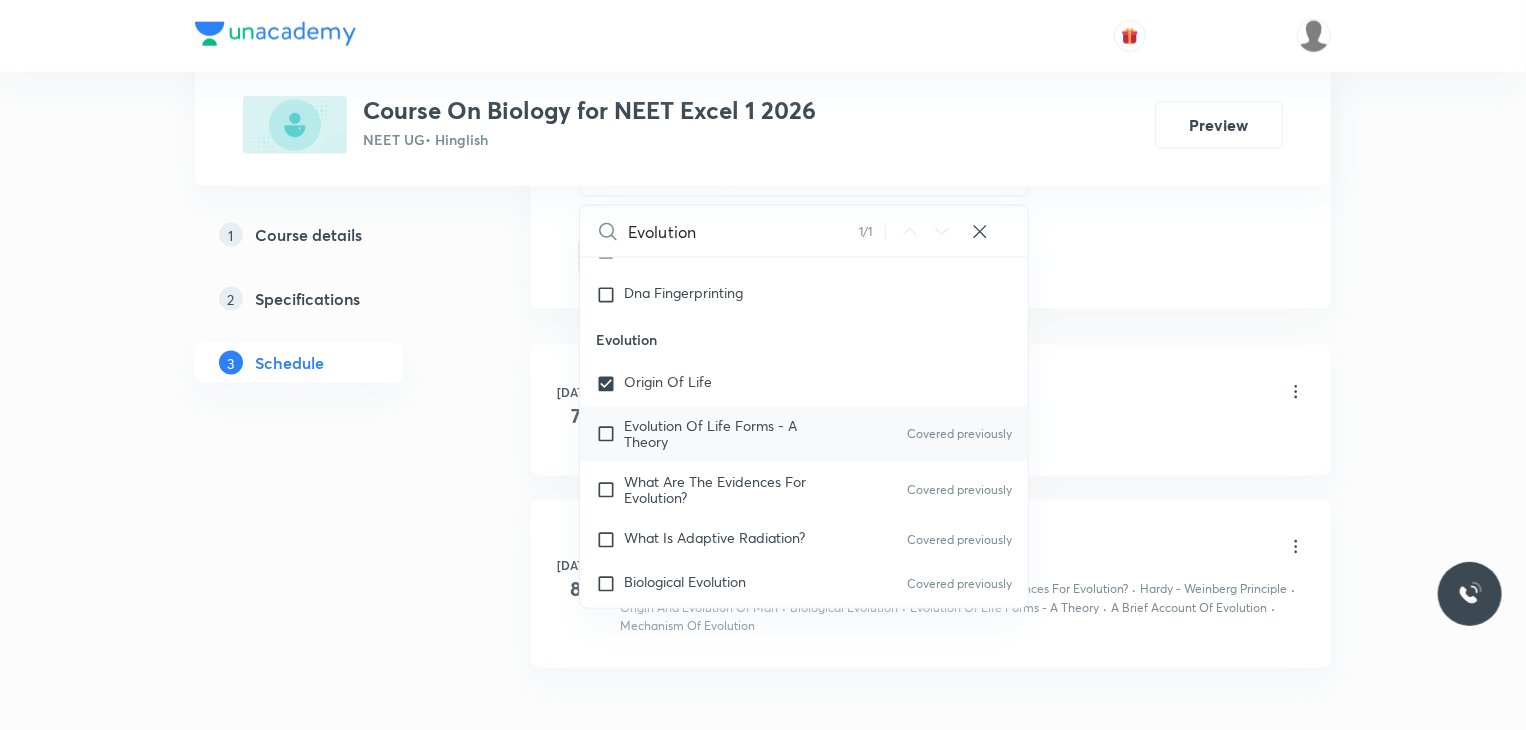 click on "Evolution Of Life Forms - A Theory" at bounding box center (710, 433) 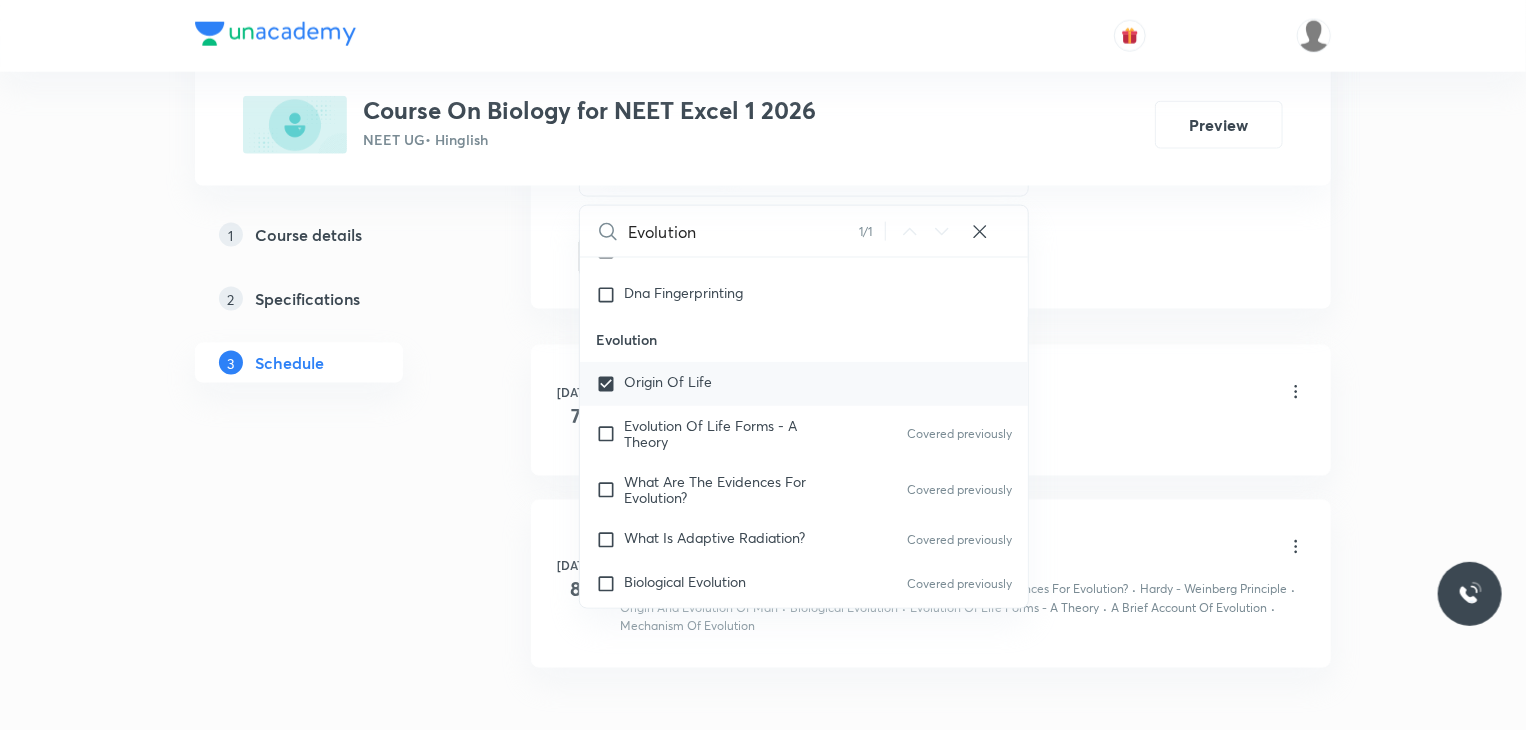 checkbox on "true" 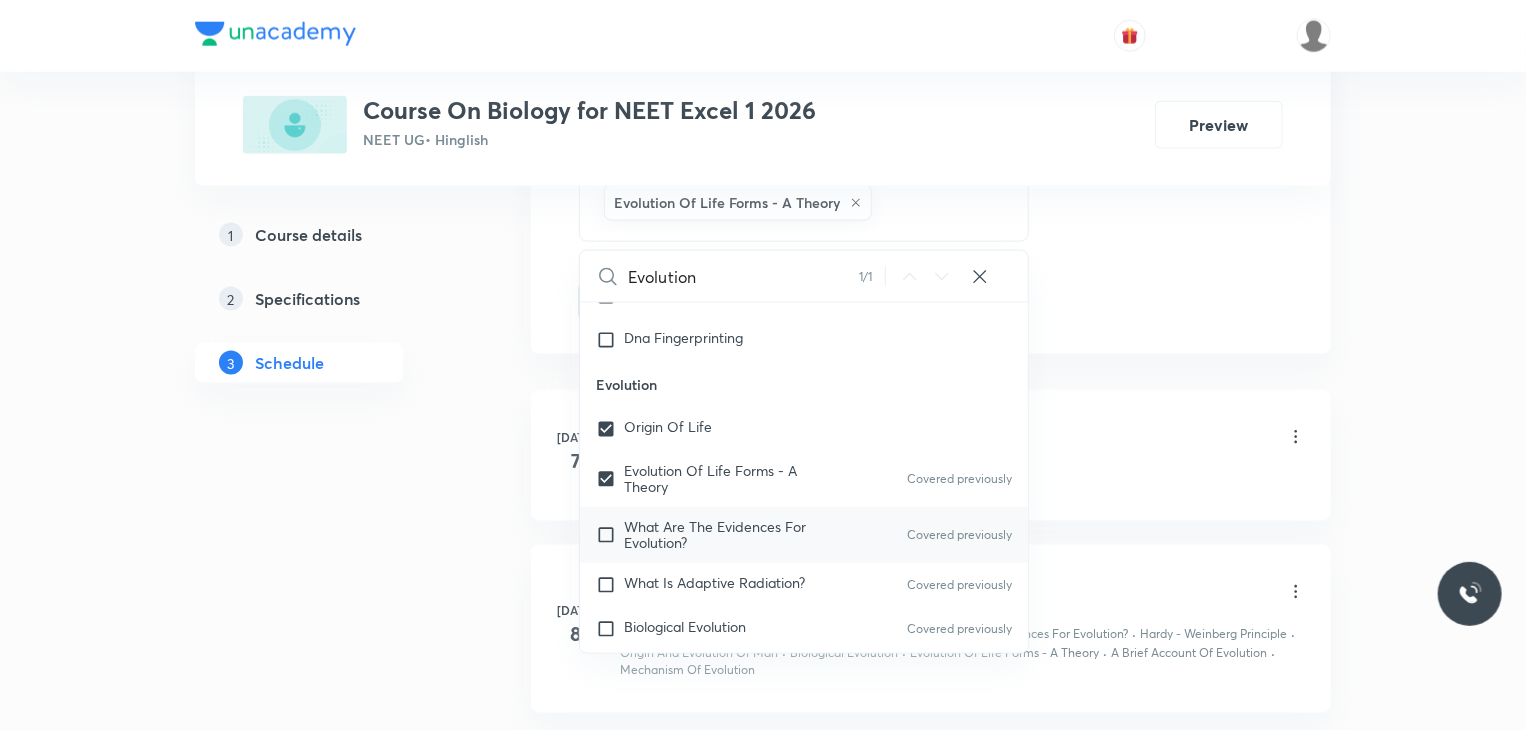 click on "What Are The Evidences For Evolution? Covered previously" at bounding box center [804, 535] 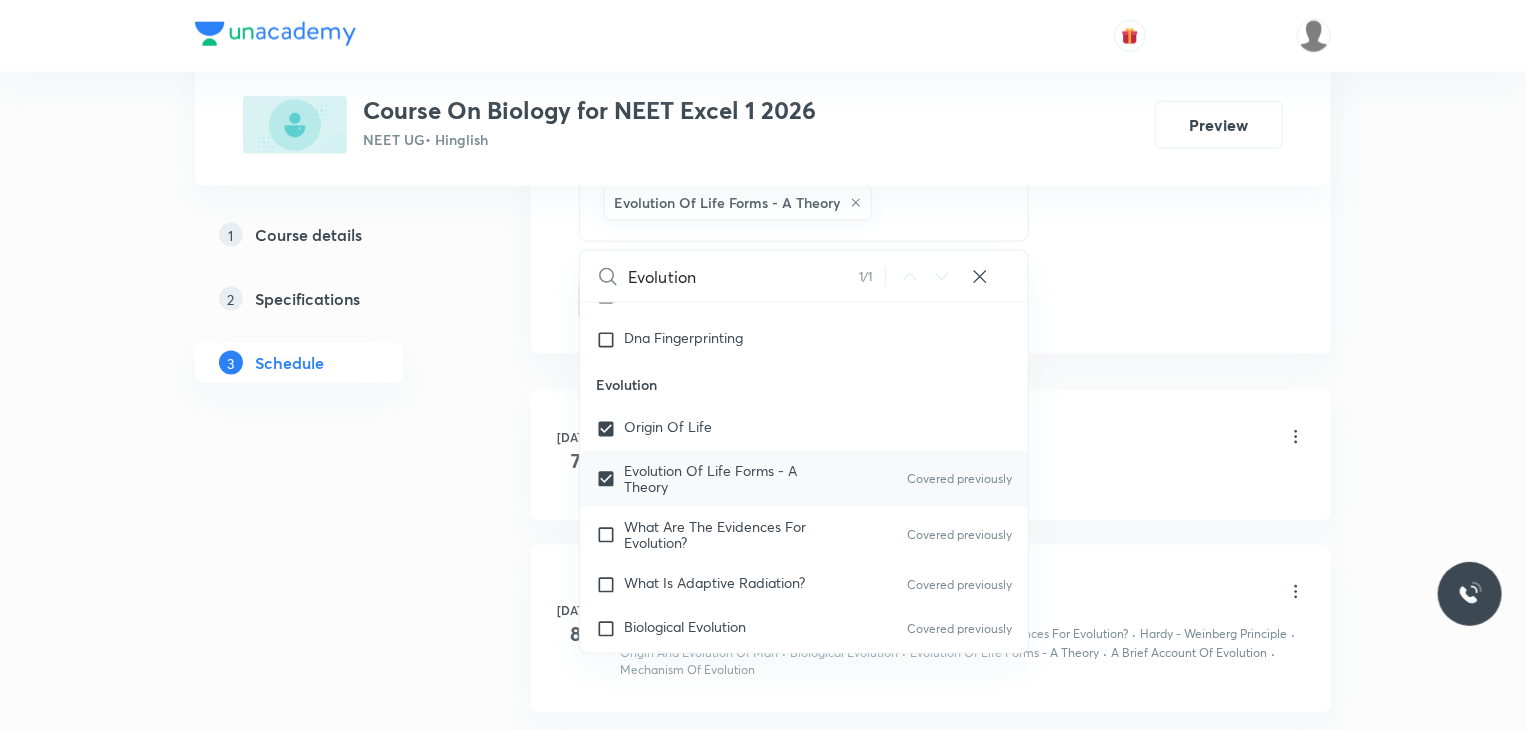 checkbox on "true" 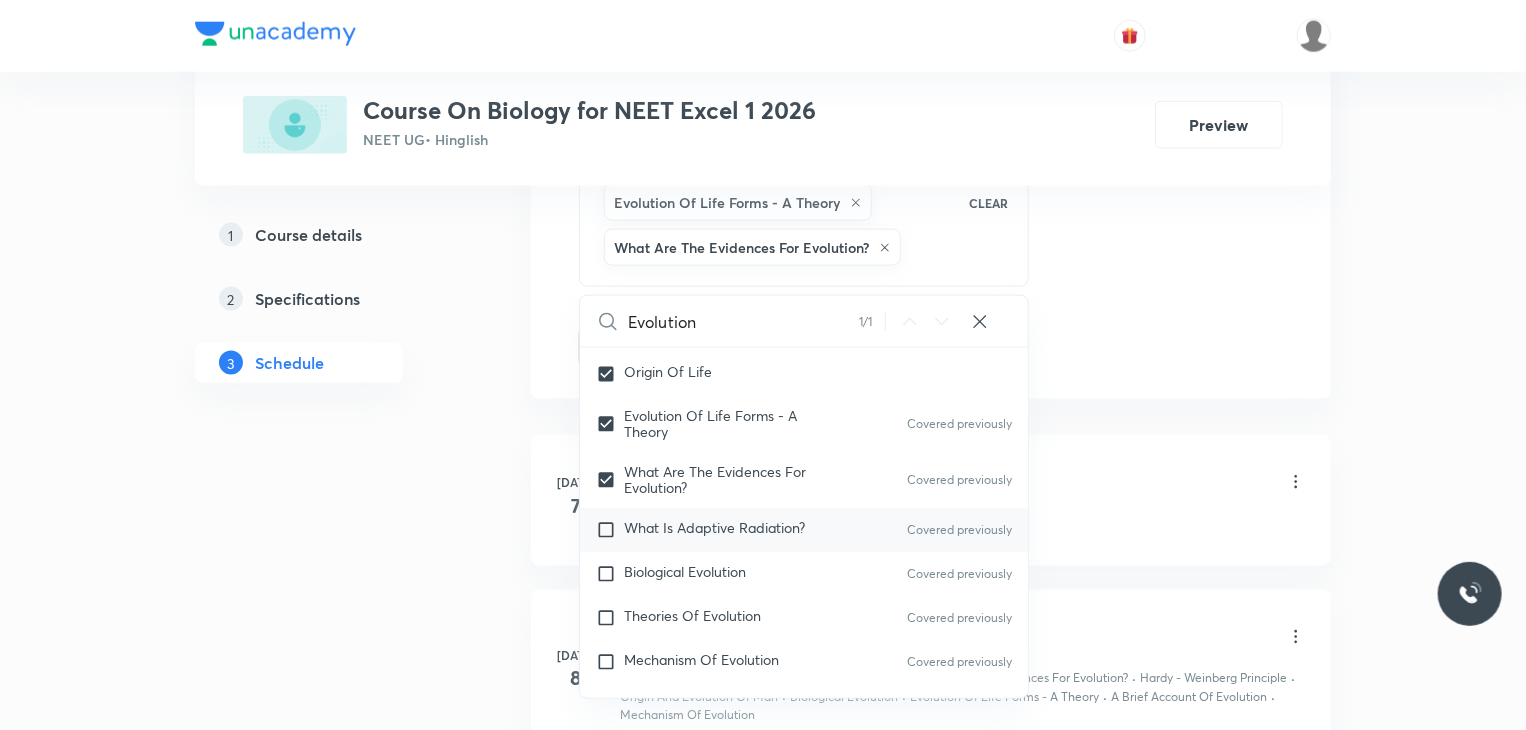 click on "What Is Adaptive Radiation? Covered previously" at bounding box center (804, 530) 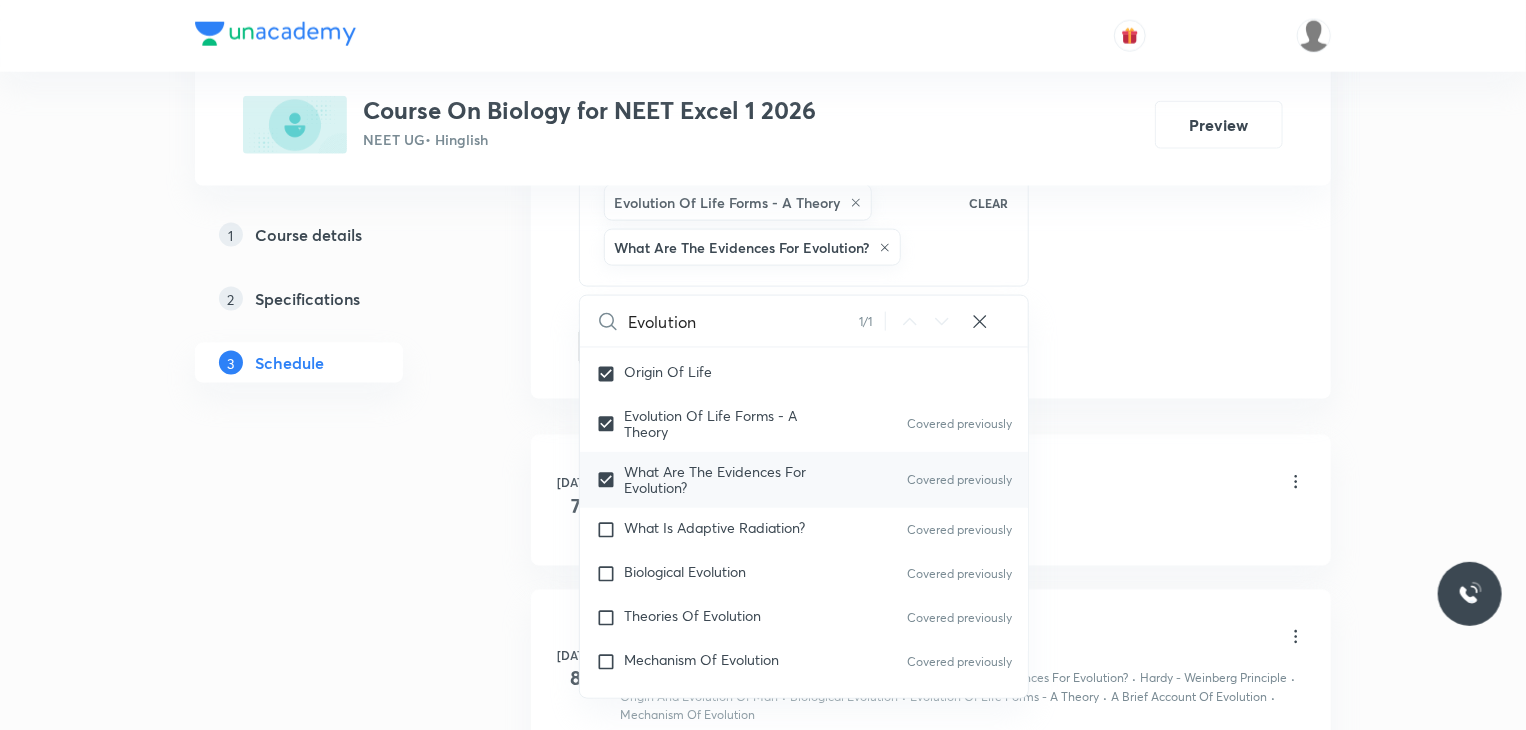 checkbox on "true" 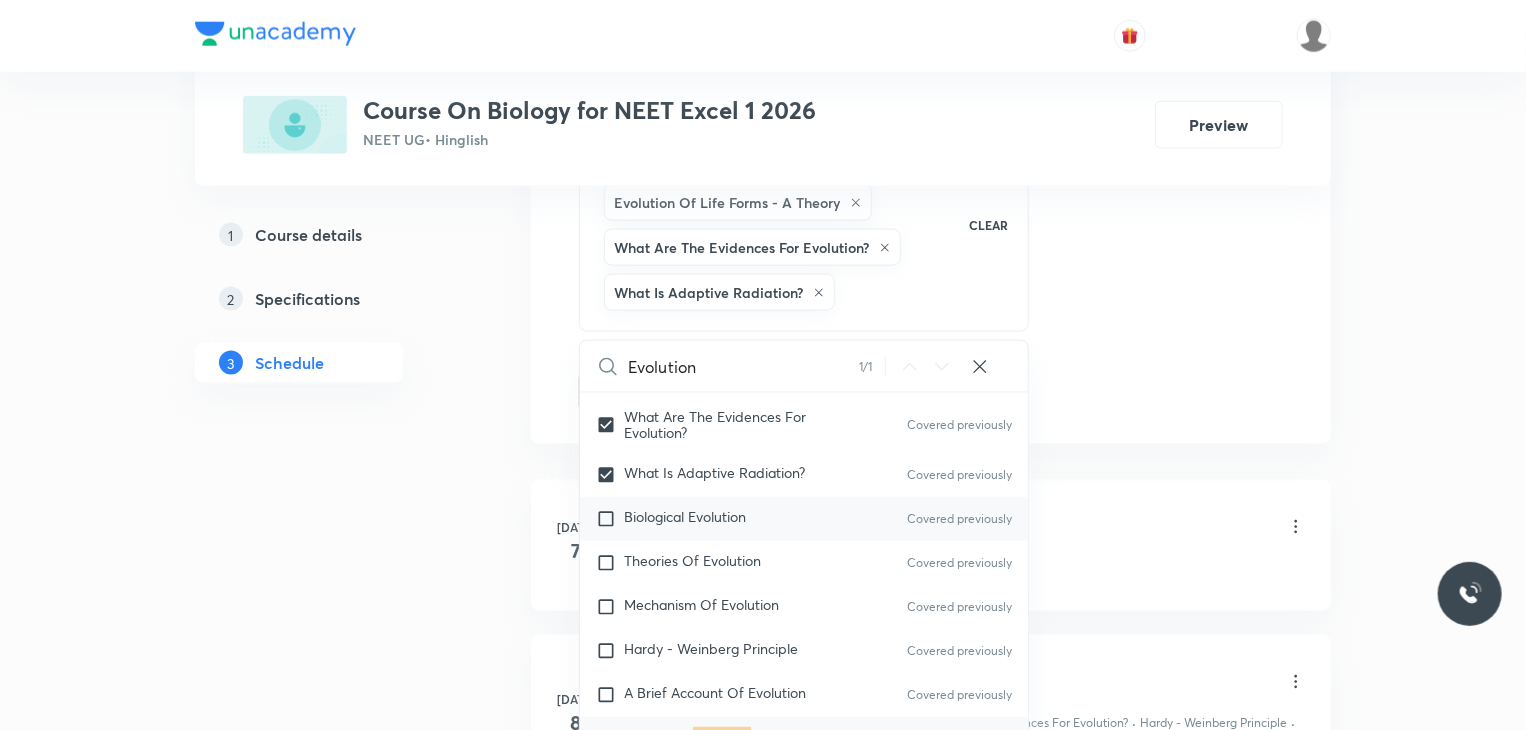 click on "Biological Evolution" at bounding box center (685, 516) 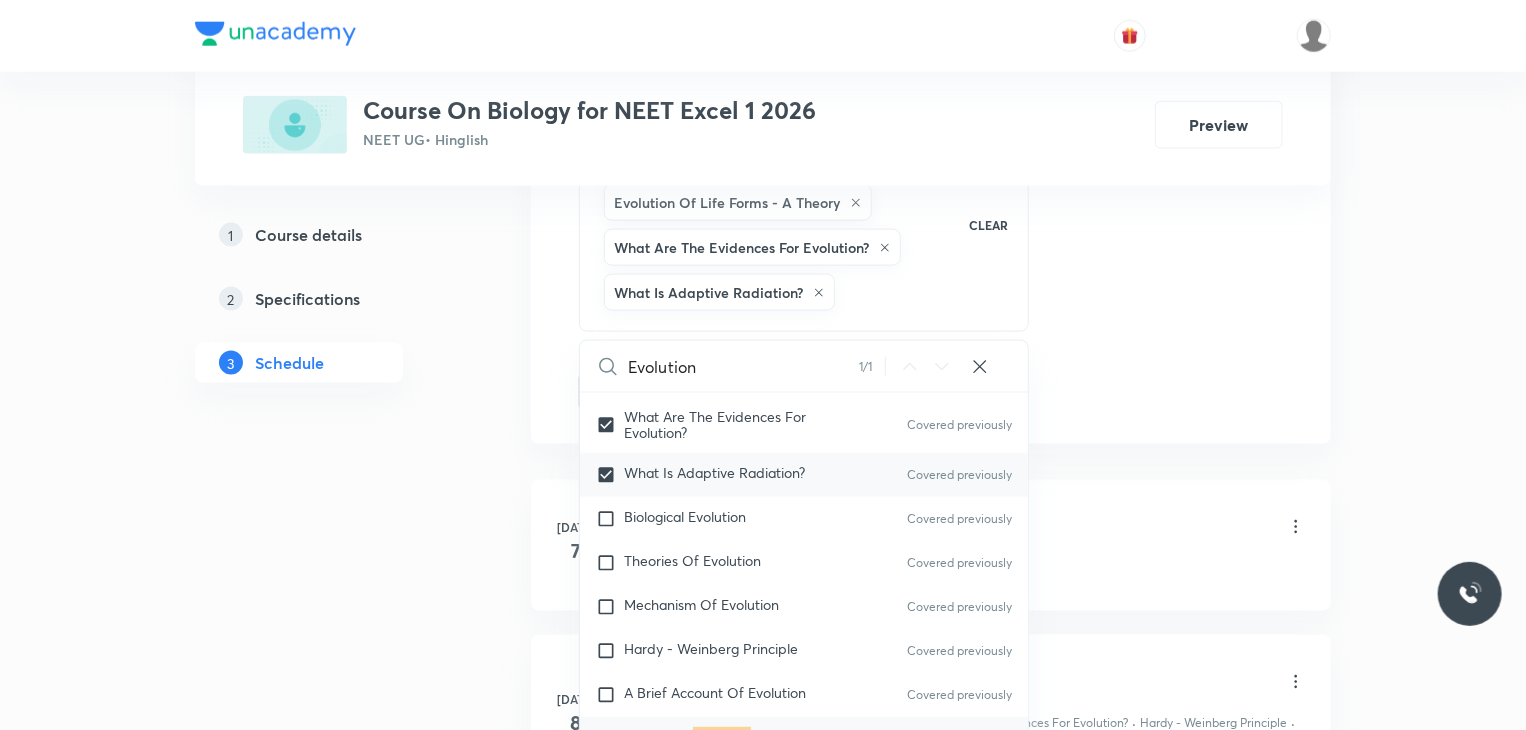 checkbox on "true" 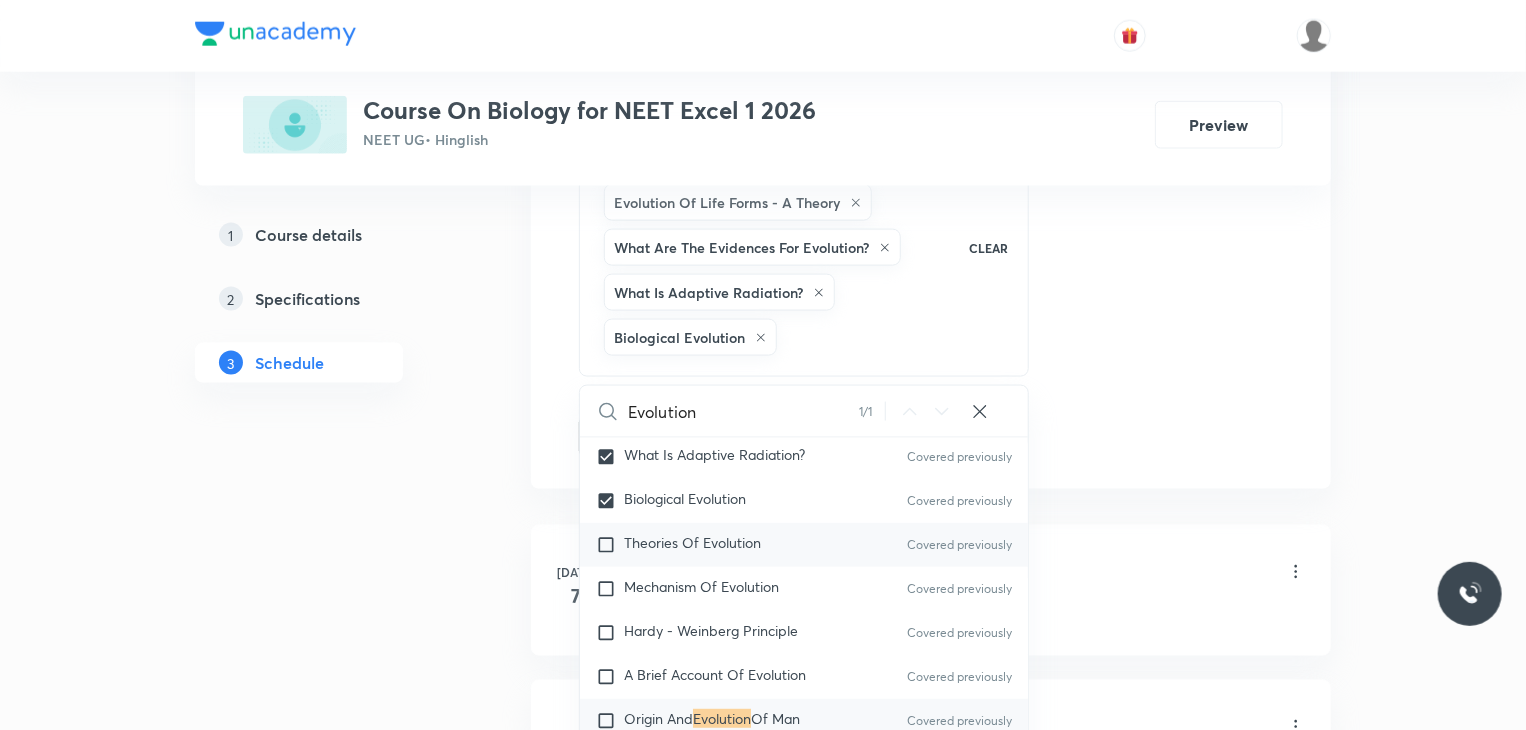 scroll, scrollTop: 15904, scrollLeft: 0, axis: vertical 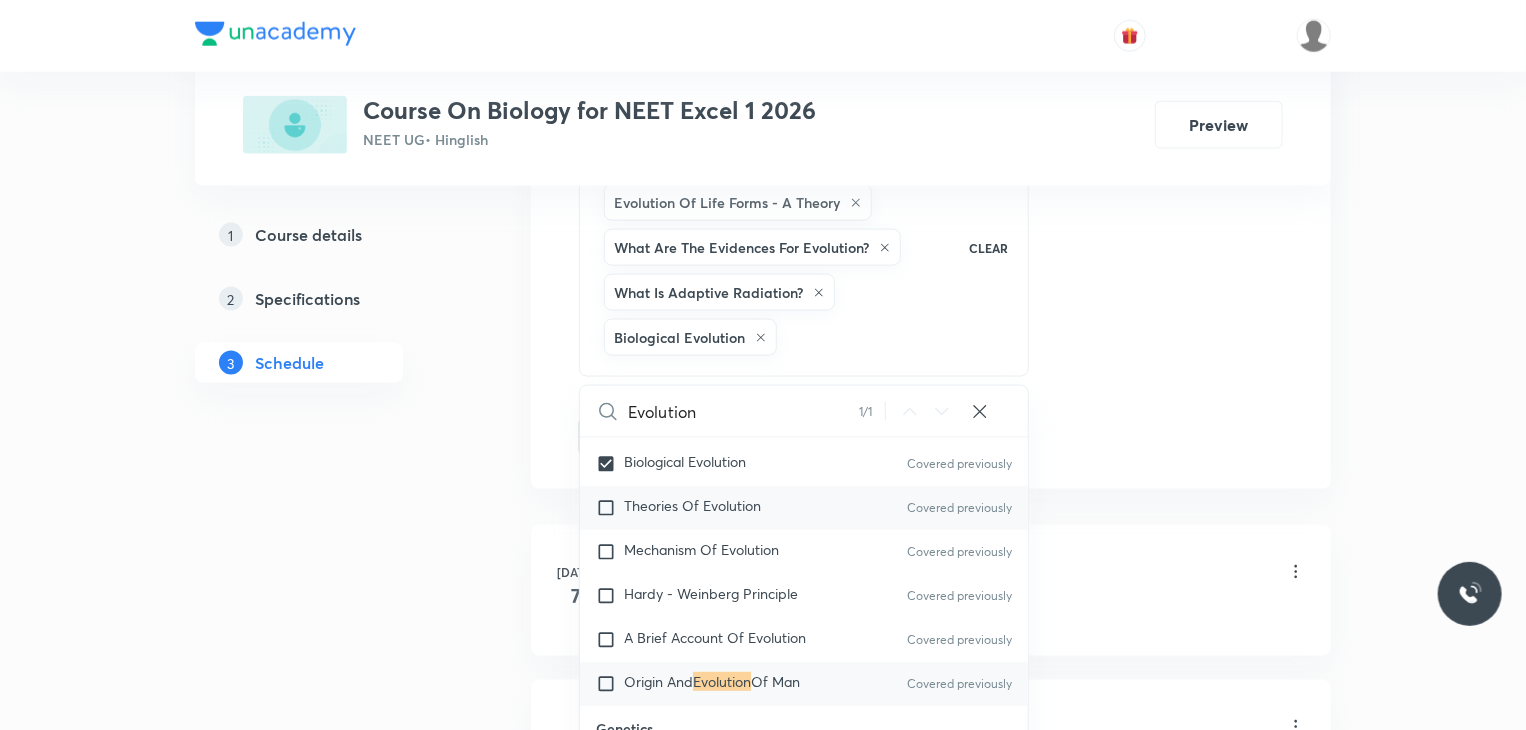 click on "Theories Of Evolution" at bounding box center [692, 505] 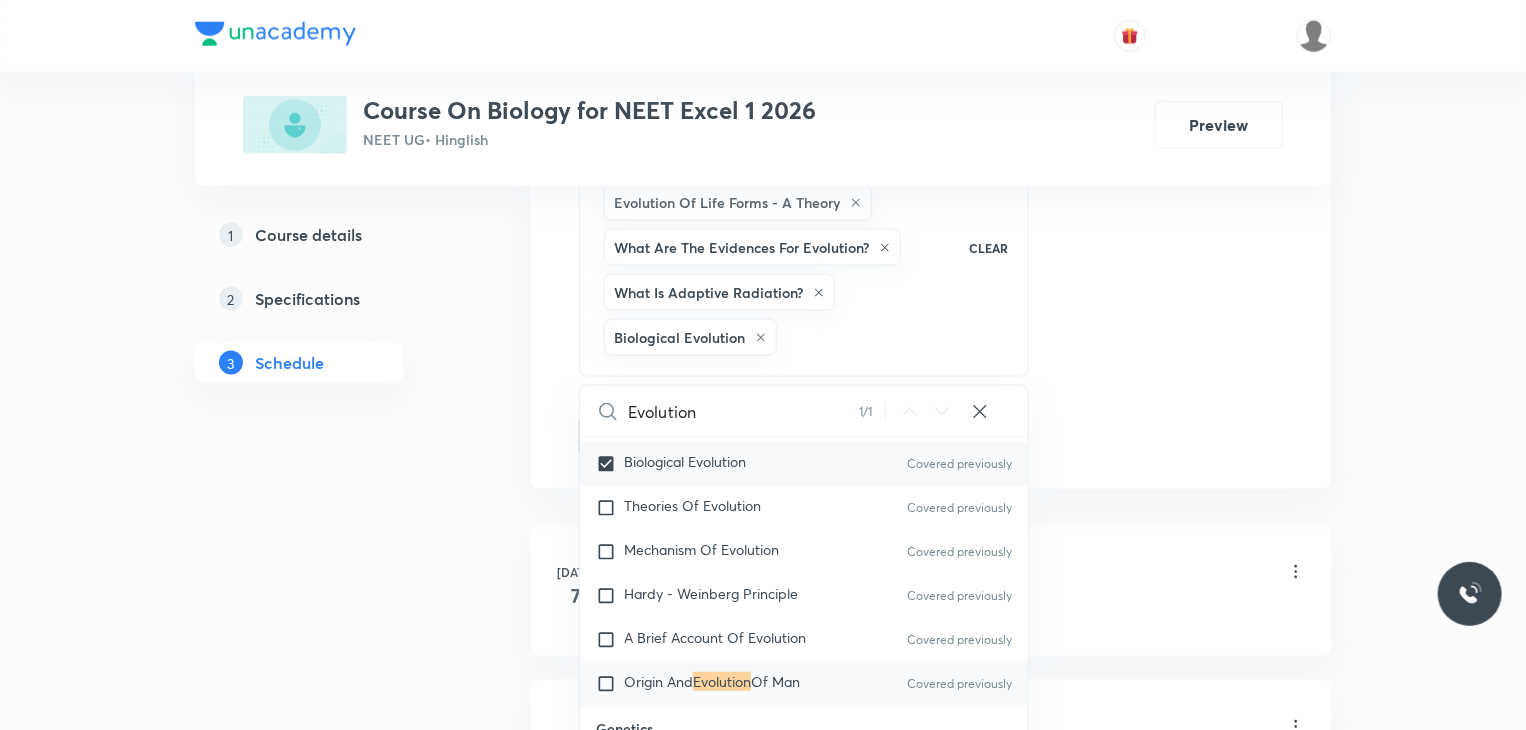 checkbox on "true" 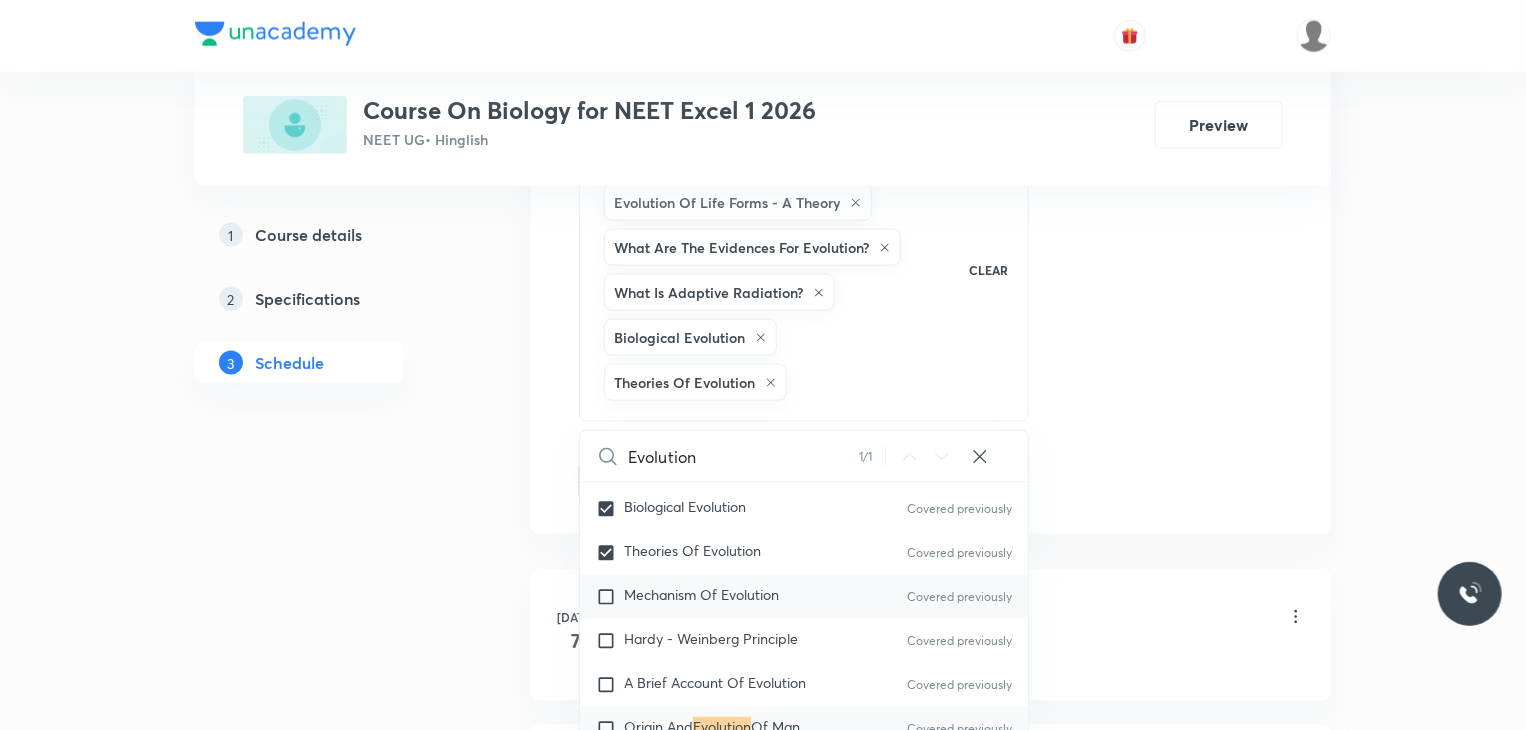 click on "Mechanism Of Evolution" at bounding box center [701, 594] 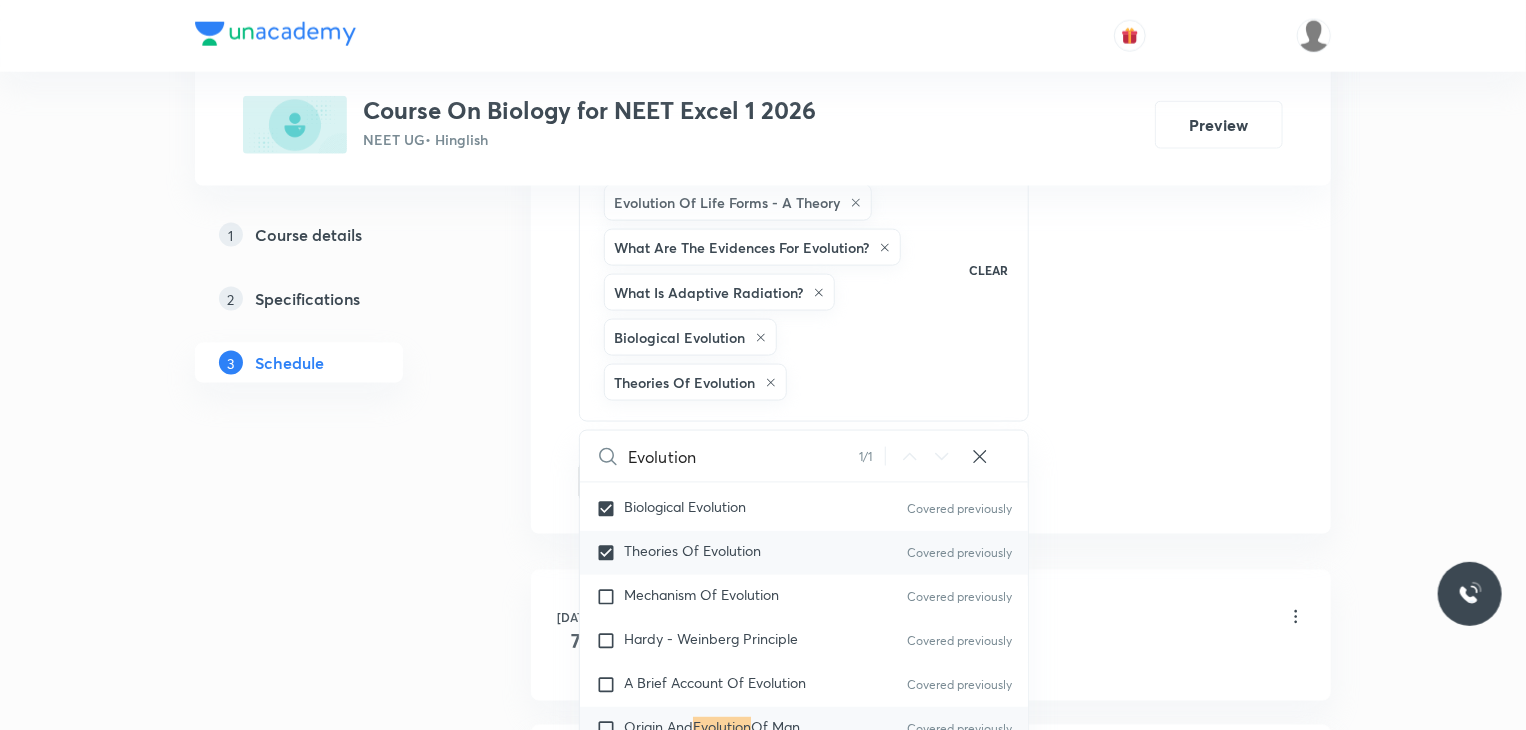 checkbox on "true" 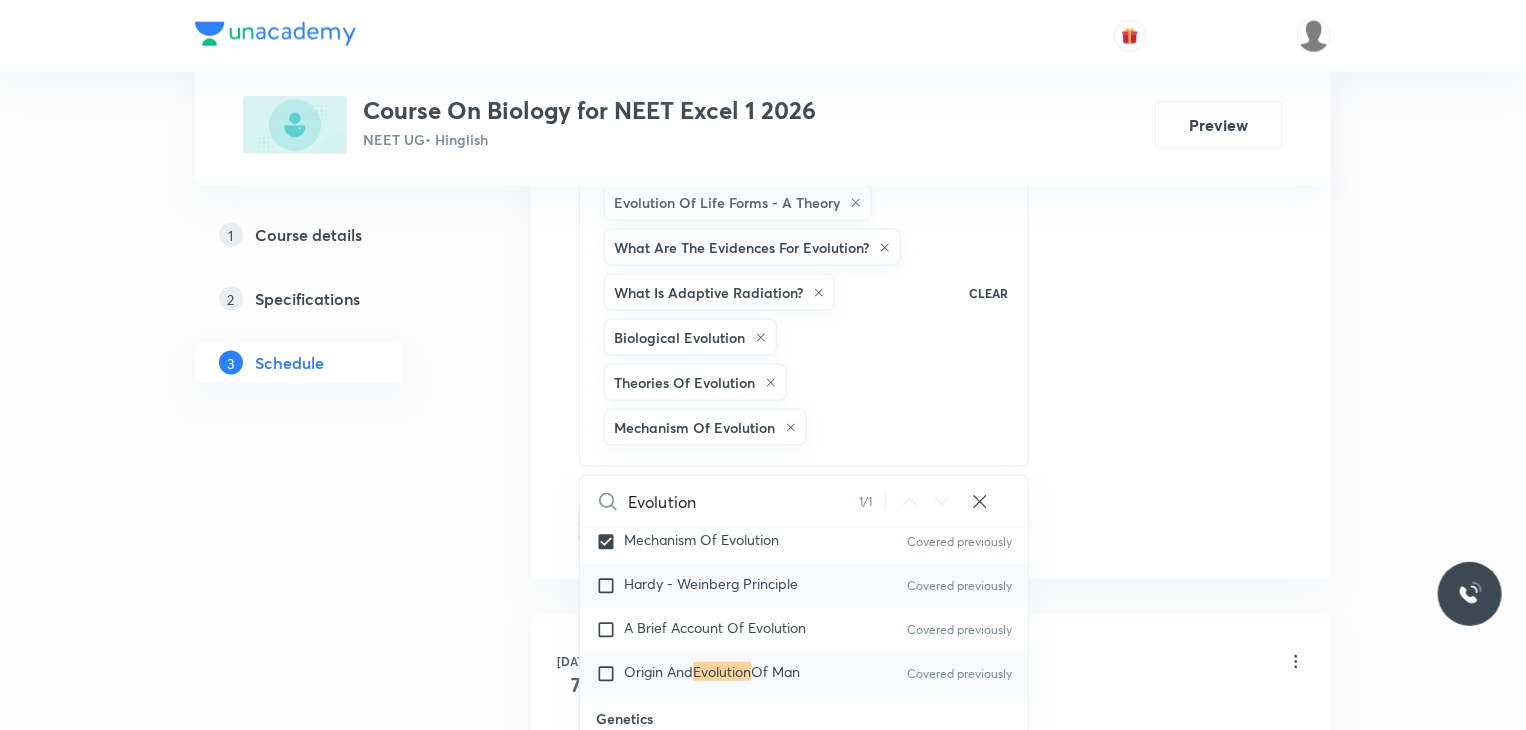click on "Hardy - Weinberg Principle" at bounding box center (711, 583) 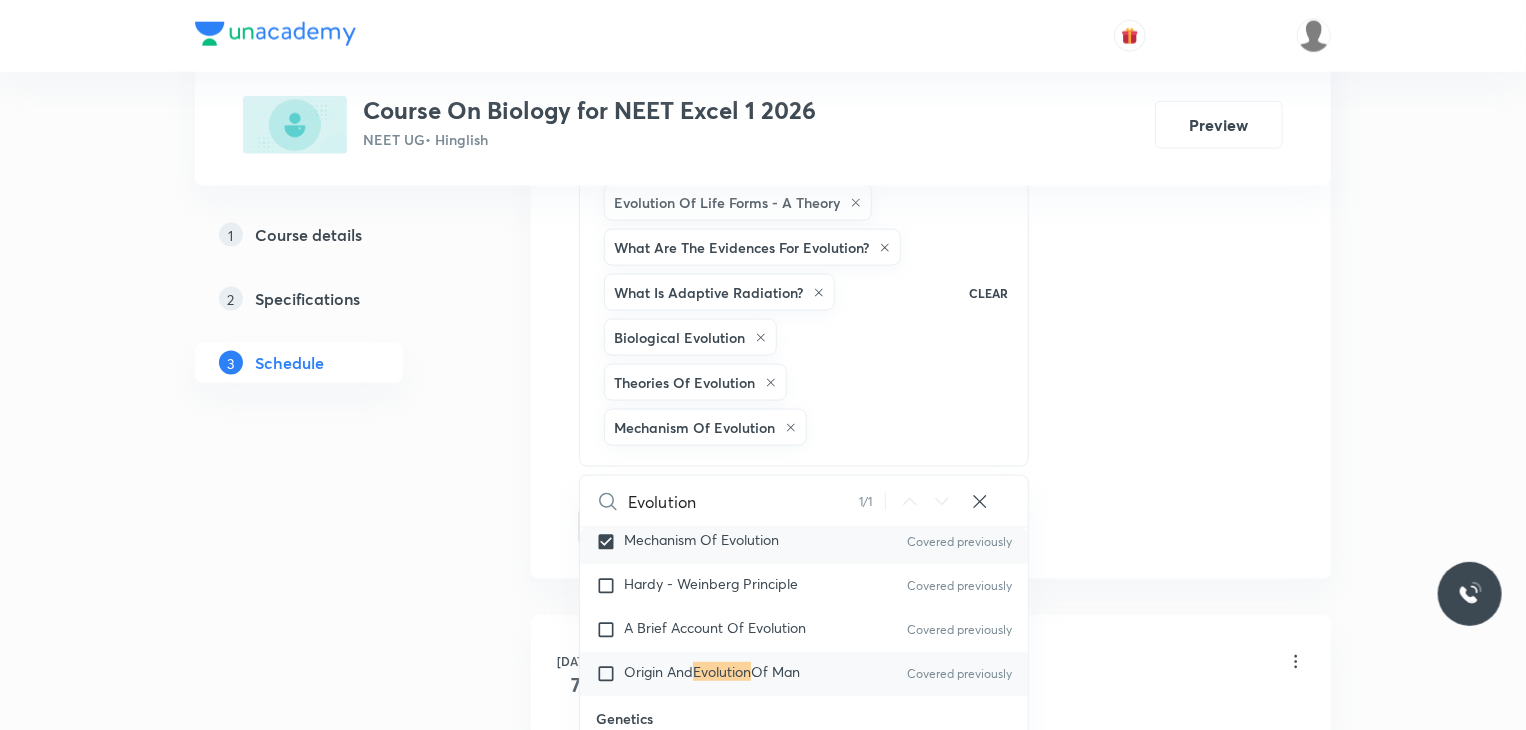 checkbox on "true" 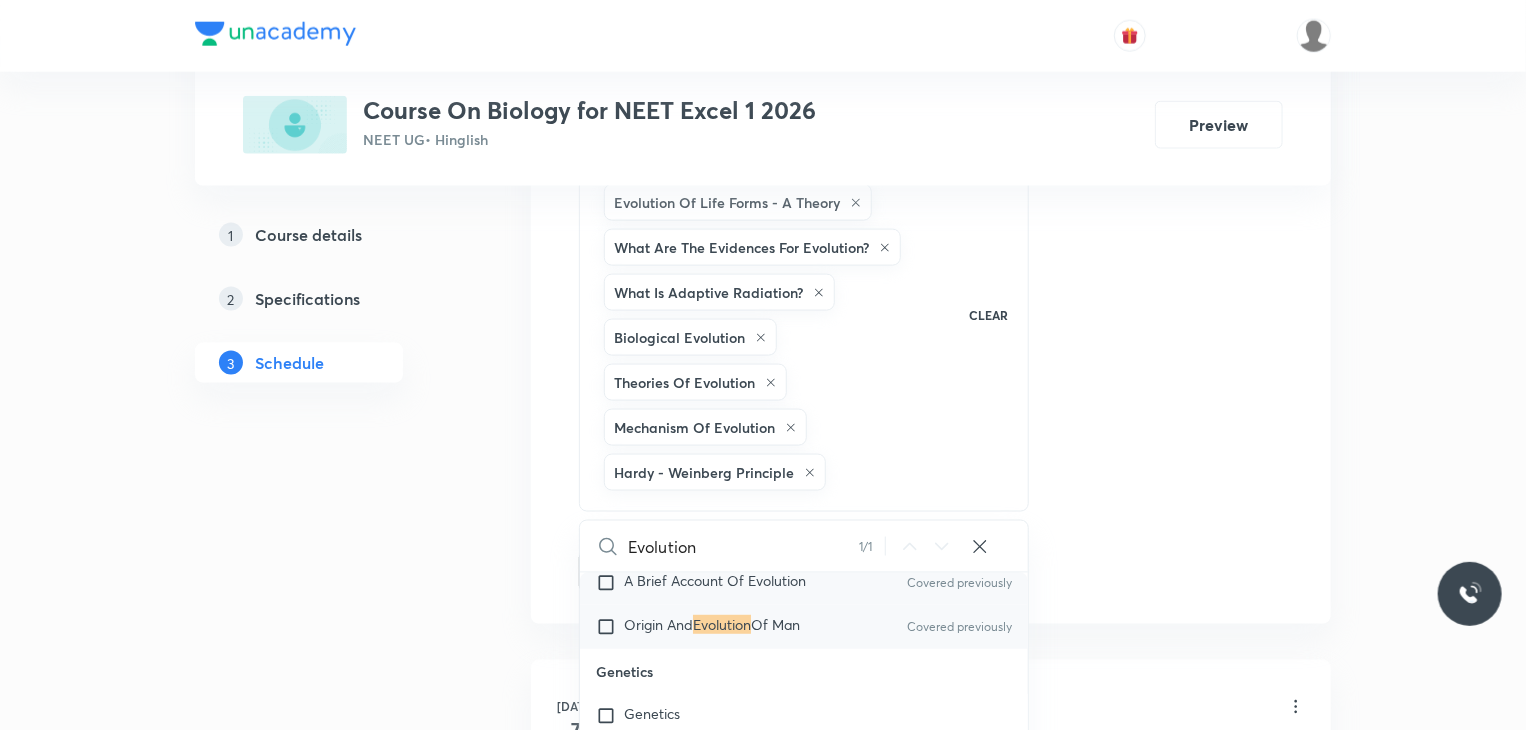 scroll, scrollTop: 16104, scrollLeft: 0, axis: vertical 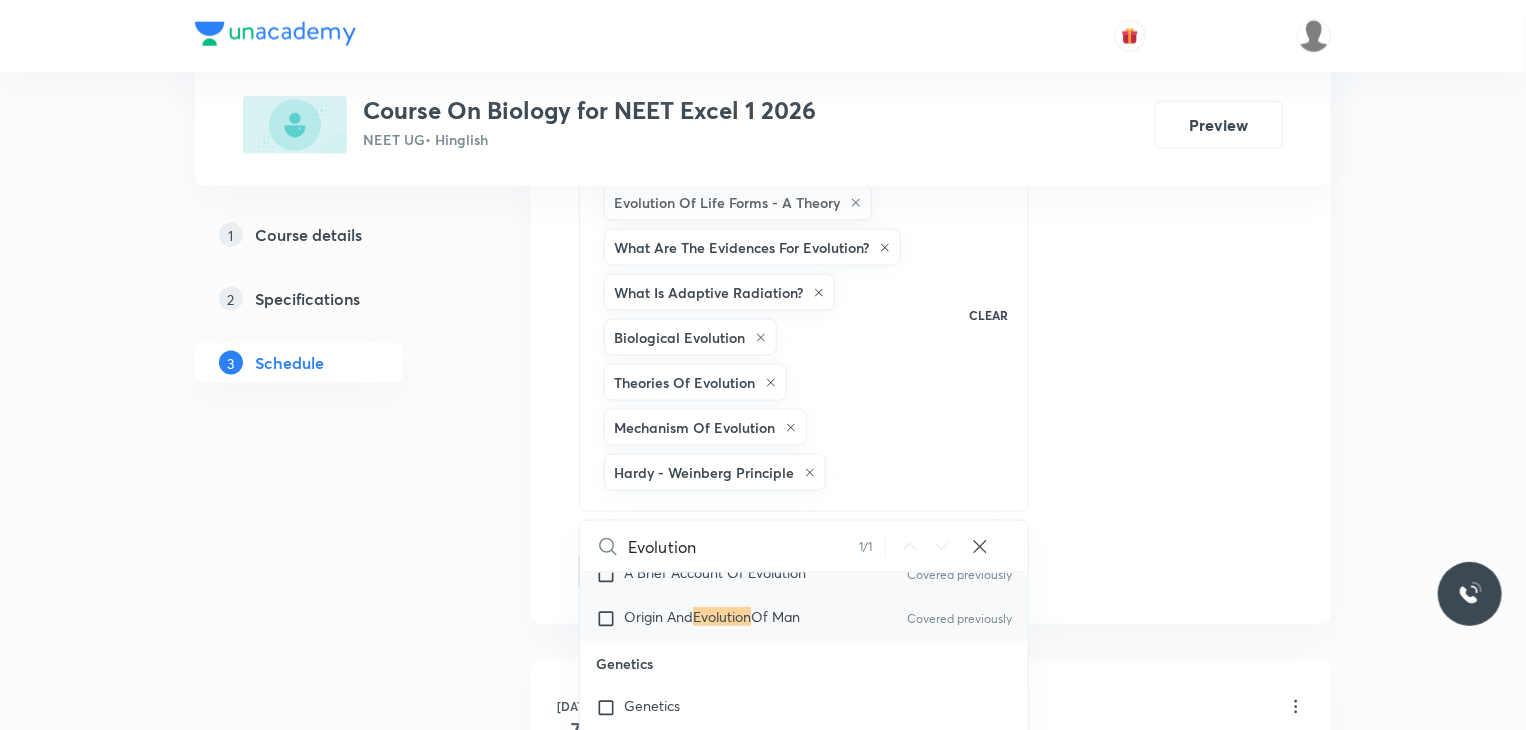 click on "A Brief Account Of Evolution" at bounding box center (715, 572) 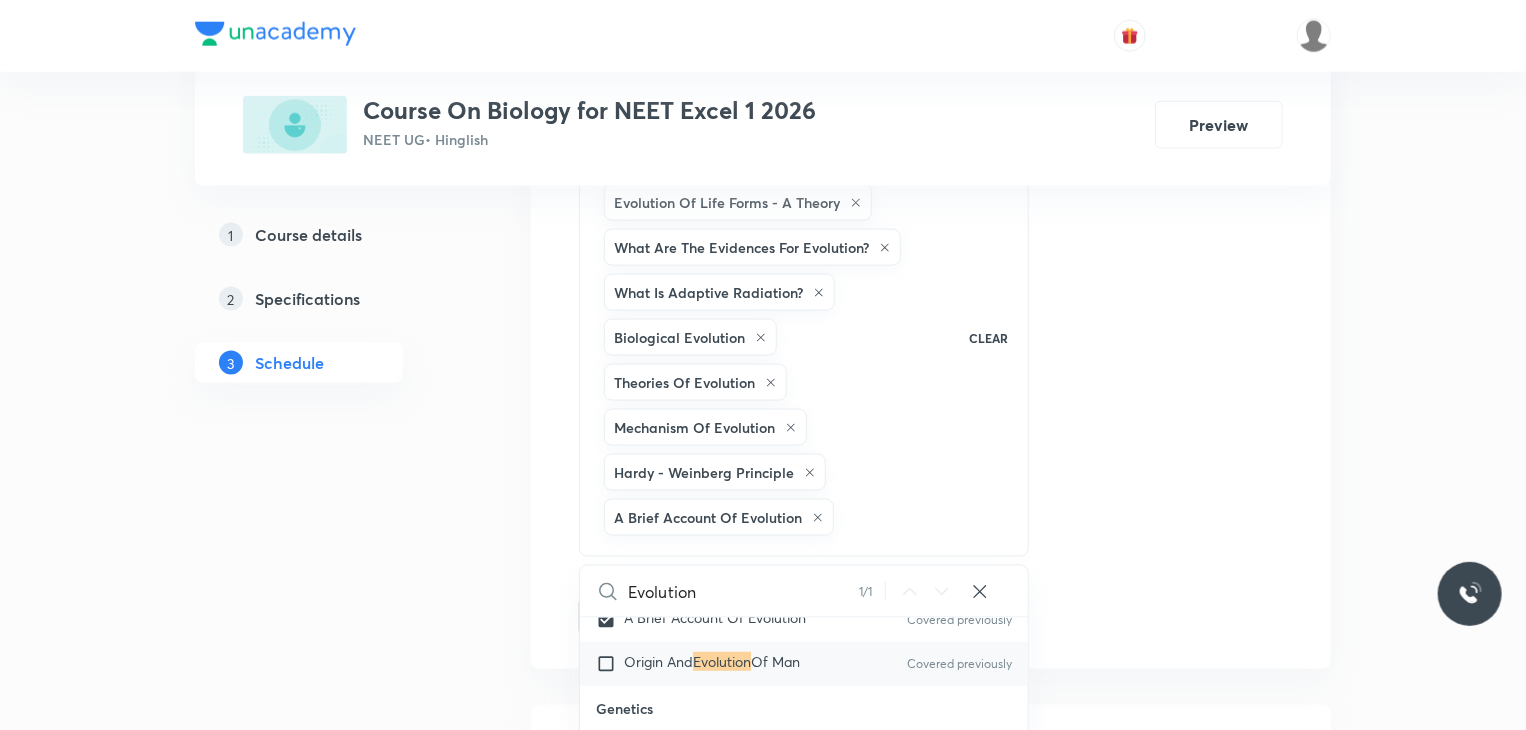 click on "Origin And" at bounding box center (658, 661) 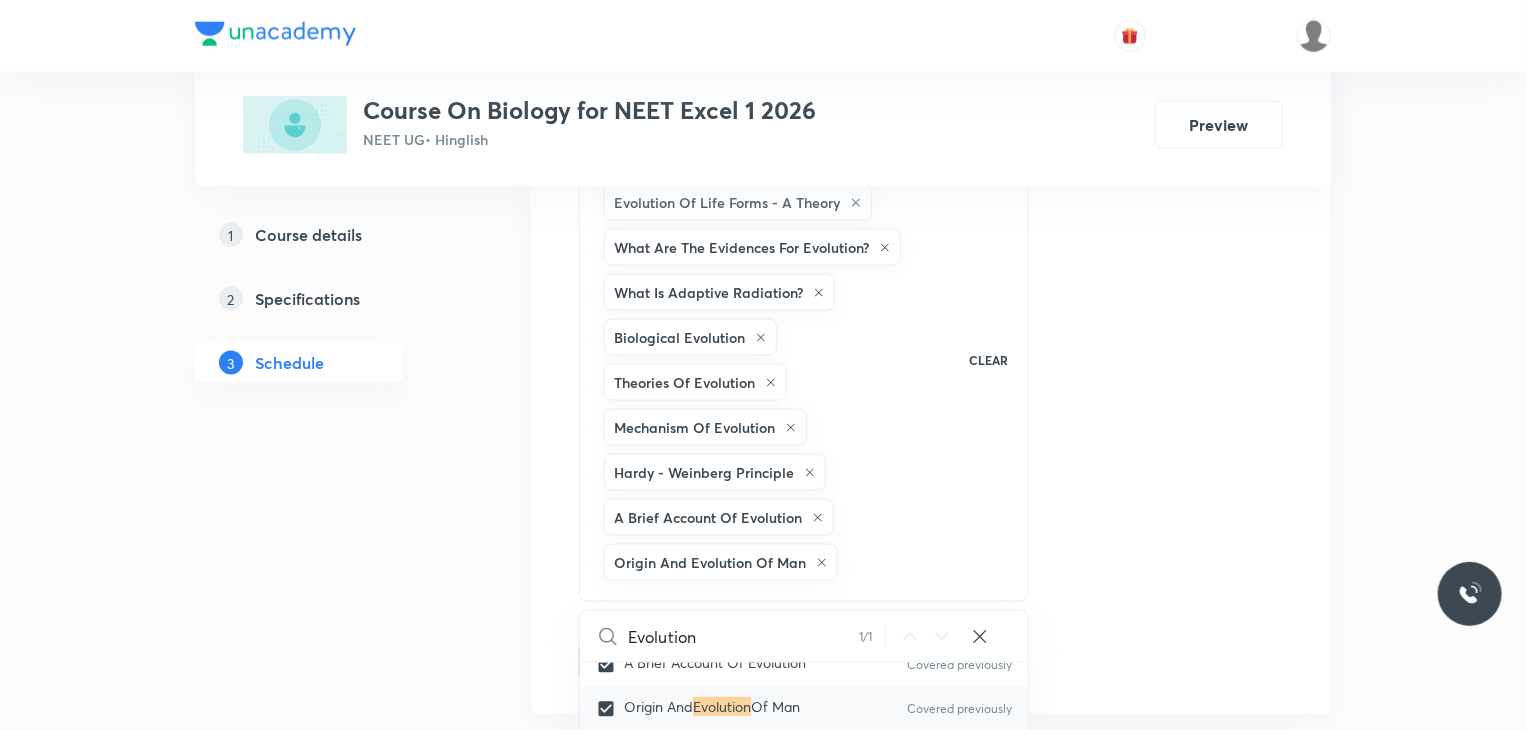 click on "Session  3 Live class Session title 11/99 Evolution ​ Schedule for Jul 10, 2025, 4:10 PM ​ Duration (in minutes) 80 ​ Educator Prianka Pandey   Session type Online Offline Room Room 101 Sub-concepts Origin Of Life Evolution Of Life Forms - A Theory What Are The Evidences For Evolution? What Is Adaptive Radiation? Biological Evolution Theories Of Evolution Mechanism Of Evolution Hardy - Weinberg Principle A Brief Account Of Evolution Origin And Evolution Of Man CLEAR Evolution 1 / 1 ​ Biology - Full Syllabus Mock Questions Biology - Full Syllabus Mock Questions Practice questions Practice Questions Biology Previous Year Questions Maths Previous Year Questions Living World What Is Living? Diversity In The Living World Covered previously Systematics Covered previously Types Of Taxonomy Fundamental Components Of Taxonomy Taxonomic Categories Taxonomical Aids The Three Domains Of Life Biological Nomenclature  Biological Classification System Of Classification Kingdom Monera Kingdom Protista Kingdom Fungi" at bounding box center (931, -66) 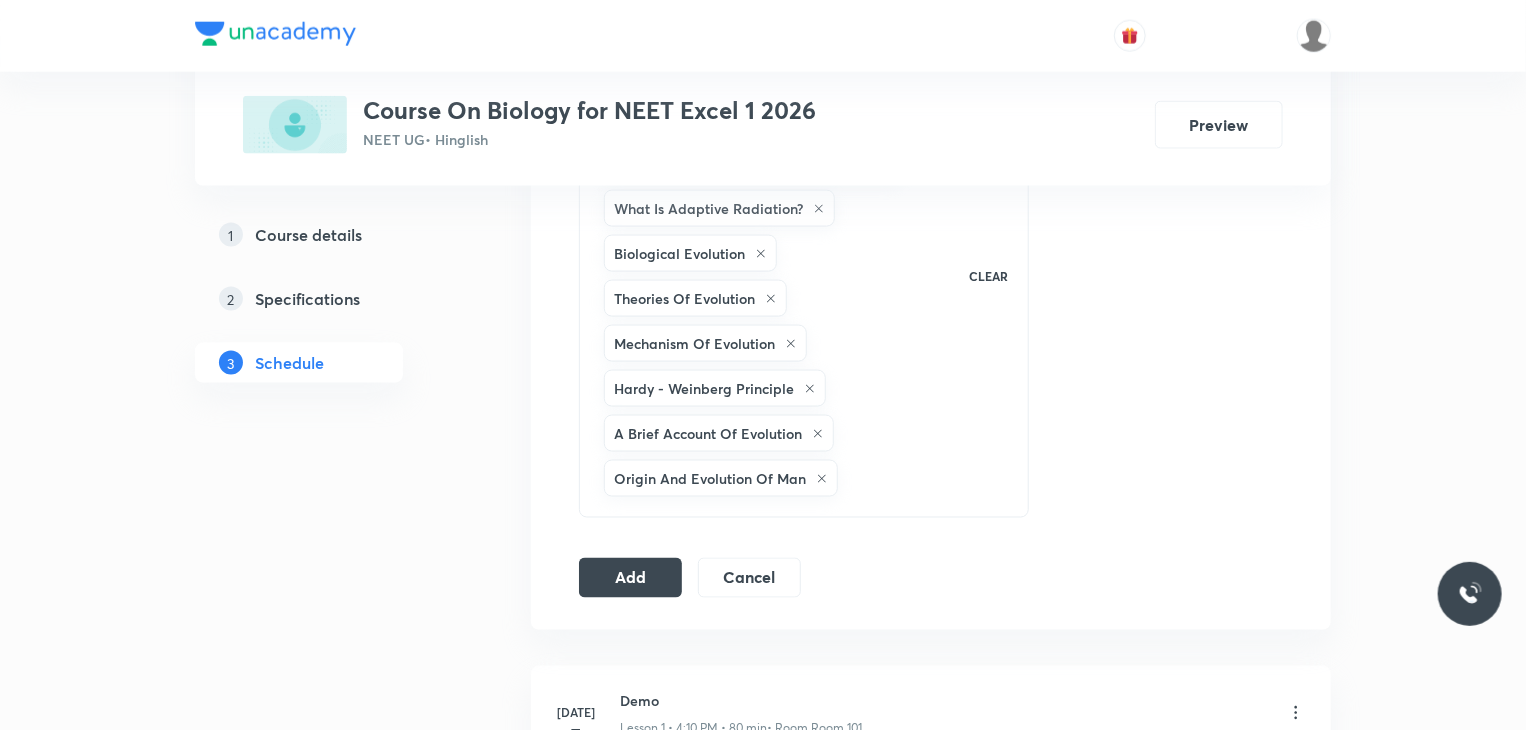 scroll, scrollTop: 1400, scrollLeft: 0, axis: vertical 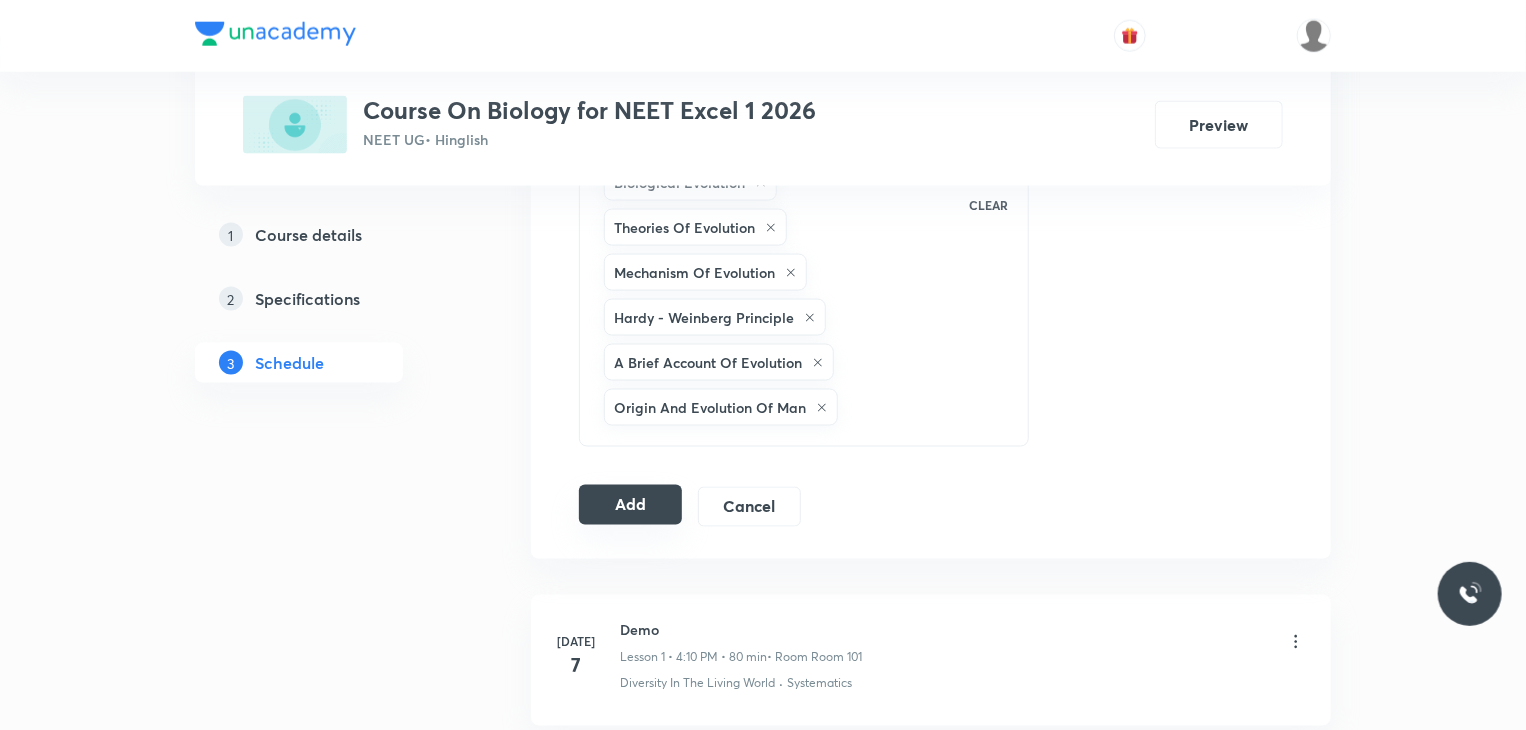 click on "Add" at bounding box center (630, 505) 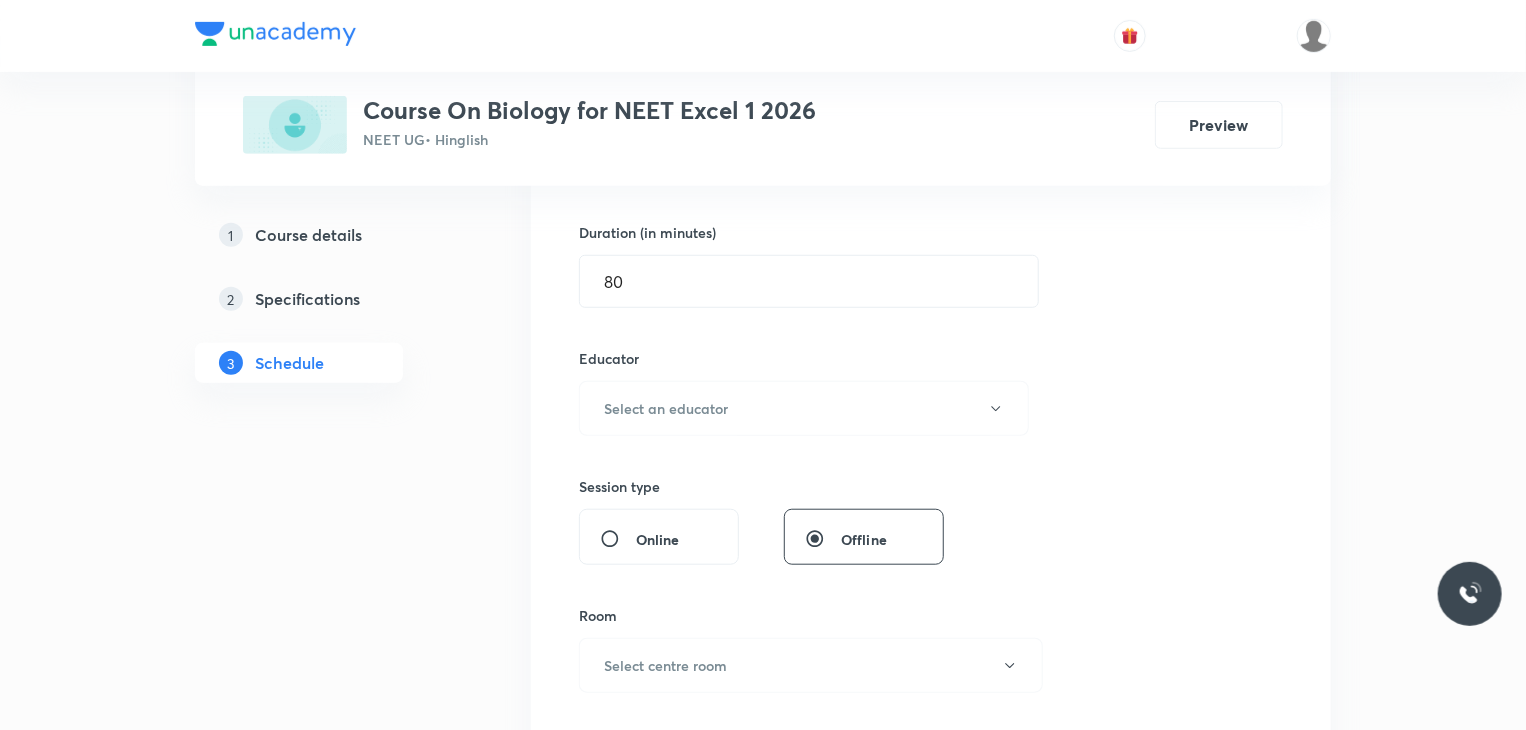 scroll, scrollTop: 600, scrollLeft: 0, axis: vertical 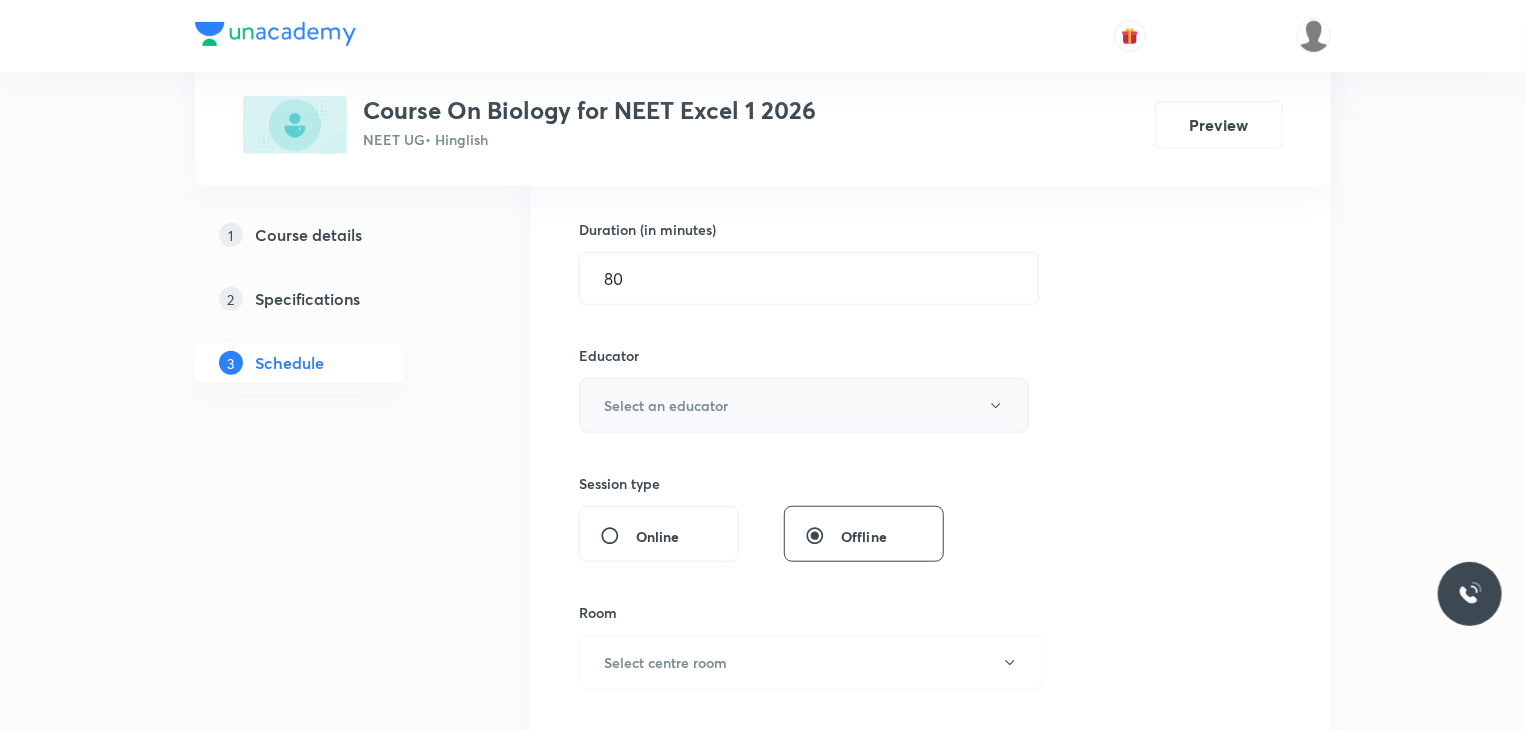 click on "Select an educator" at bounding box center (804, 405) 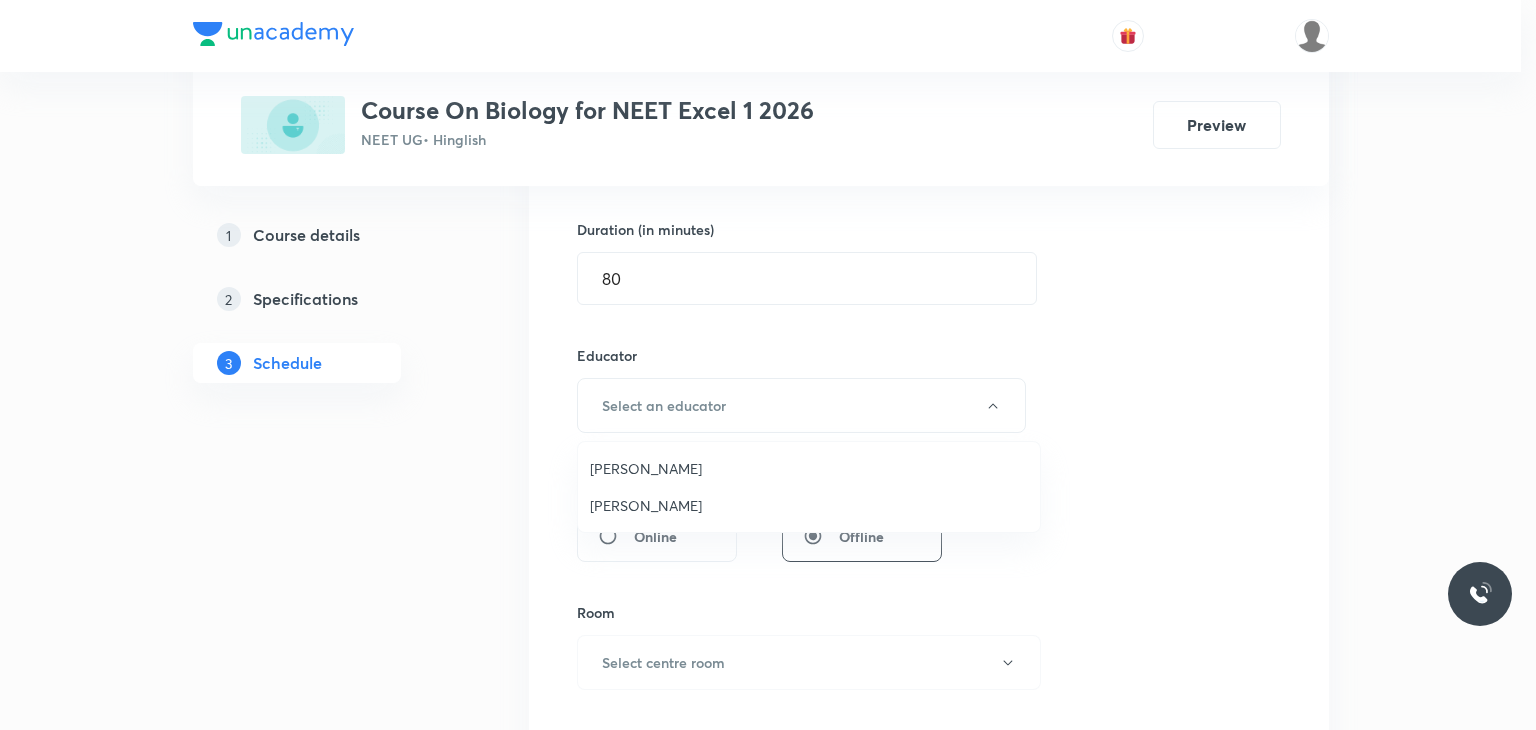 click on "Prianka Pandey" at bounding box center [809, 468] 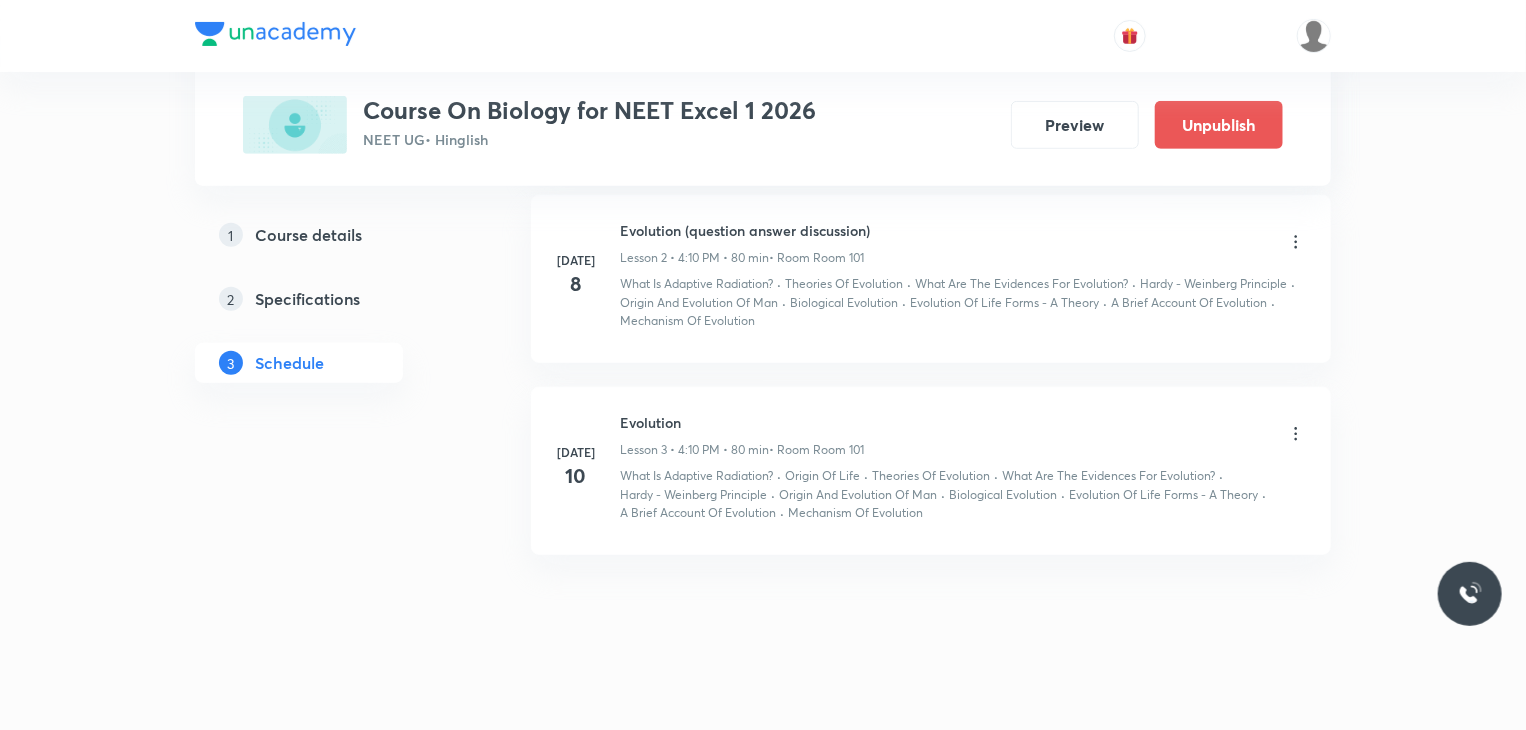 scroll, scrollTop: 492, scrollLeft: 0, axis: vertical 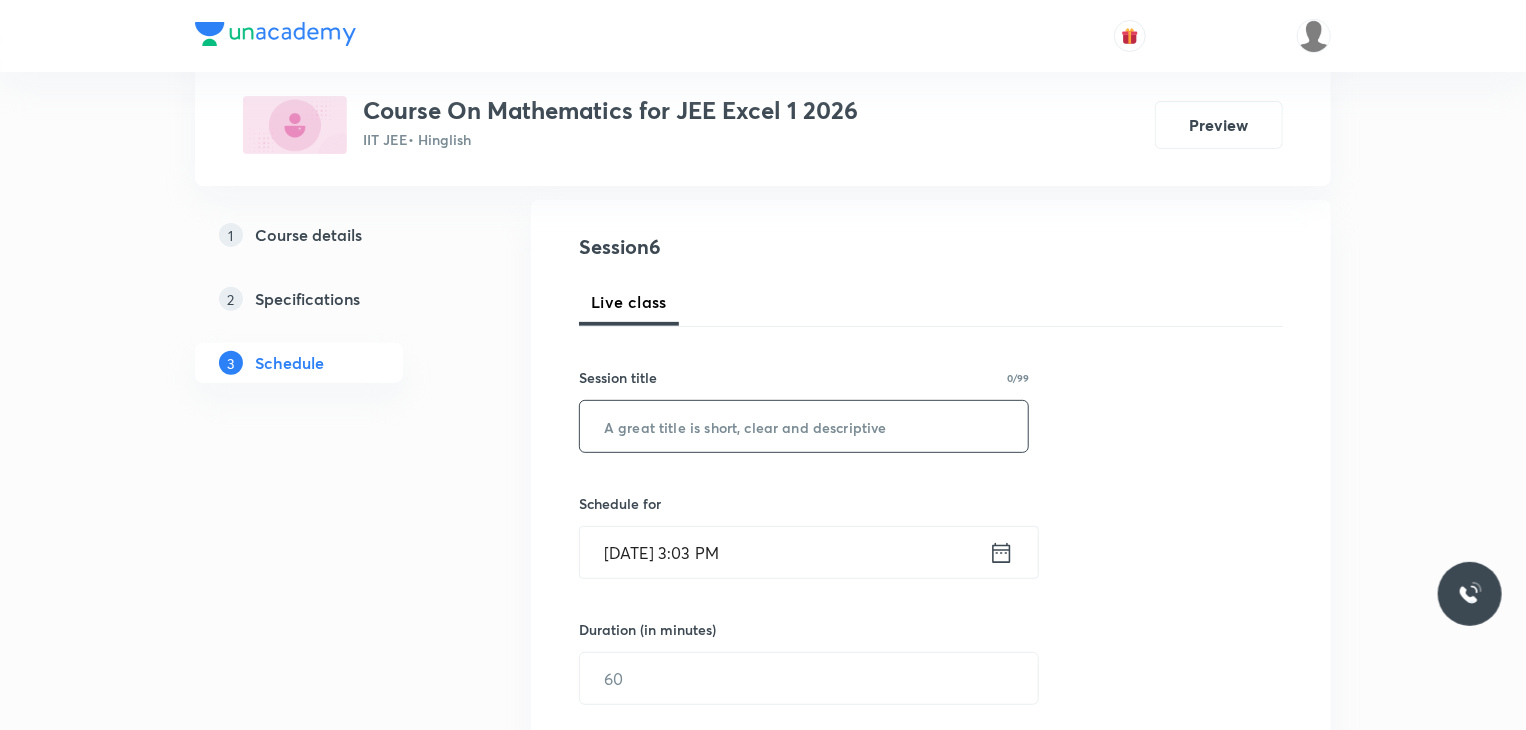 click at bounding box center [804, 426] 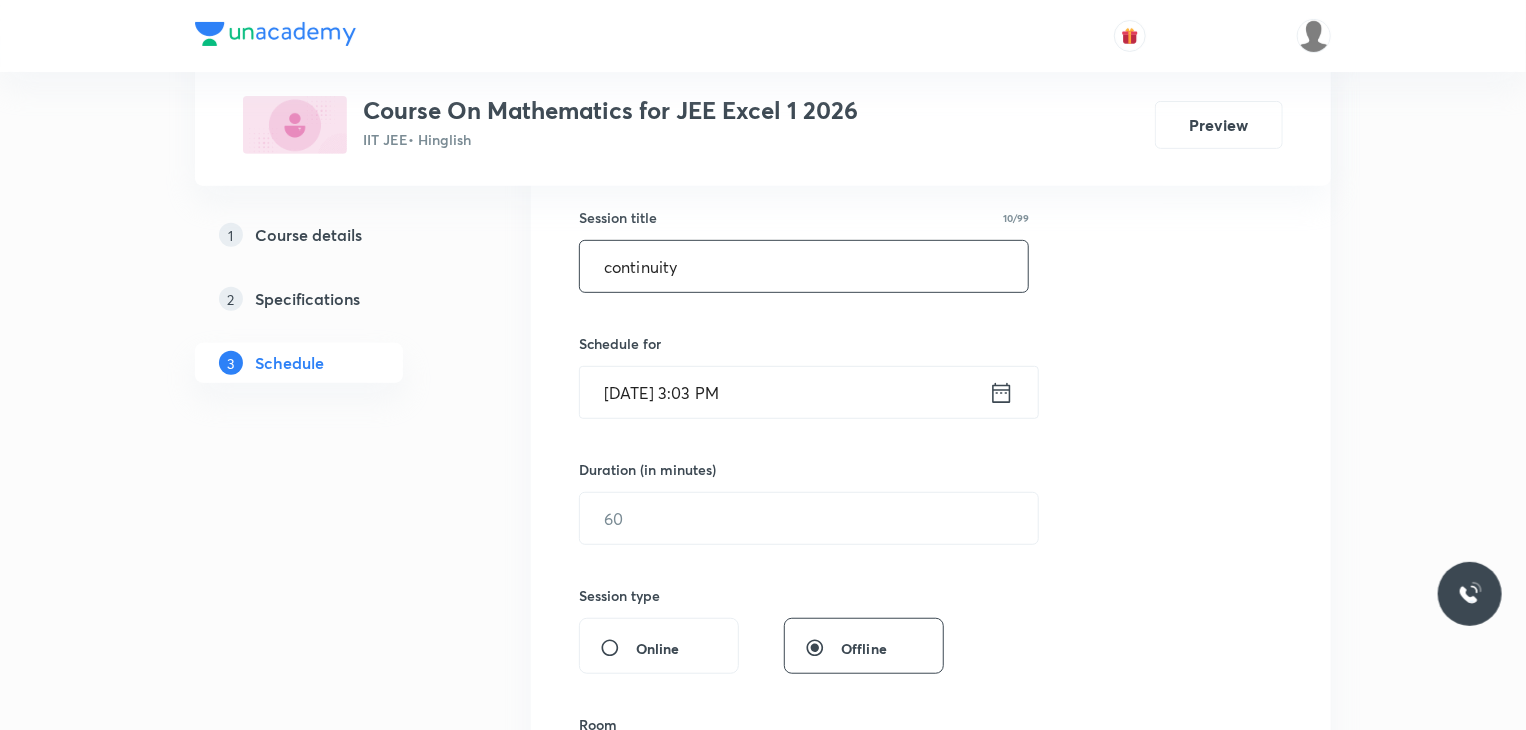 scroll, scrollTop: 300, scrollLeft: 0, axis: vertical 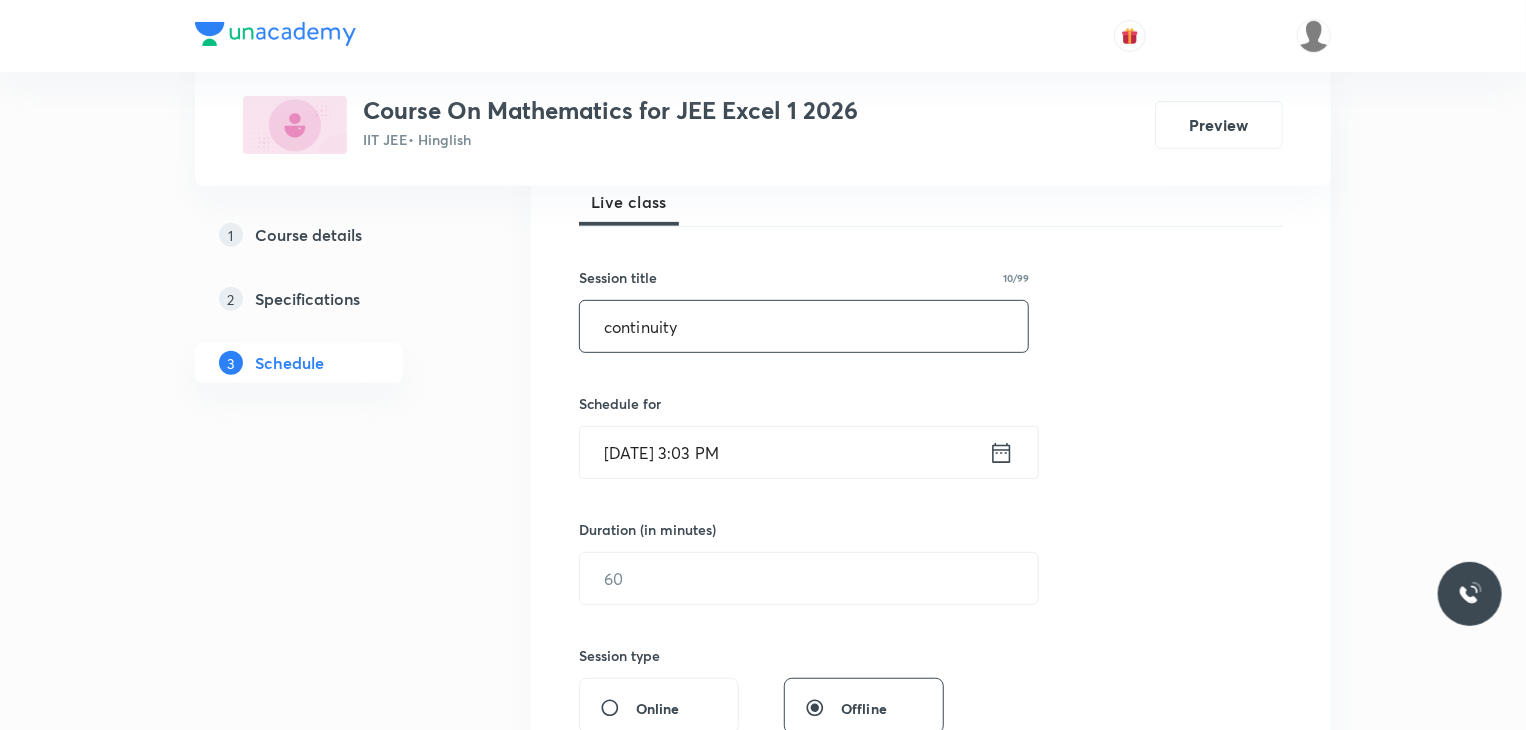 type on "continuity" 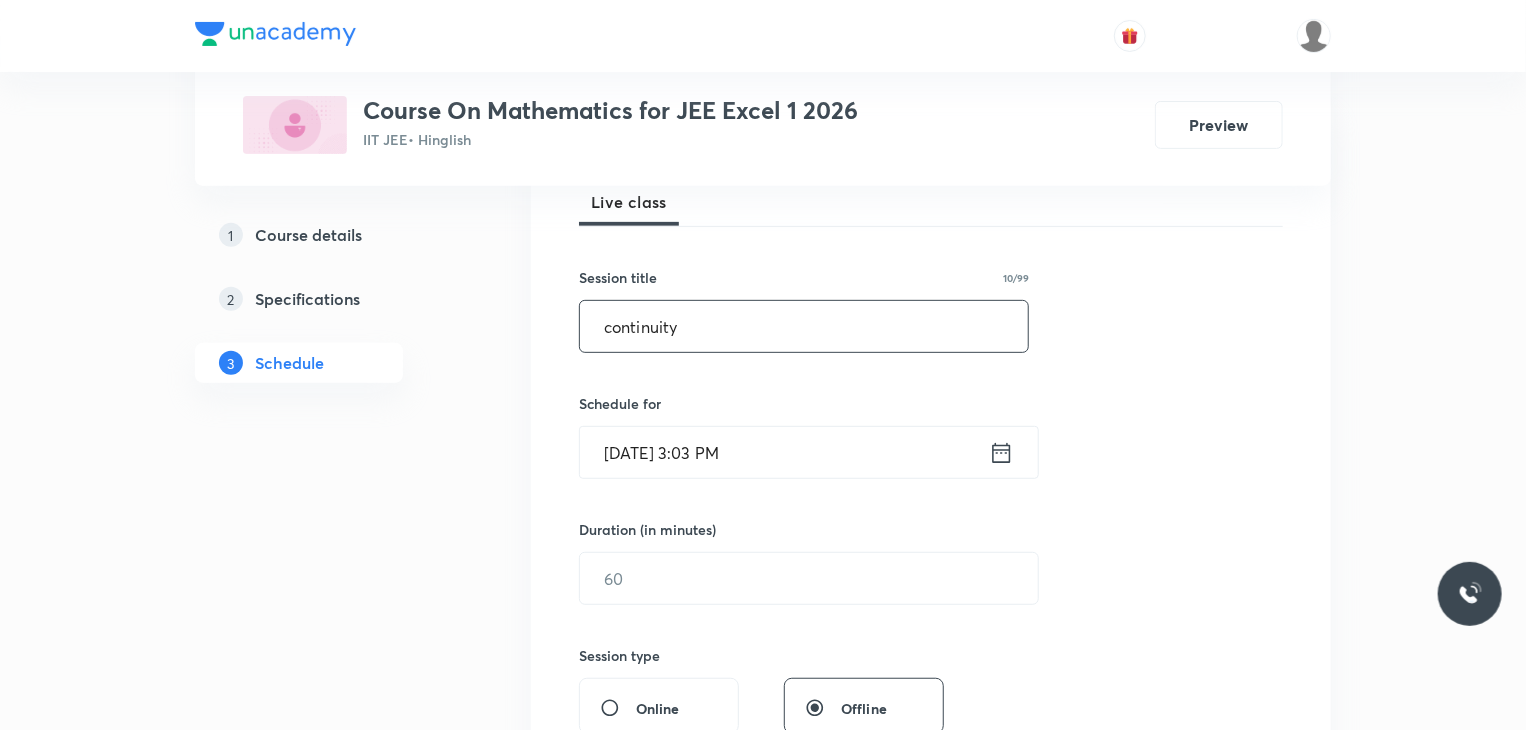 click 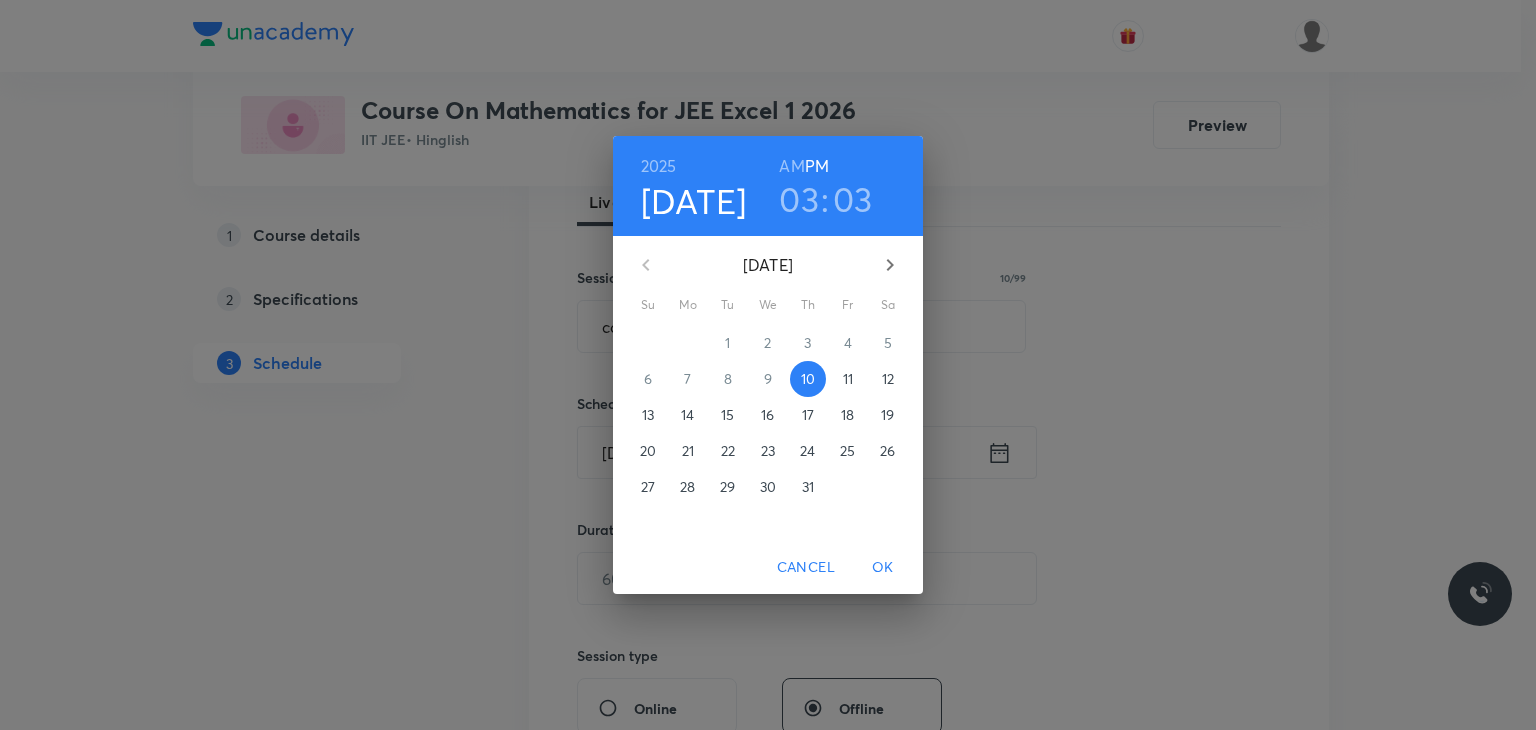 click on "03" at bounding box center [799, 199] 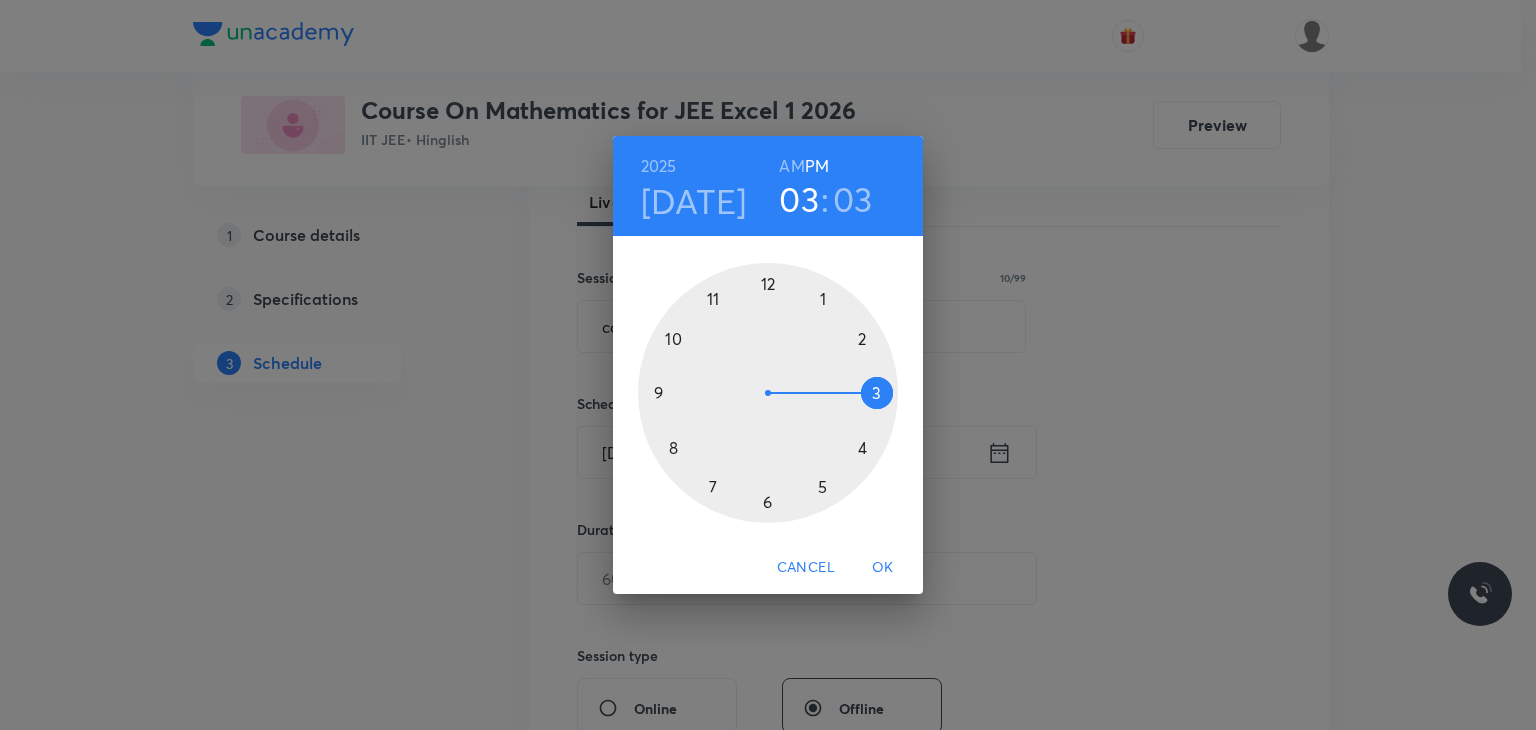 click at bounding box center [768, 393] 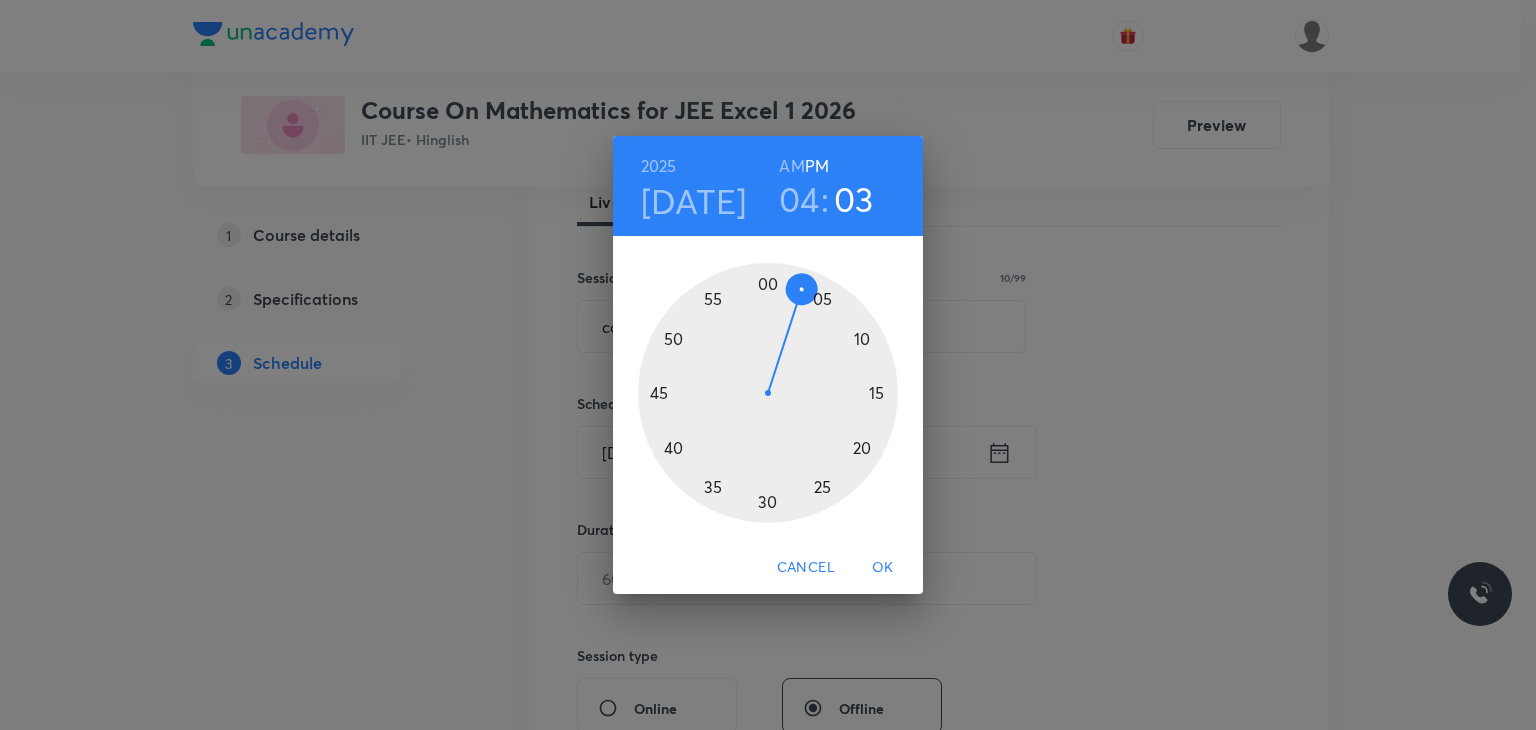 click at bounding box center (768, 393) 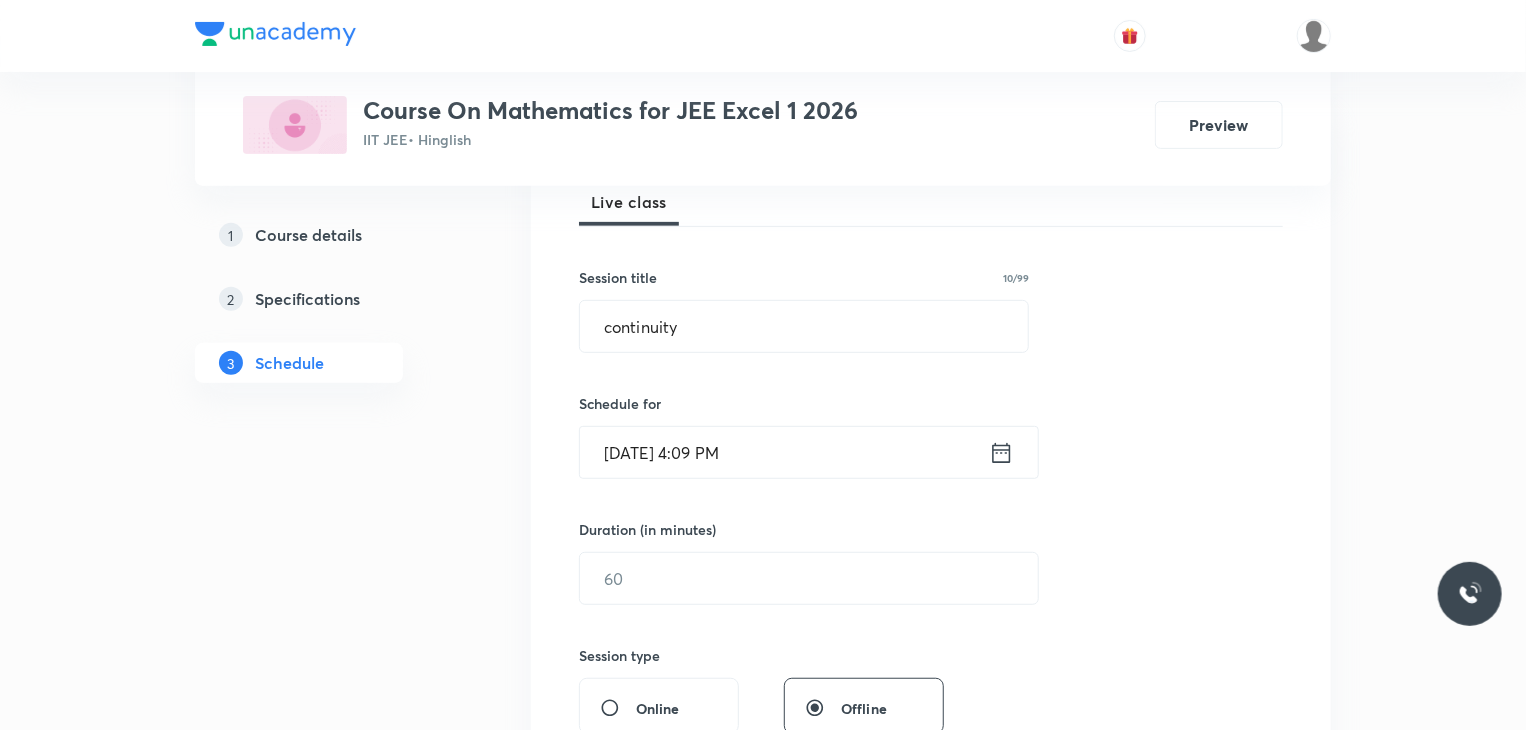click 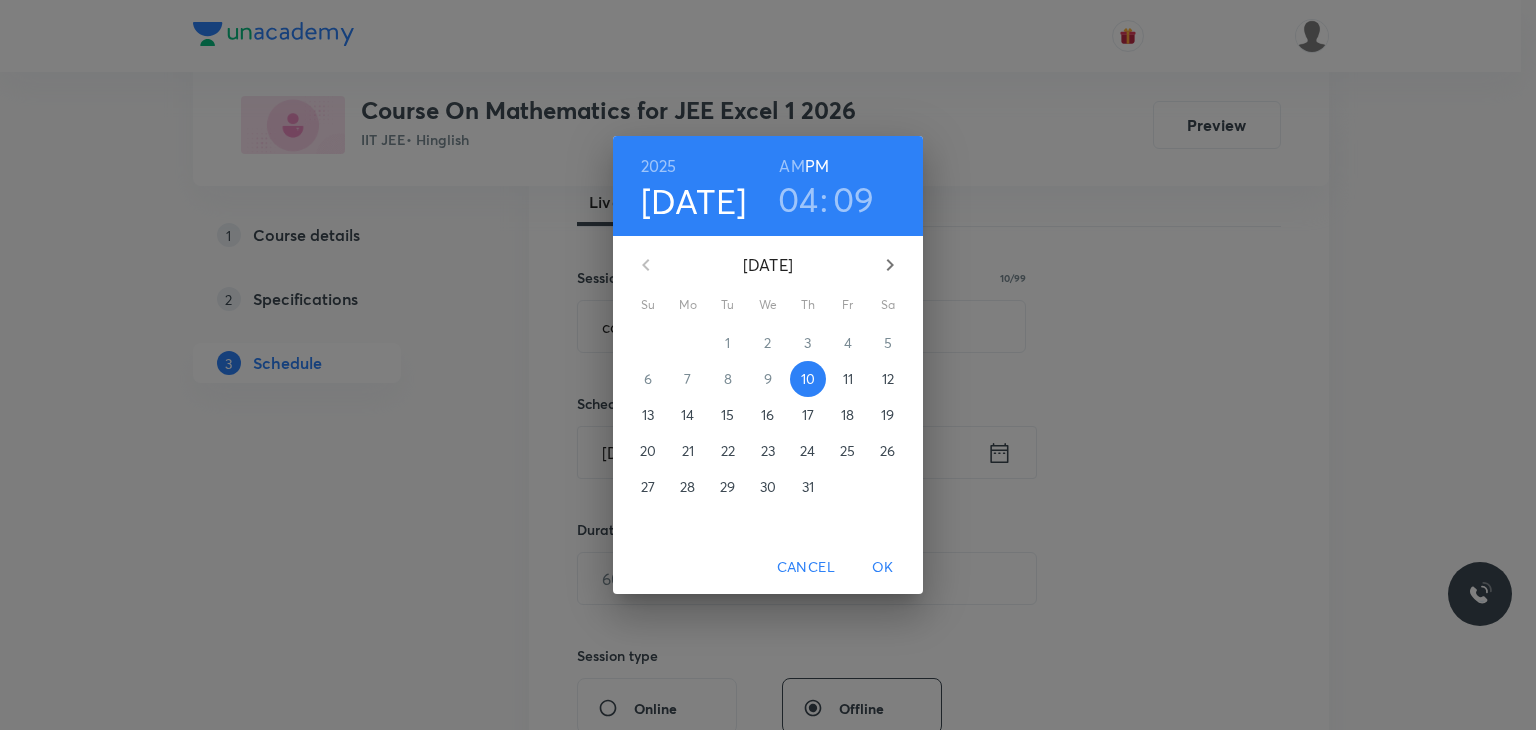 click on "09" at bounding box center (854, 199) 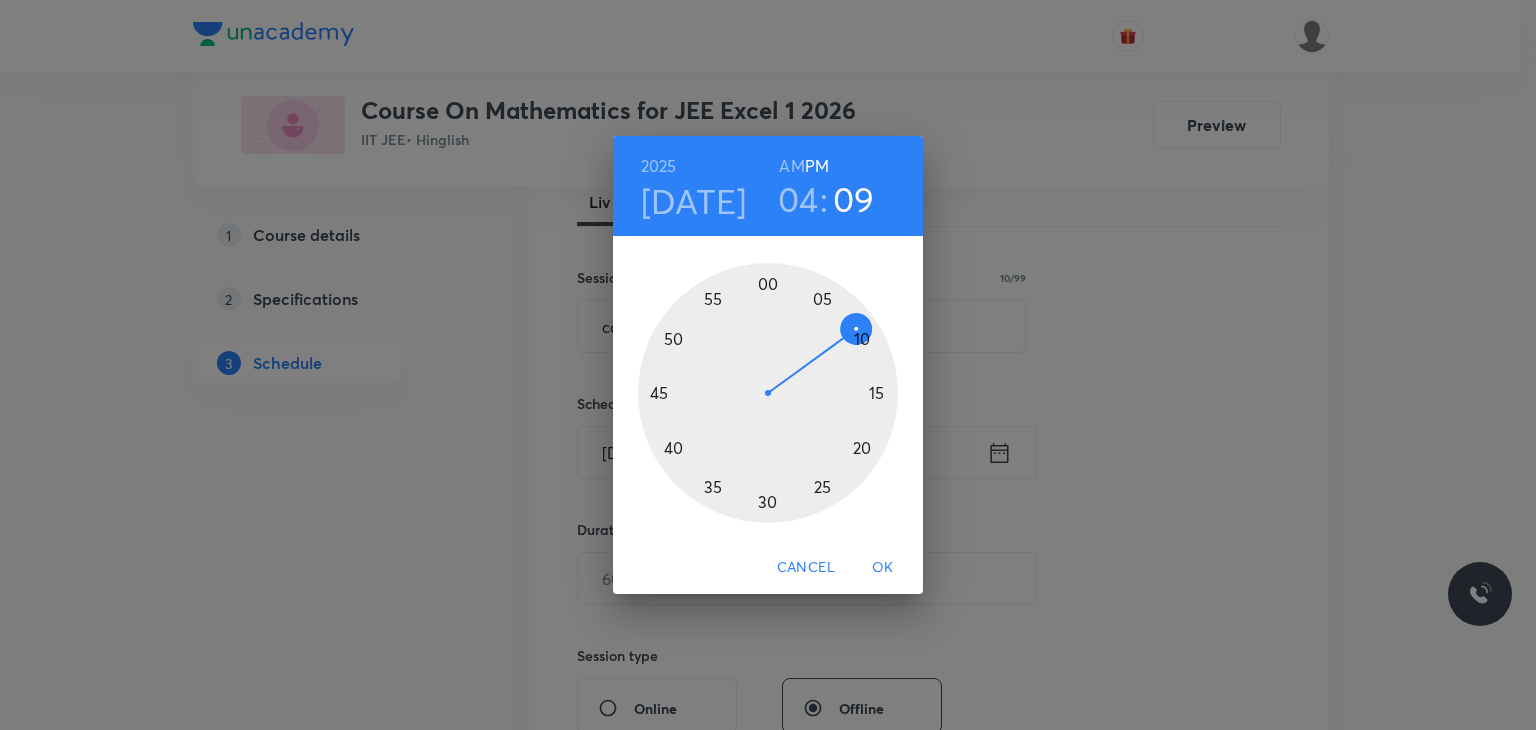 click at bounding box center [768, 393] 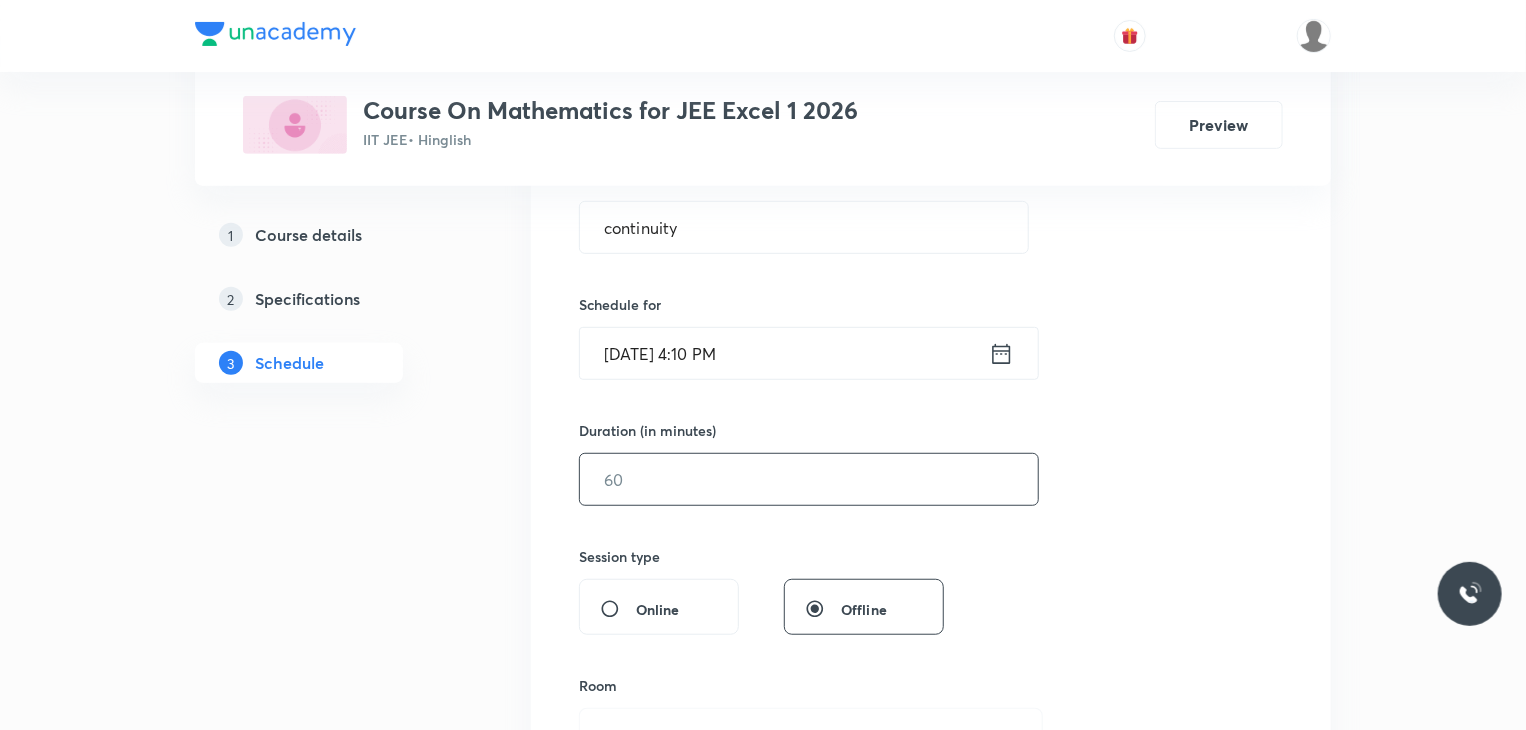scroll, scrollTop: 400, scrollLeft: 0, axis: vertical 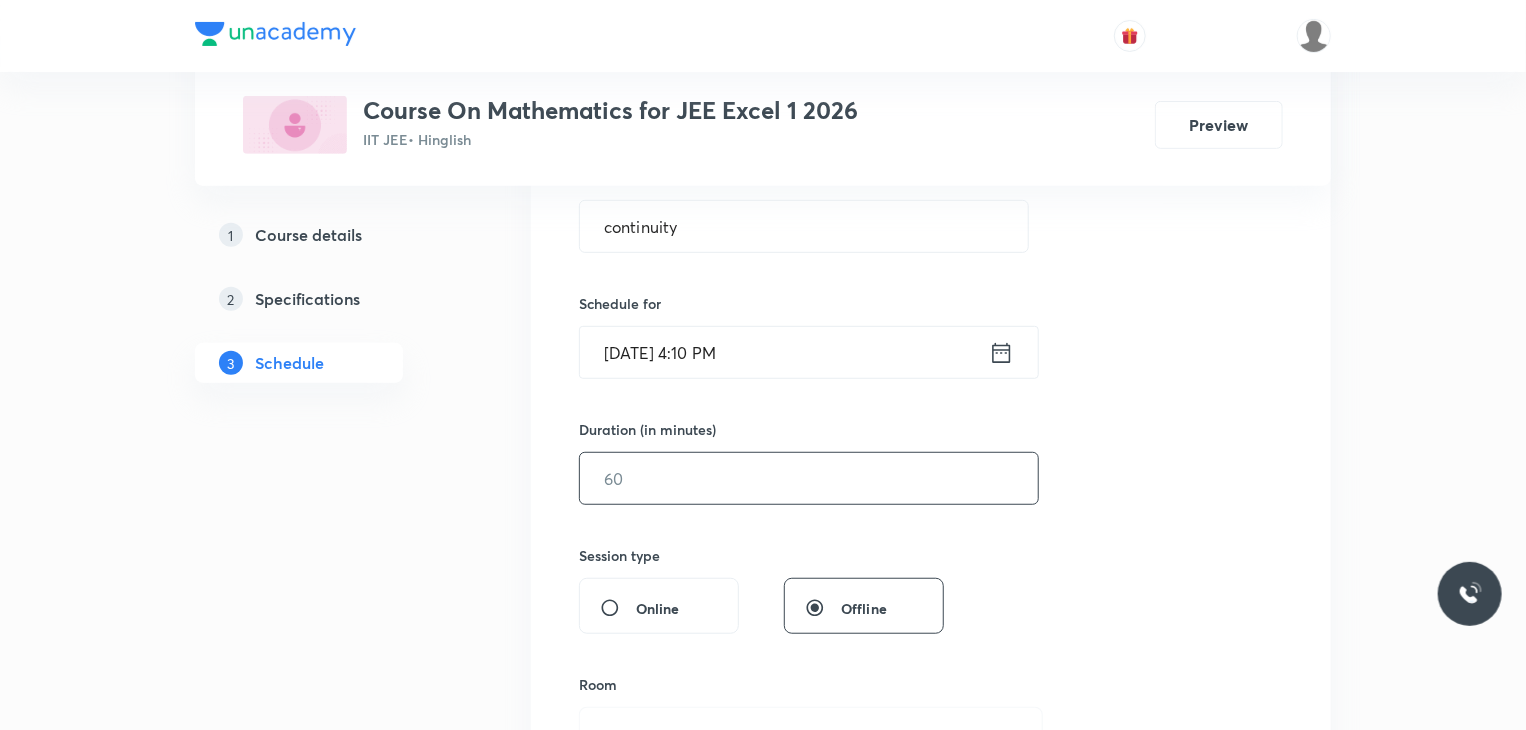 click at bounding box center (809, 478) 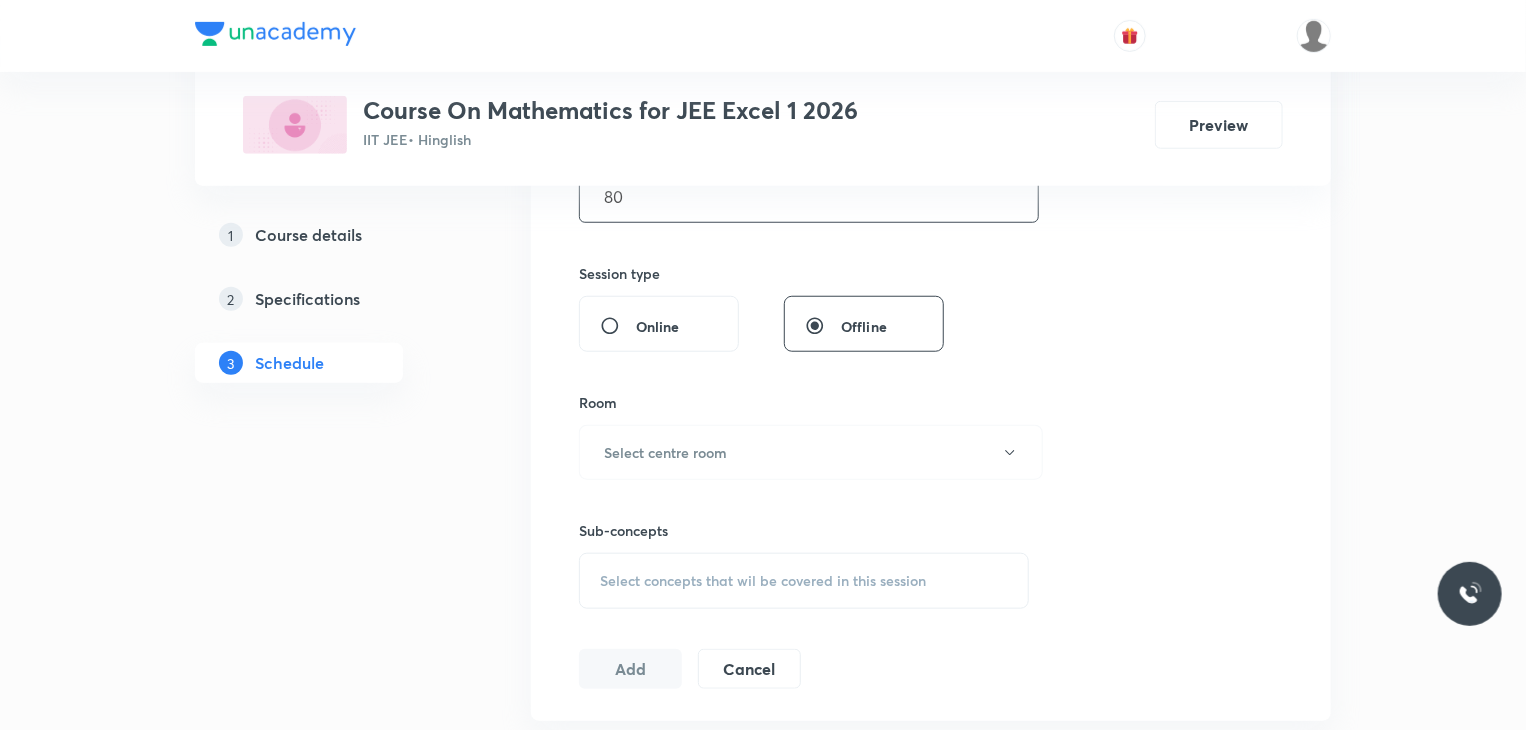scroll, scrollTop: 700, scrollLeft: 0, axis: vertical 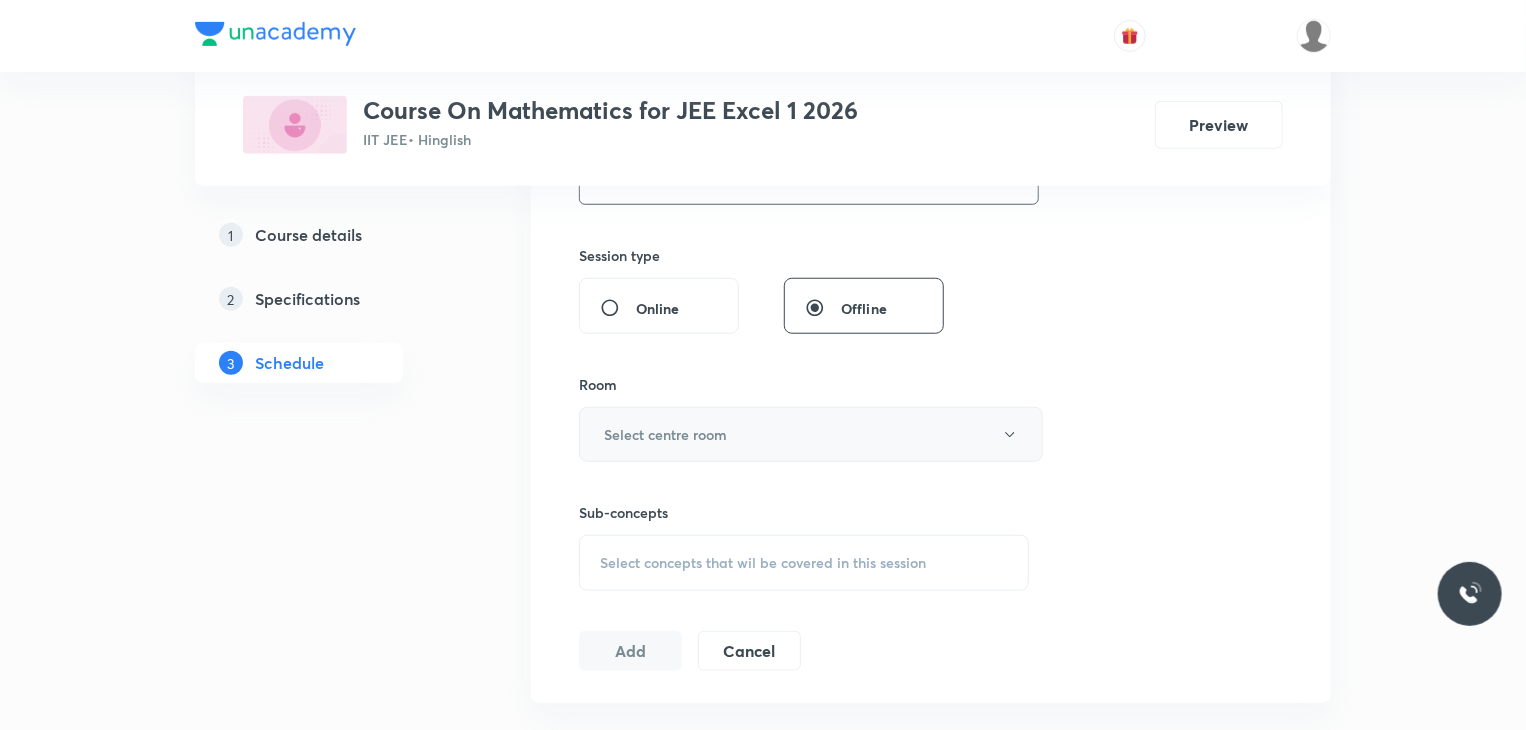 type on "80" 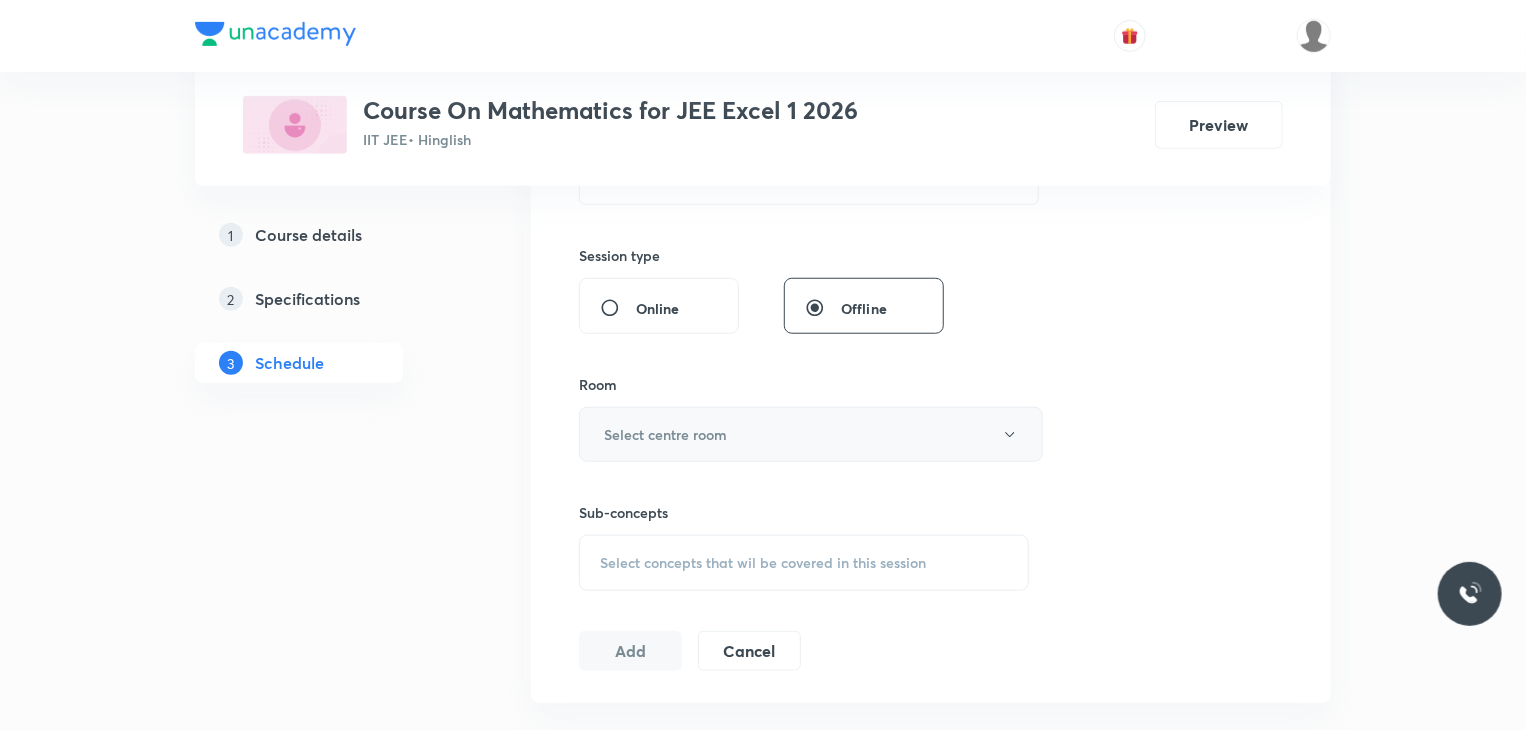 click on "Select centre room" at bounding box center [811, 434] 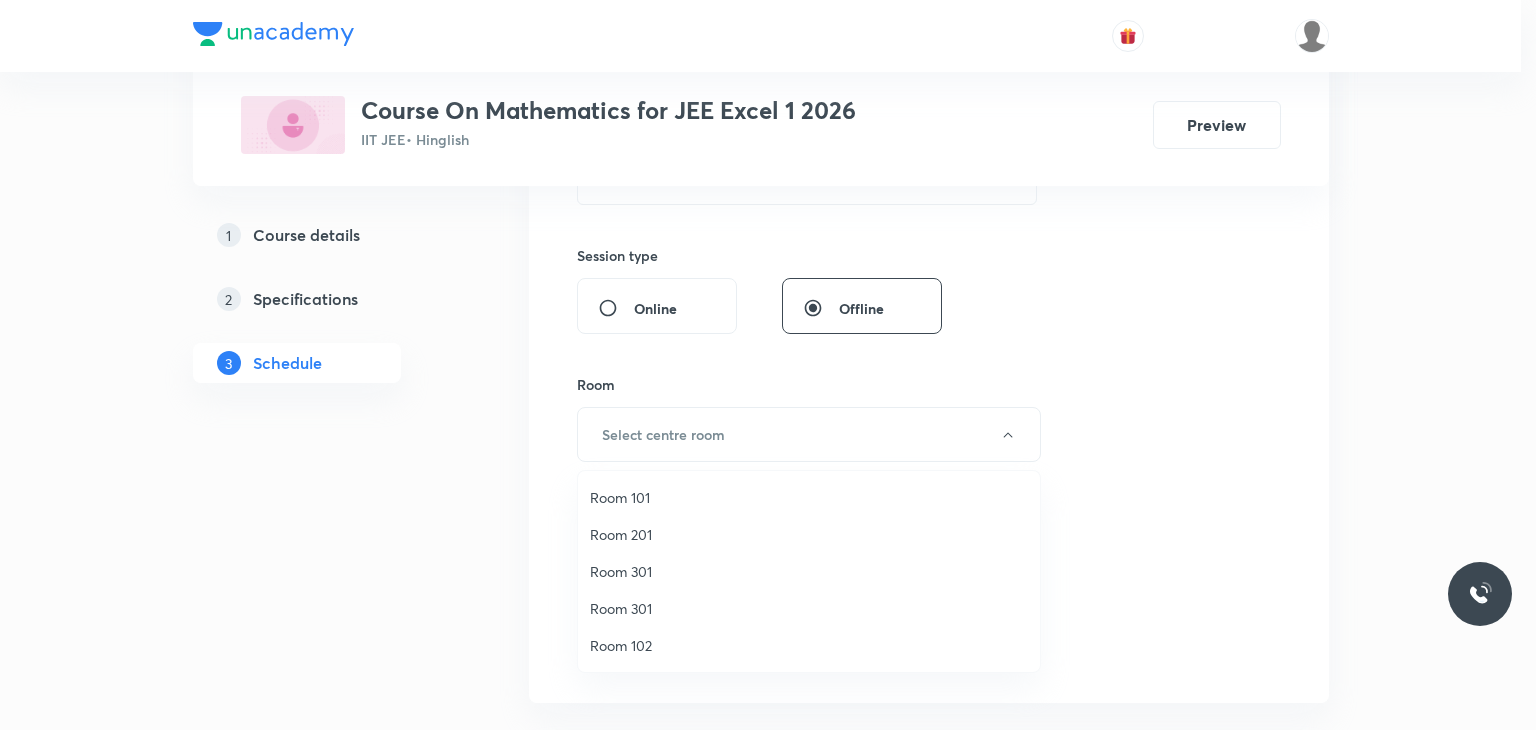 click on "Room 301" at bounding box center [809, 608] 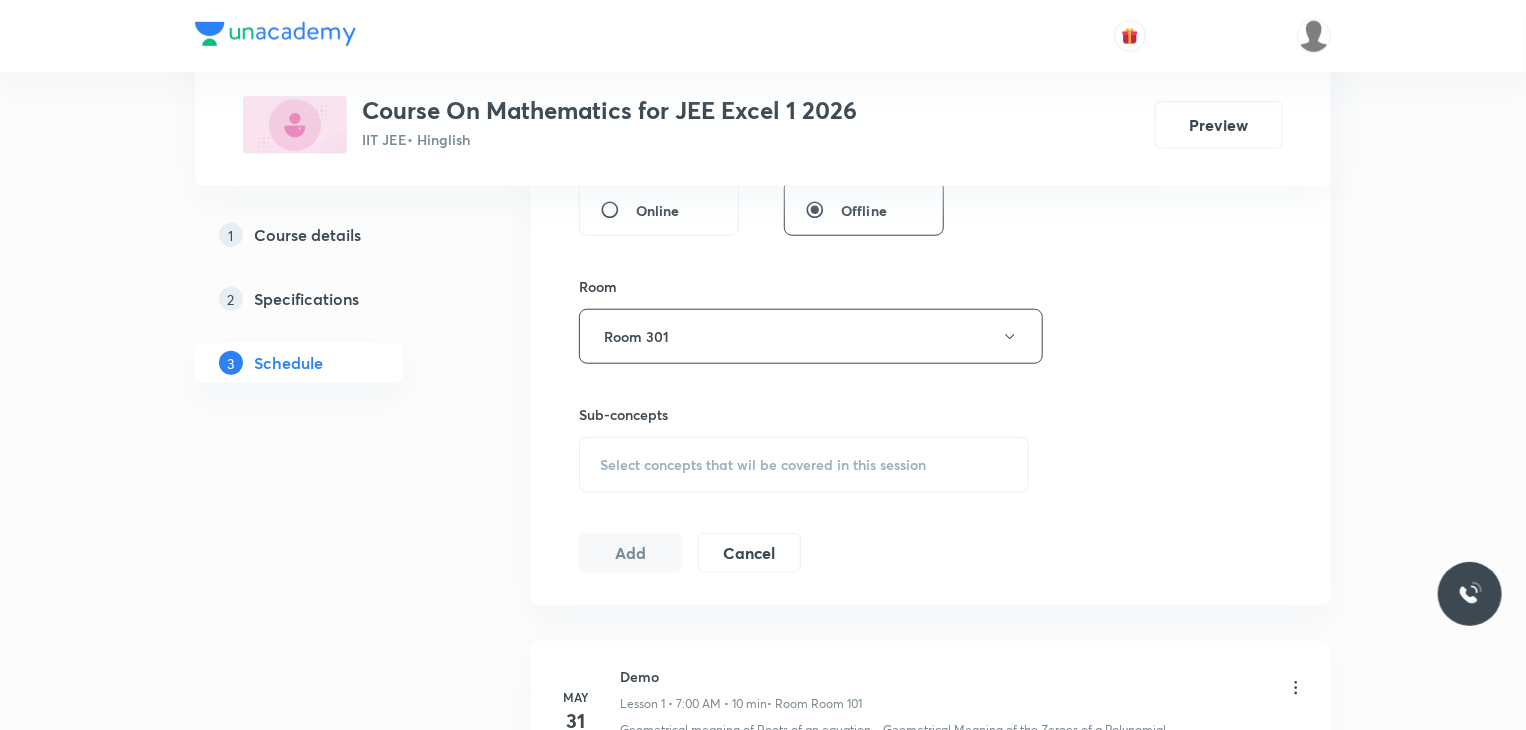 scroll, scrollTop: 800, scrollLeft: 0, axis: vertical 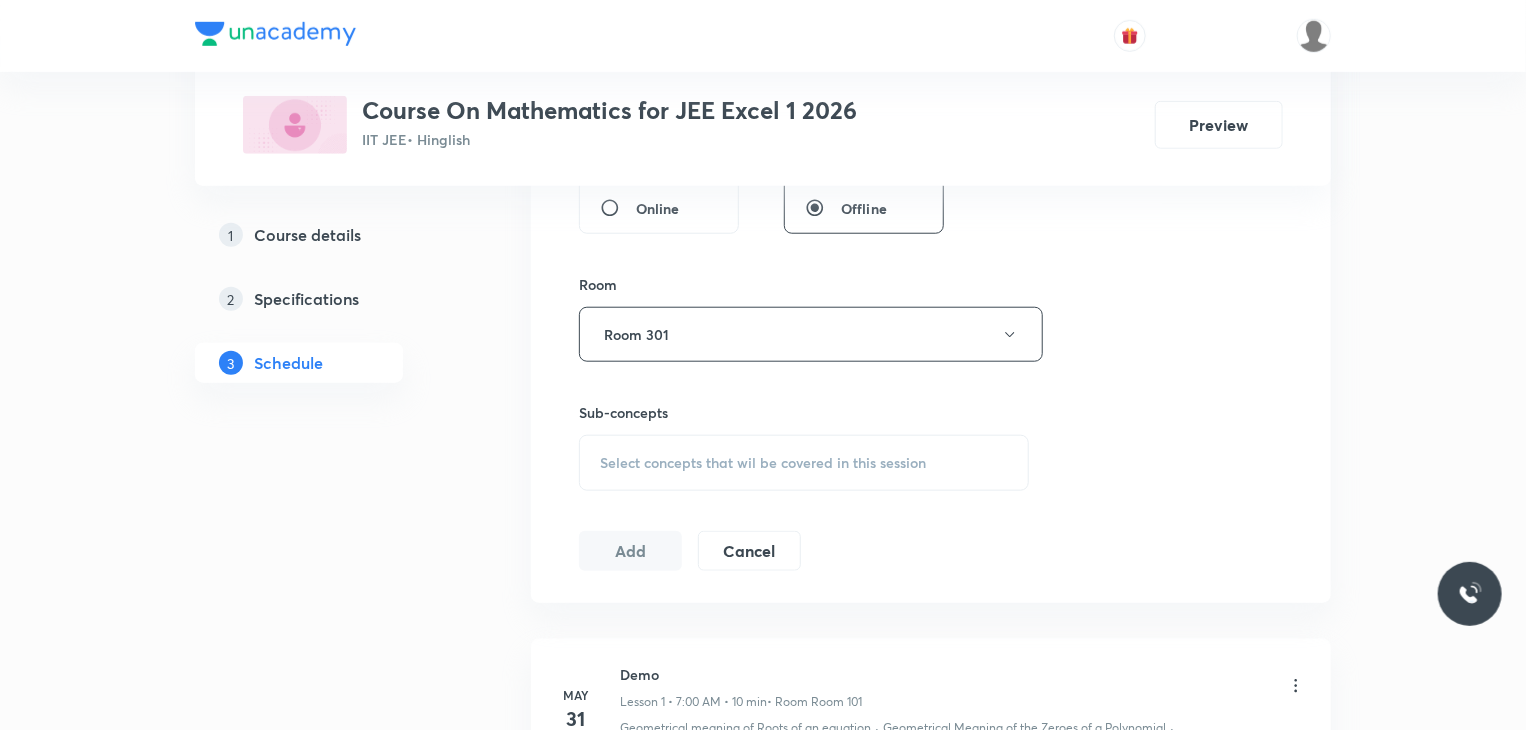 click on "Select concepts that wil be covered in this session" at bounding box center [804, 463] 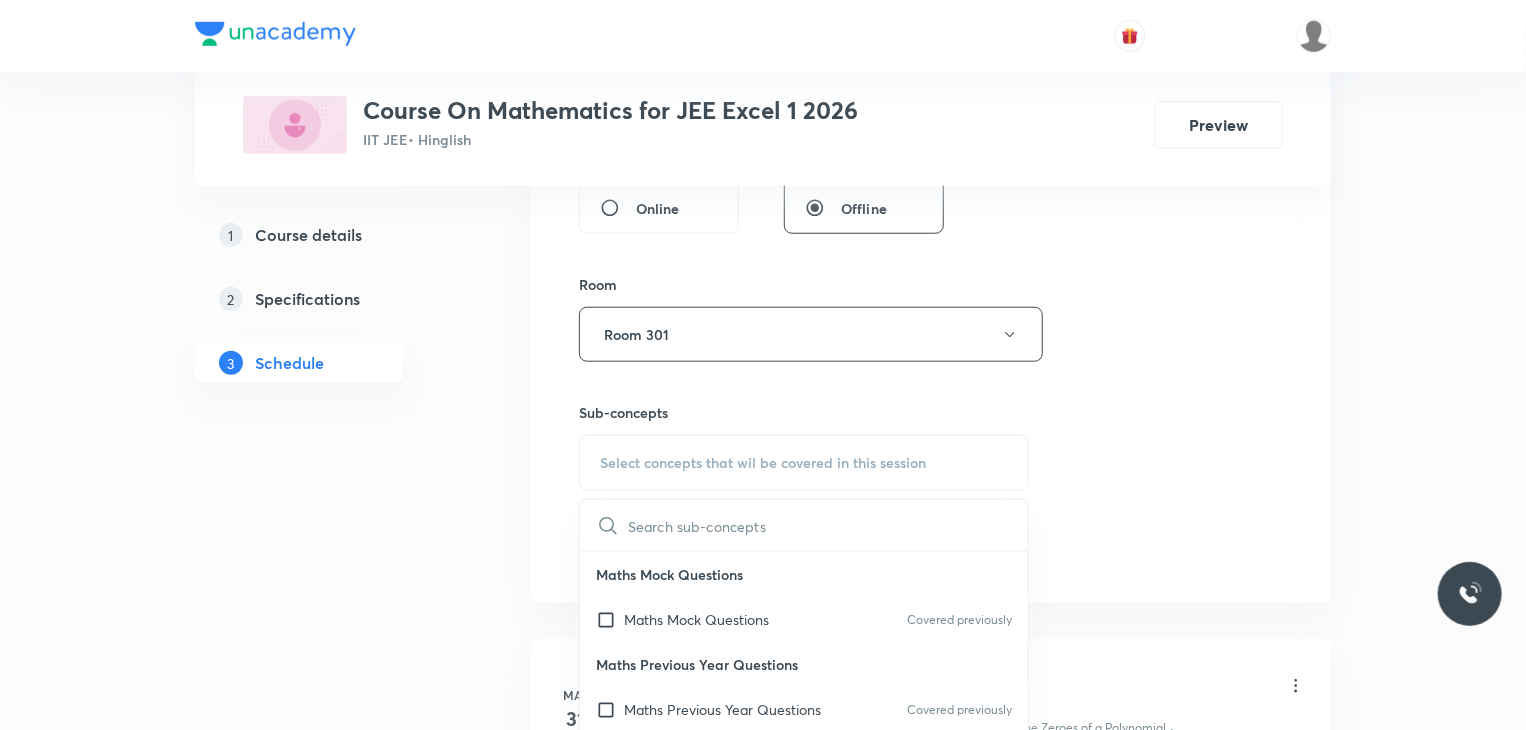 paste on "theorem of continuity,types of discontinuity" 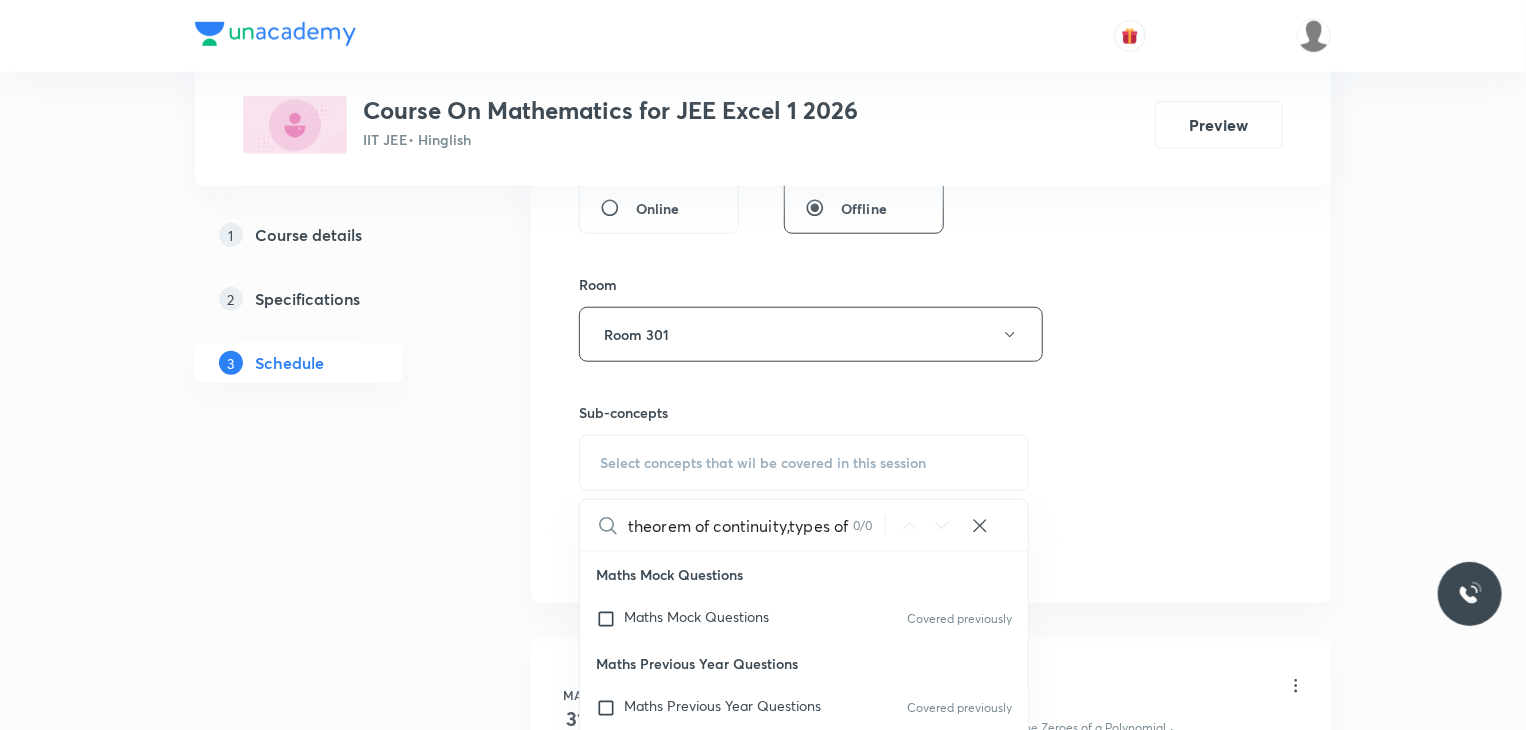 scroll, scrollTop: 0, scrollLeft: 103, axis: horizontal 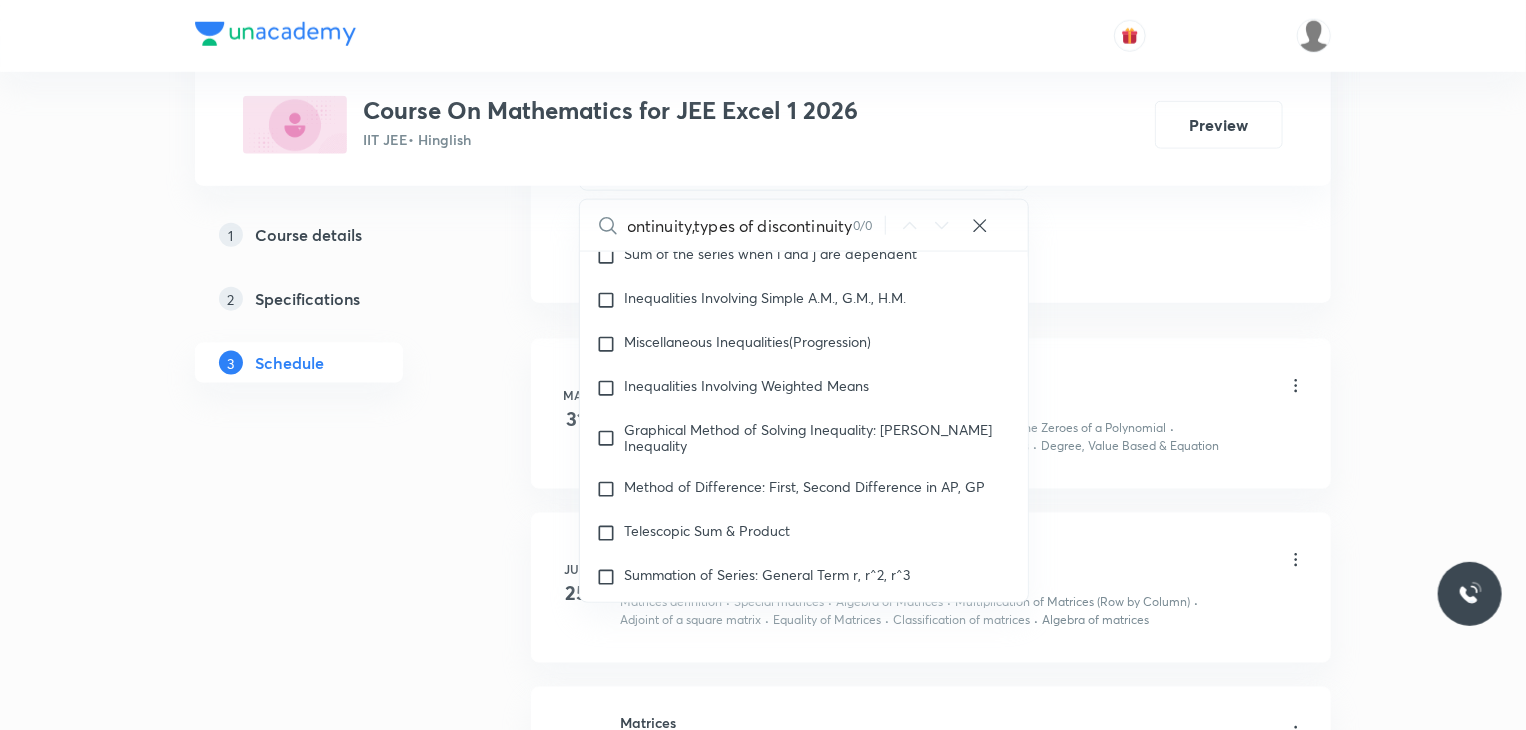 type on "theorem of continuity,types of discontinuity" 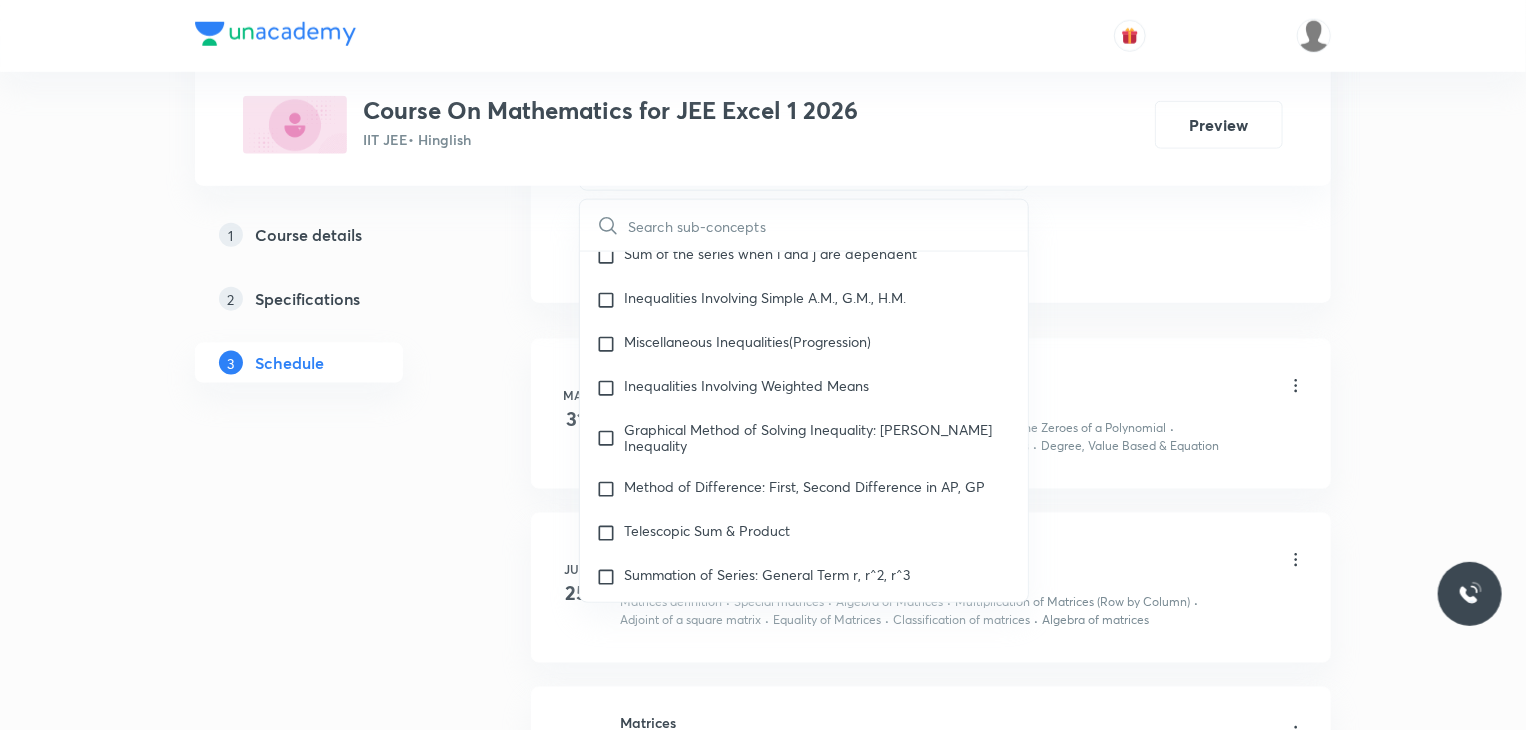 scroll, scrollTop: 0, scrollLeft: 0, axis: both 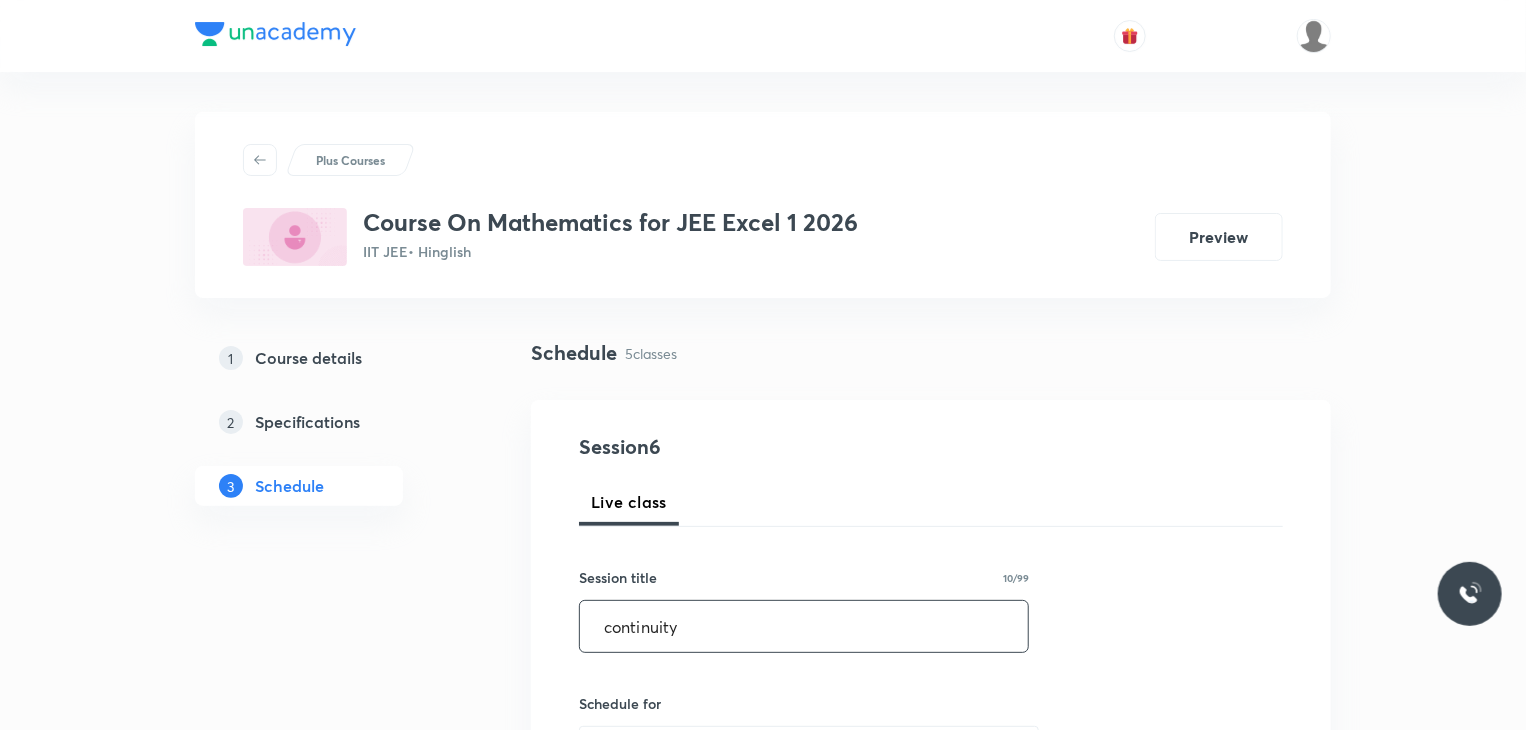 drag, startPoint x: 692, startPoint y: 633, endPoint x: 474, endPoint y: 610, distance: 219.20995 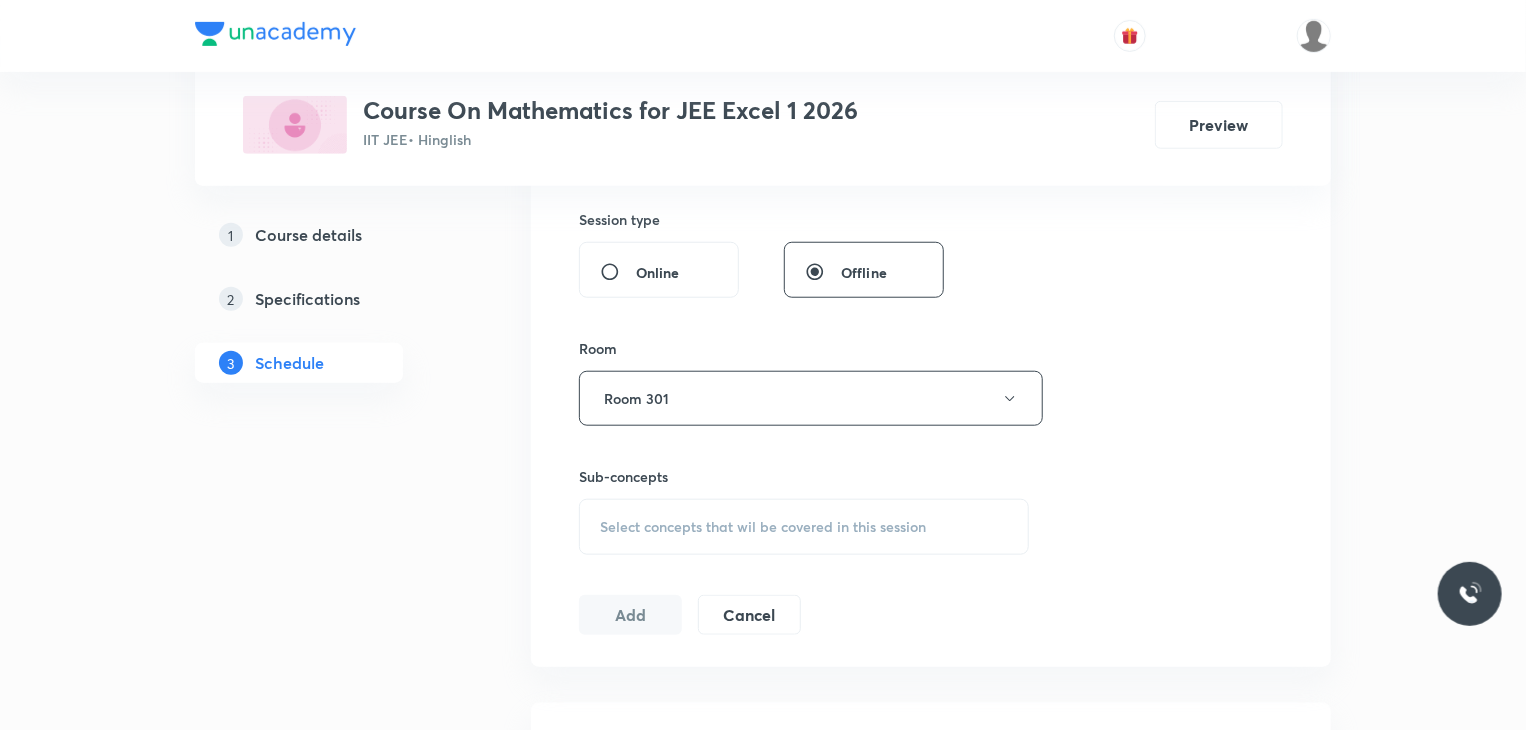 scroll, scrollTop: 800, scrollLeft: 0, axis: vertical 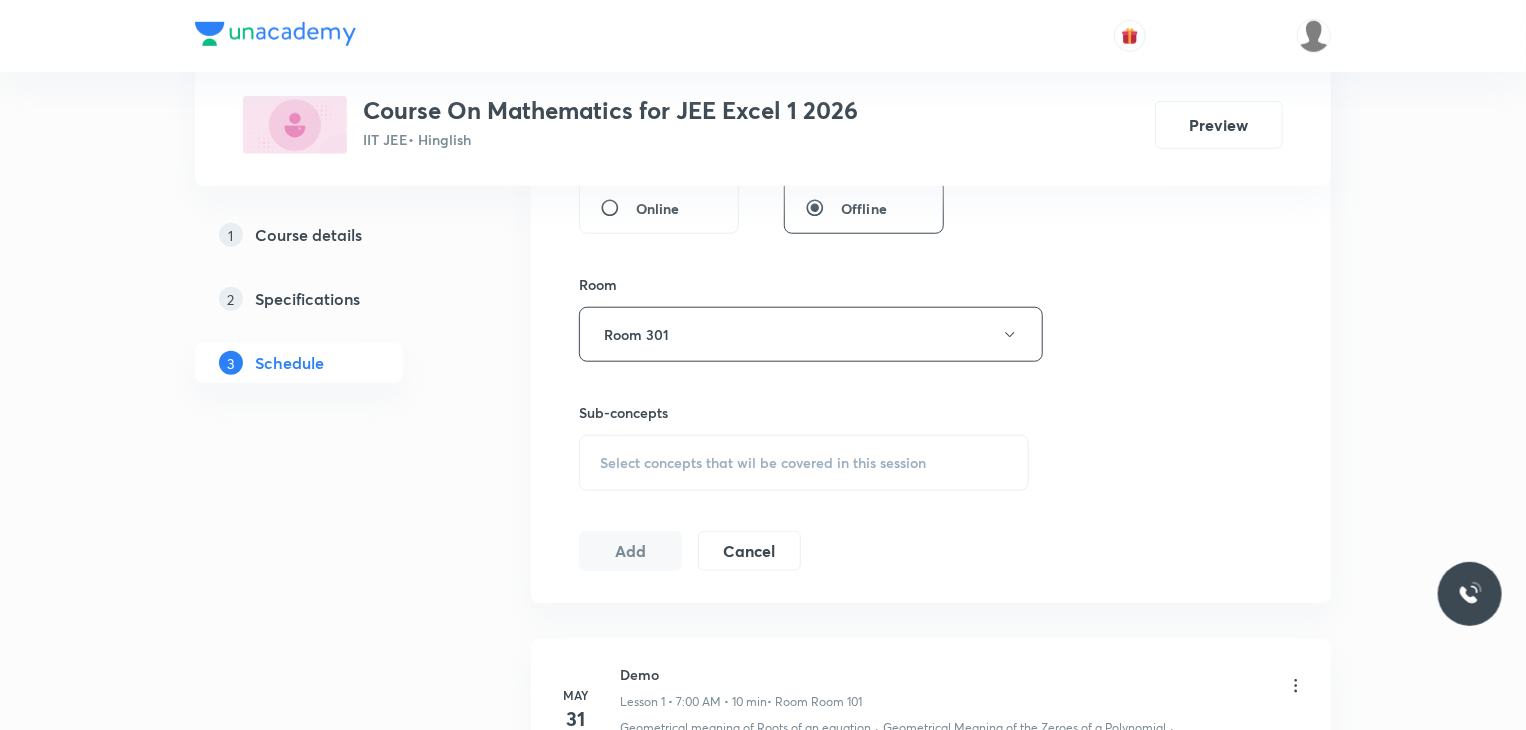 click on "Select concepts that wil be covered in this session" at bounding box center (804, 463) 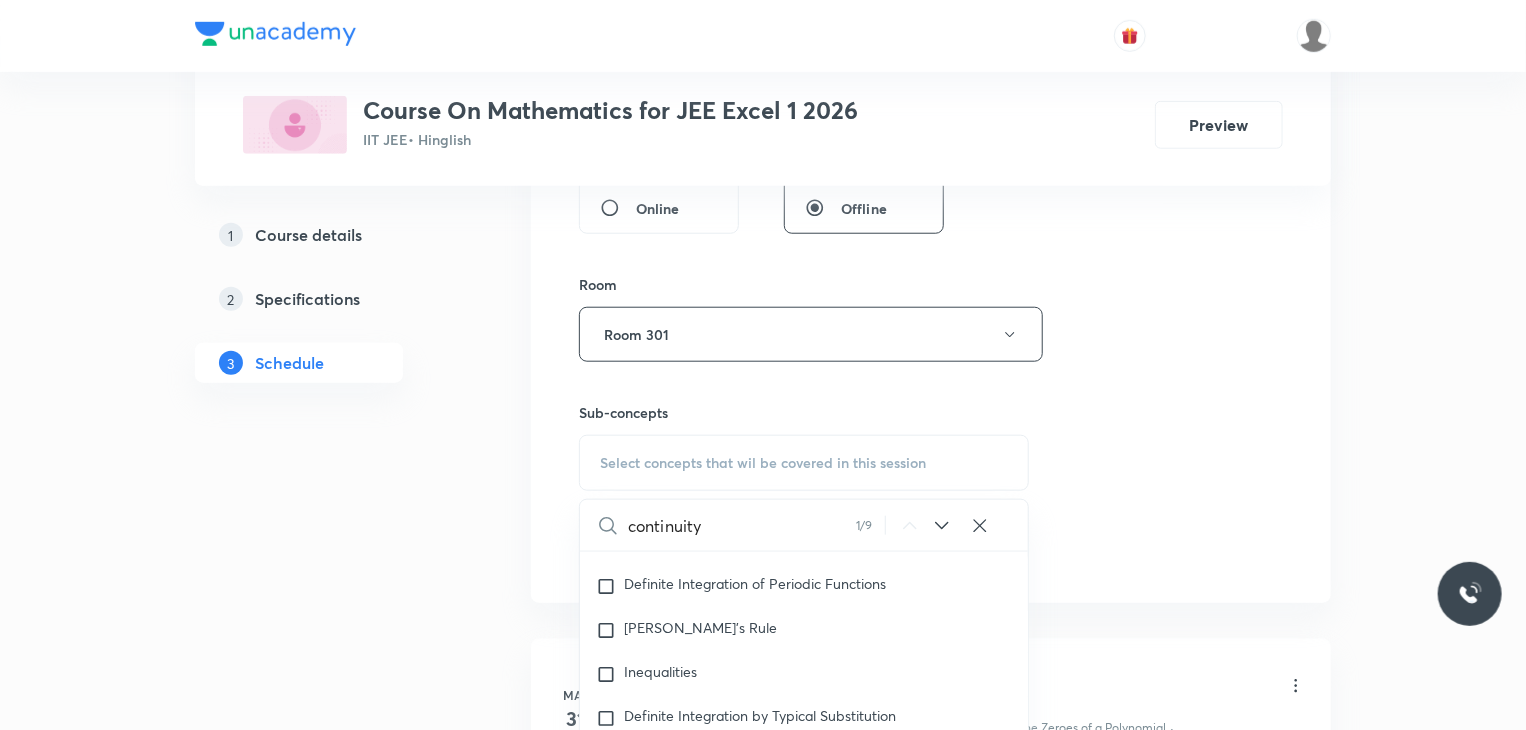 scroll, scrollTop: 19094, scrollLeft: 0, axis: vertical 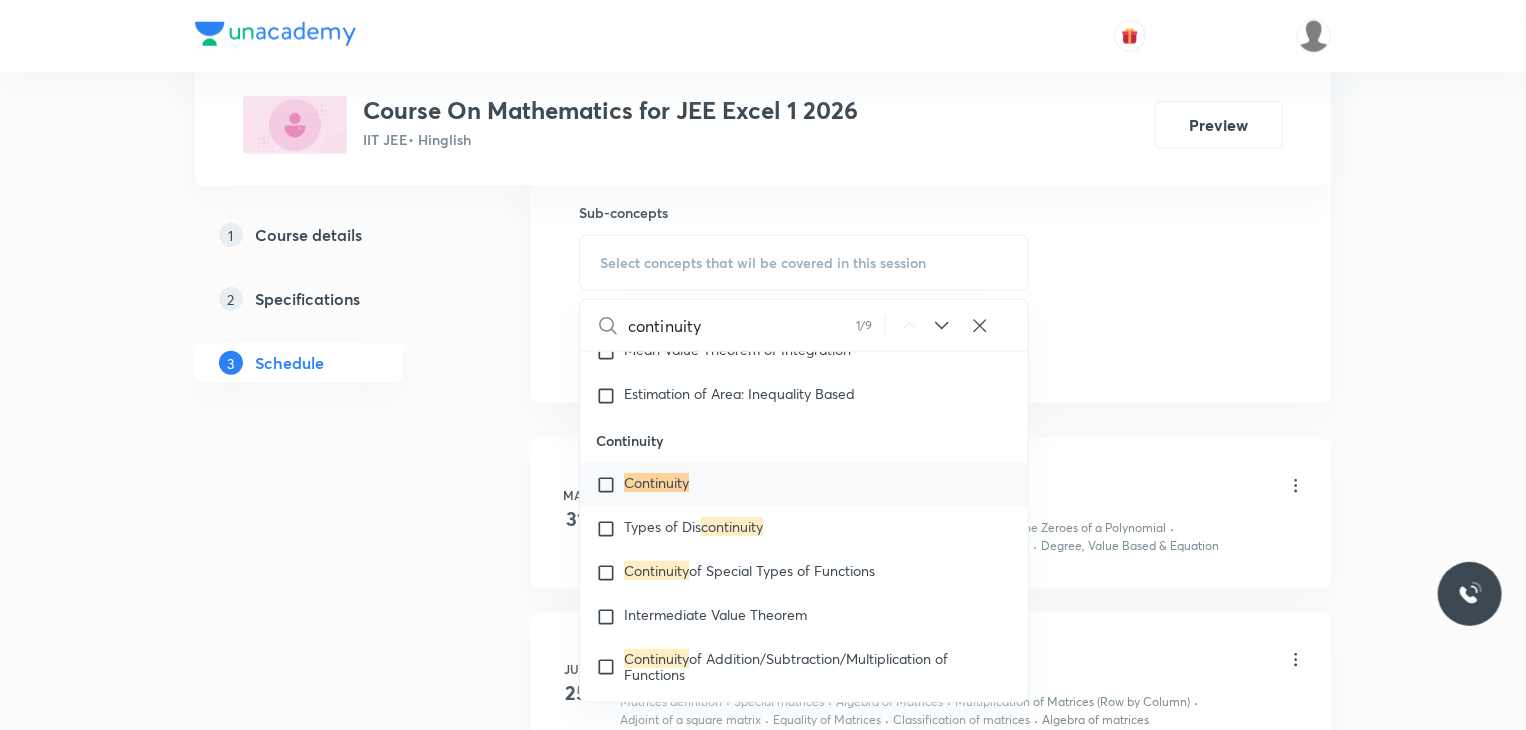 type on "continuity" 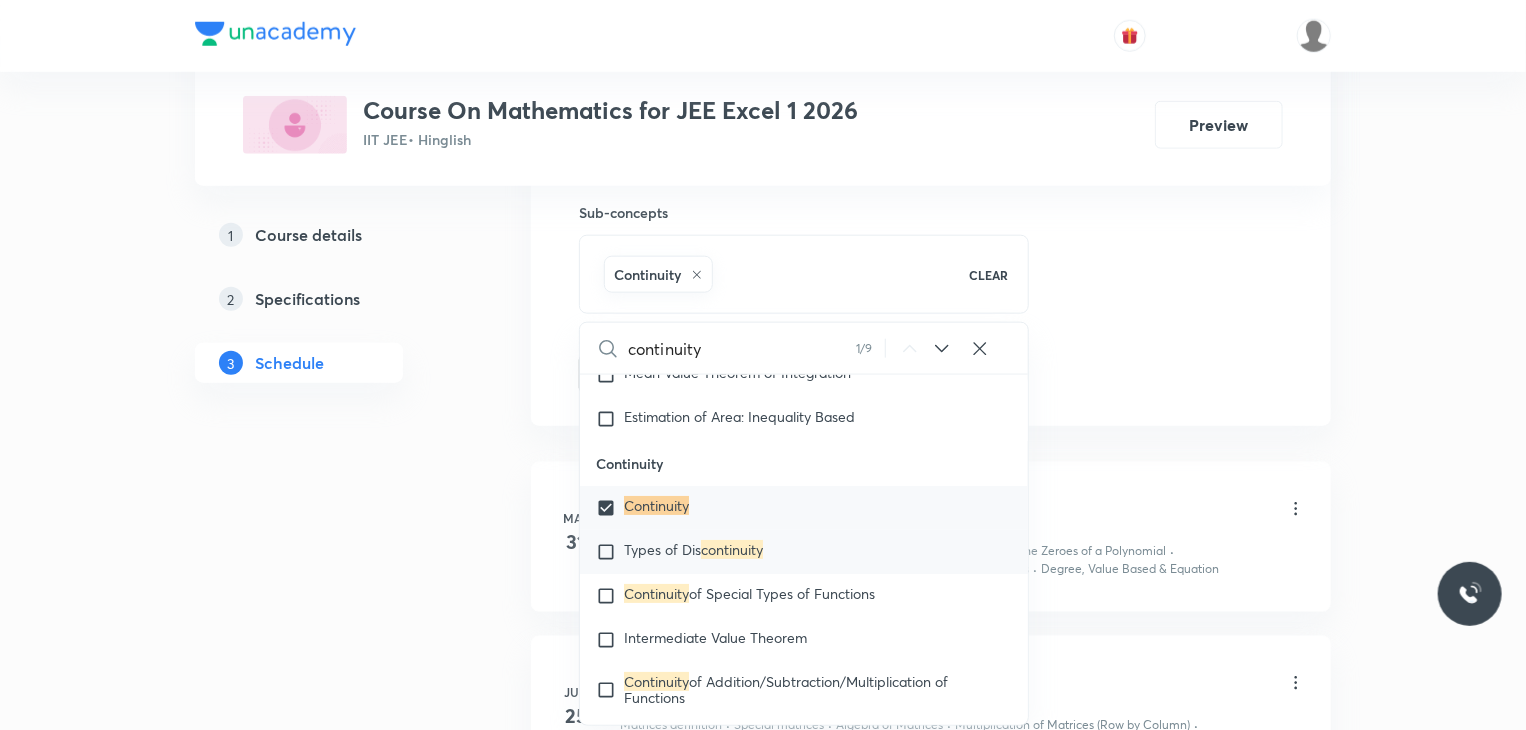 click on "Types of Dis" at bounding box center (662, 549) 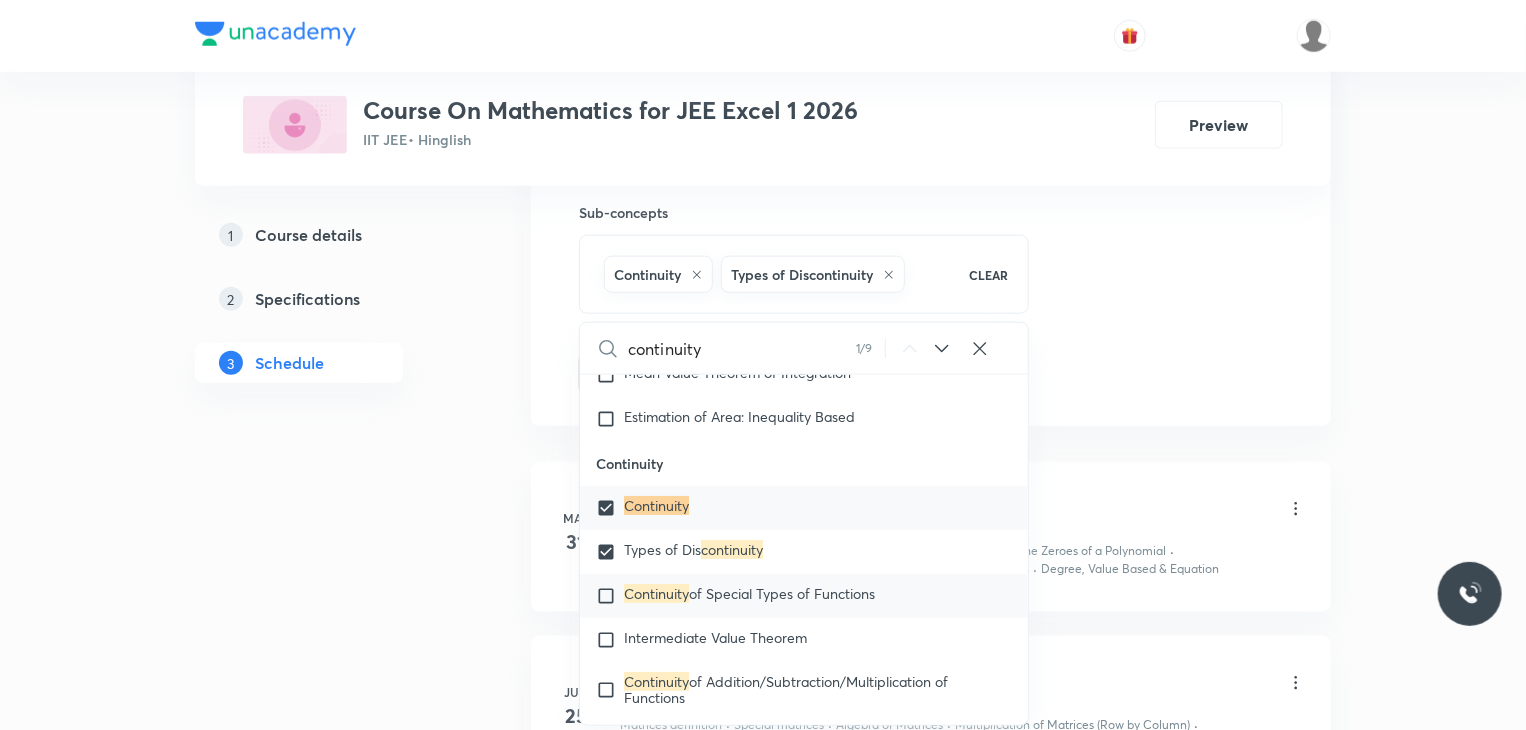 checkbox on "true" 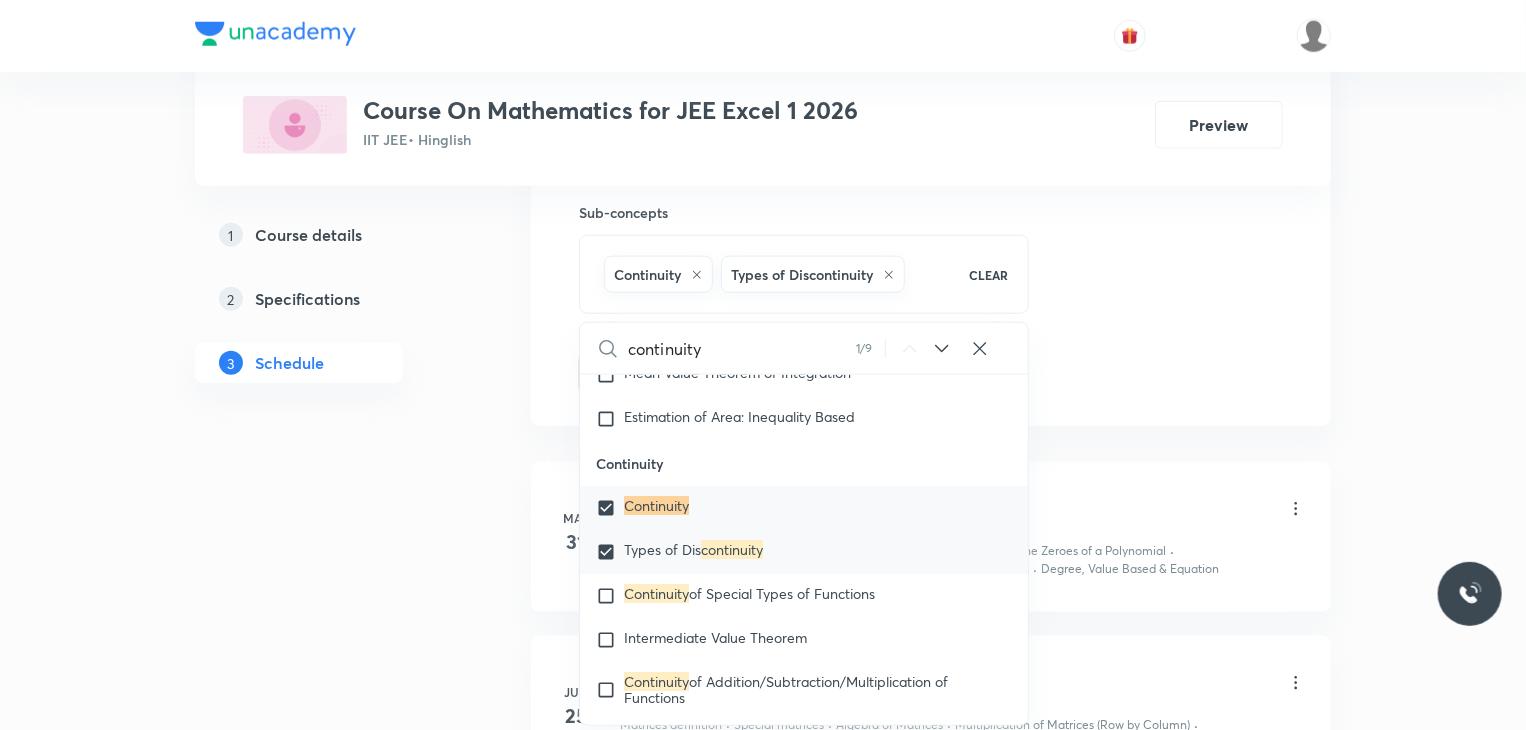 checkbox on "true" 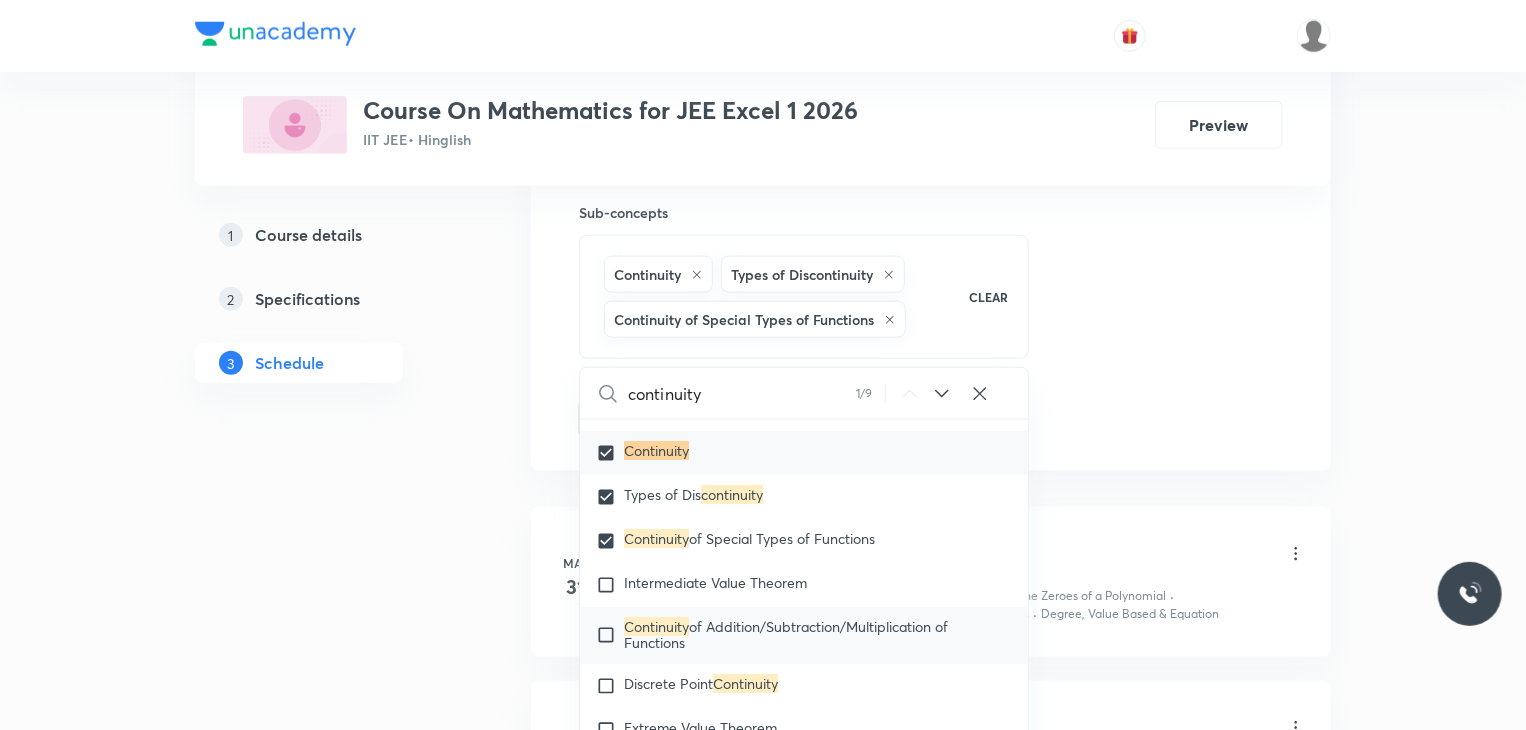 click on "of Addition/Subtraction/Multiplication of Functions" at bounding box center (786, 634) 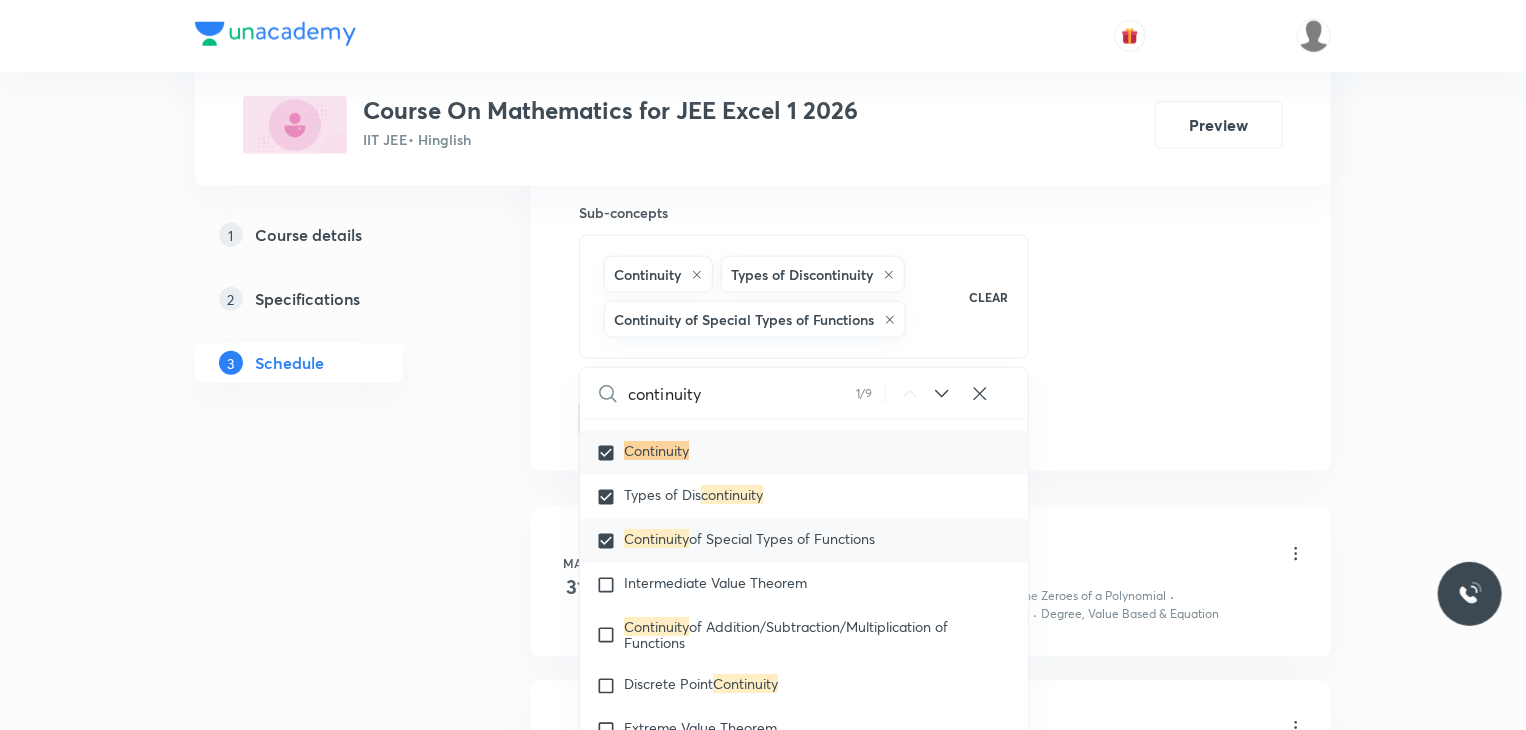 checkbox on "true" 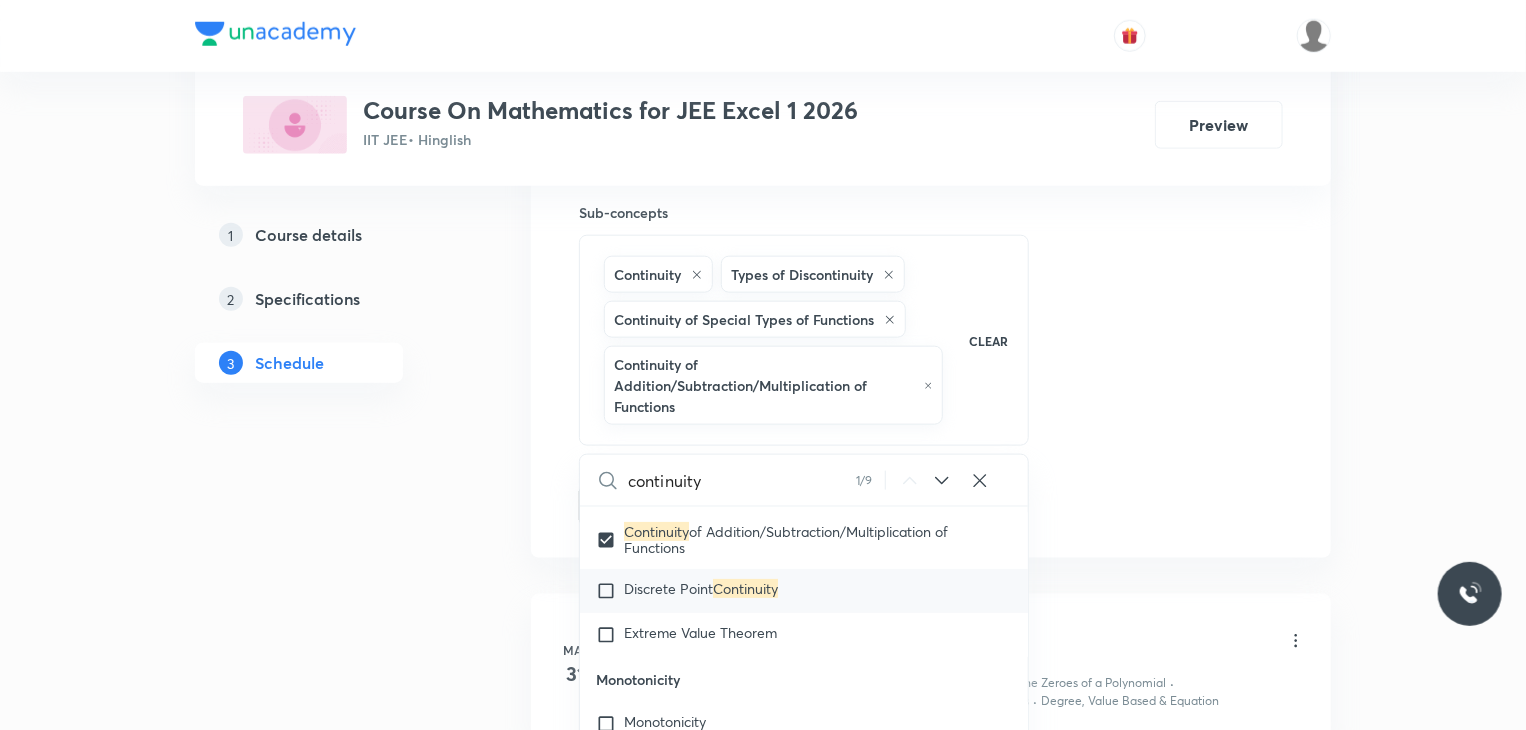 scroll, scrollTop: 19494, scrollLeft: 0, axis: vertical 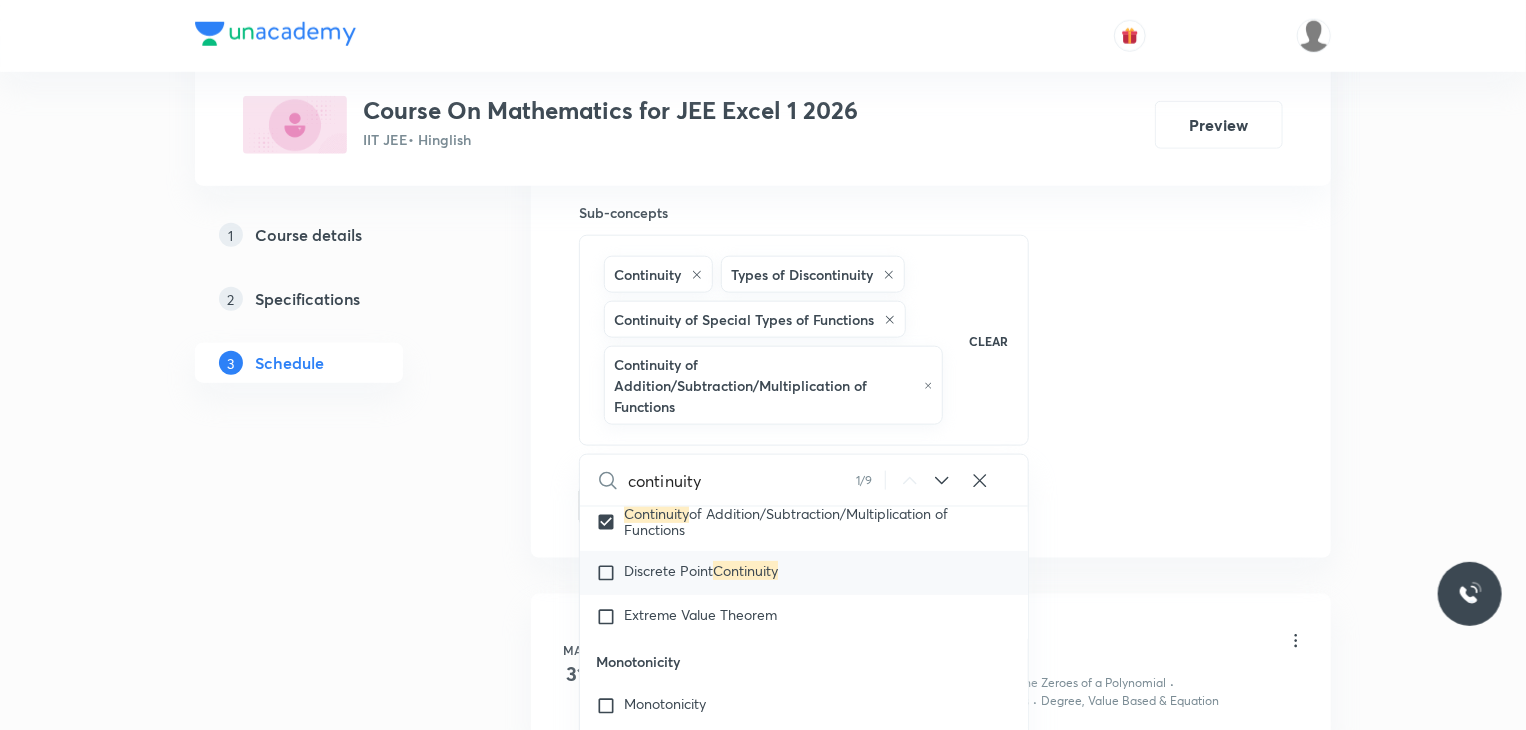 click on "Discrete Point" at bounding box center [668, 570] 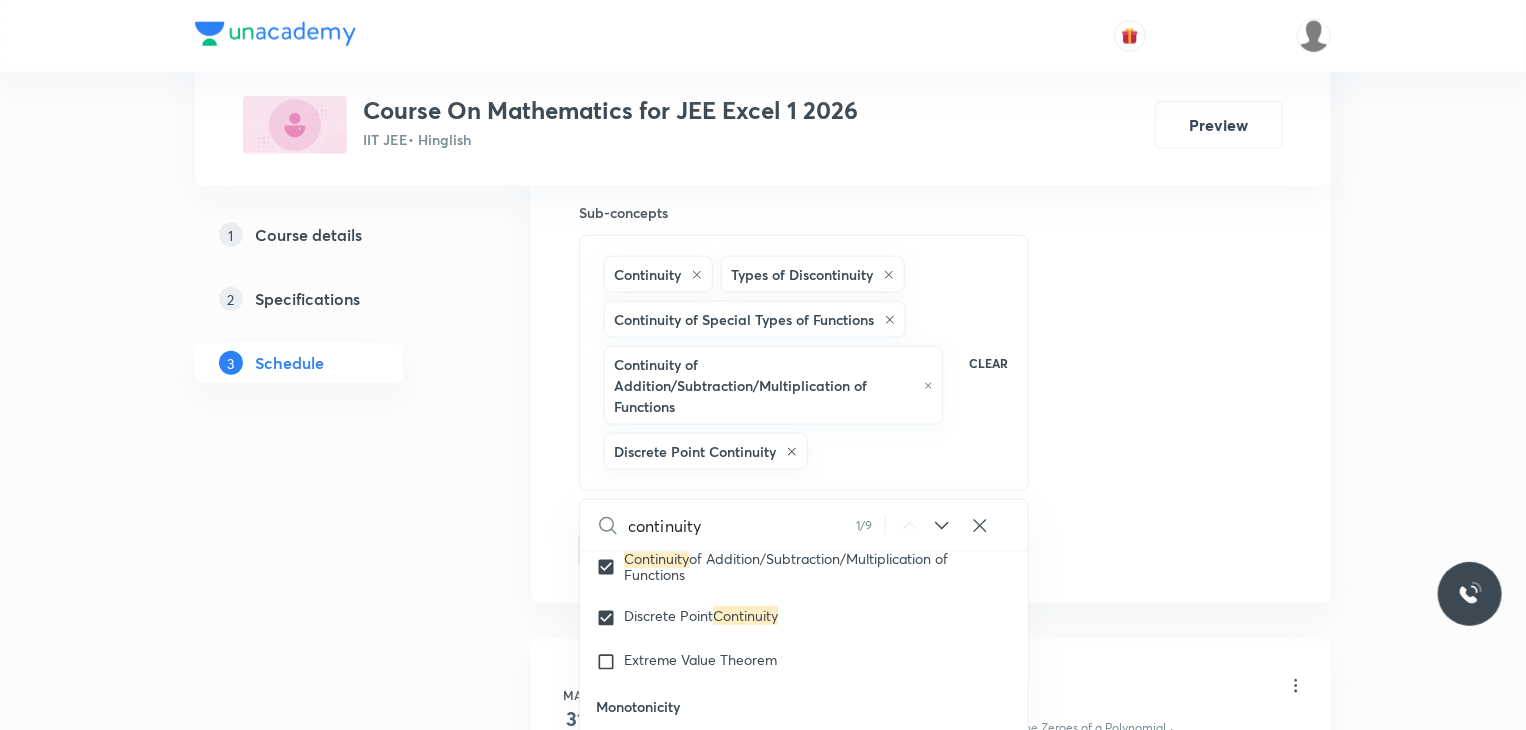drag, startPoint x: 1152, startPoint y: 468, endPoint x: 1066, endPoint y: 487, distance: 88.07383 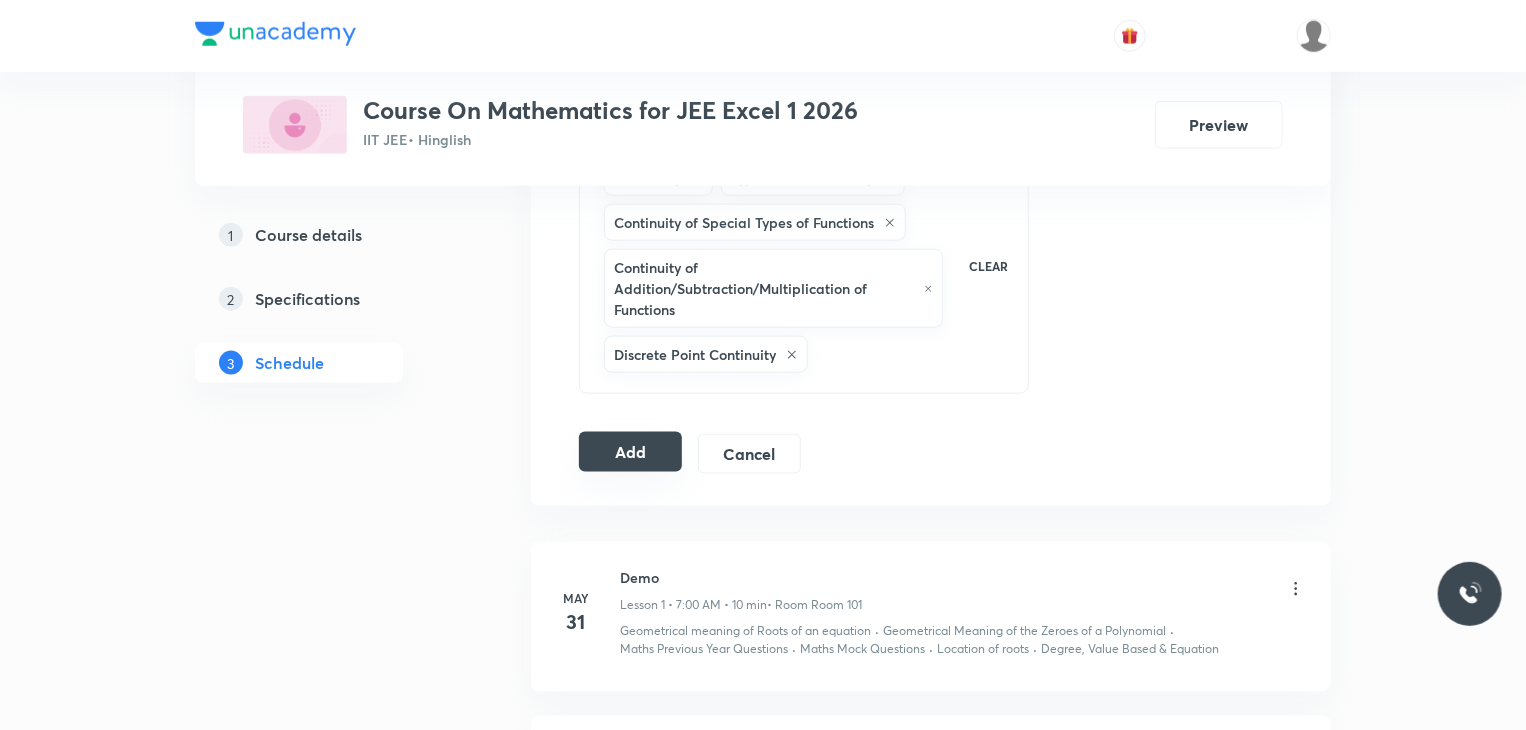 scroll, scrollTop: 1100, scrollLeft: 0, axis: vertical 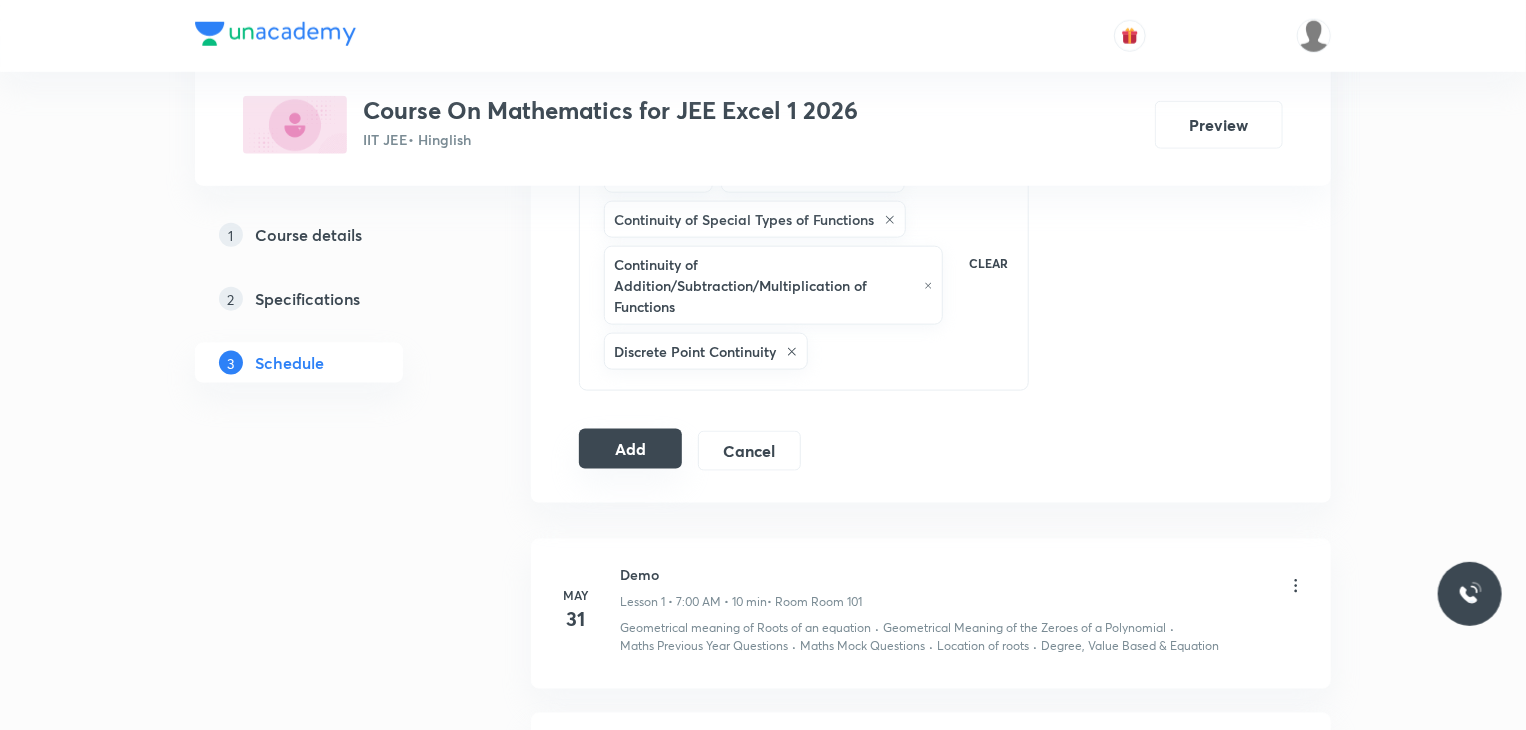 click on "Add" at bounding box center (630, 449) 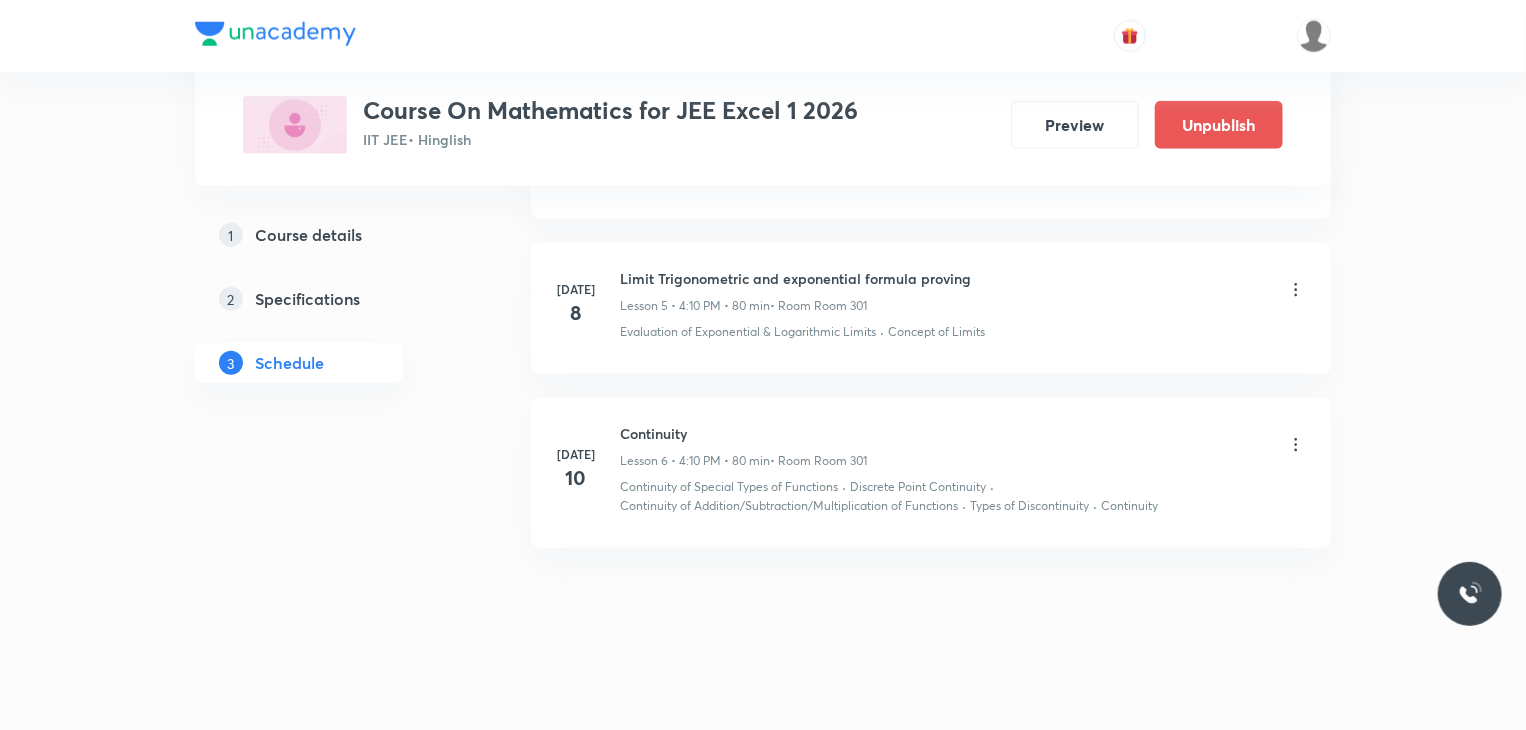 scroll, scrollTop: 994, scrollLeft: 0, axis: vertical 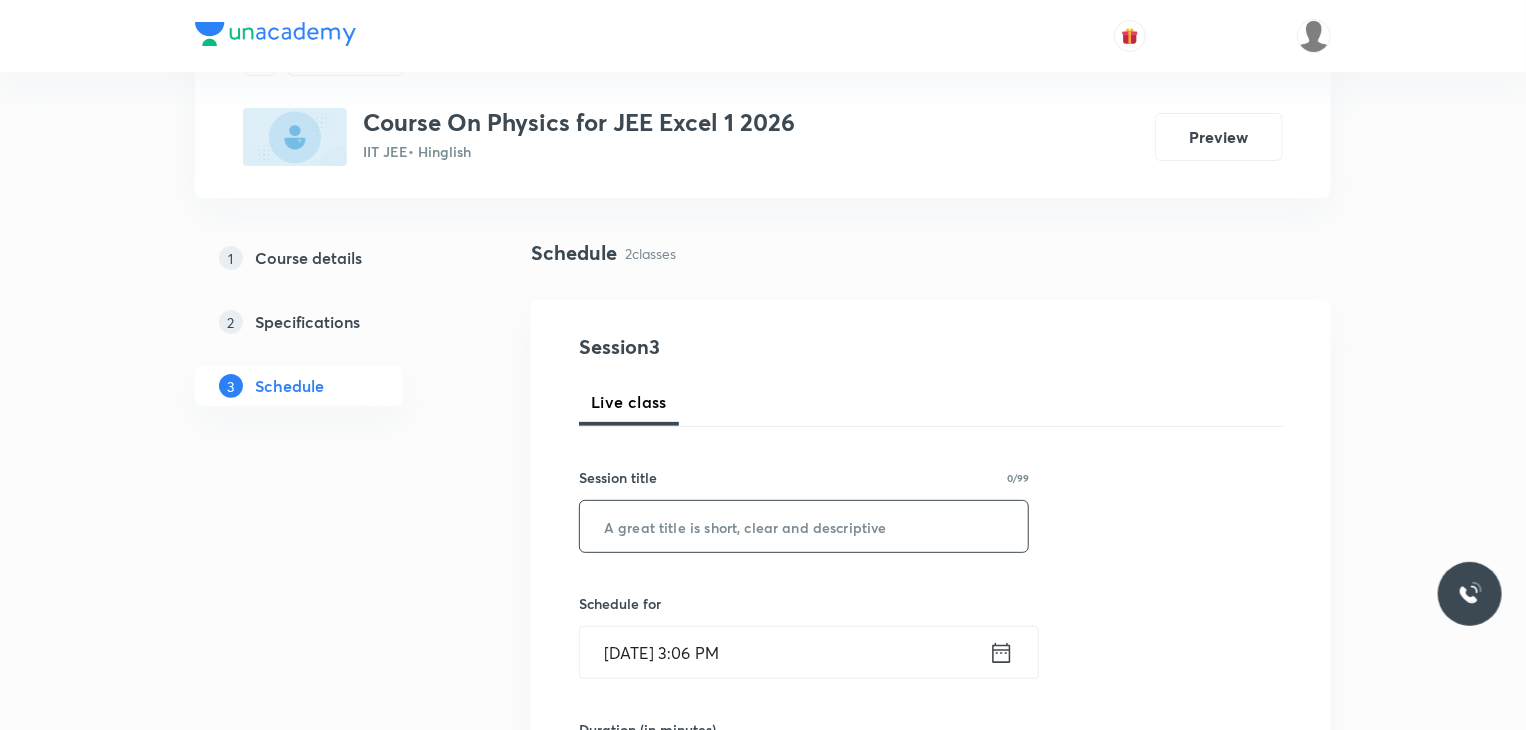 click at bounding box center [804, 526] 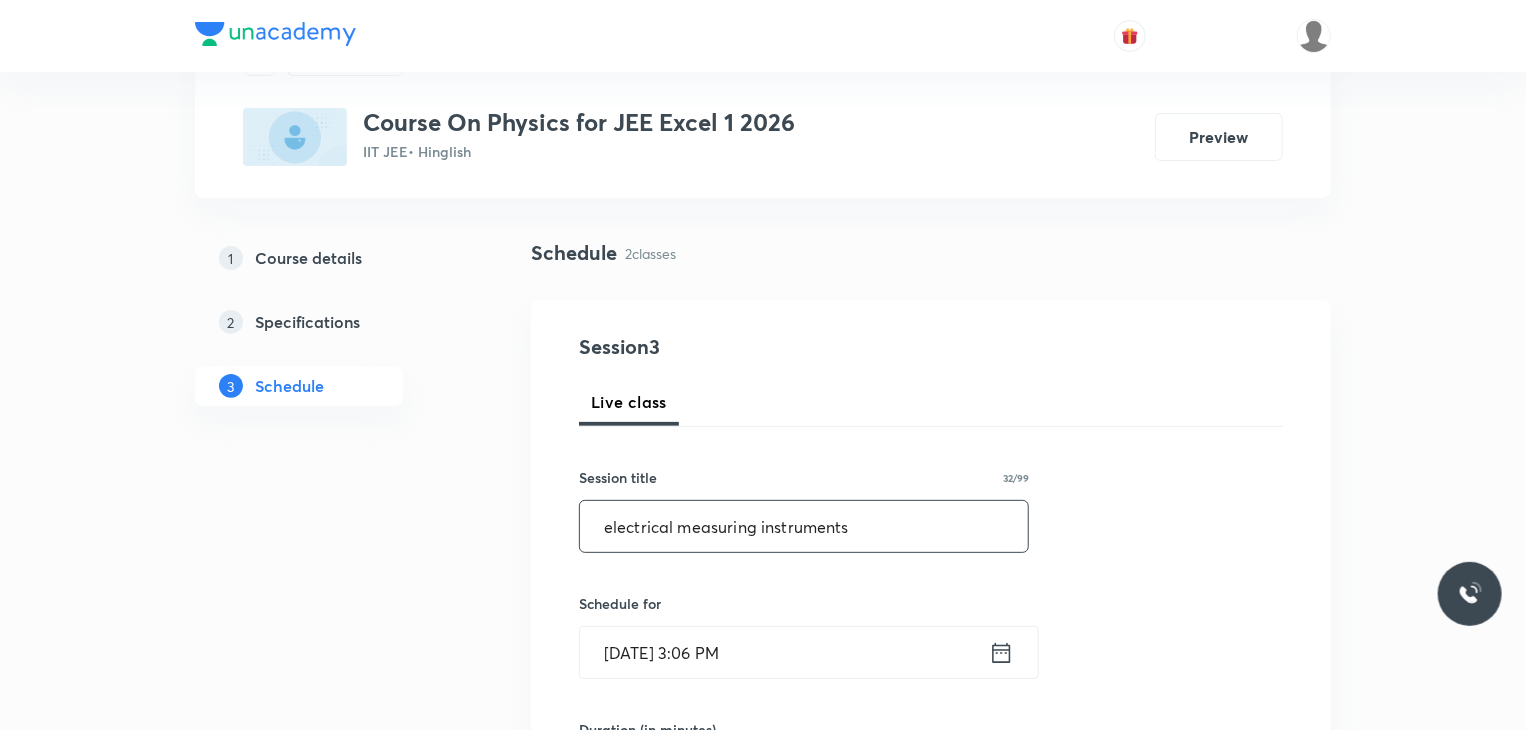 drag, startPoint x: 612, startPoint y: 525, endPoint x: 602, endPoint y: 529, distance: 10.770329 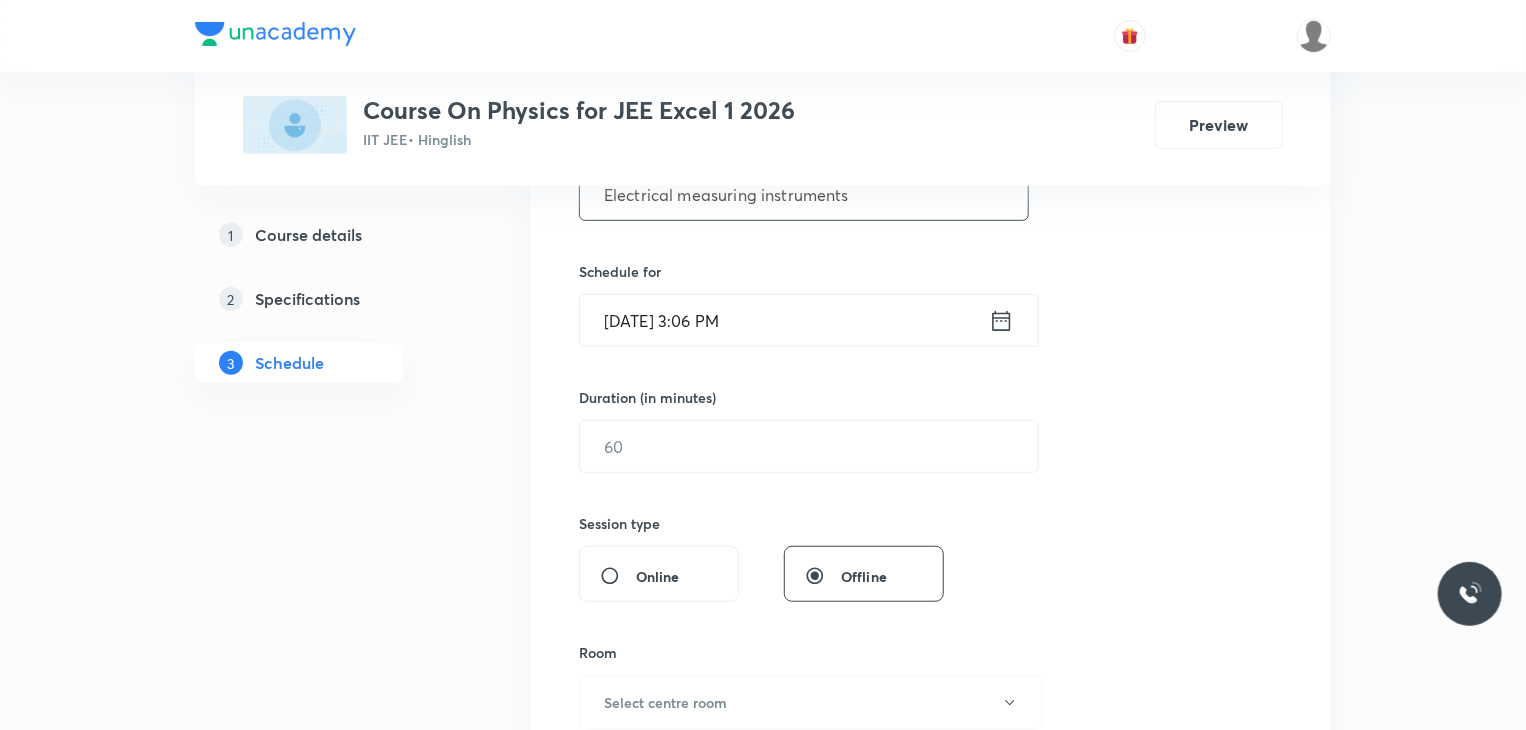 scroll, scrollTop: 500, scrollLeft: 0, axis: vertical 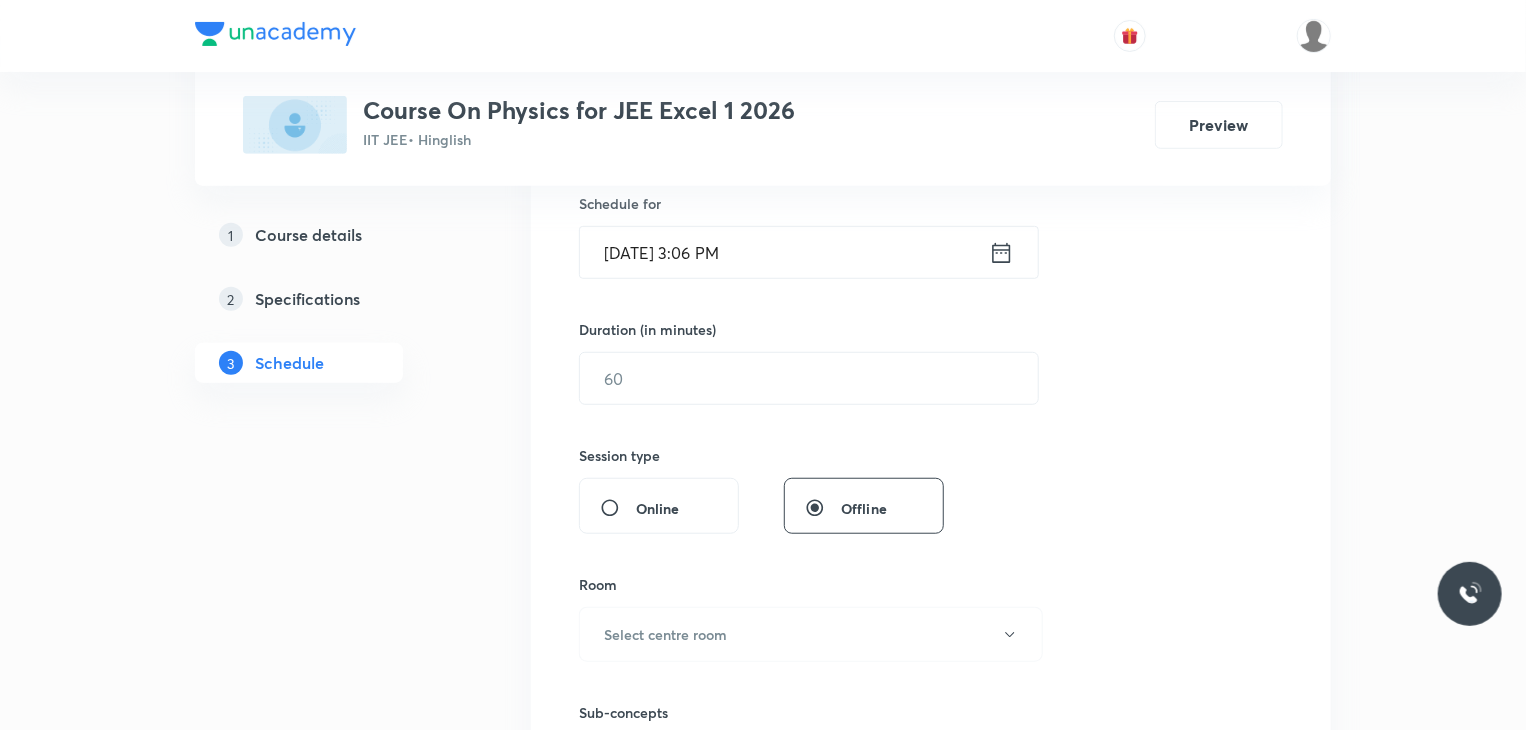 type on "Electrical measuring instruments" 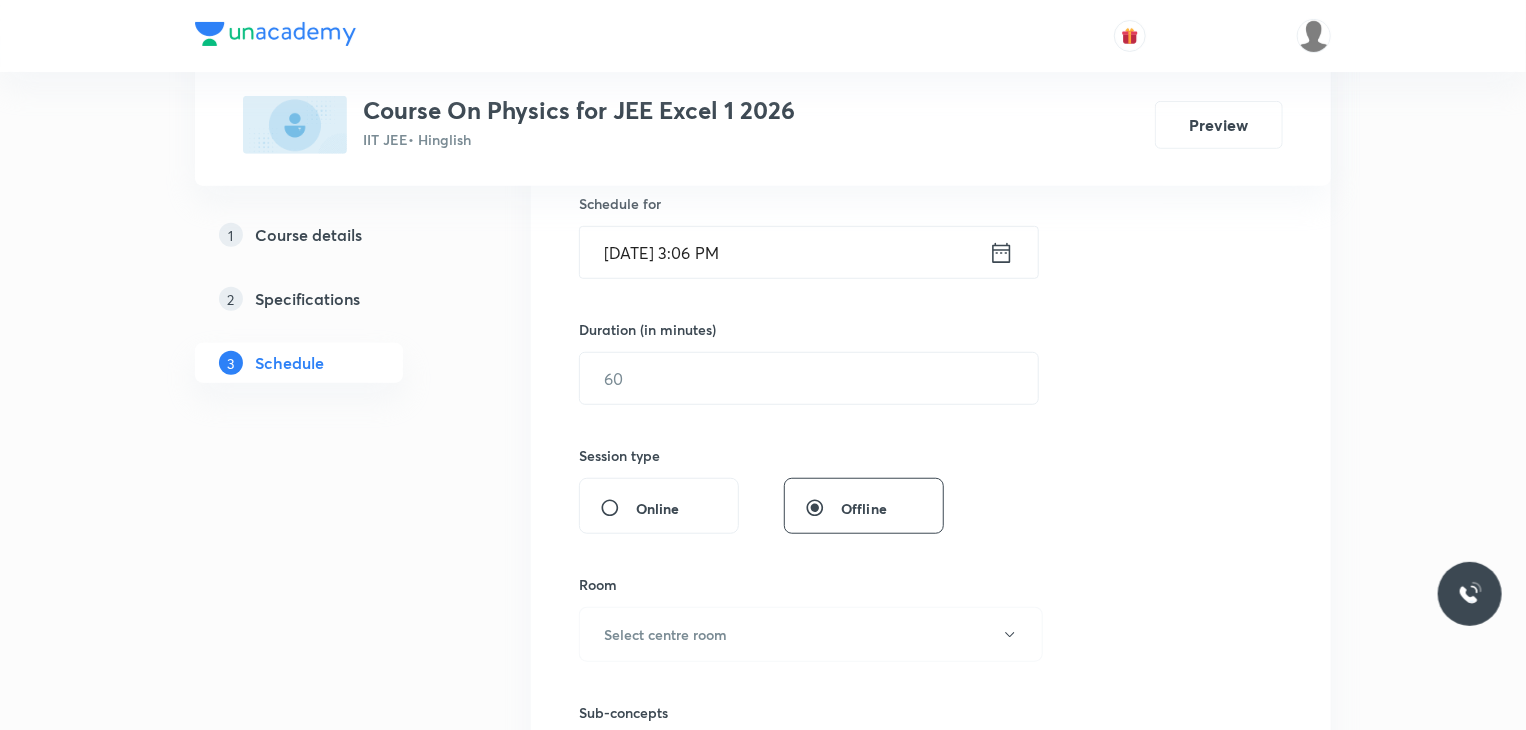 click 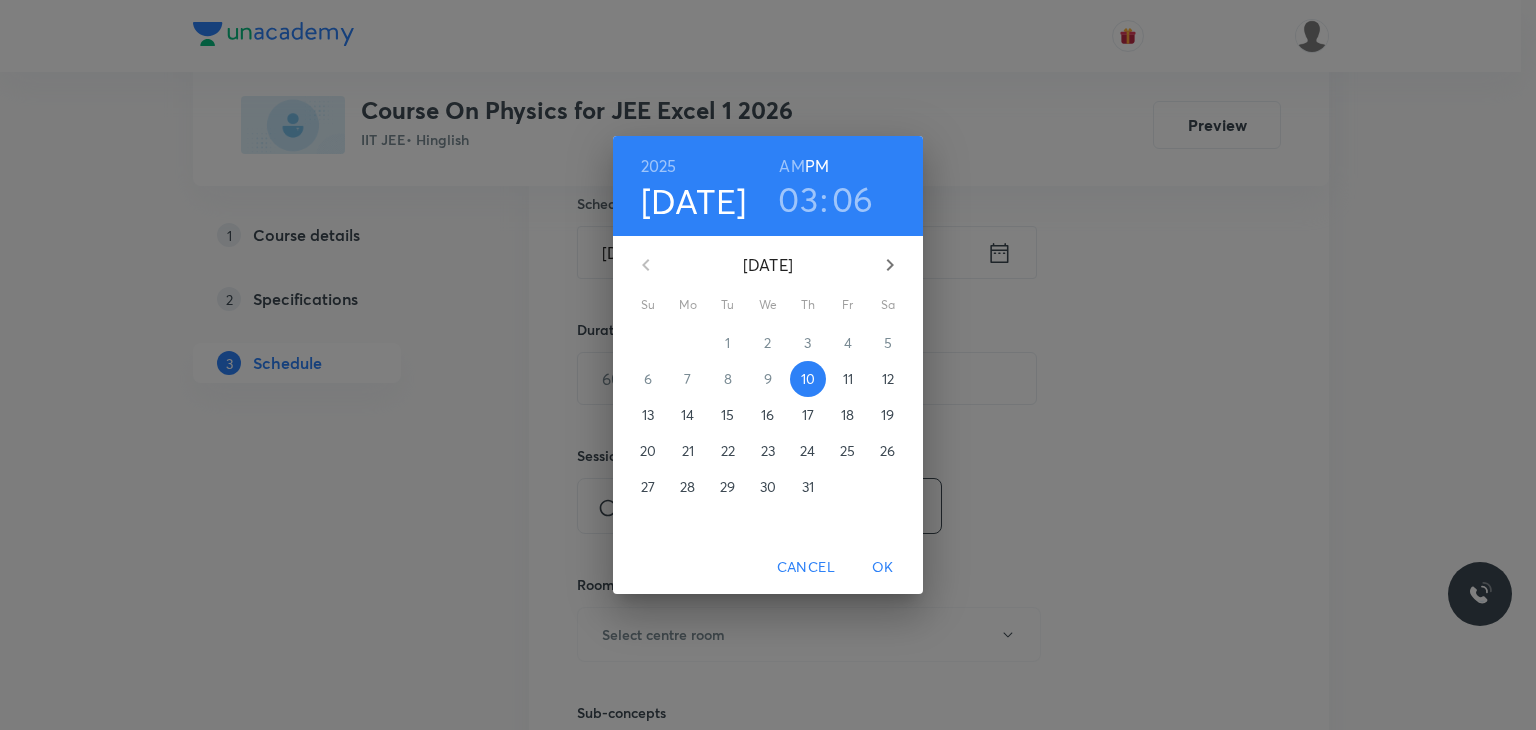 click on "03" at bounding box center [798, 199] 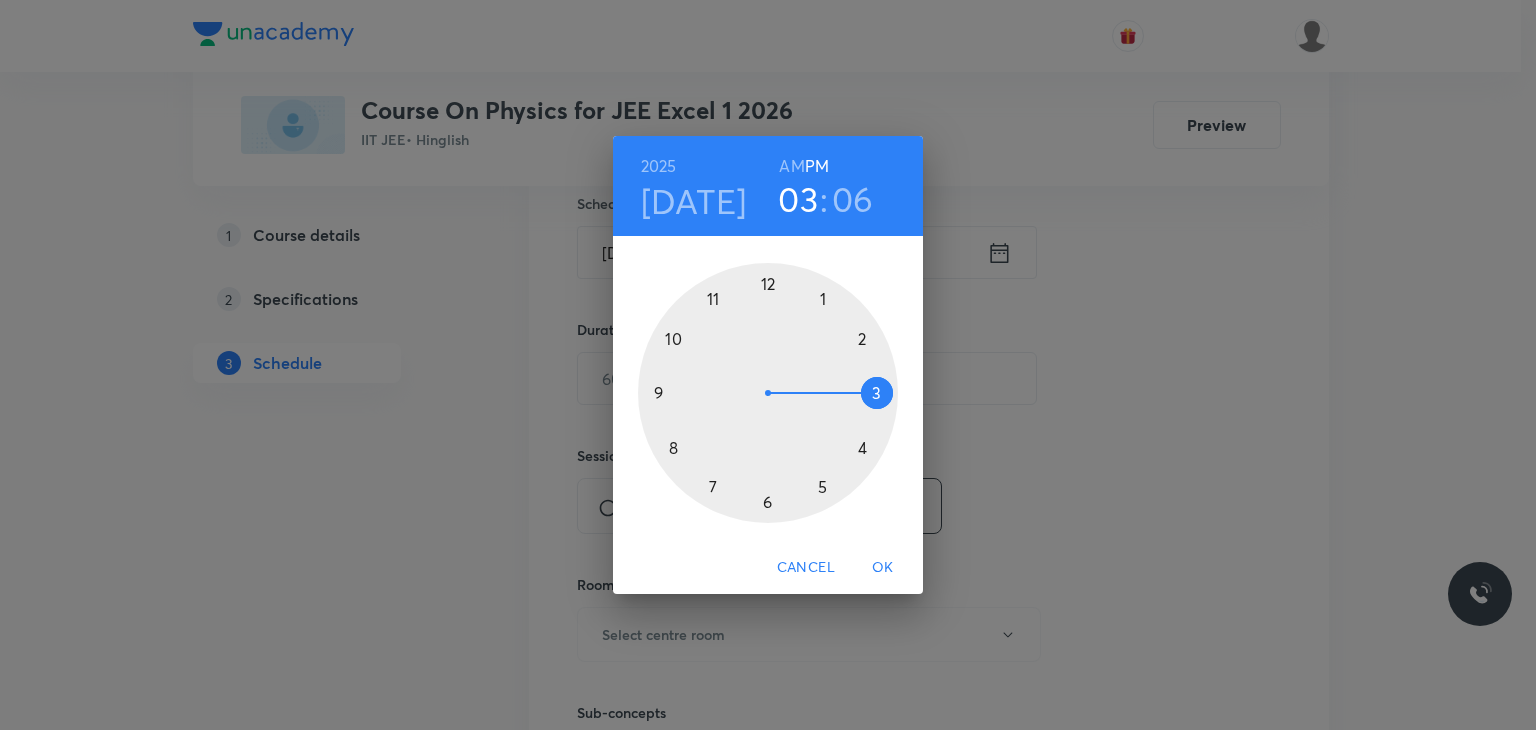 click at bounding box center [768, 393] 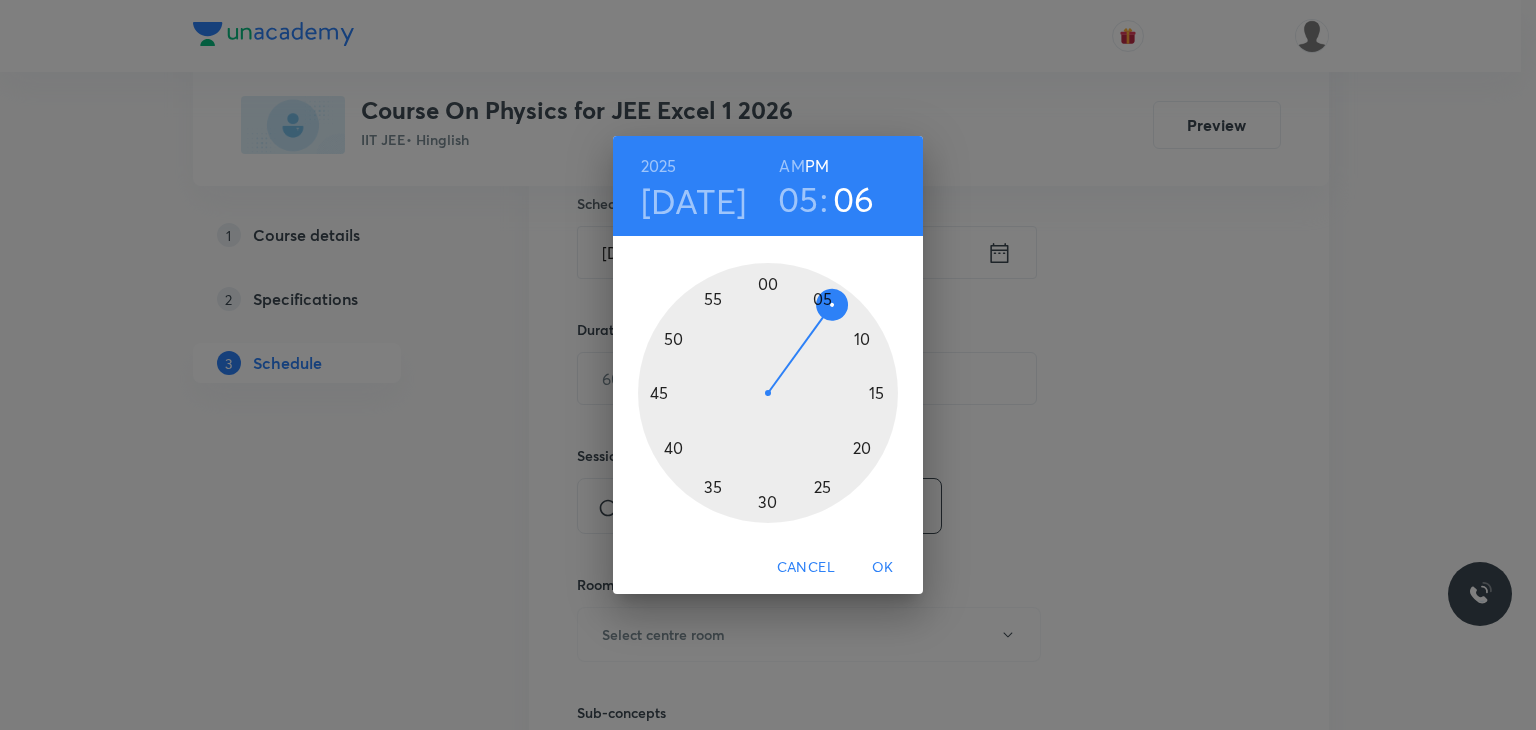 click at bounding box center (768, 393) 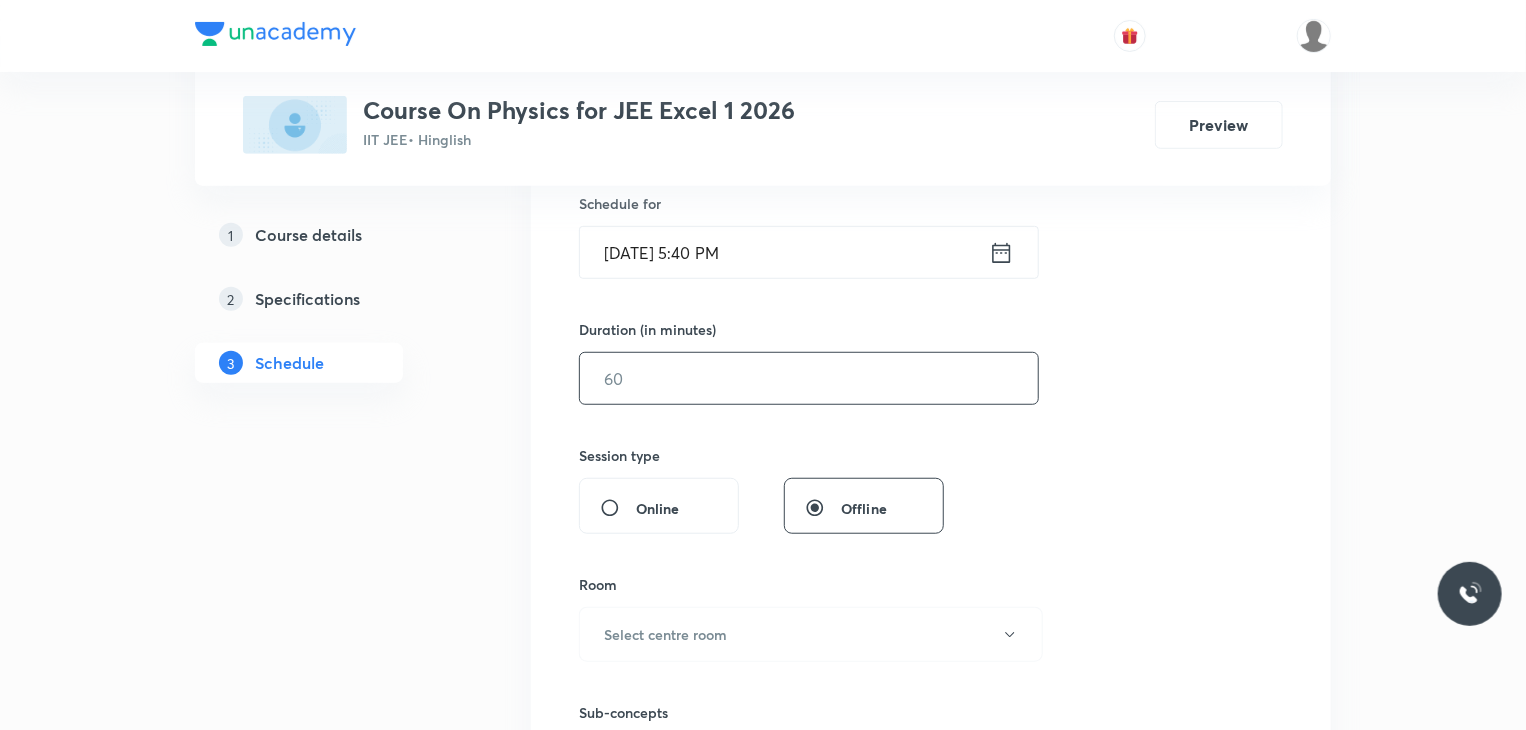 click at bounding box center (809, 378) 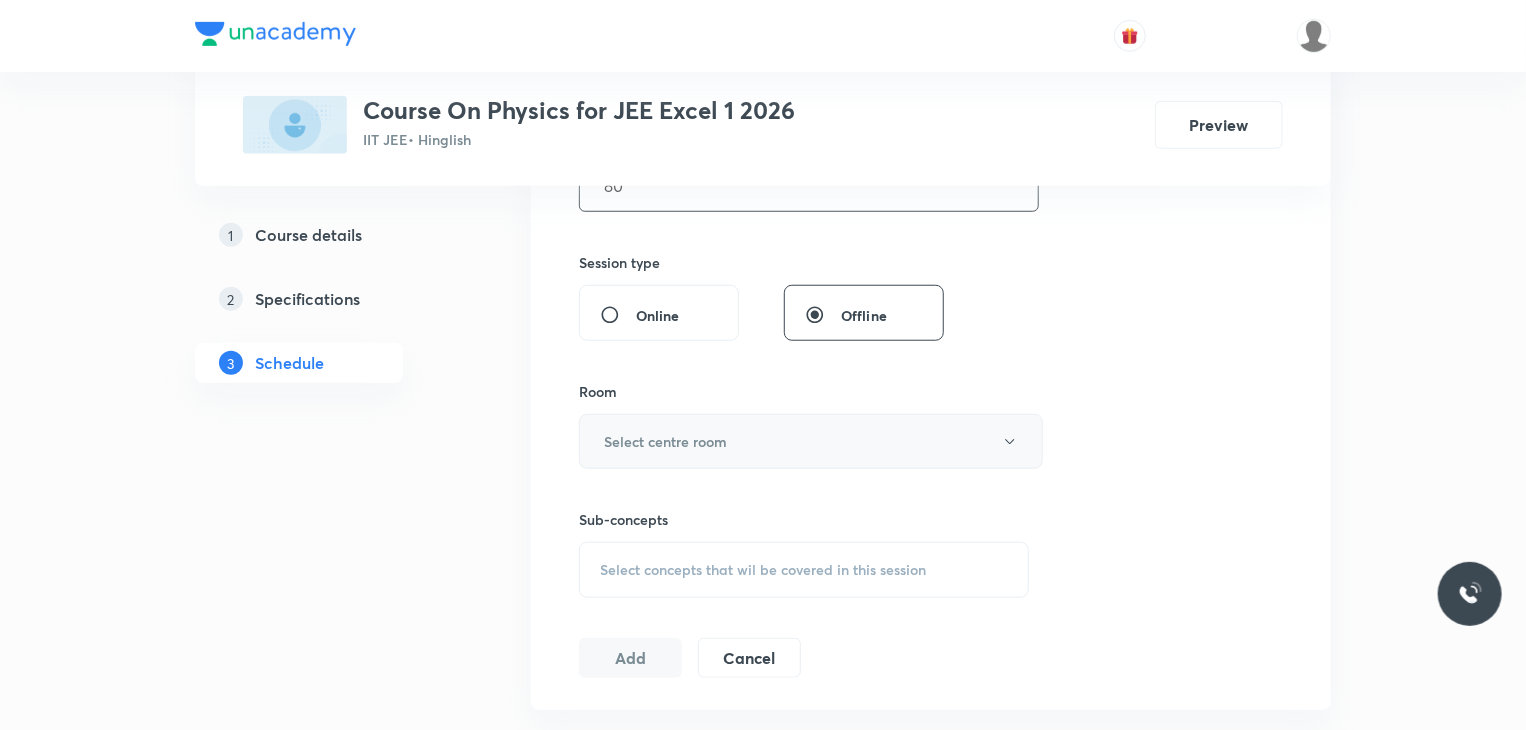 scroll, scrollTop: 700, scrollLeft: 0, axis: vertical 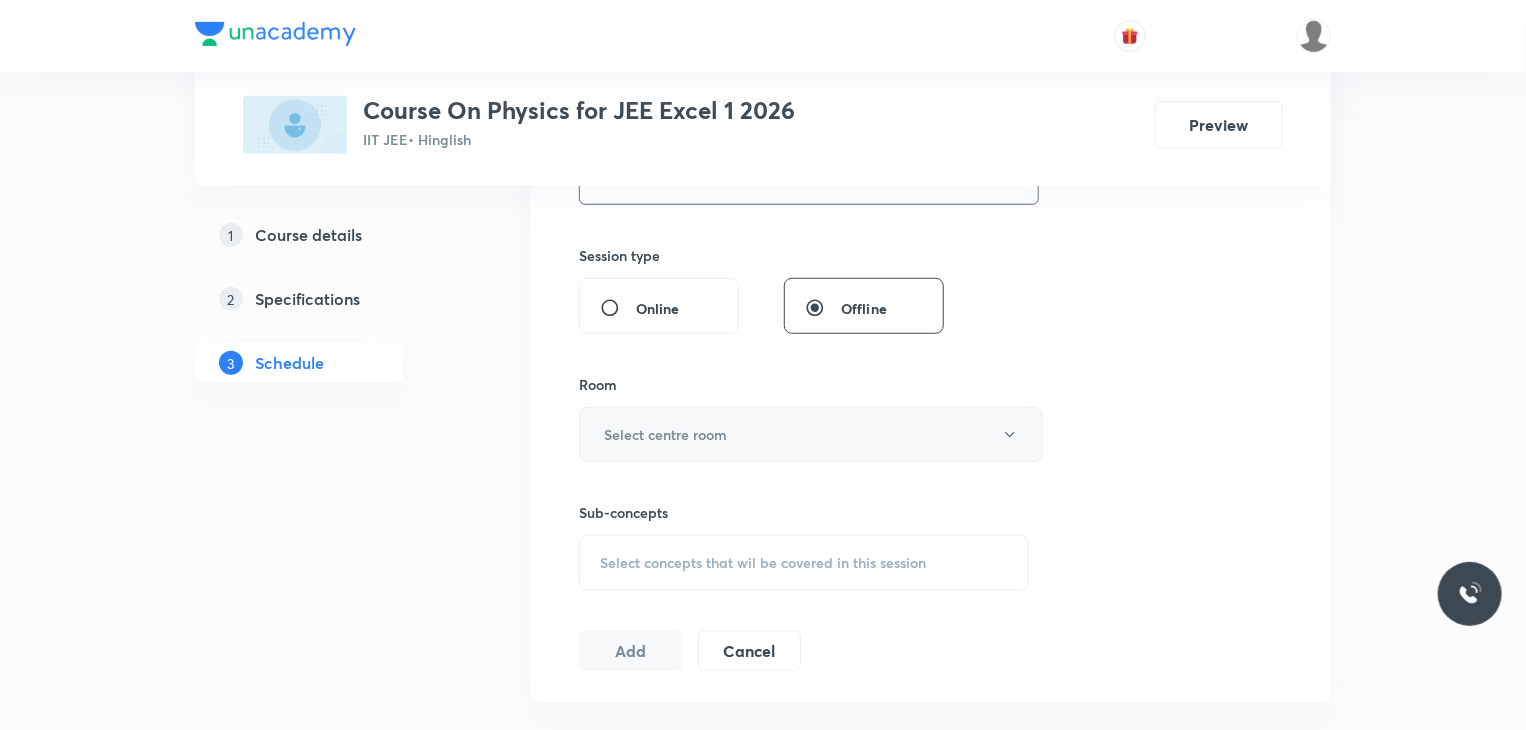 type on "80" 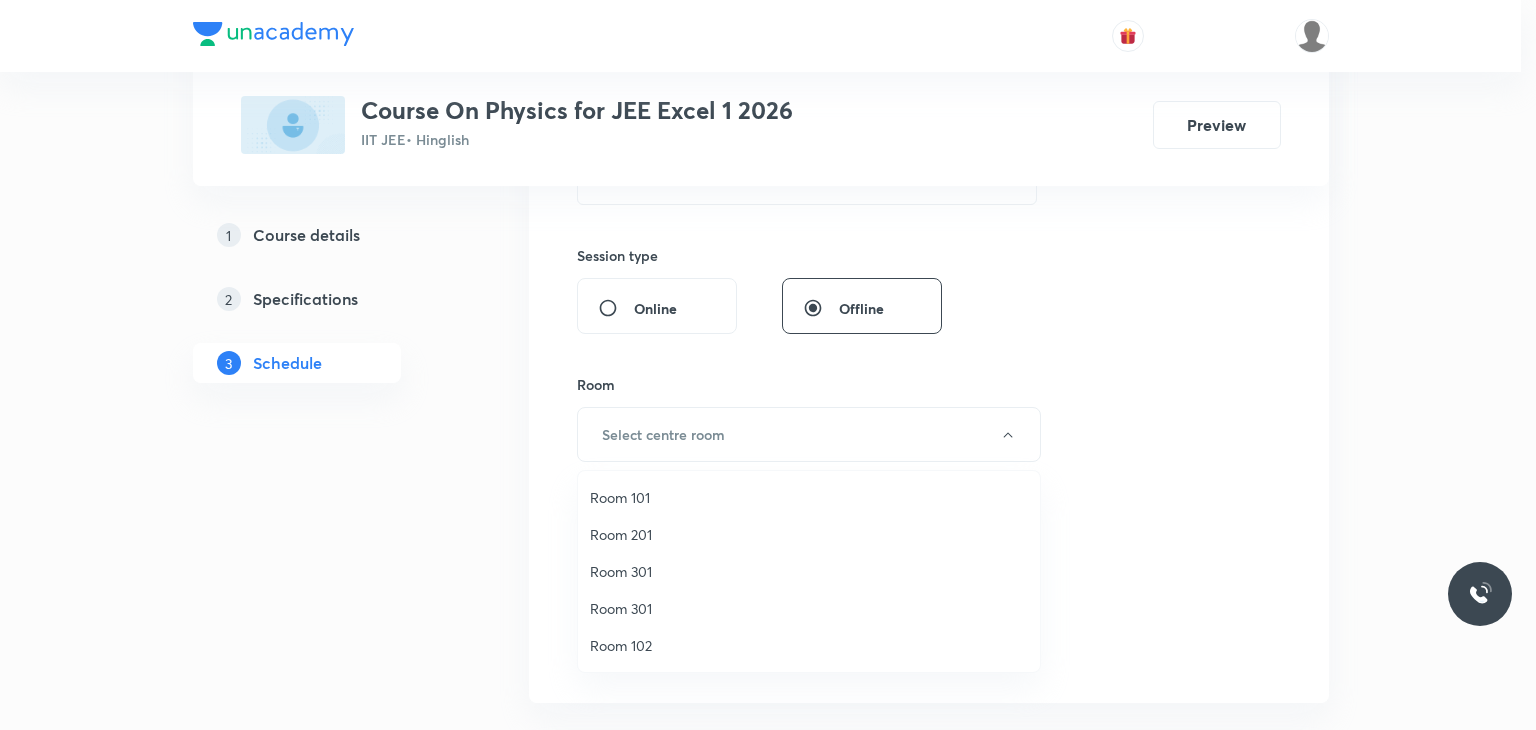 click at bounding box center [768, 365] 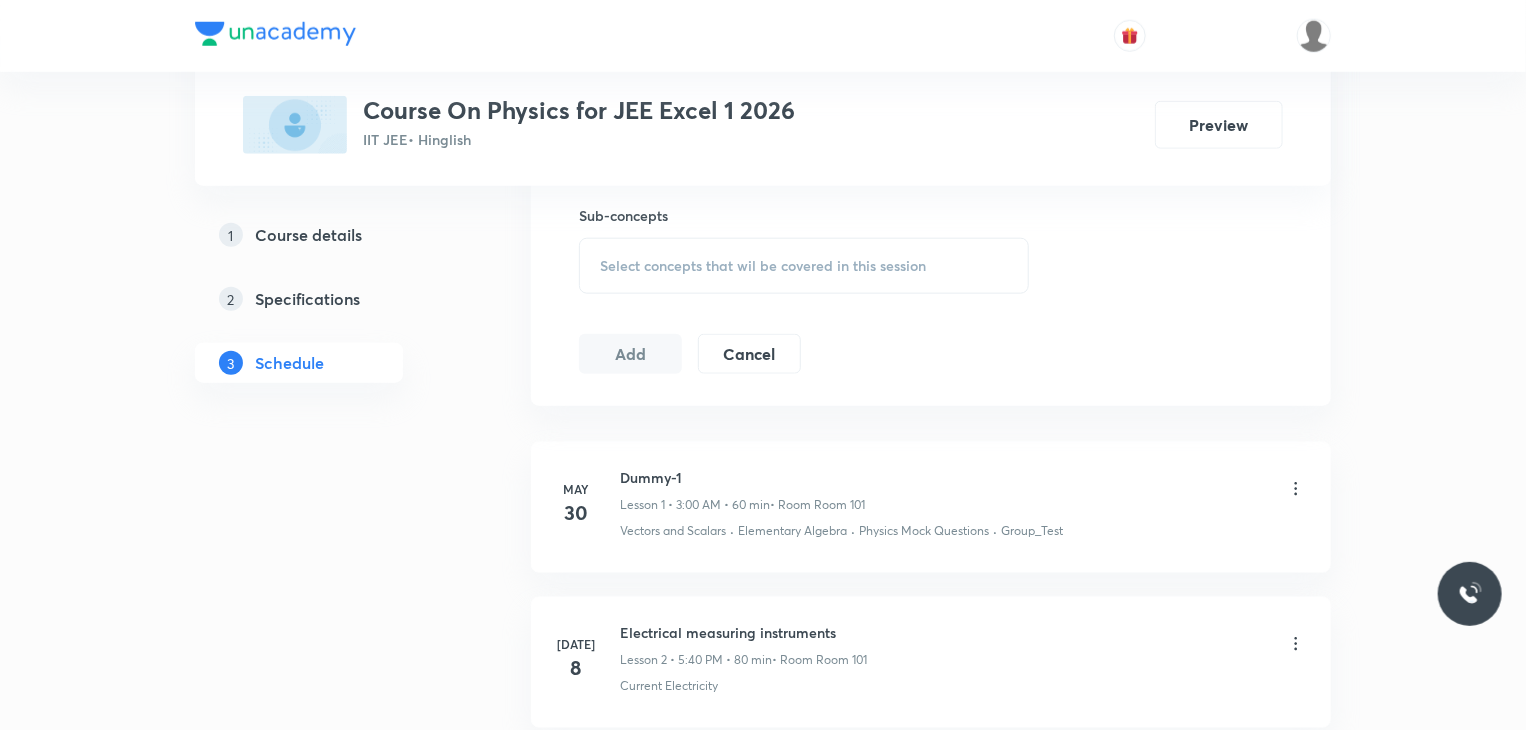 scroll, scrollTop: 981, scrollLeft: 0, axis: vertical 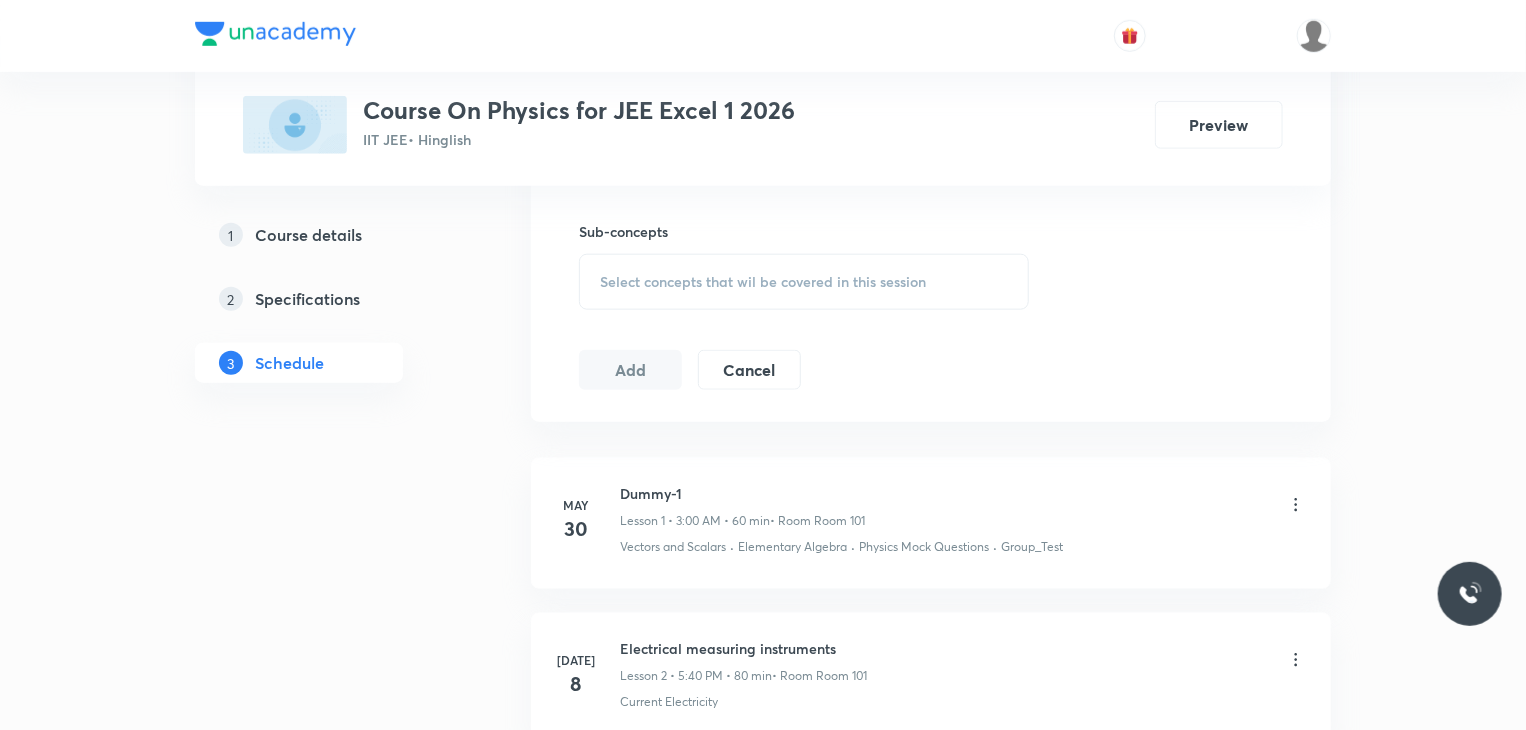 click on "Select concepts that wil be covered in this session" at bounding box center [763, 282] 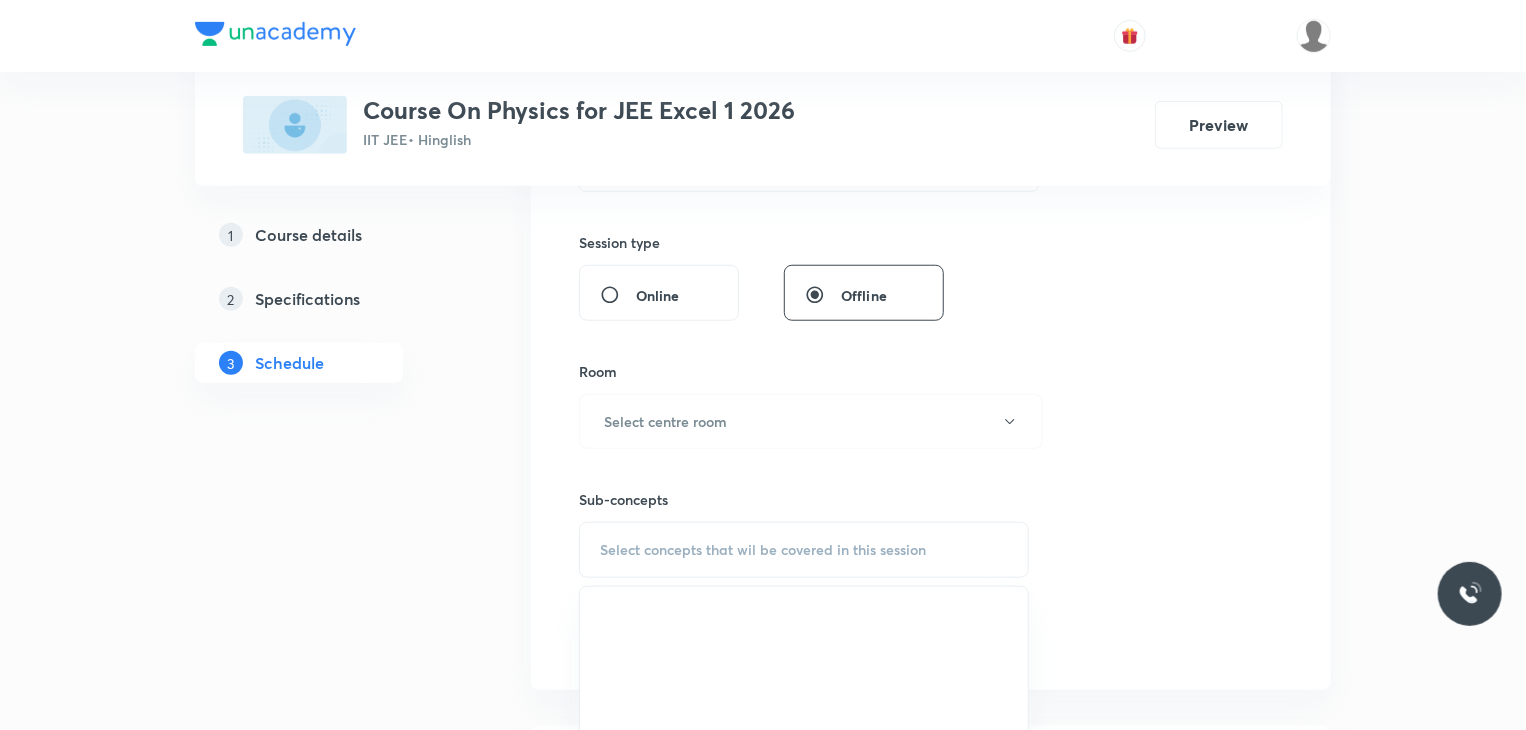 scroll, scrollTop: 581, scrollLeft: 0, axis: vertical 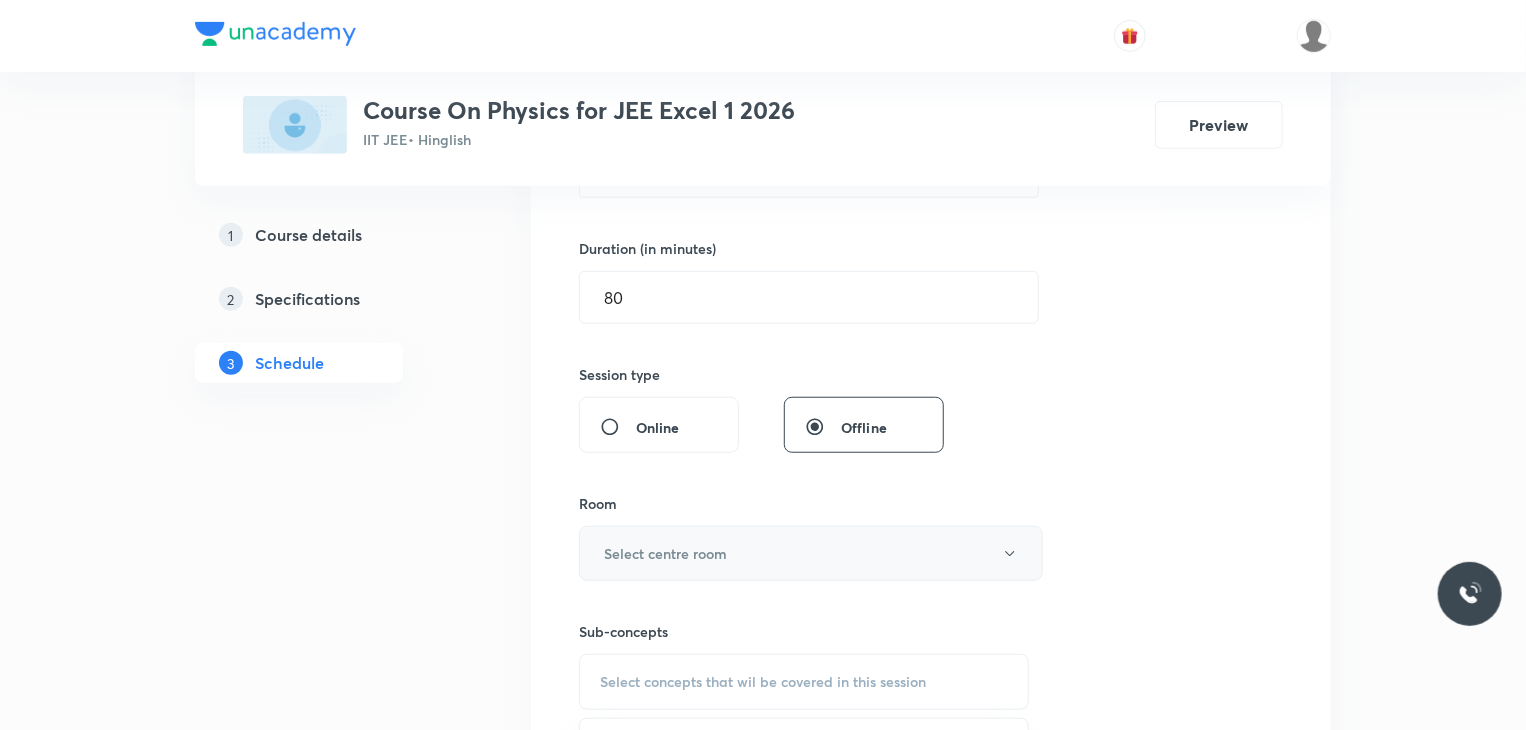 click on "Select centre room" at bounding box center (665, 553) 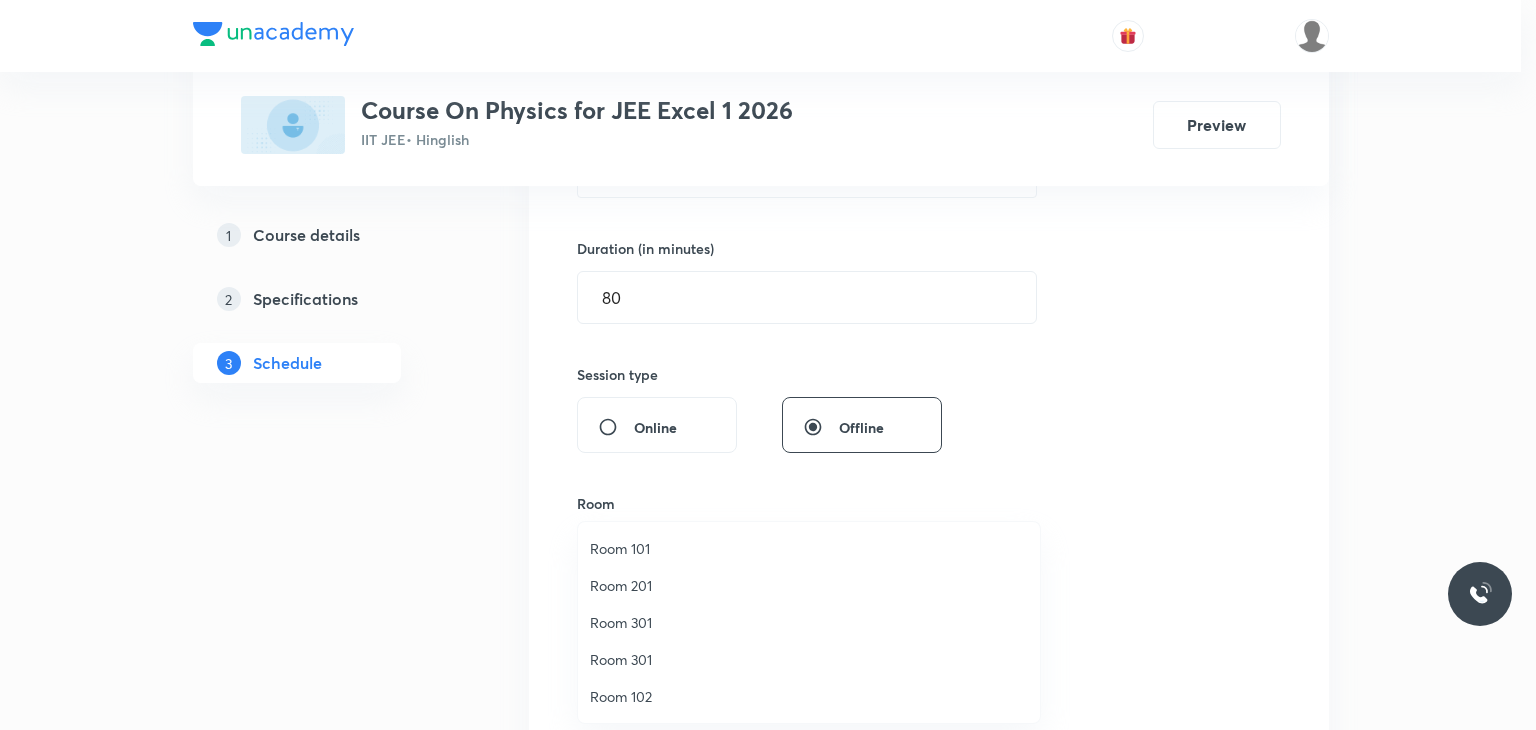 click on "Room 101" at bounding box center [809, 548] 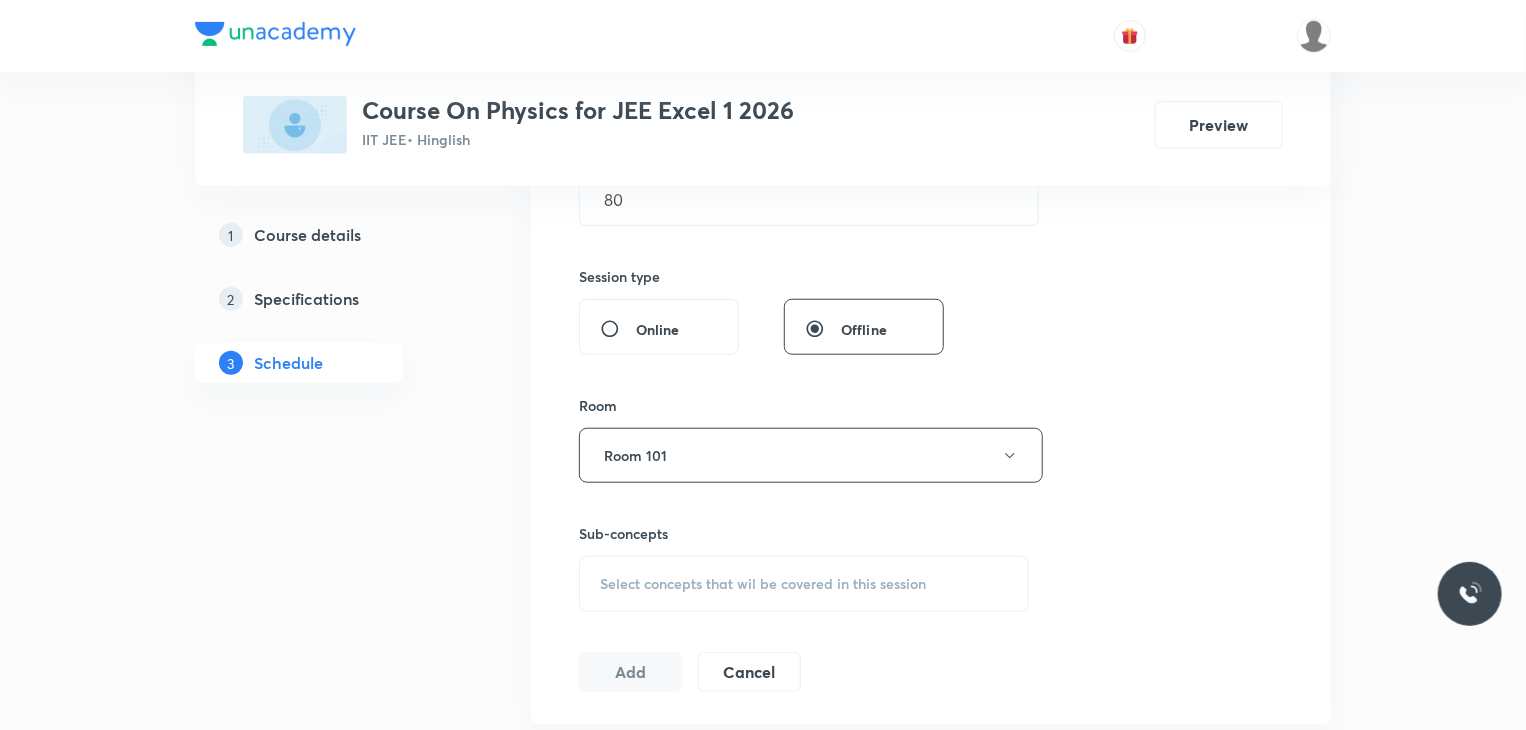 scroll, scrollTop: 681, scrollLeft: 0, axis: vertical 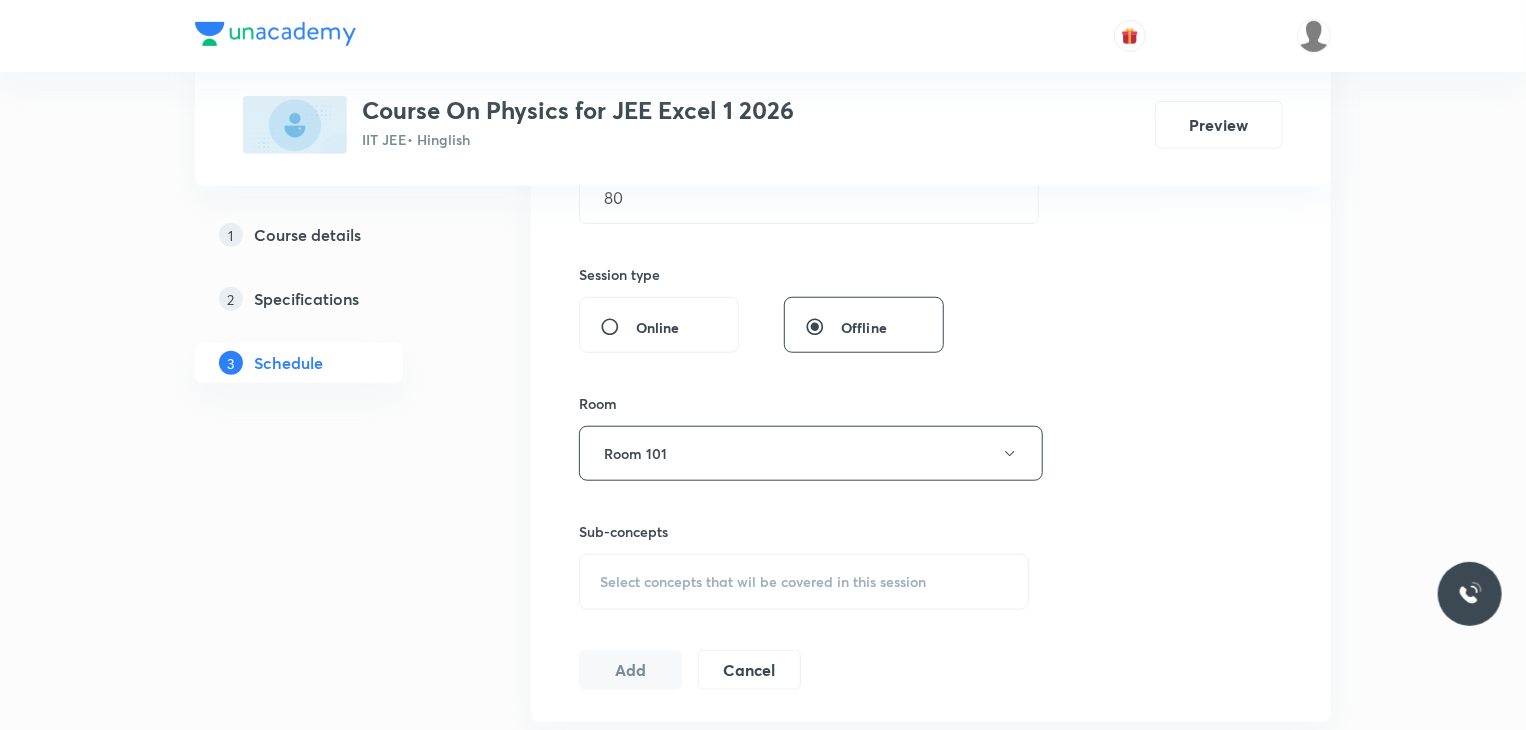 click on "Select concepts that wil be covered in this session" at bounding box center (763, 582) 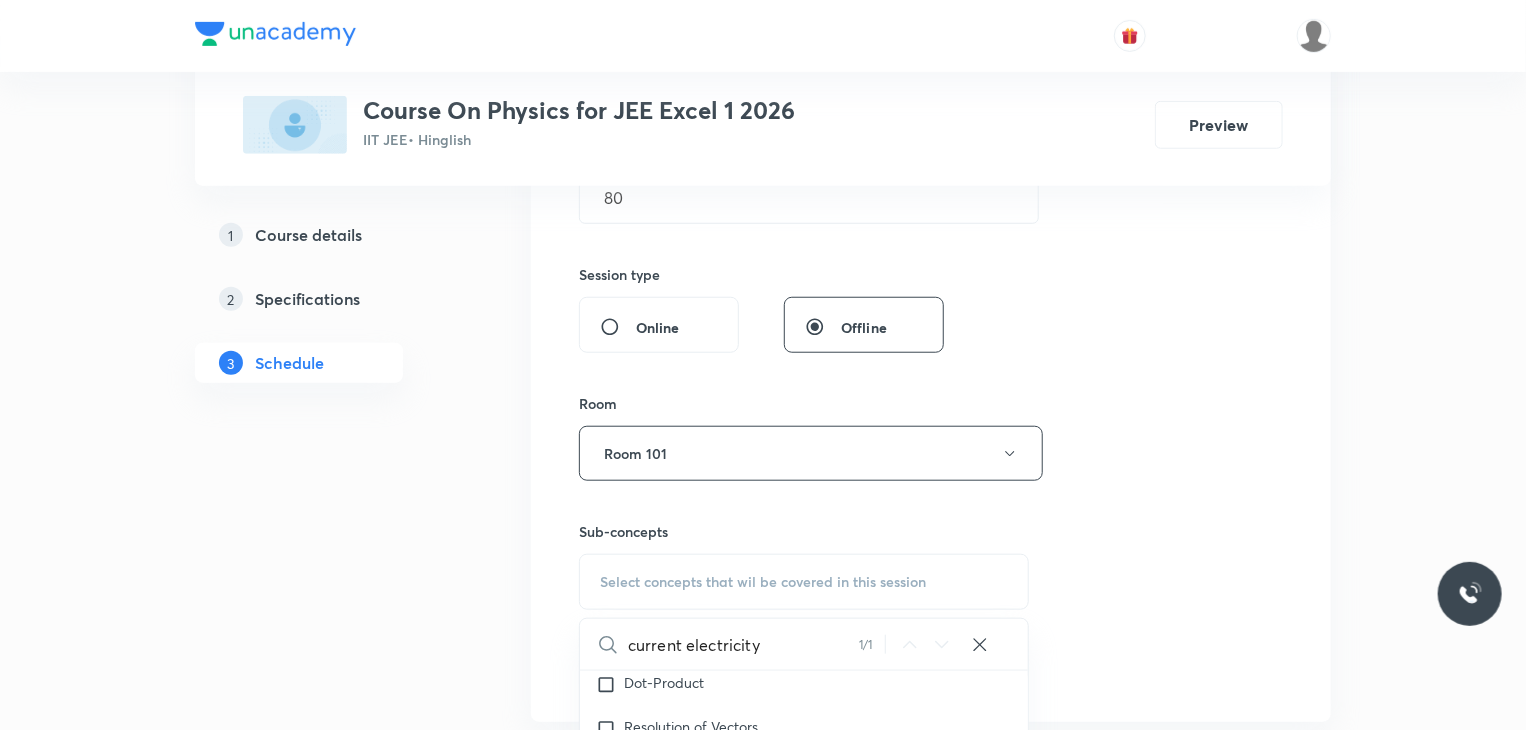 scroll, scrollTop: 5027, scrollLeft: 0, axis: vertical 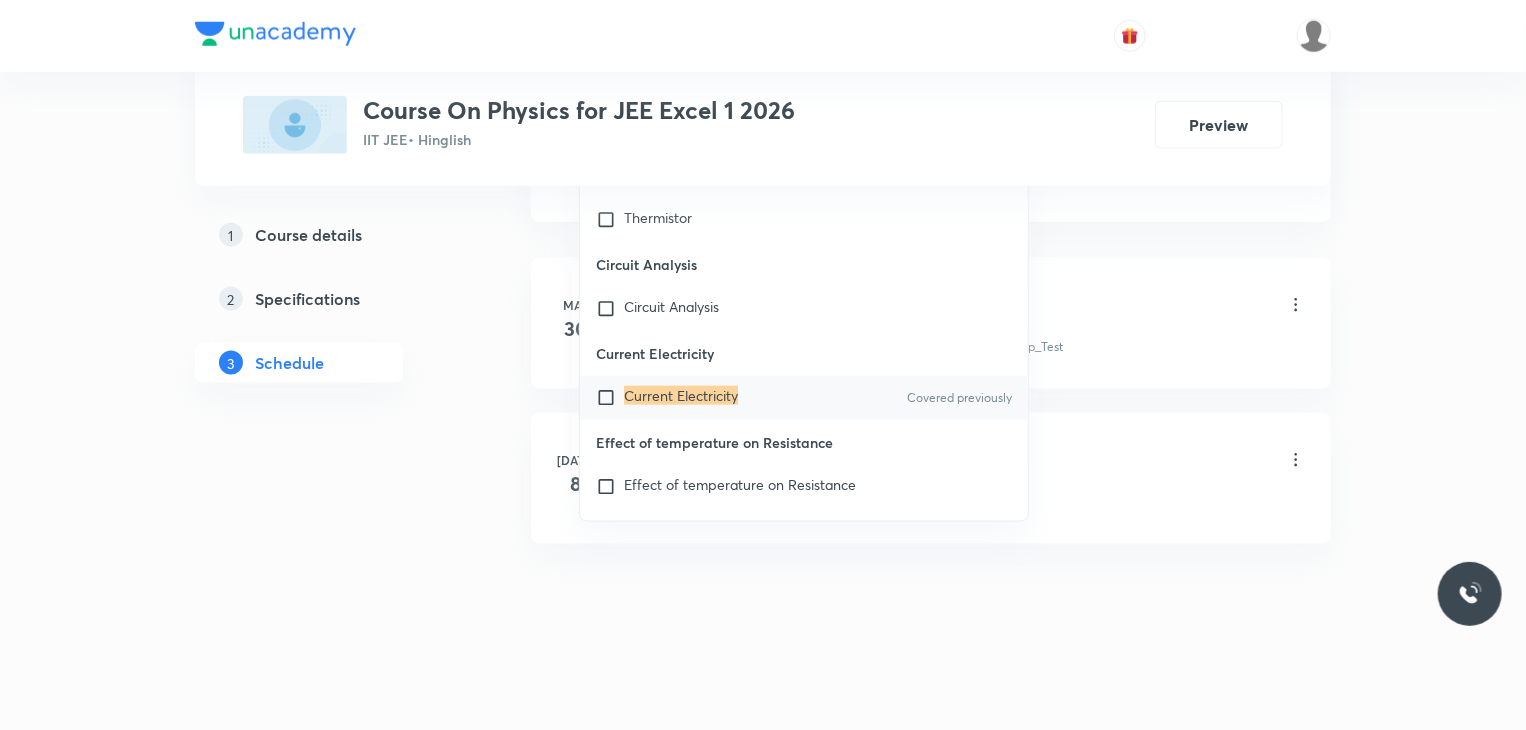 type on "current electricity" 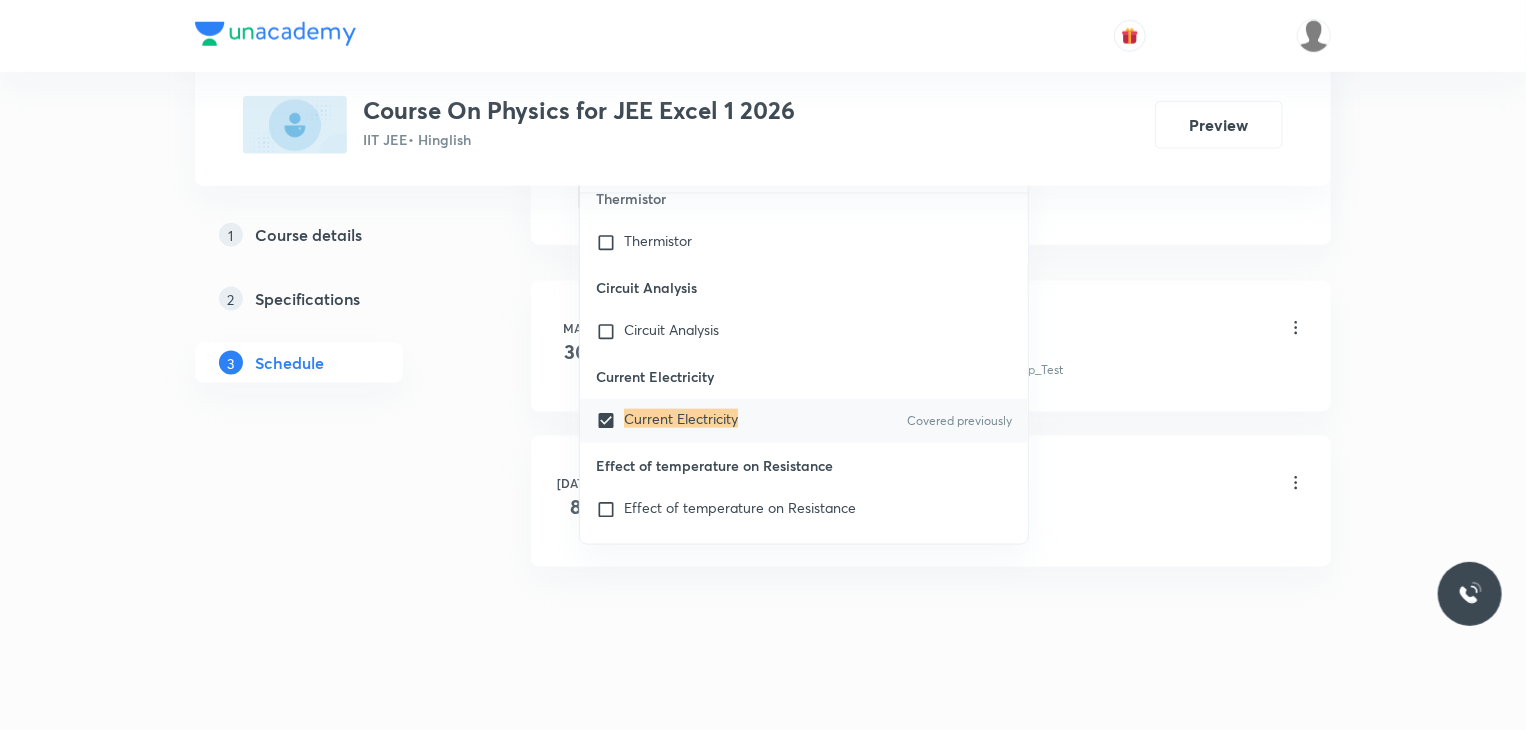 click on "Dummy-1 Lesson 1 • 3:00 AM • 60 min  • Room Room 101" at bounding box center (963, 329) 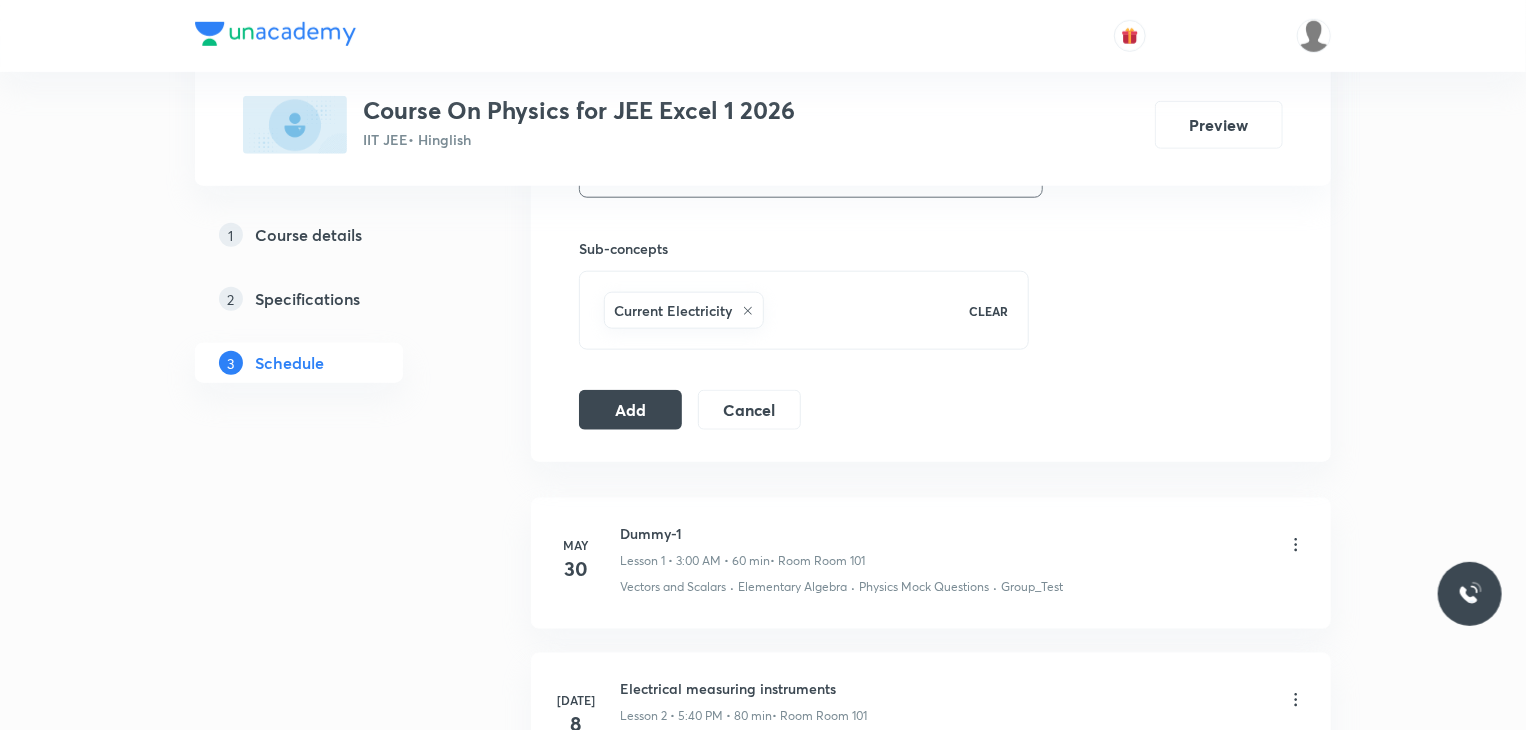 scroll, scrollTop: 981, scrollLeft: 0, axis: vertical 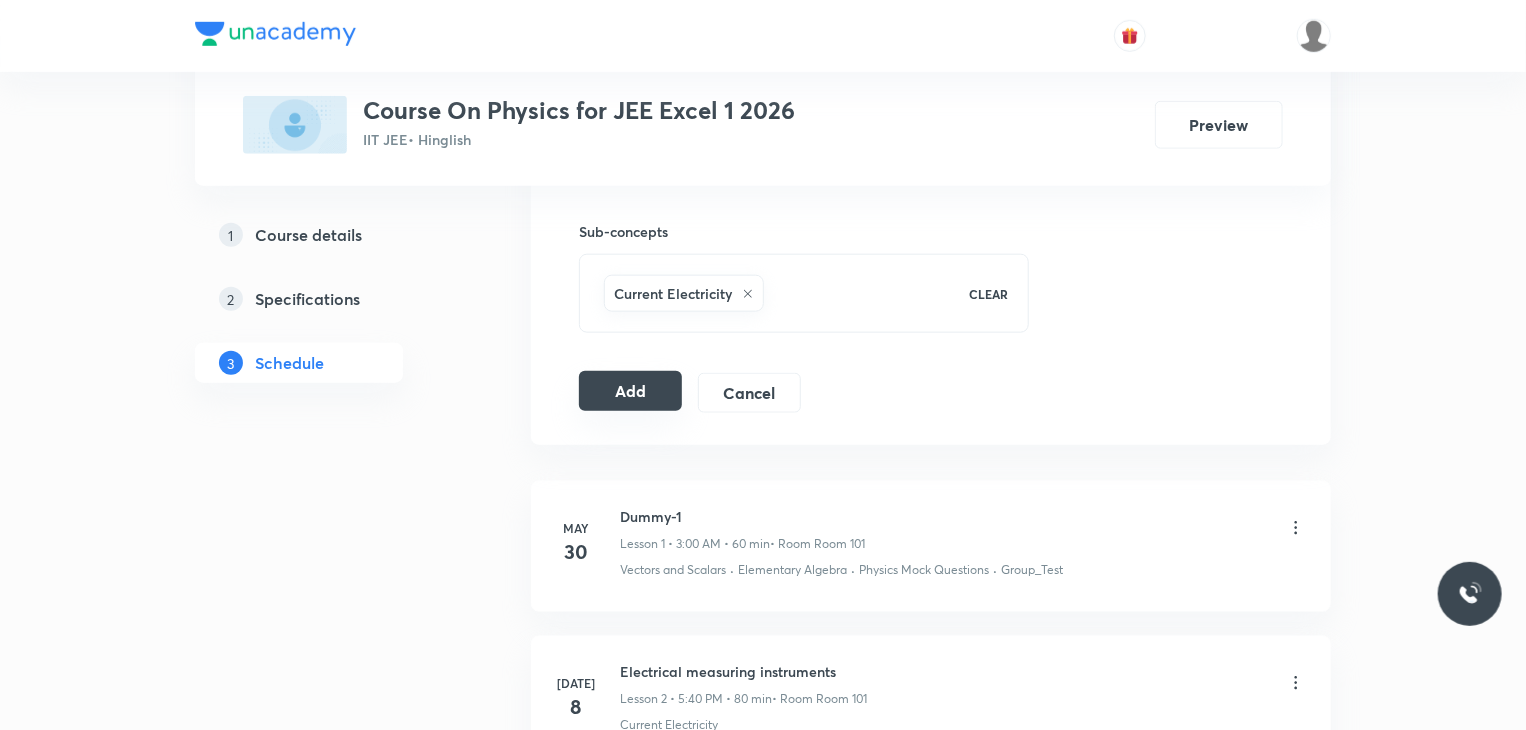 click on "Add" at bounding box center (630, 391) 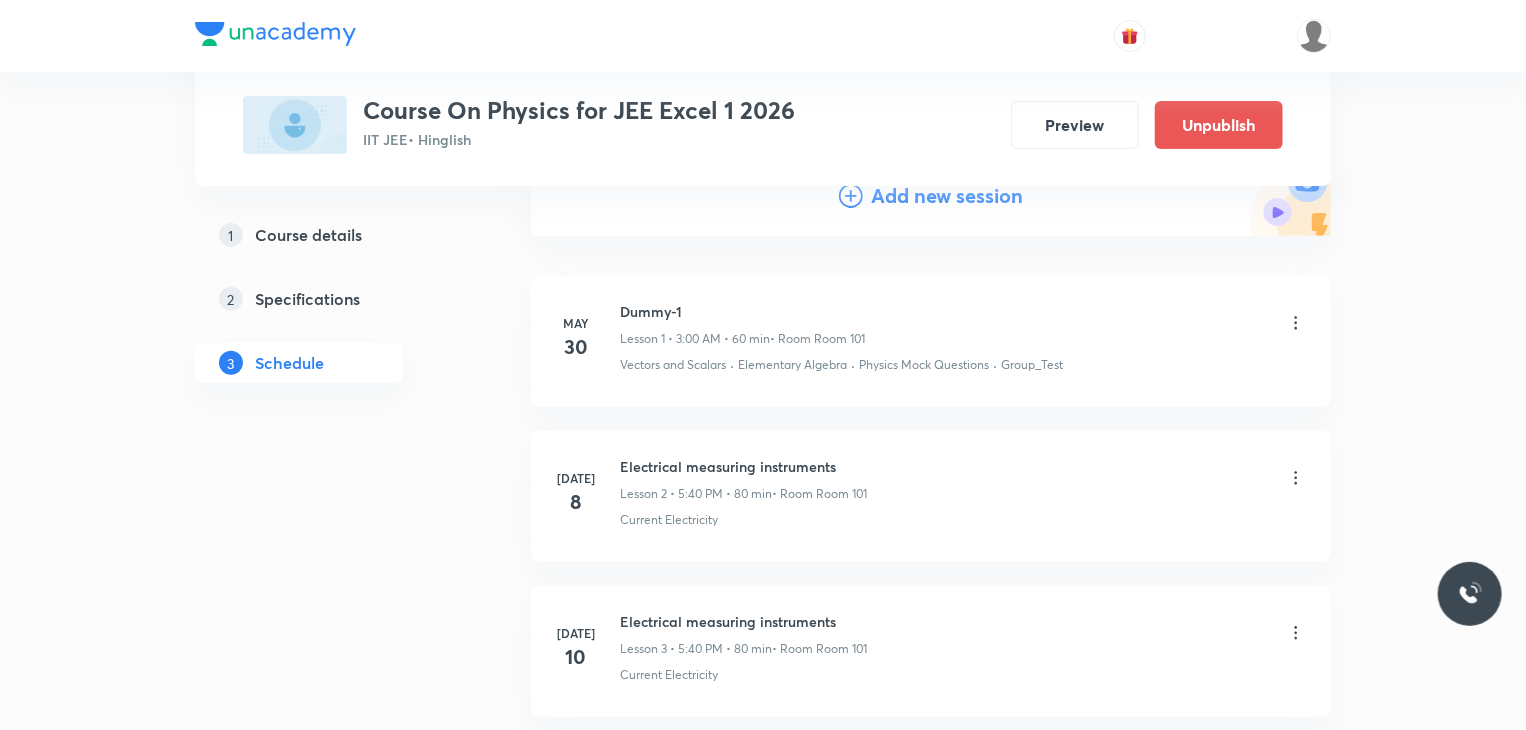 scroll, scrollTop: 218, scrollLeft: 0, axis: vertical 